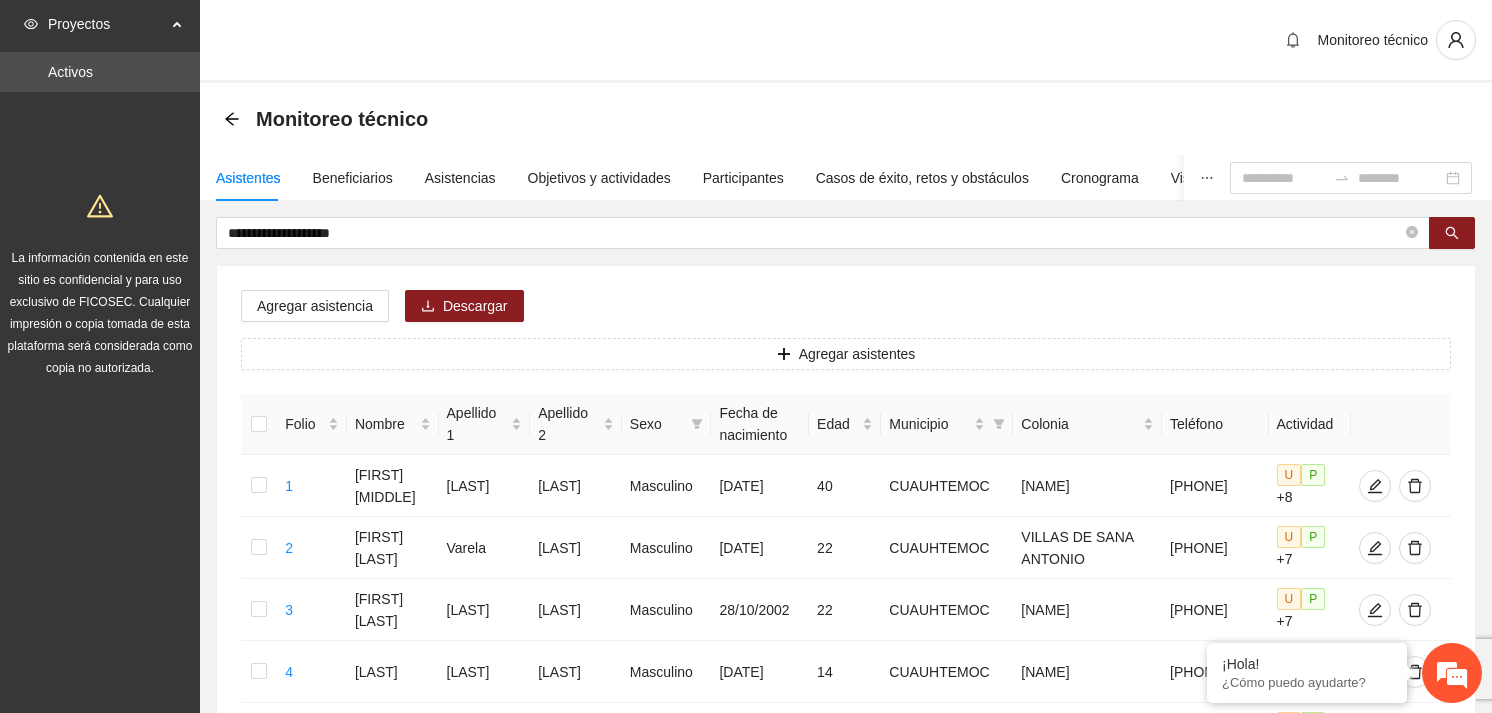 scroll, scrollTop: 0, scrollLeft: 0, axis: both 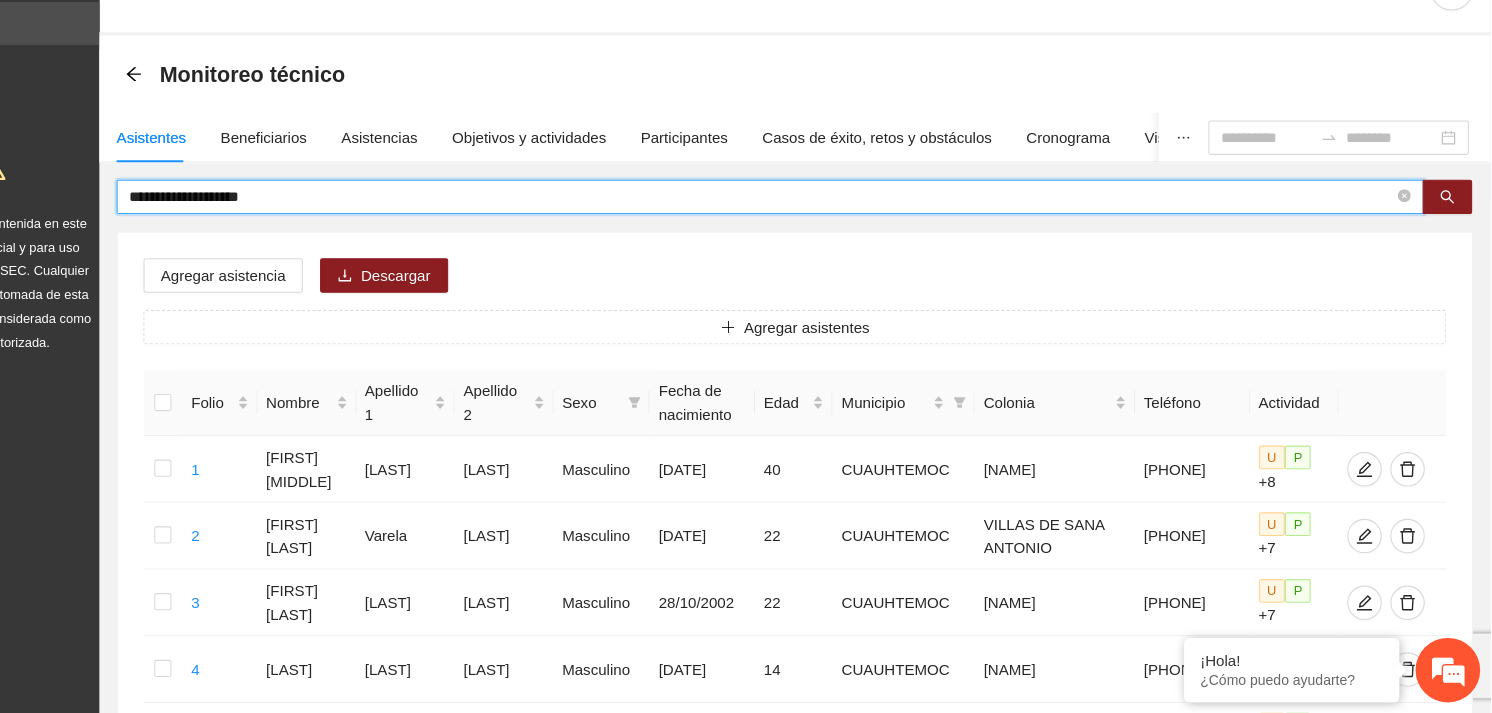 drag, startPoint x: 0, startPoint y: 0, endPoint x: 218, endPoint y: 234, distance: 319.81244 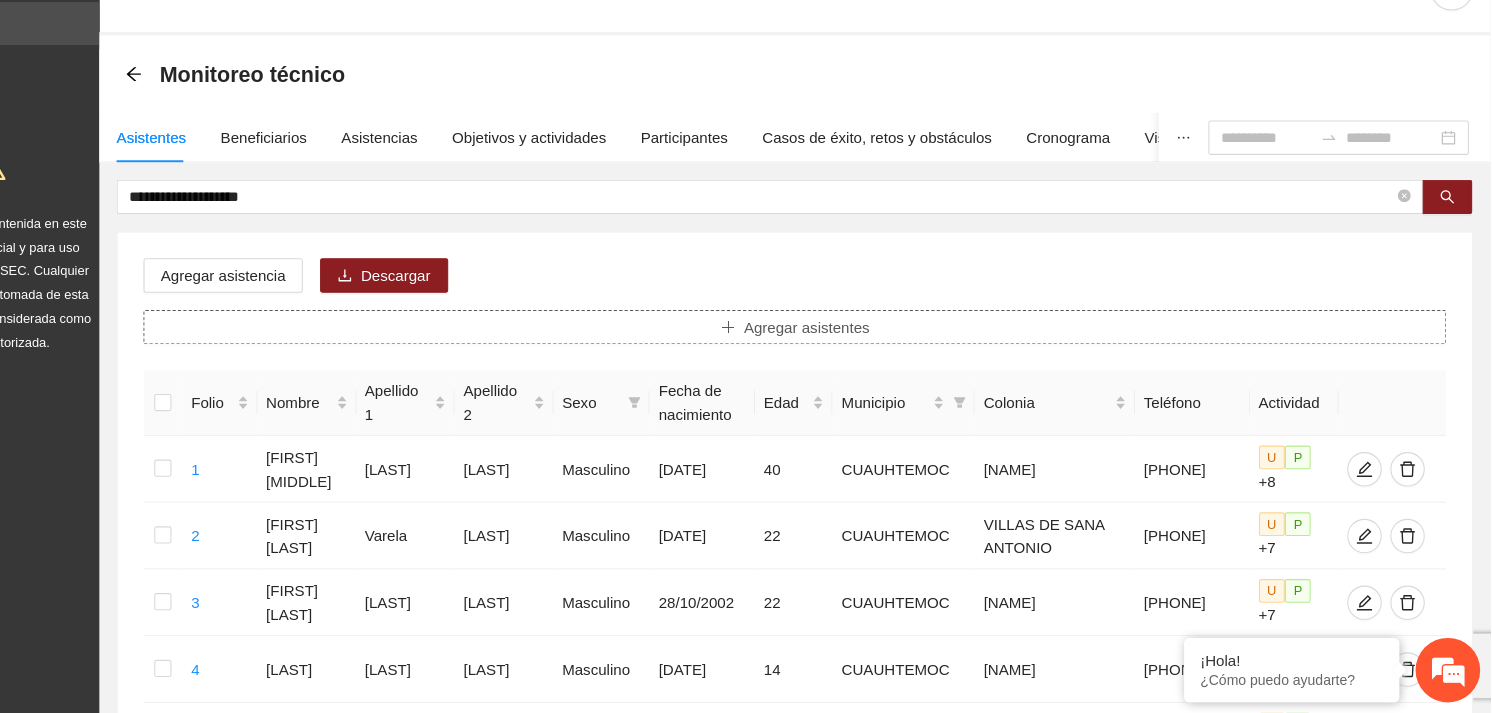 click on "Agregar asistentes" at bounding box center [857, 354] 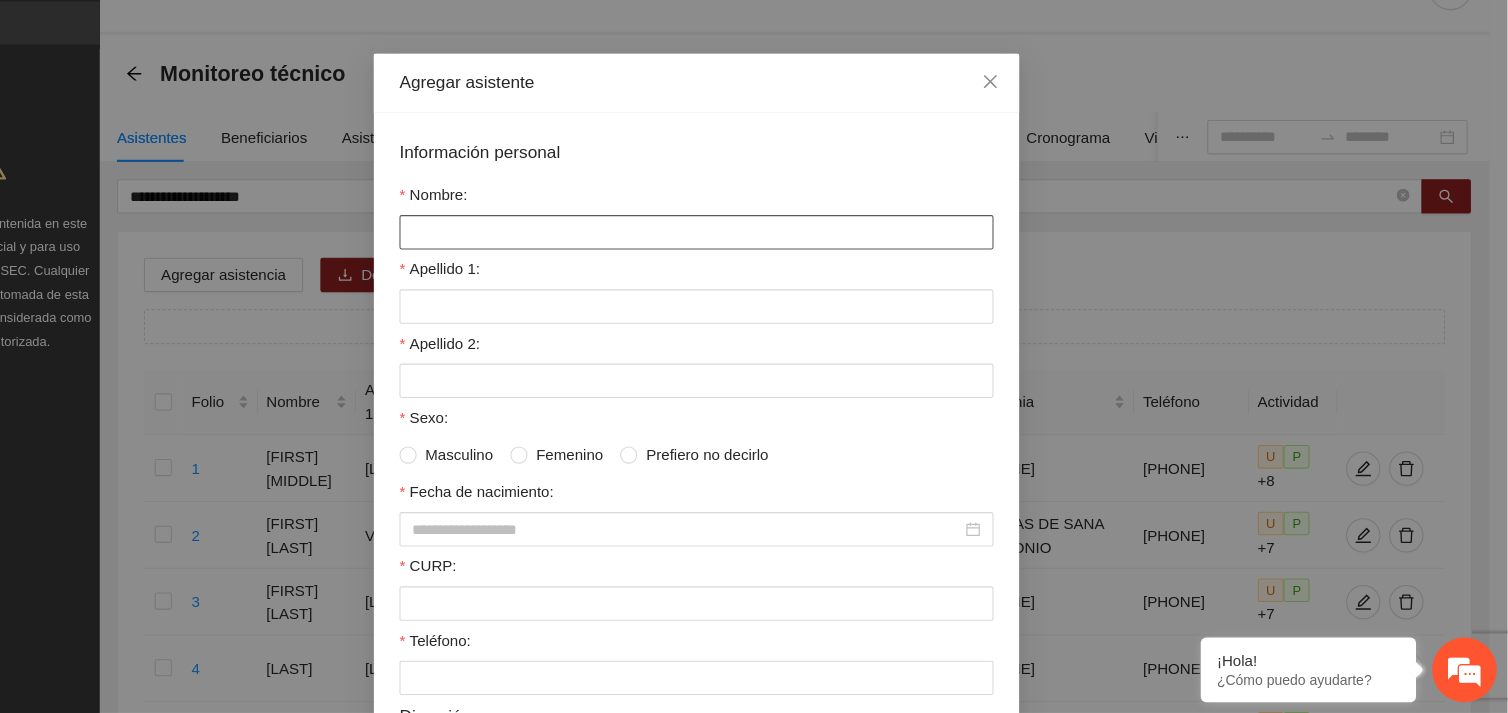 click on "Nombre:" at bounding box center (754, 266) 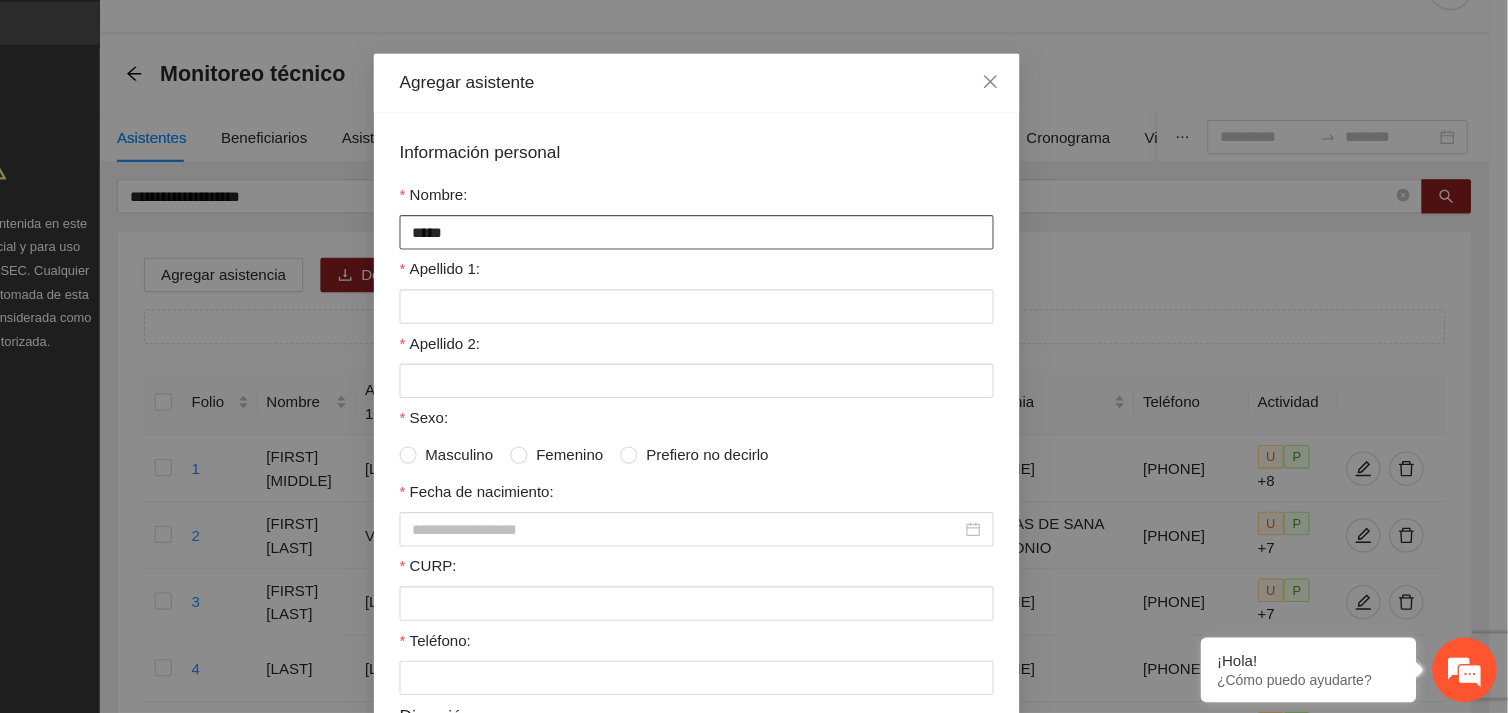 click on "*****" at bounding box center [754, 266] 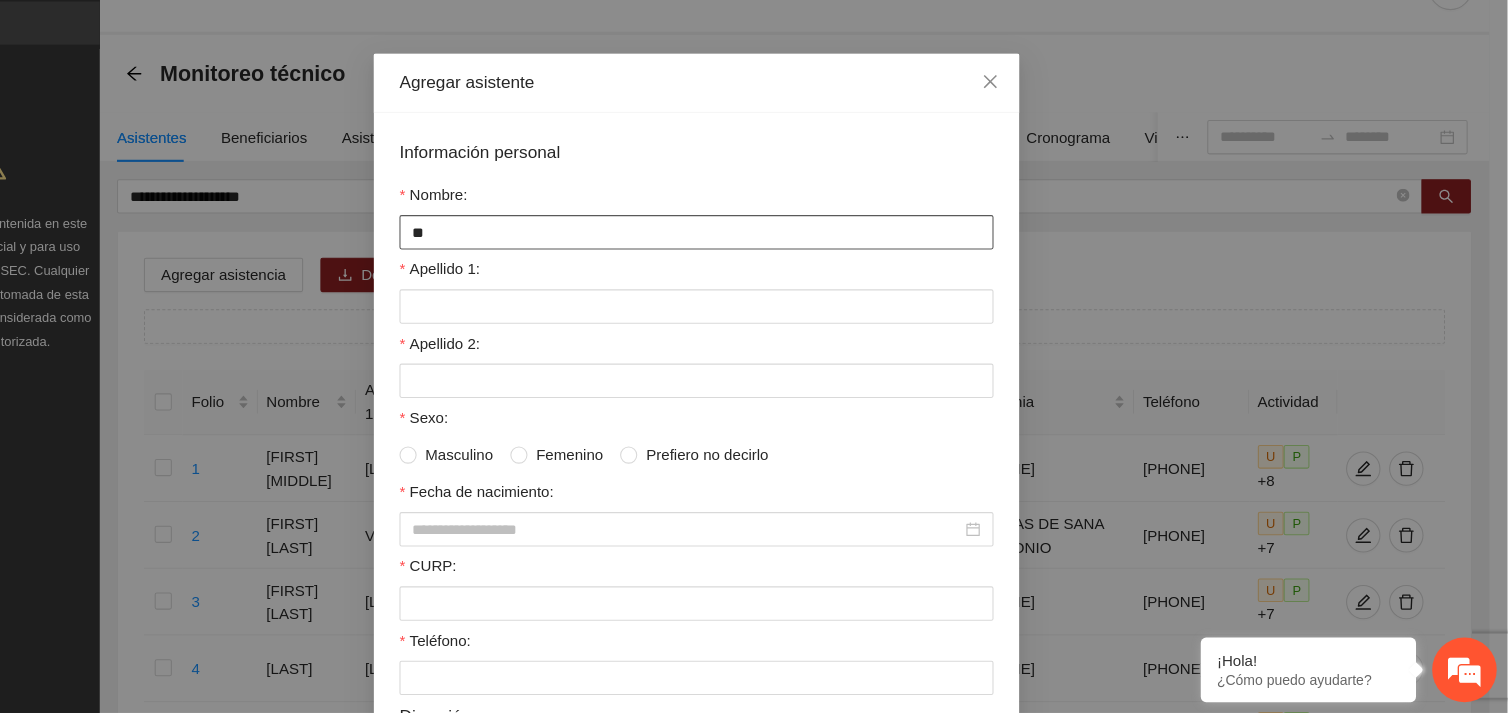 type on "*" 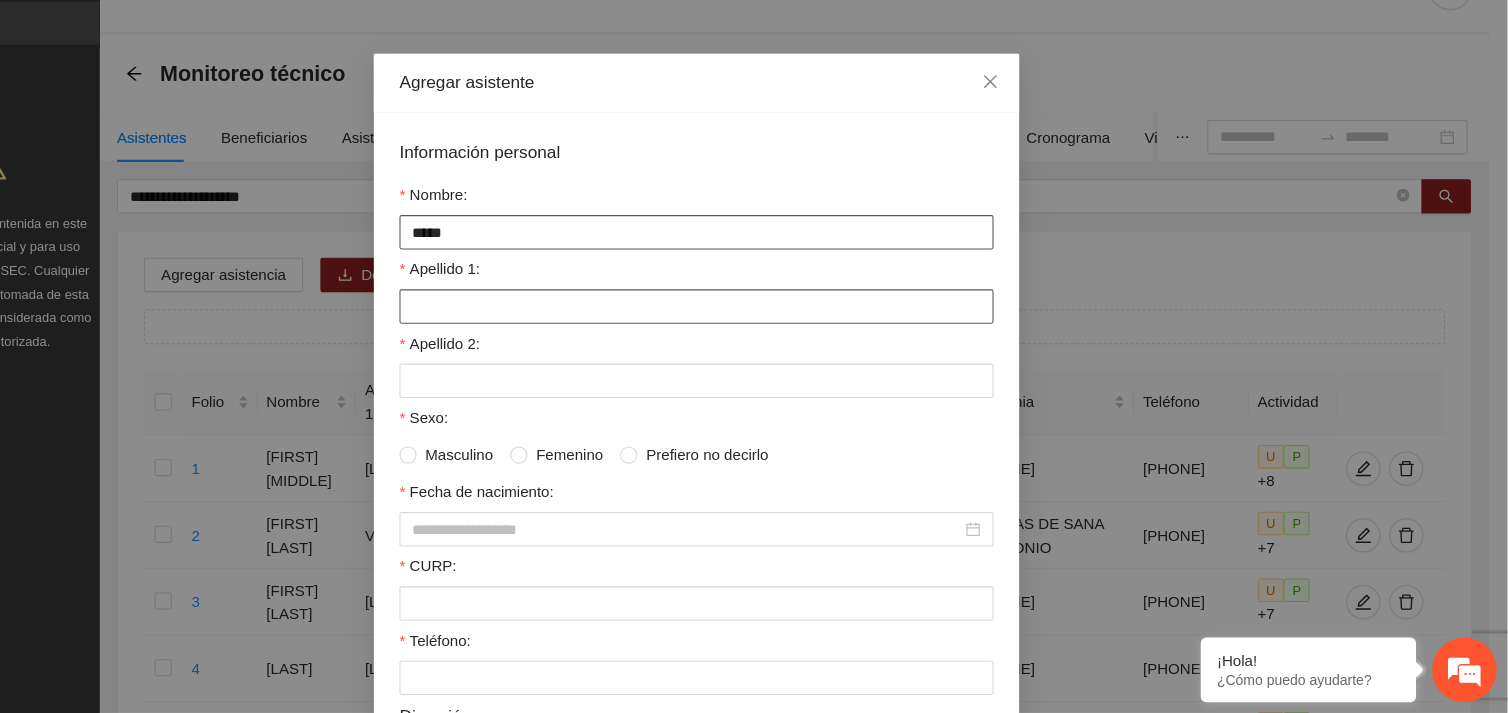 type on "*****" 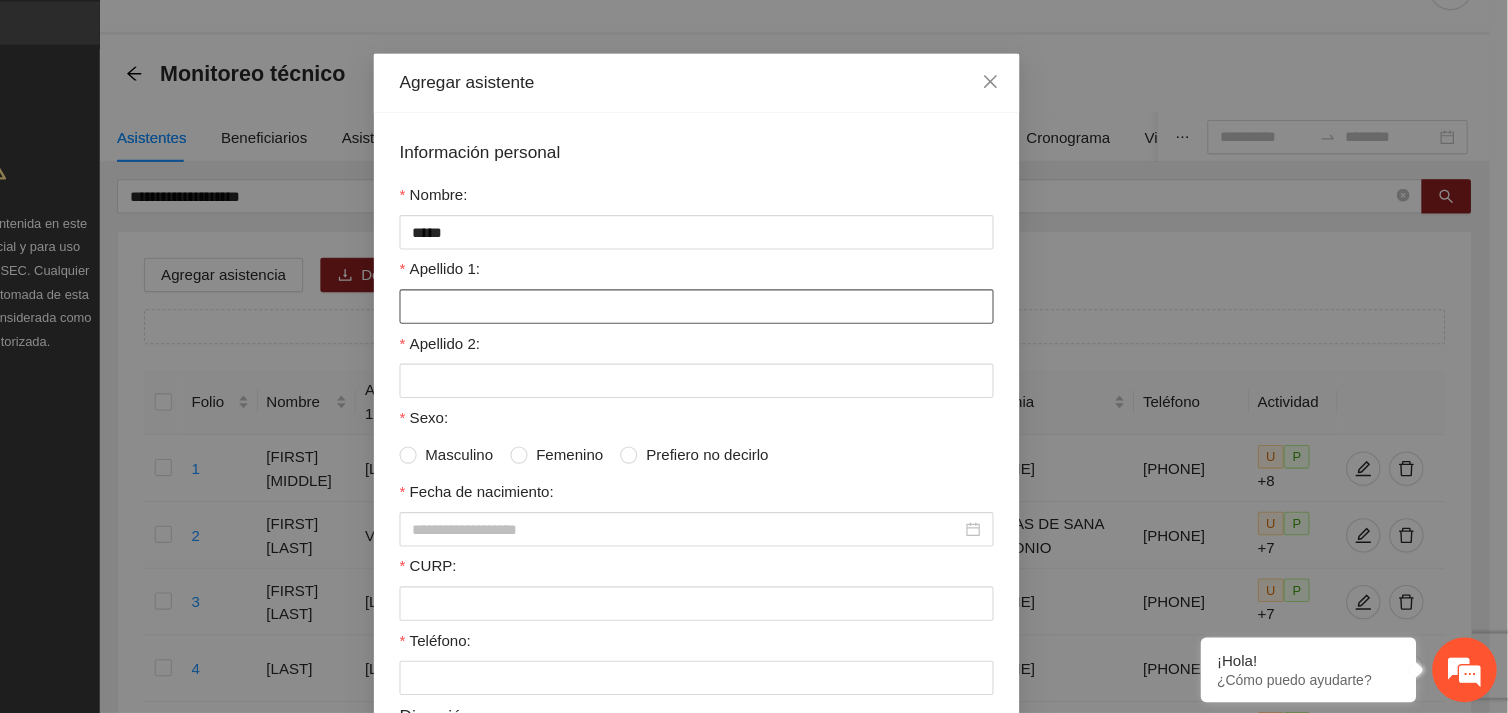 click on "Apellido 1:" at bounding box center [754, 335] 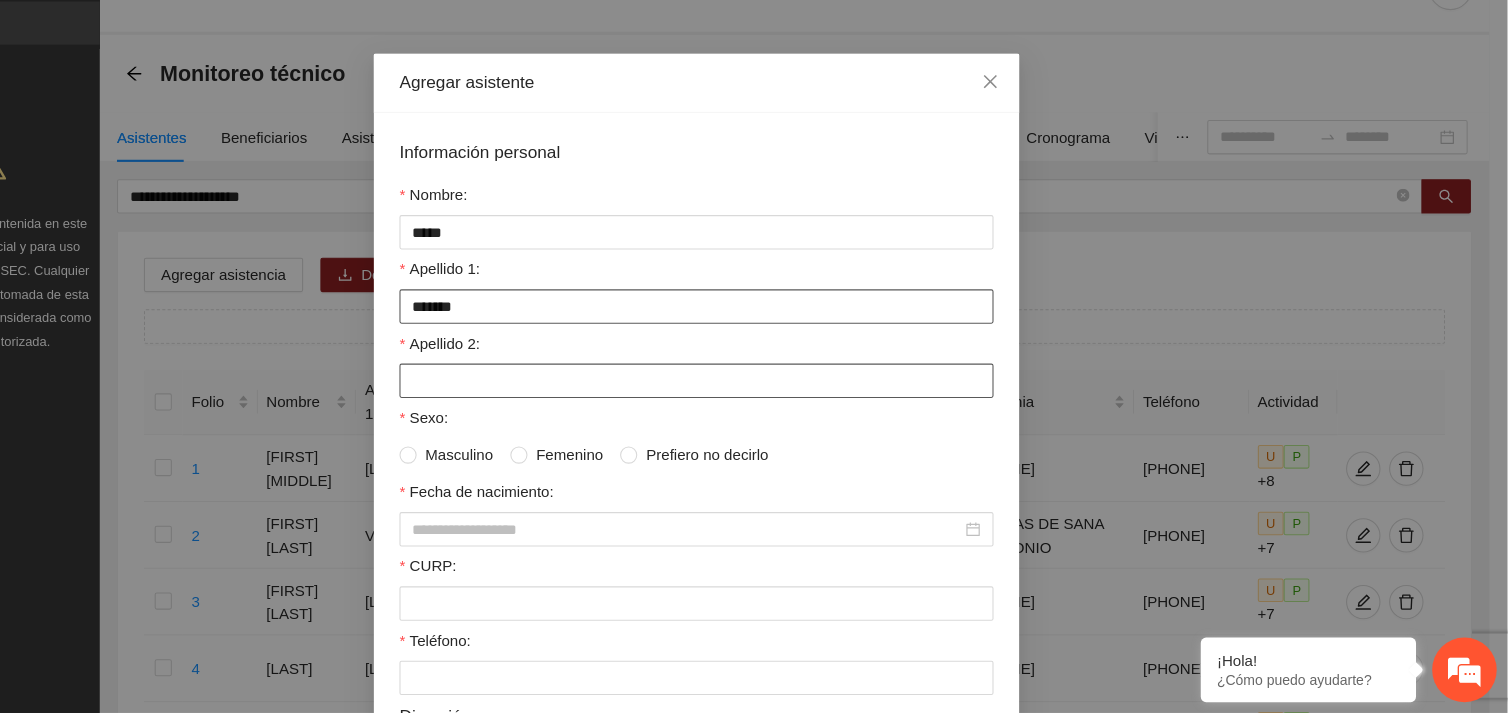 type on "*******" 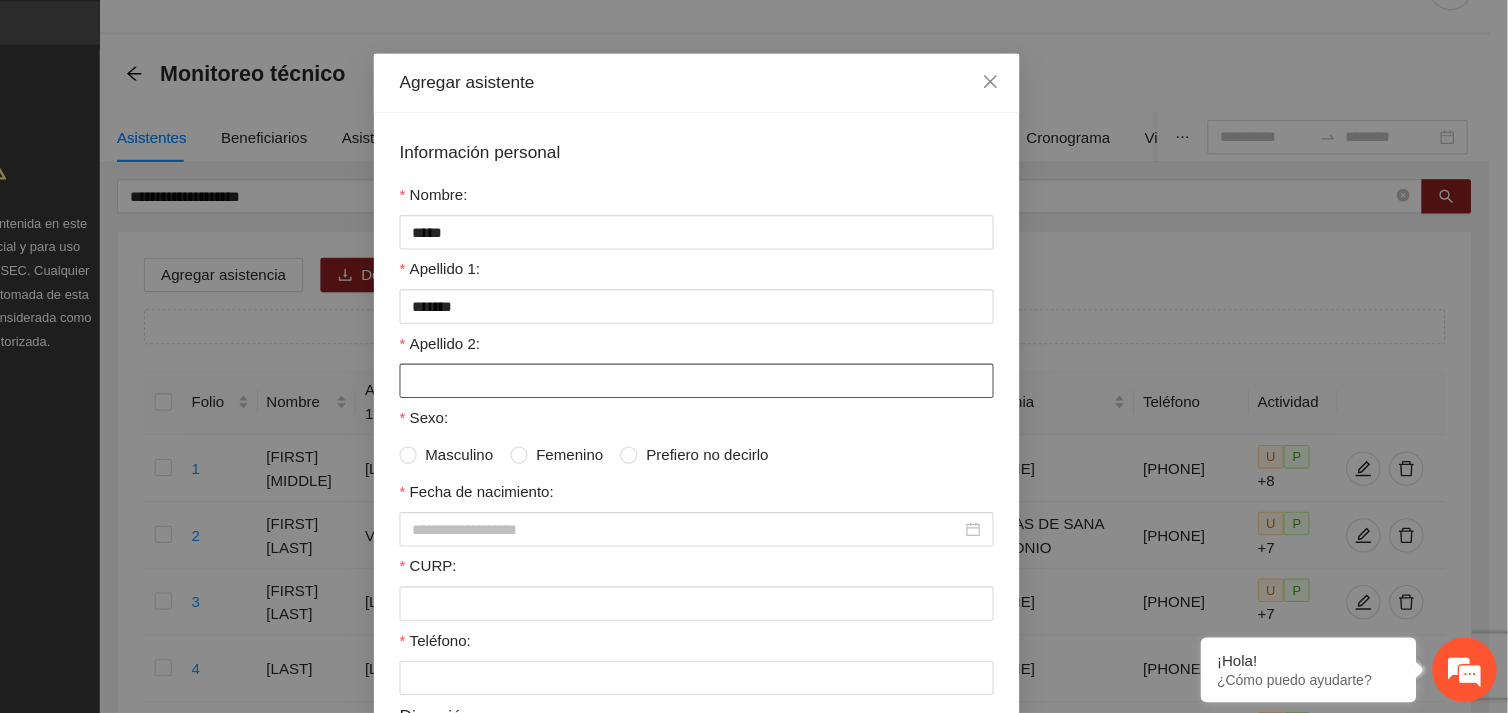 click on "Apellido 2:" at bounding box center [754, 404] 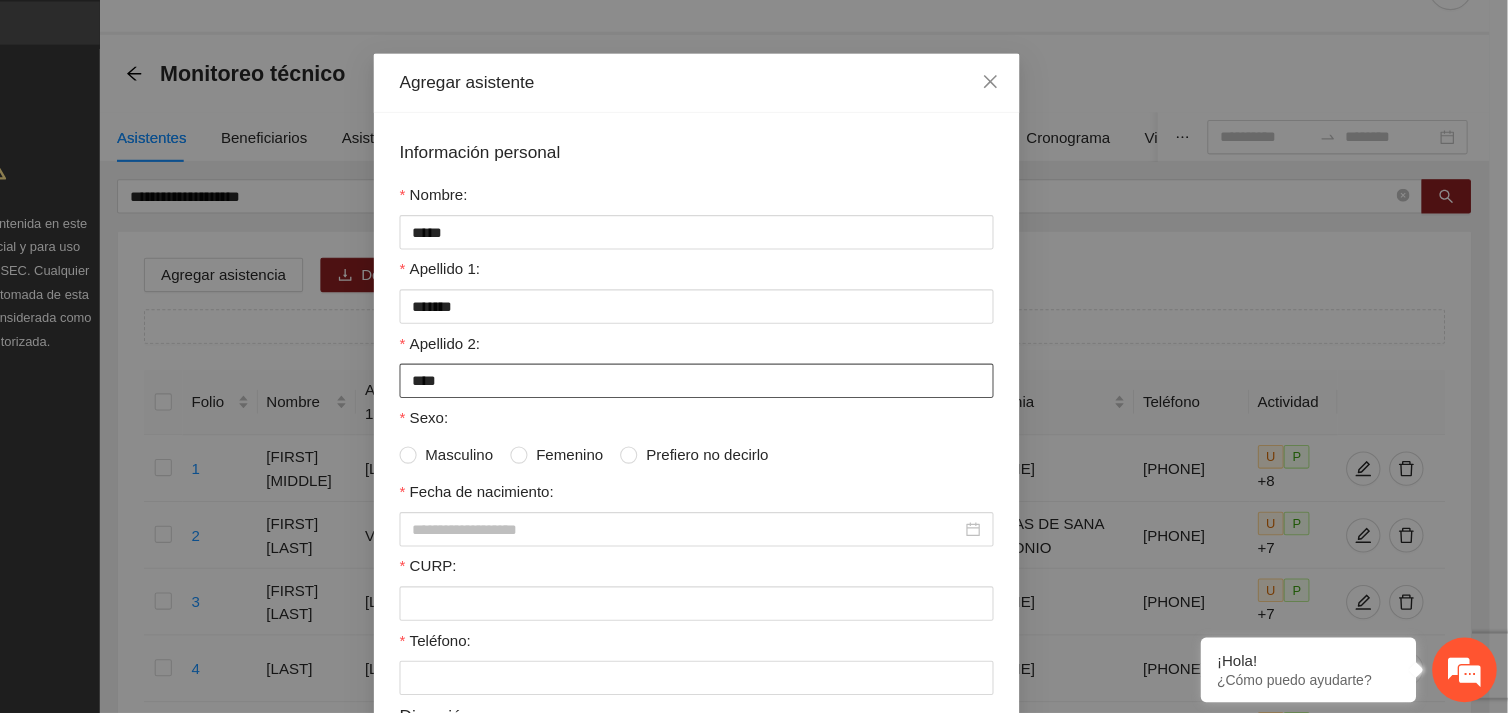 type on "****" 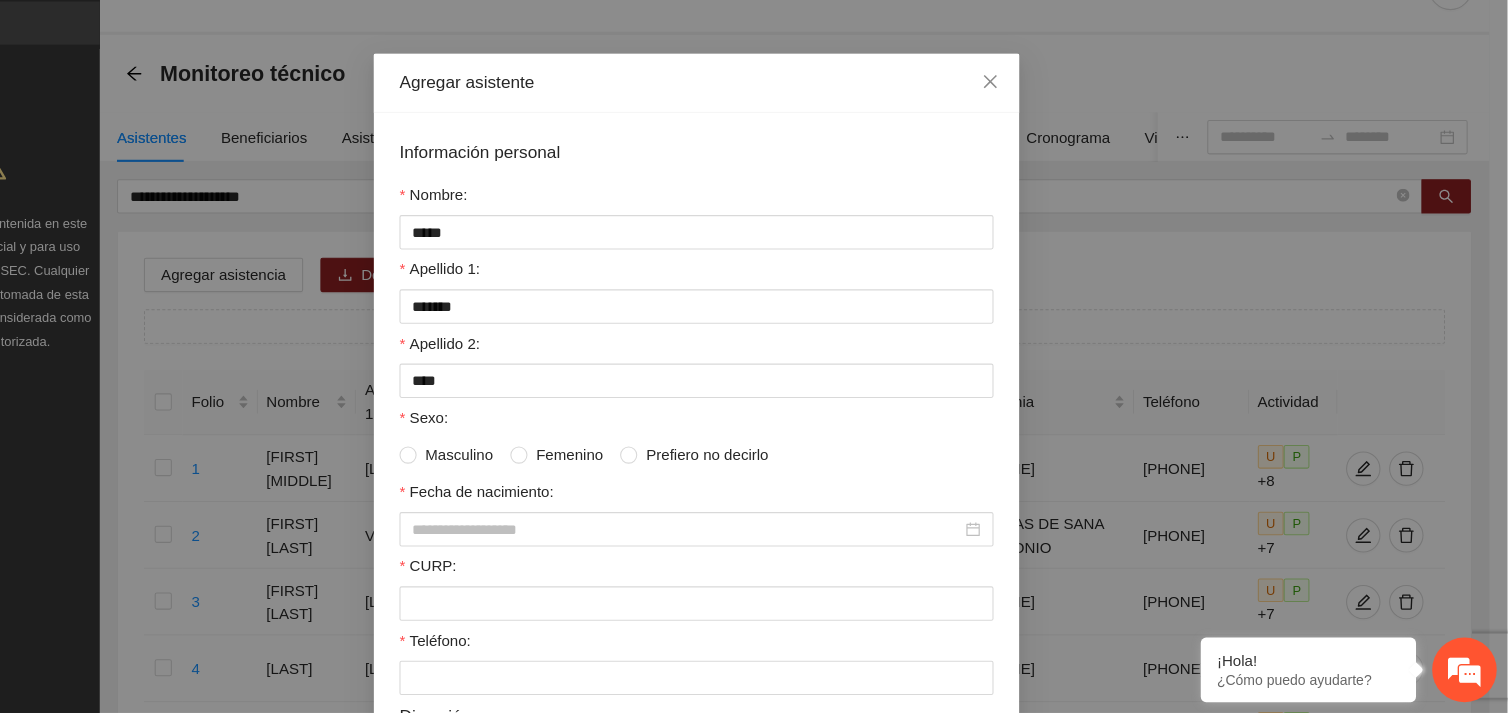 click on "Masculino" at bounding box center [533, 473] 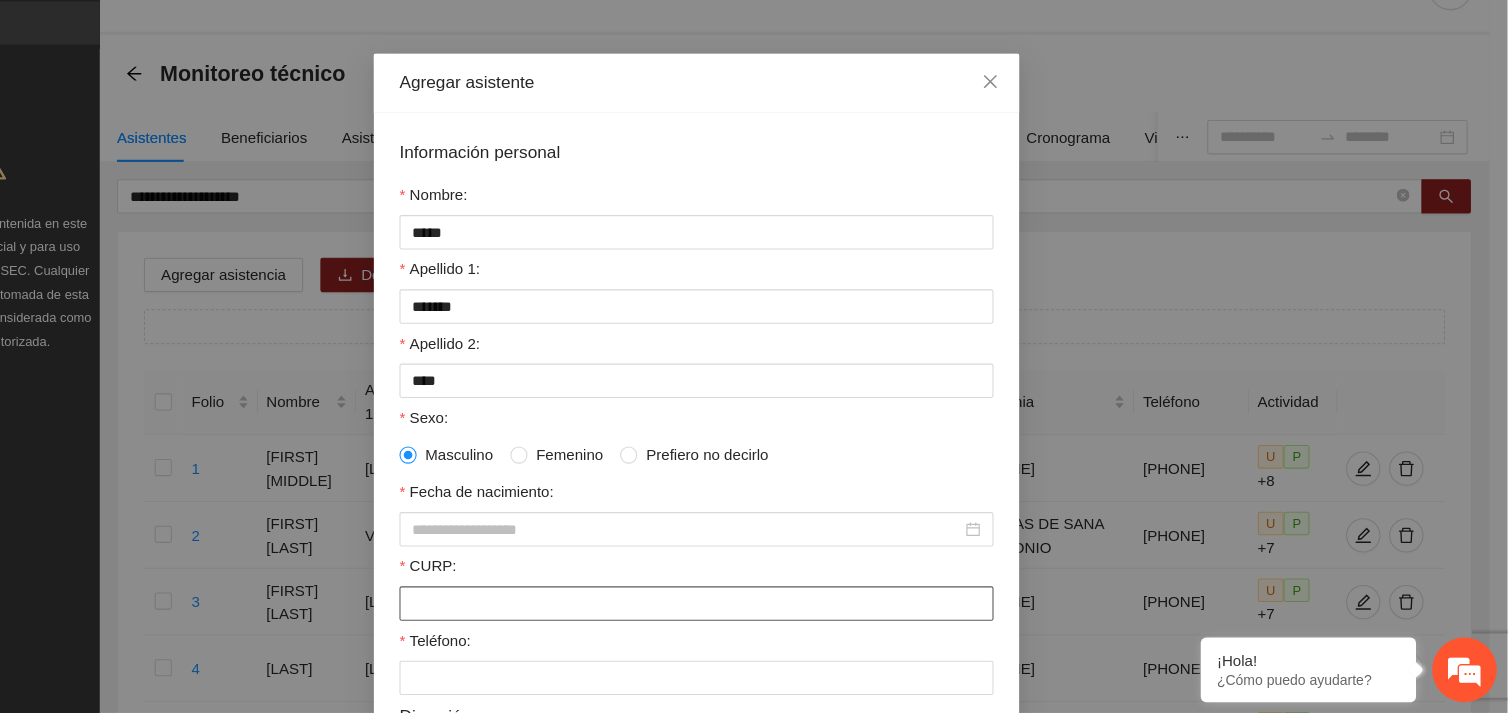 paste on "**********" 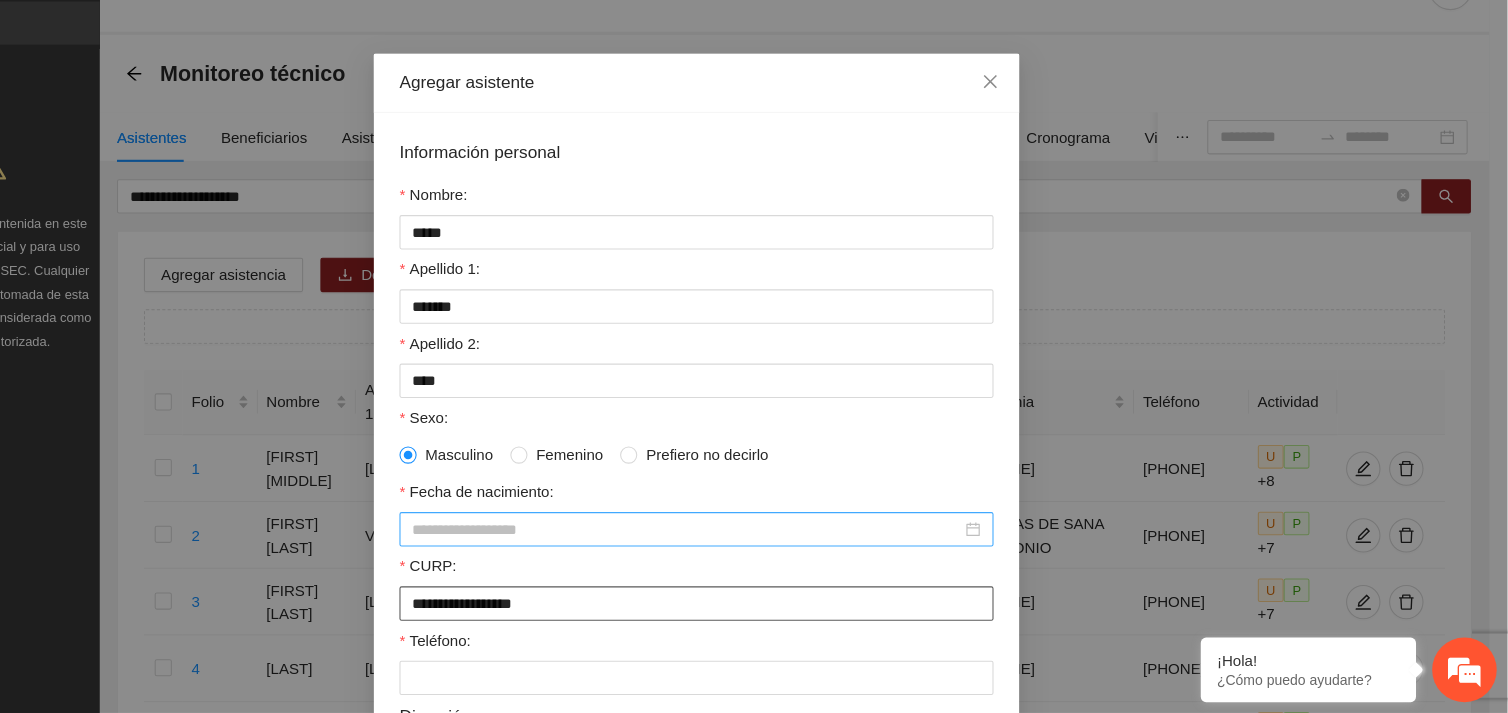 type on "**********" 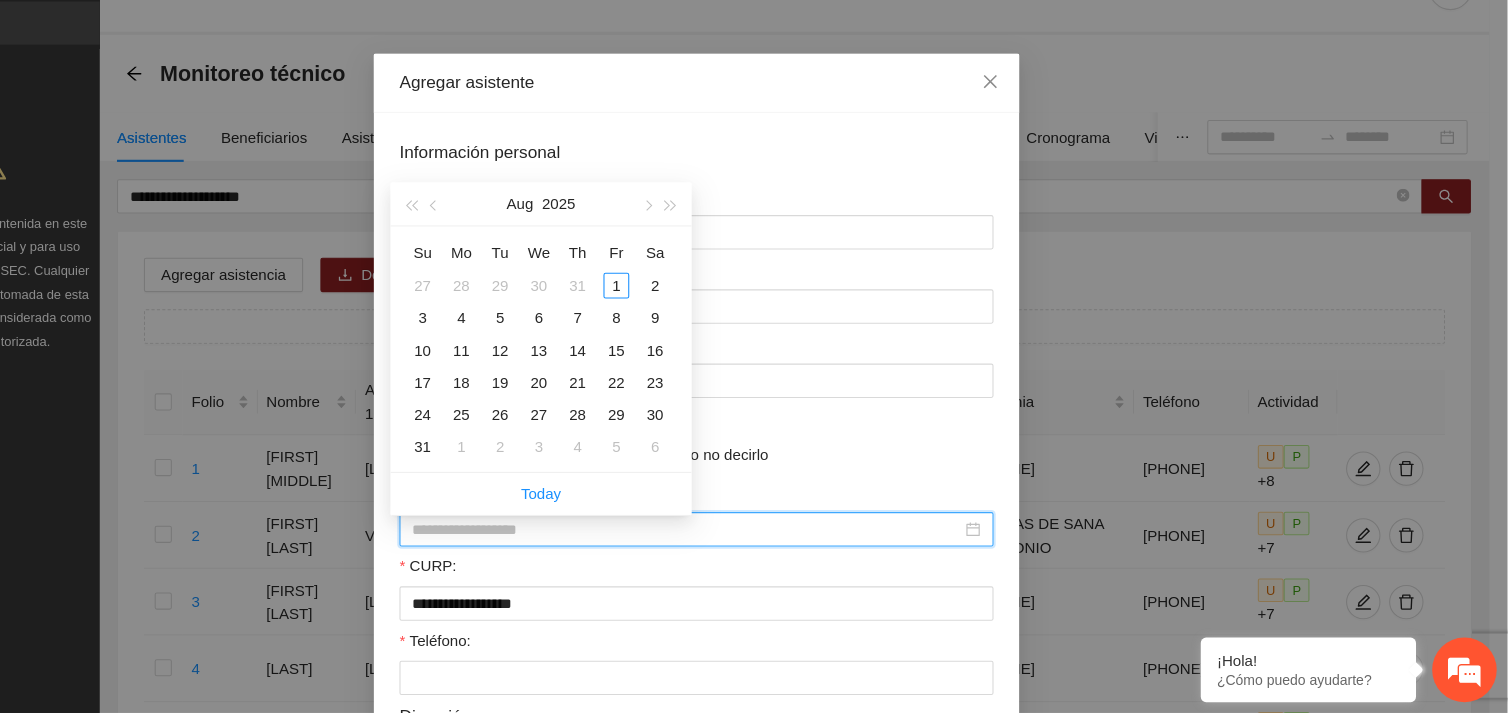 click on "Fecha de nacimiento:" at bounding box center (745, 542) 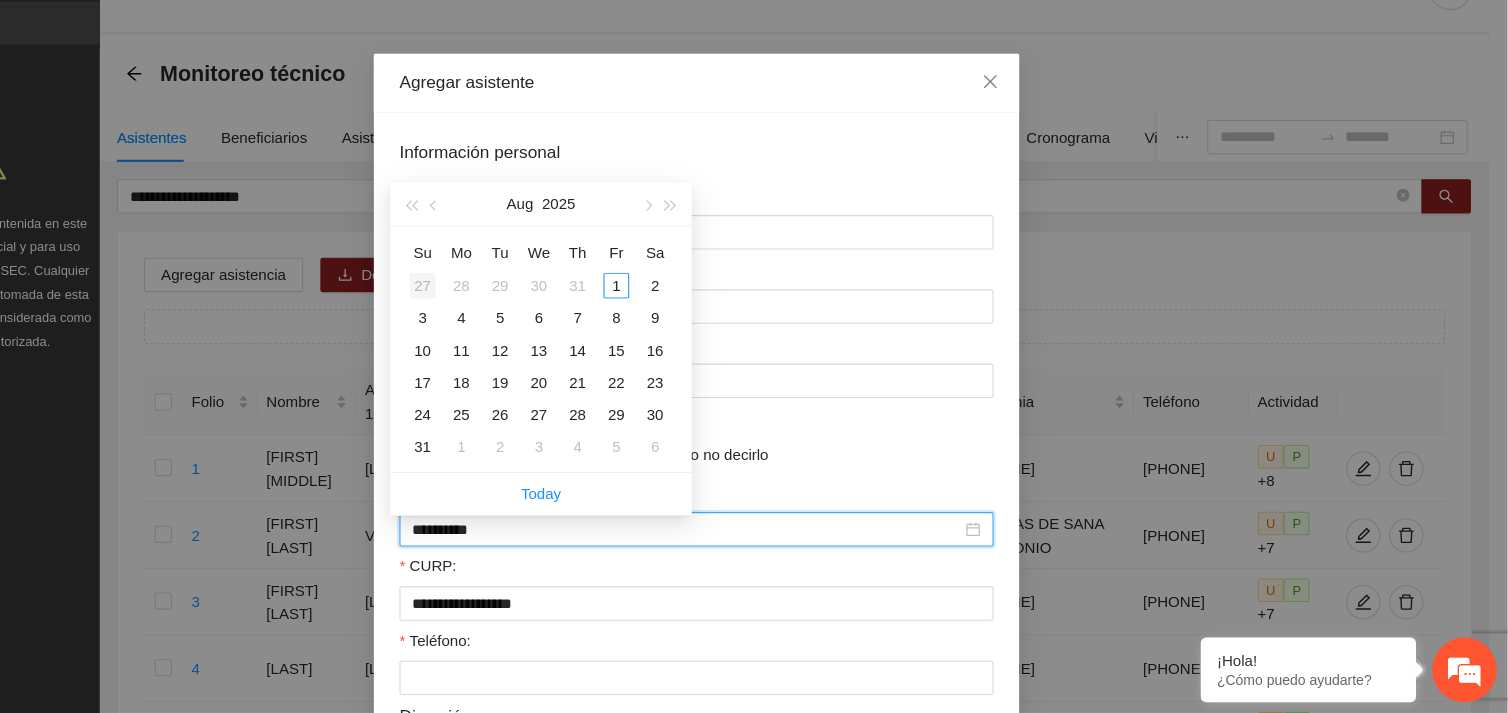 type on "**********" 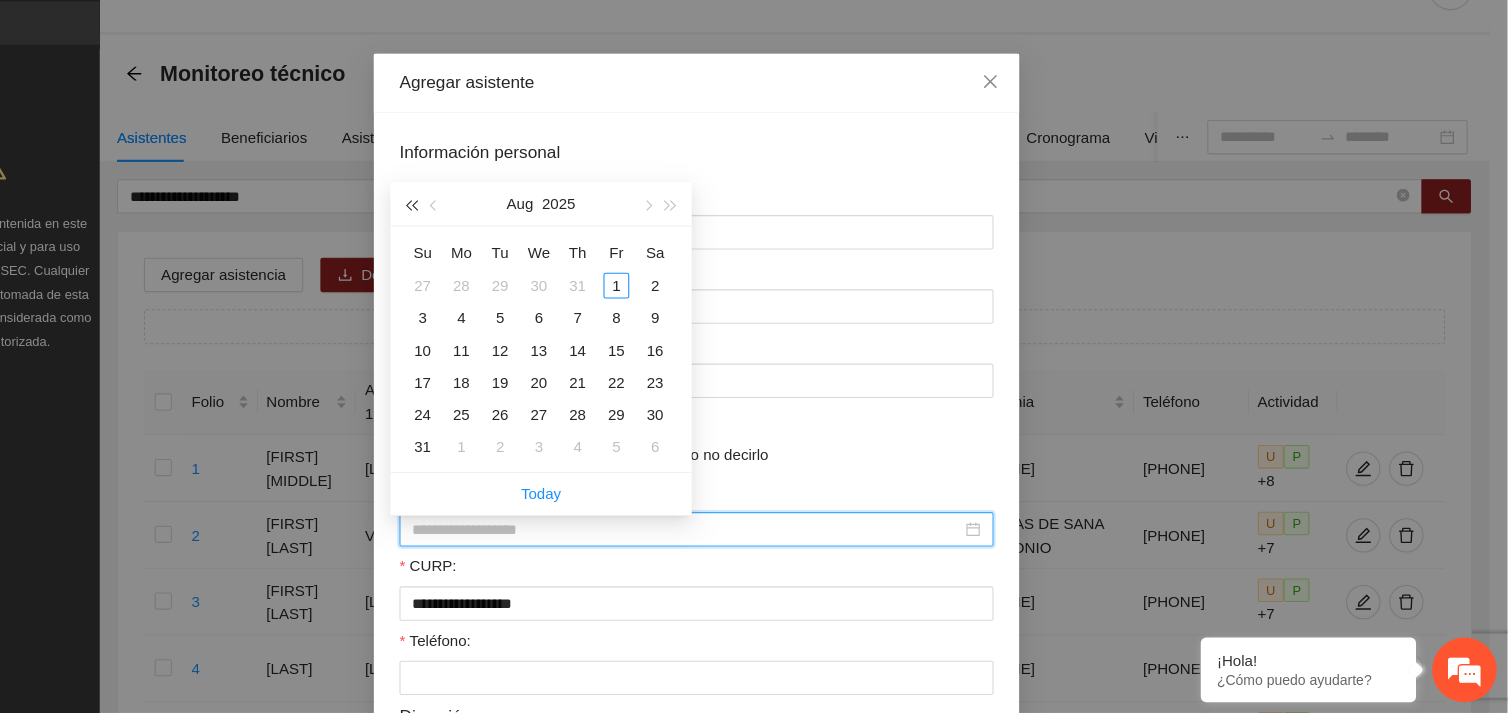 click at bounding box center [489, 242] 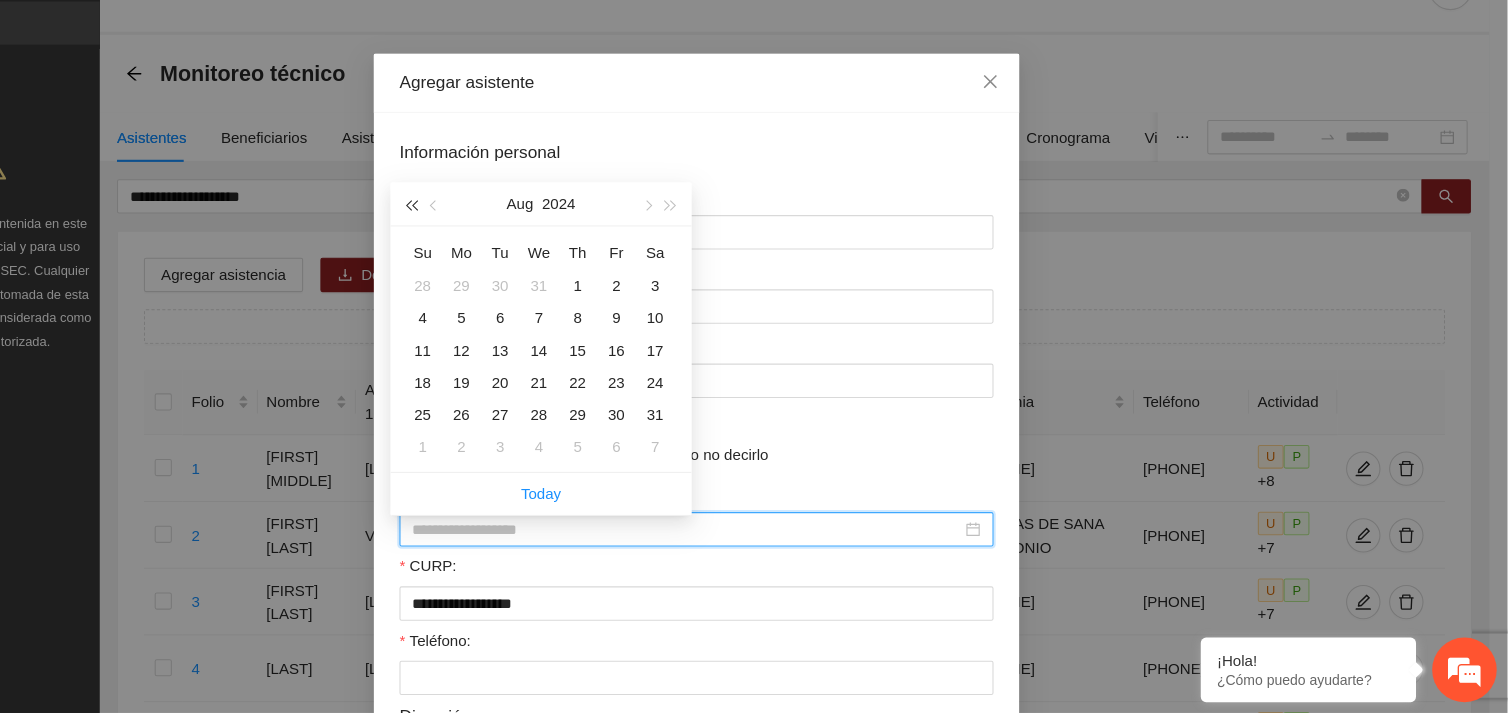 click at bounding box center (489, 242) 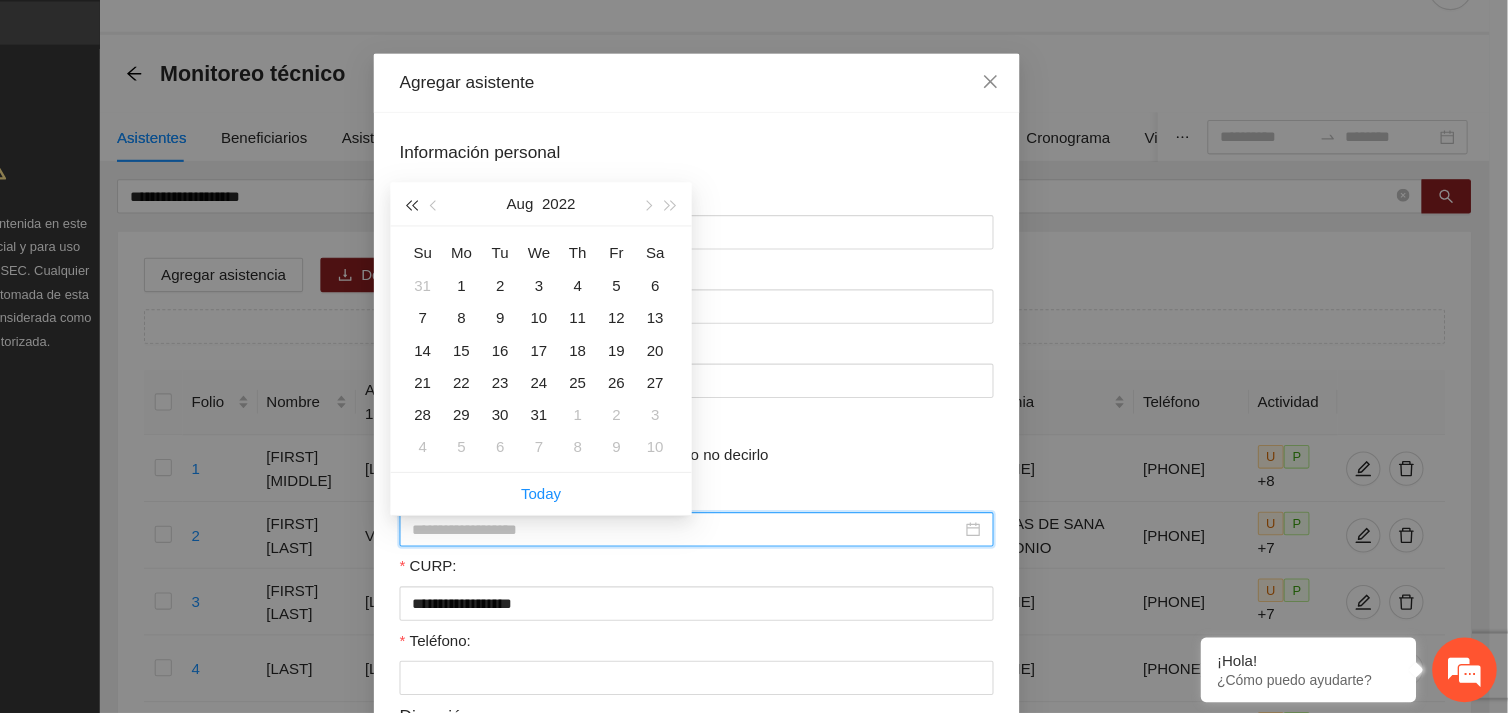 click at bounding box center (489, 242) 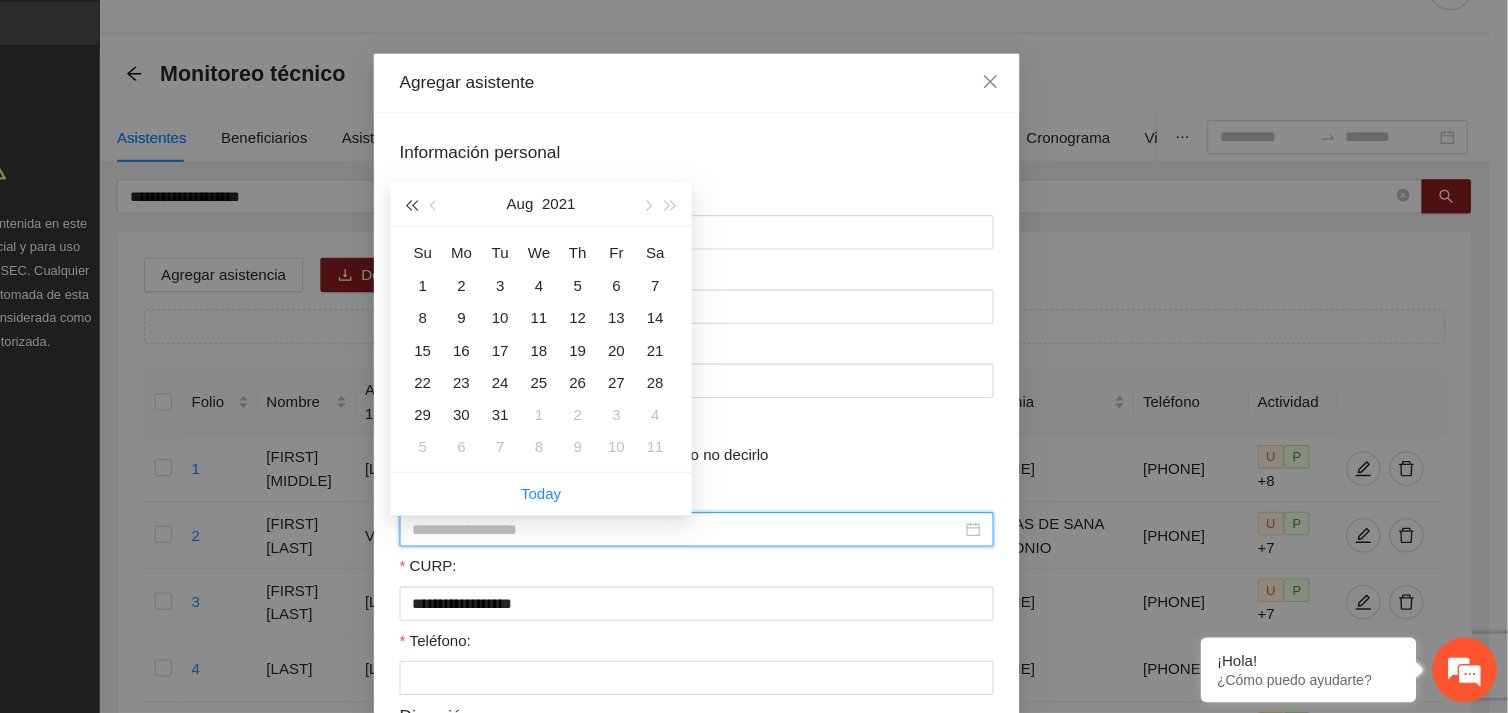 click at bounding box center (489, 242) 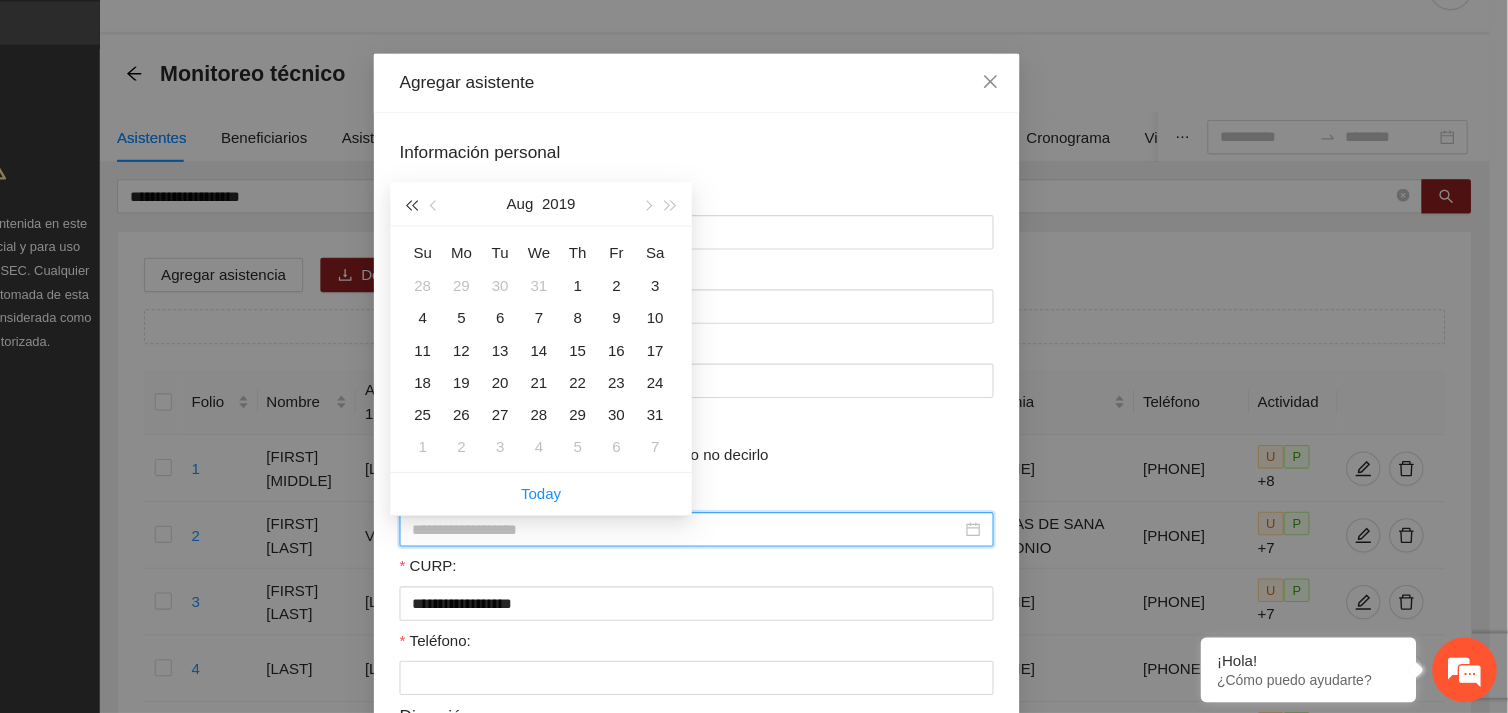 click at bounding box center (489, 242) 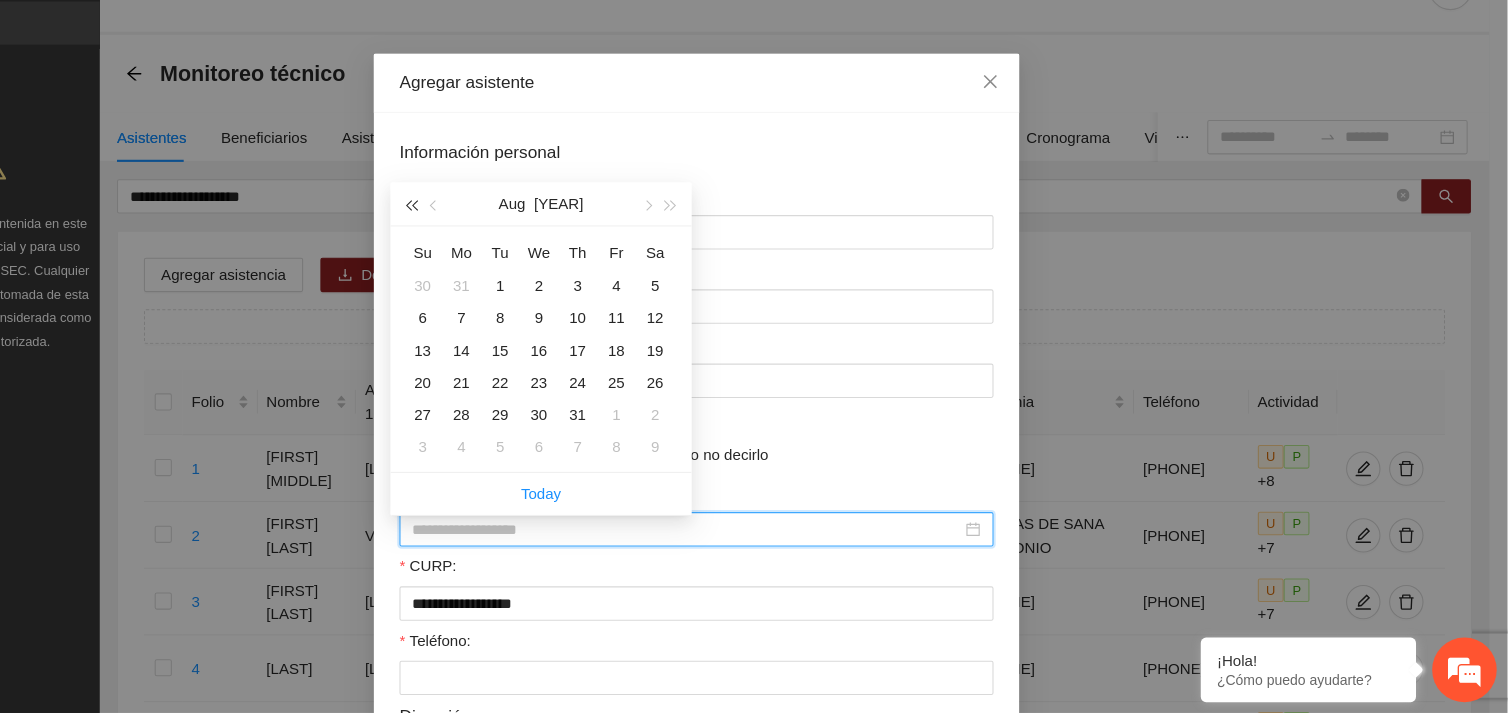click at bounding box center (489, 242) 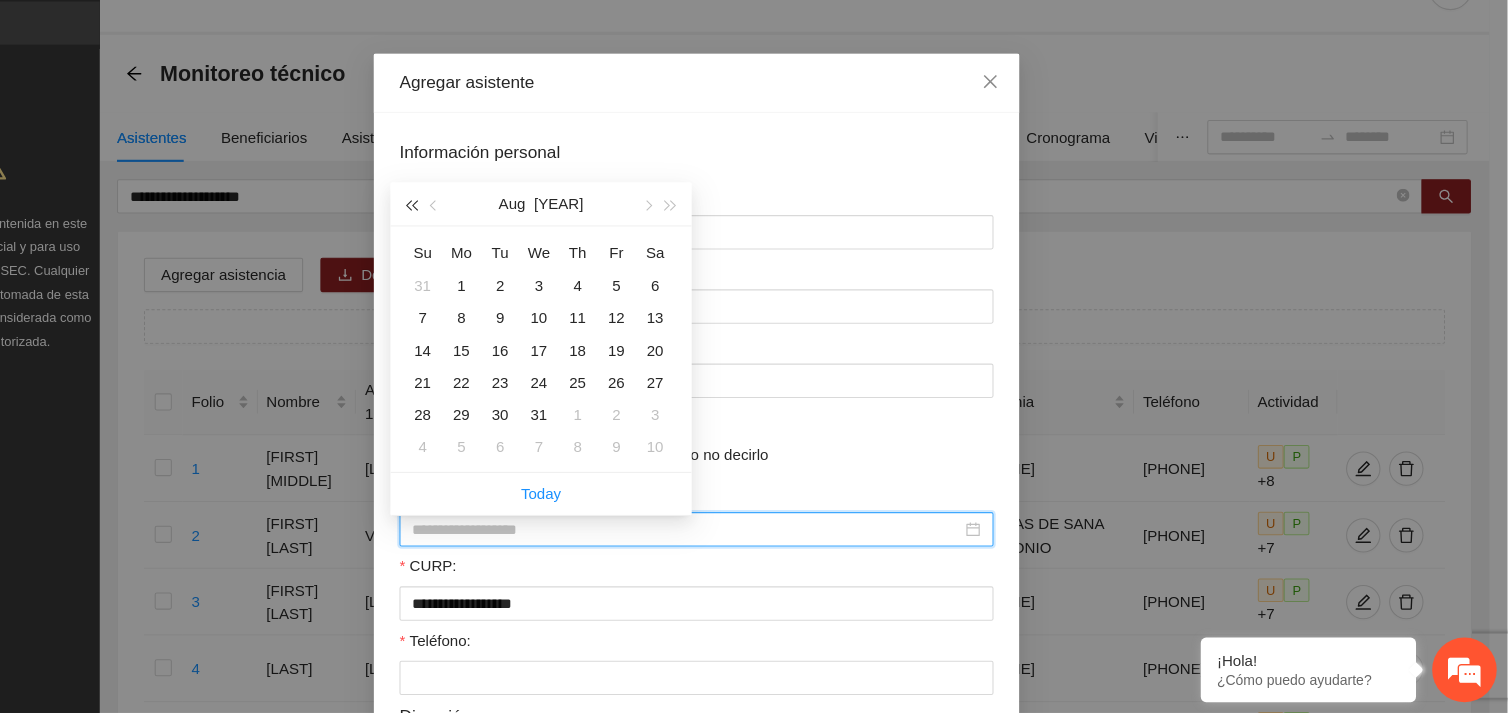 click at bounding box center [489, 242] 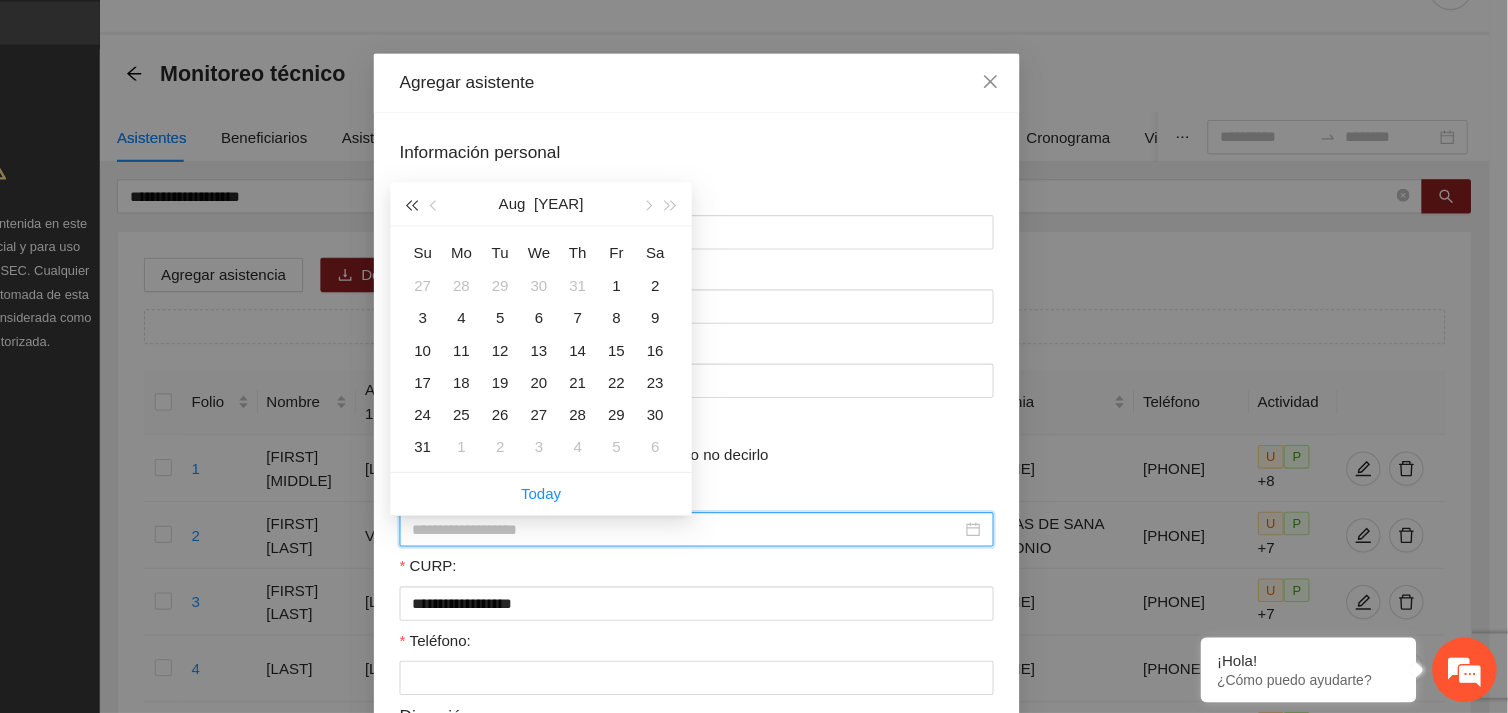 click at bounding box center [489, 242] 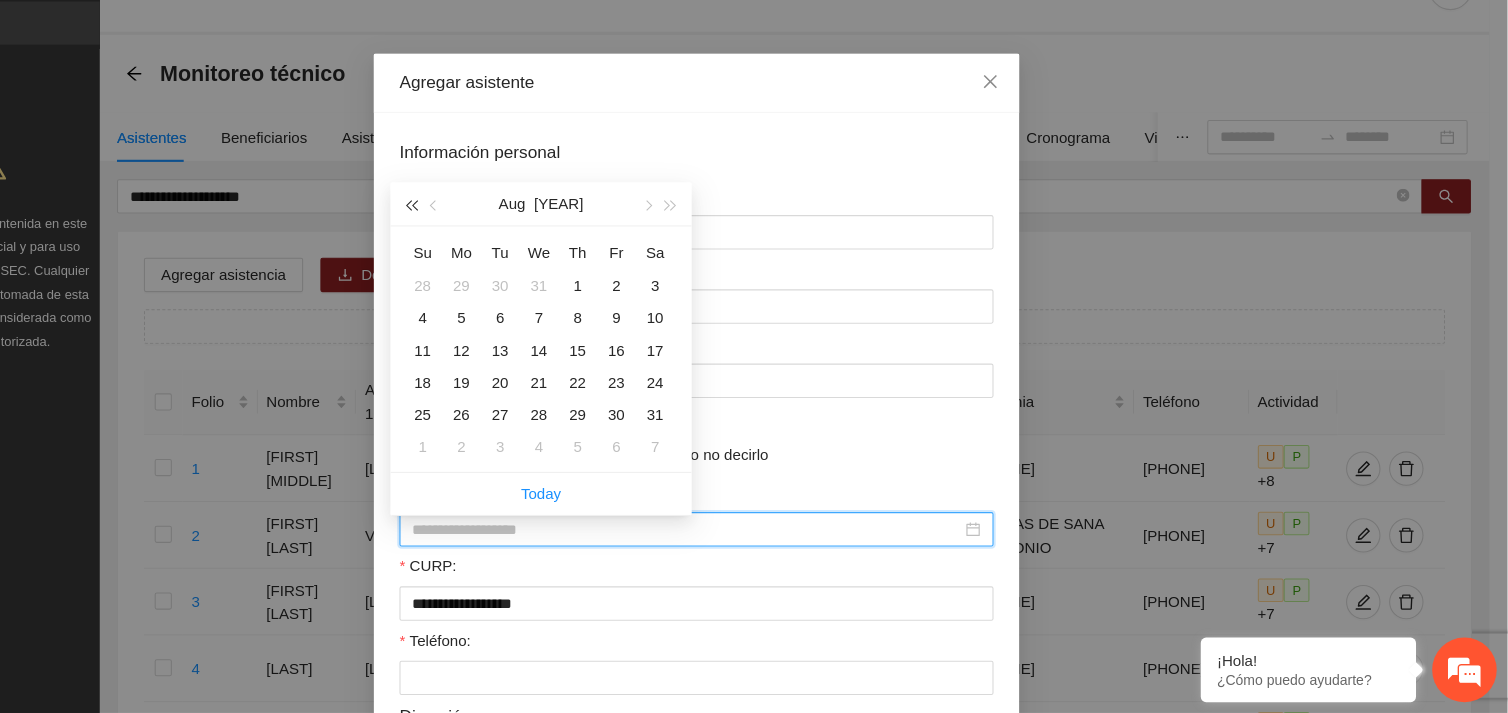 click at bounding box center [489, 242] 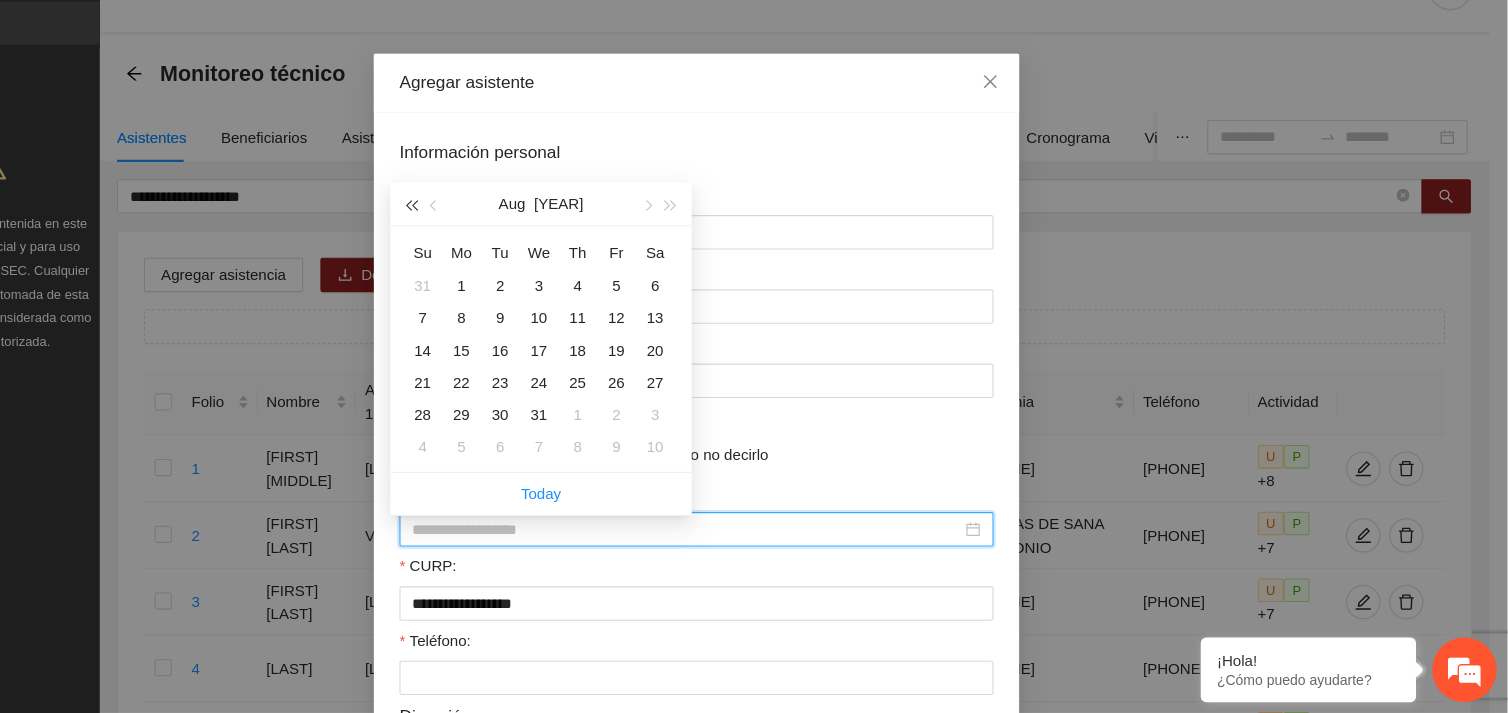 click at bounding box center (489, 242) 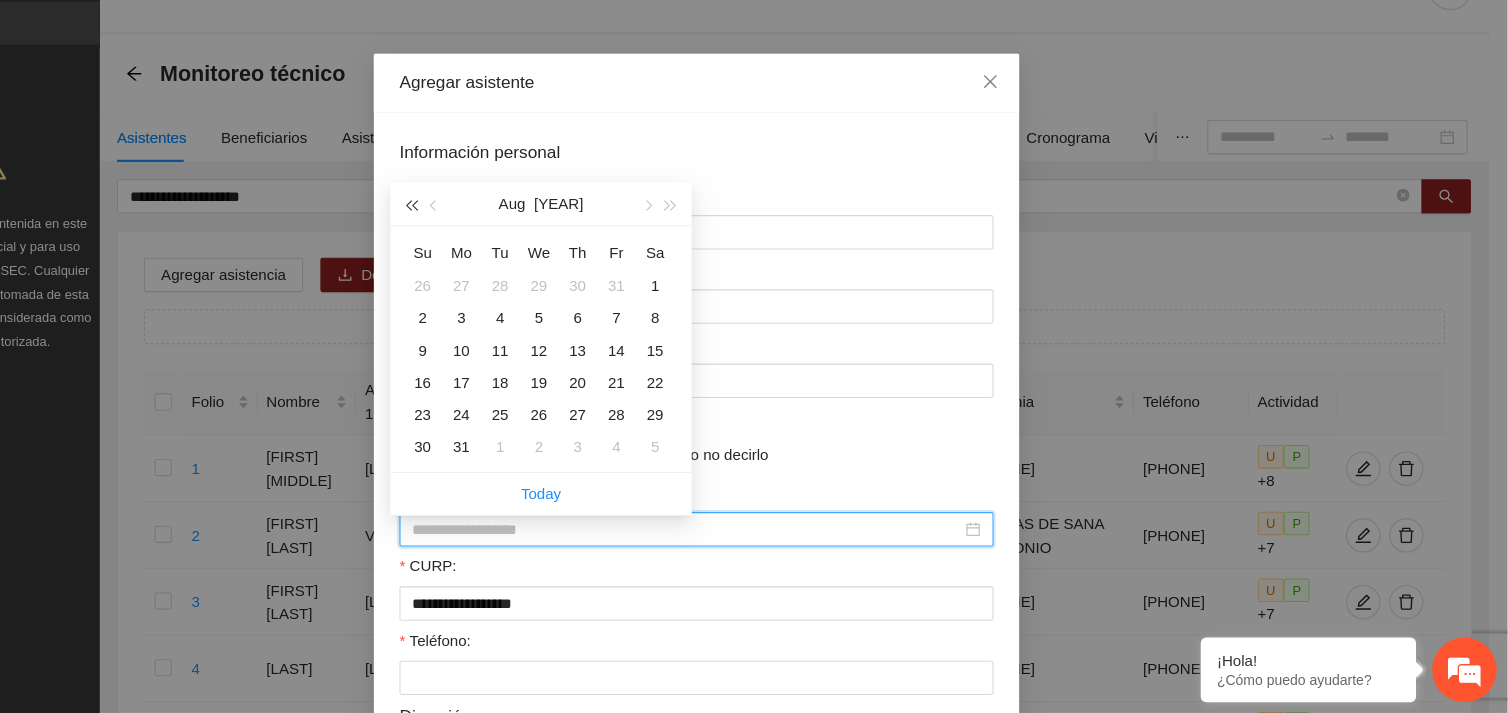 click at bounding box center (489, 242) 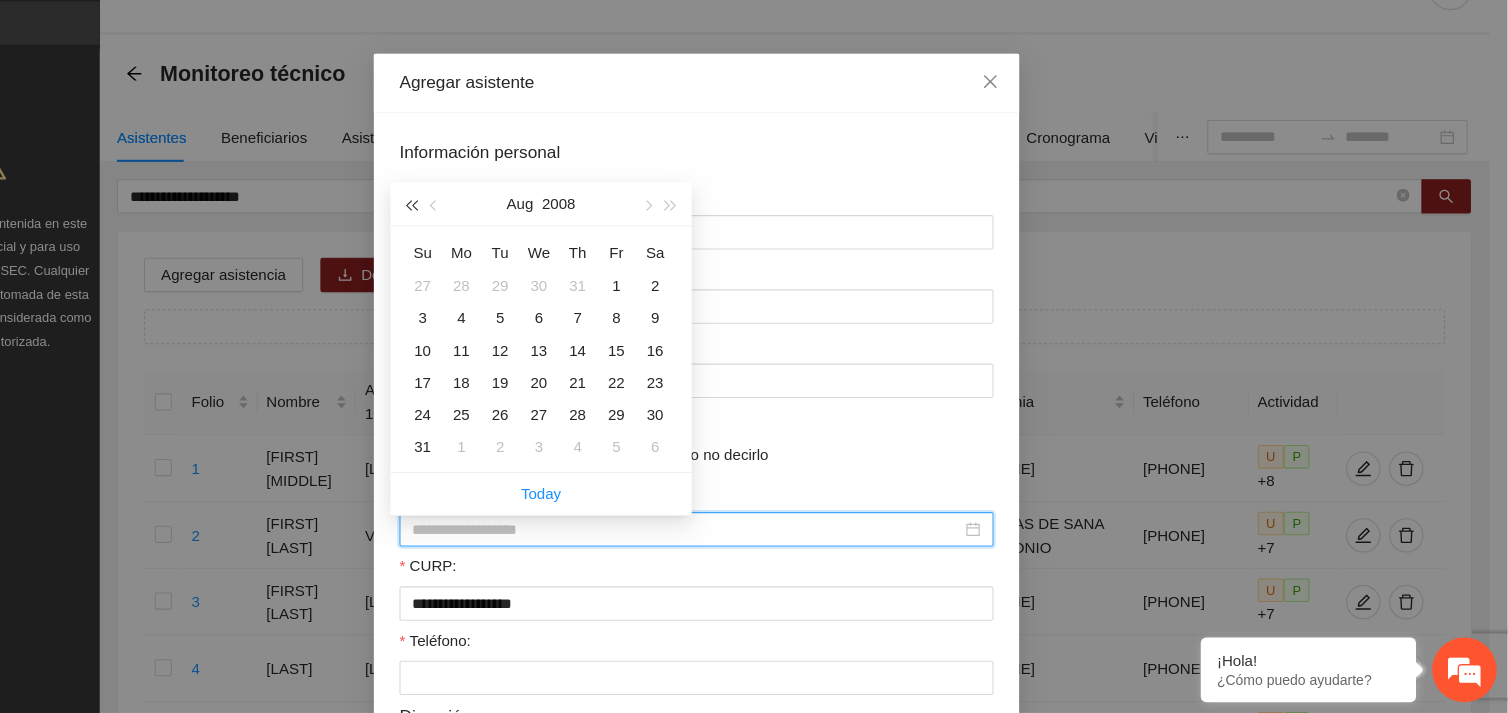 click at bounding box center [489, 242] 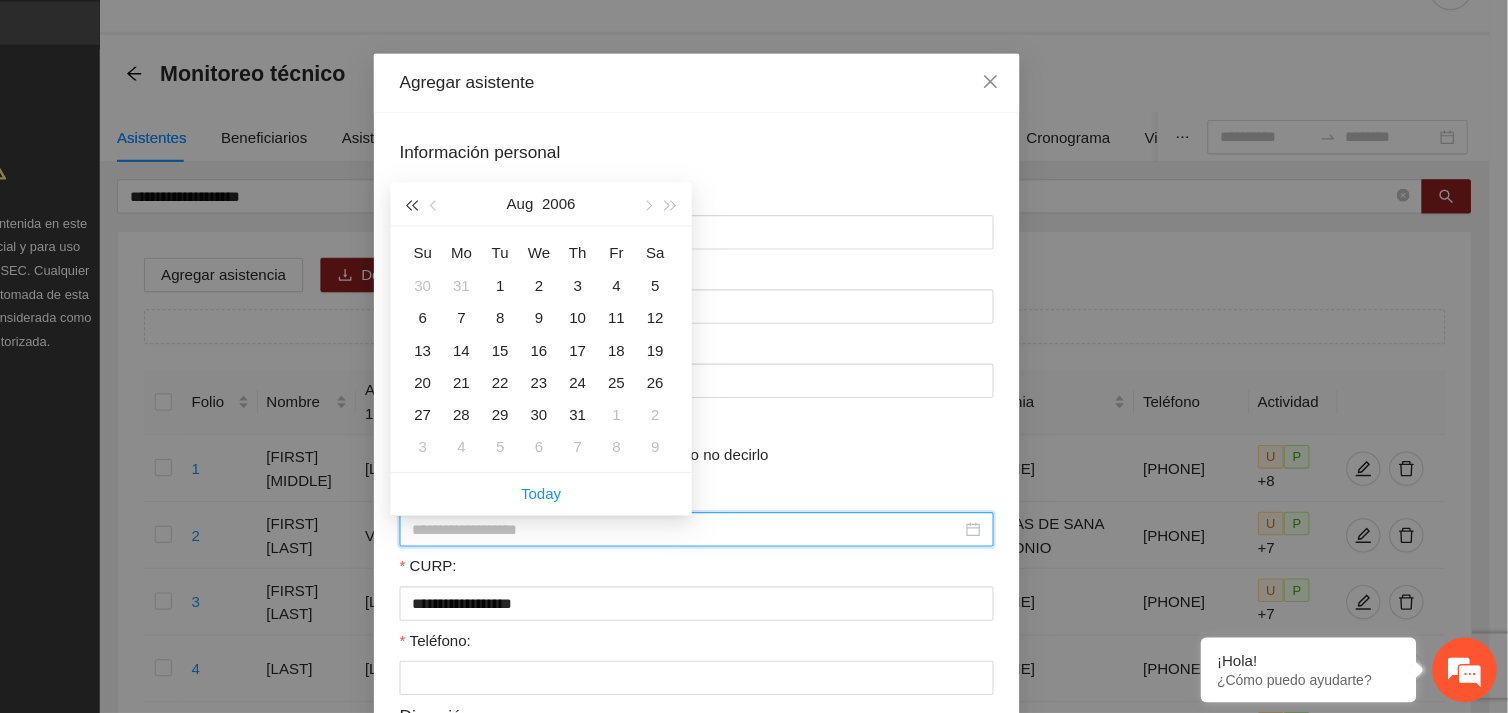 click at bounding box center [489, 242] 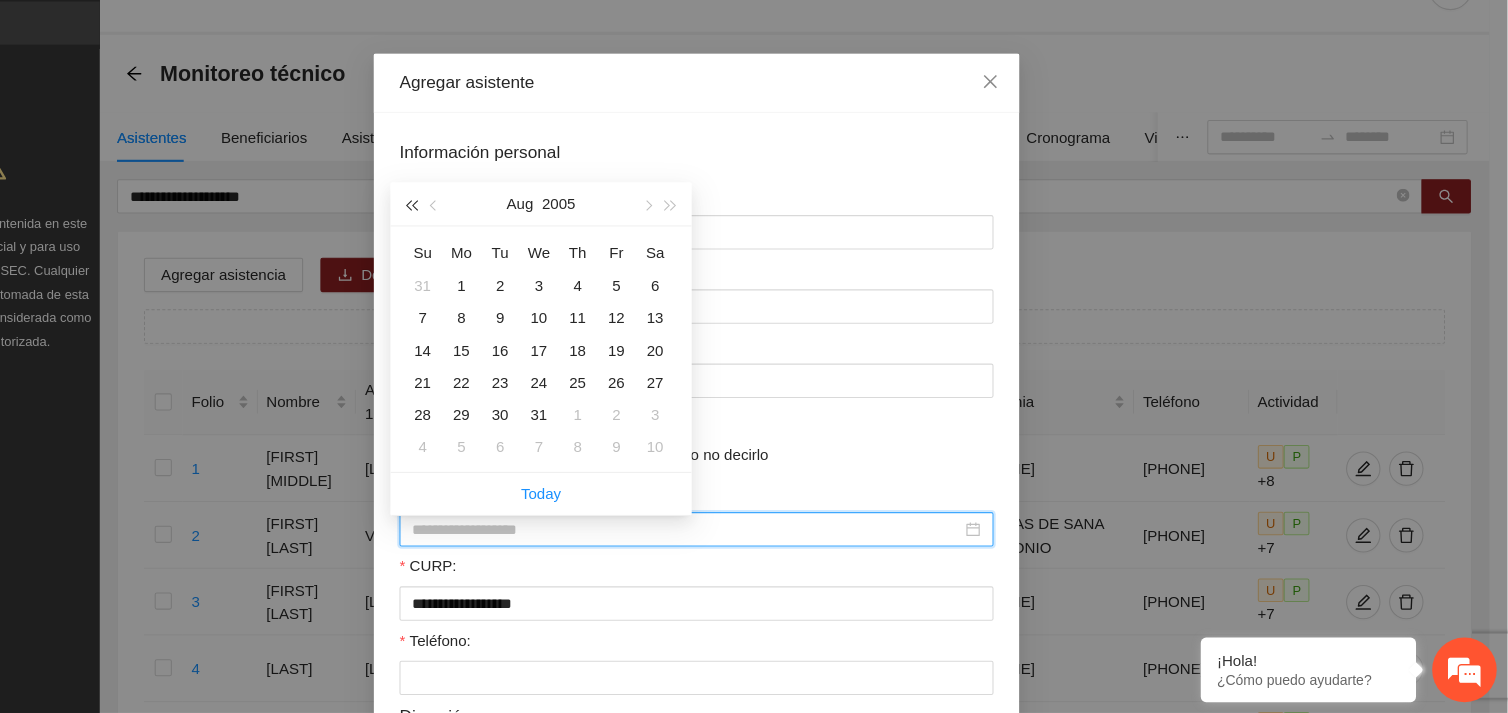 click at bounding box center [489, 242] 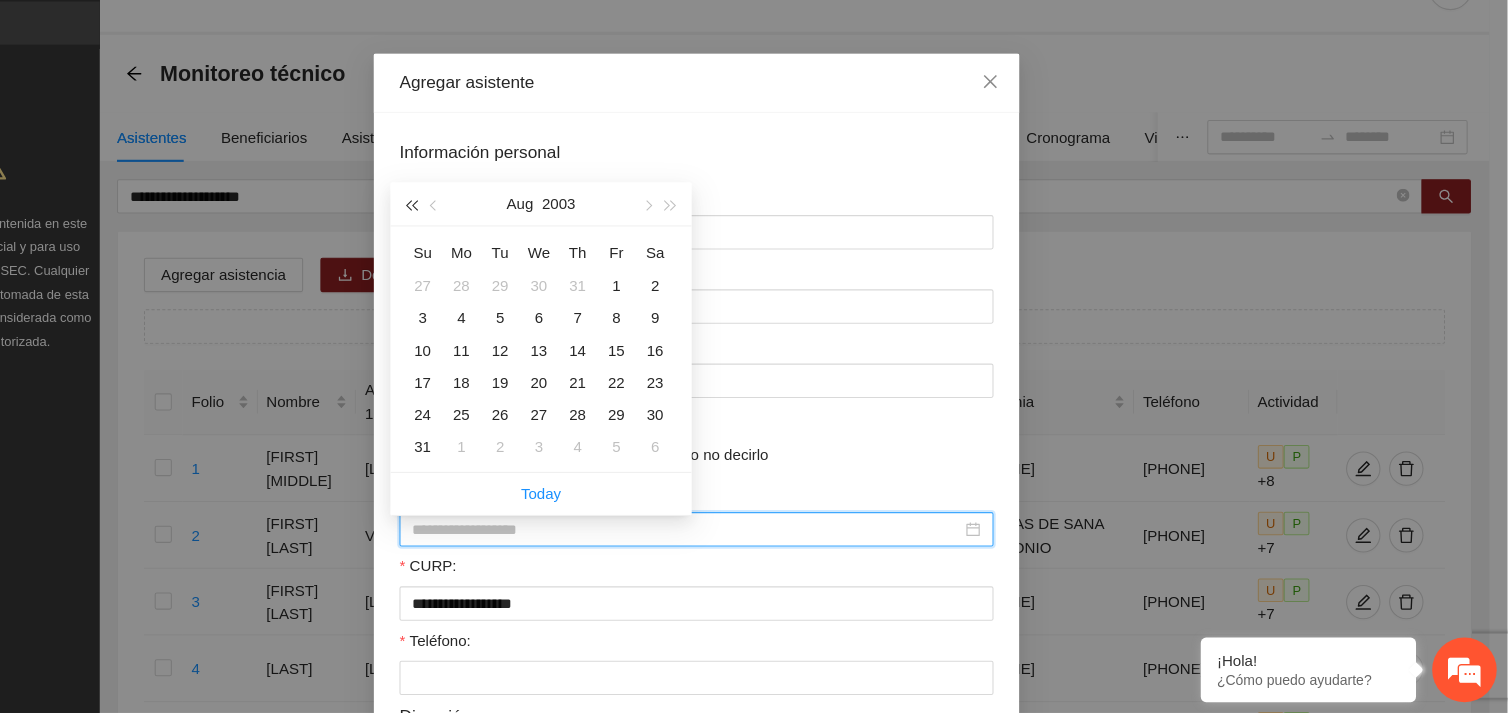 click at bounding box center (489, 242) 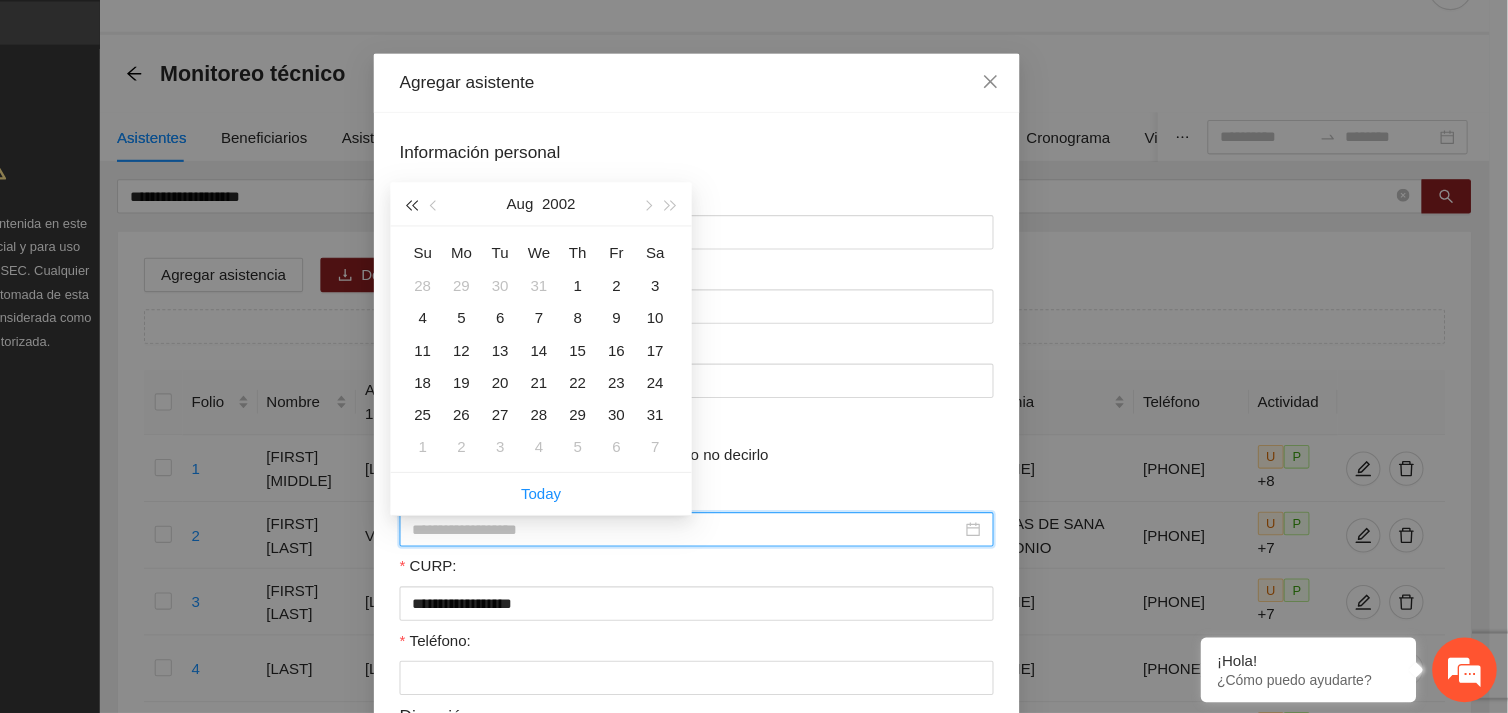 click at bounding box center [489, 242] 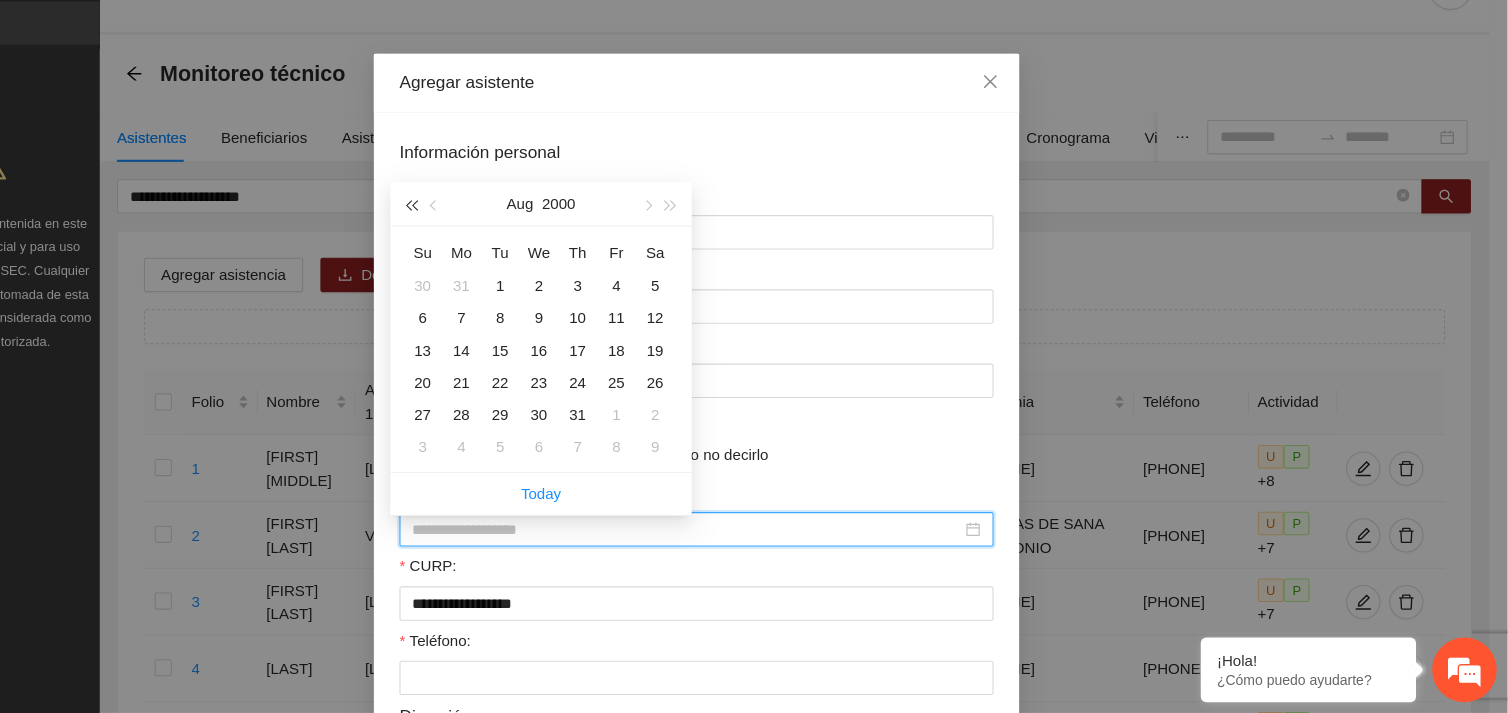 click at bounding box center (489, 242) 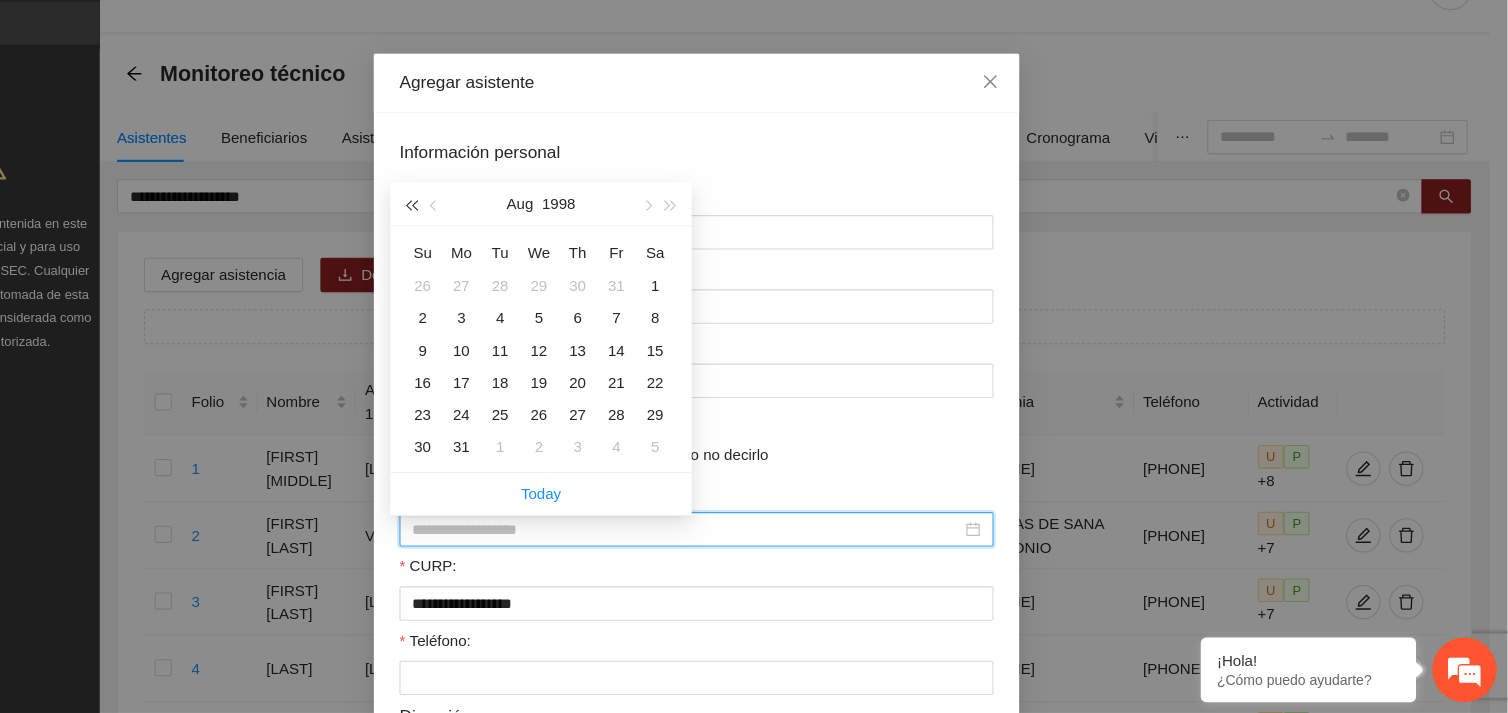 click at bounding box center (489, 242) 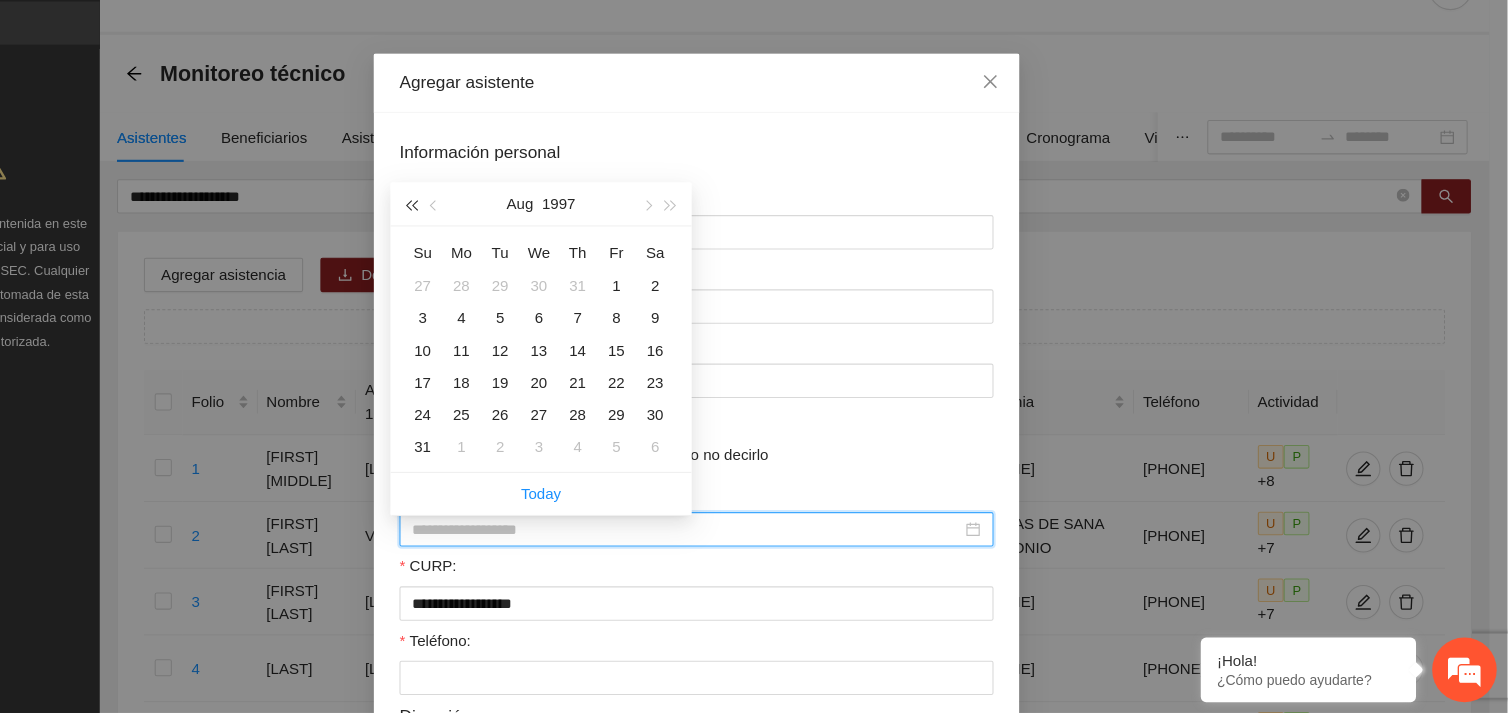 click at bounding box center (489, 242) 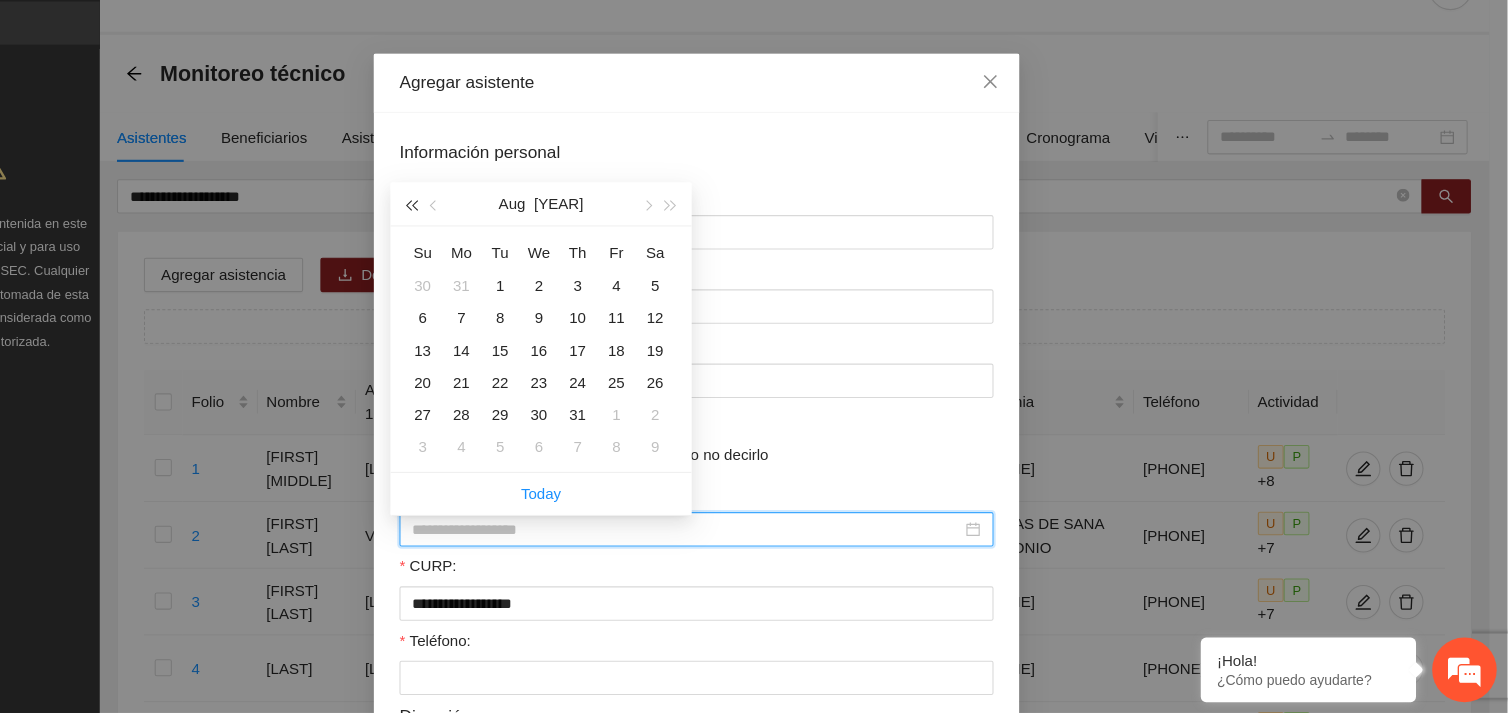 click at bounding box center (489, 242) 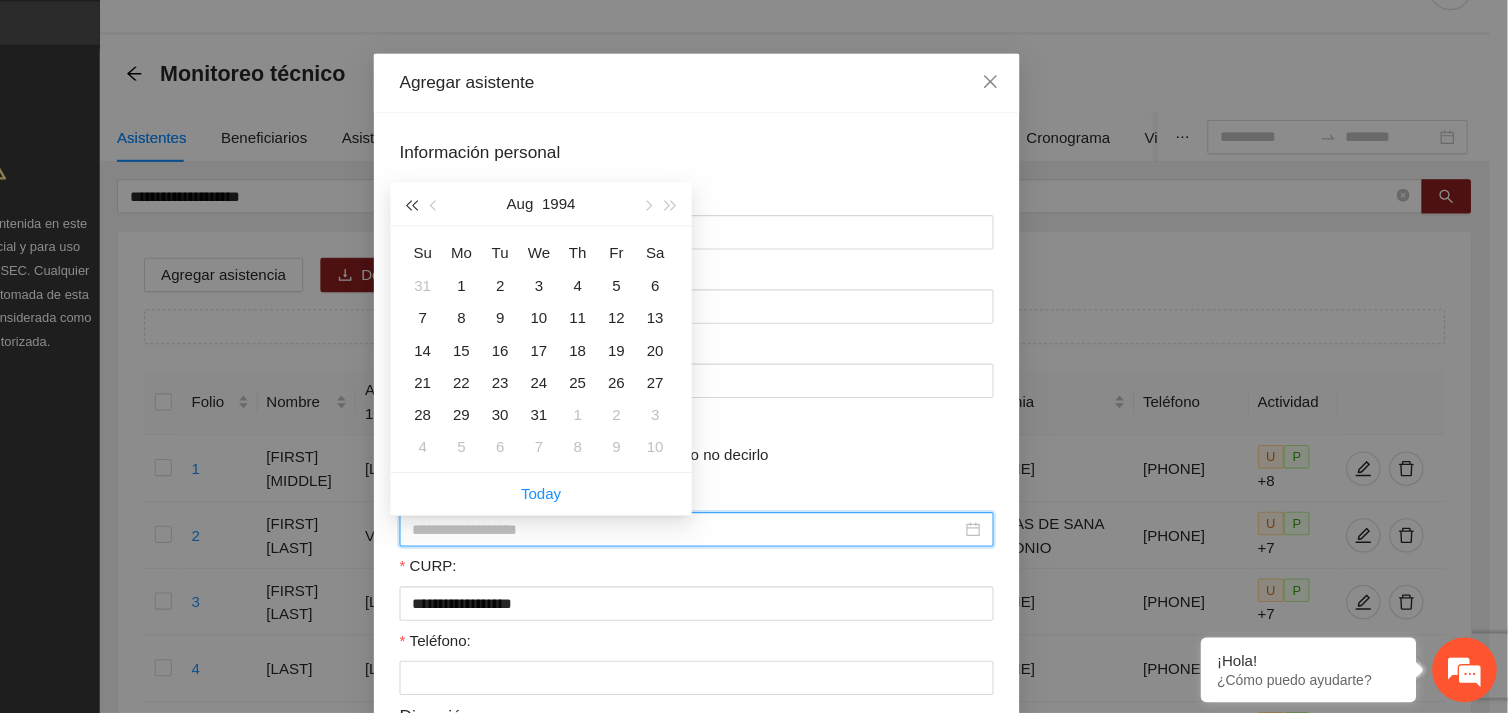click at bounding box center [489, 242] 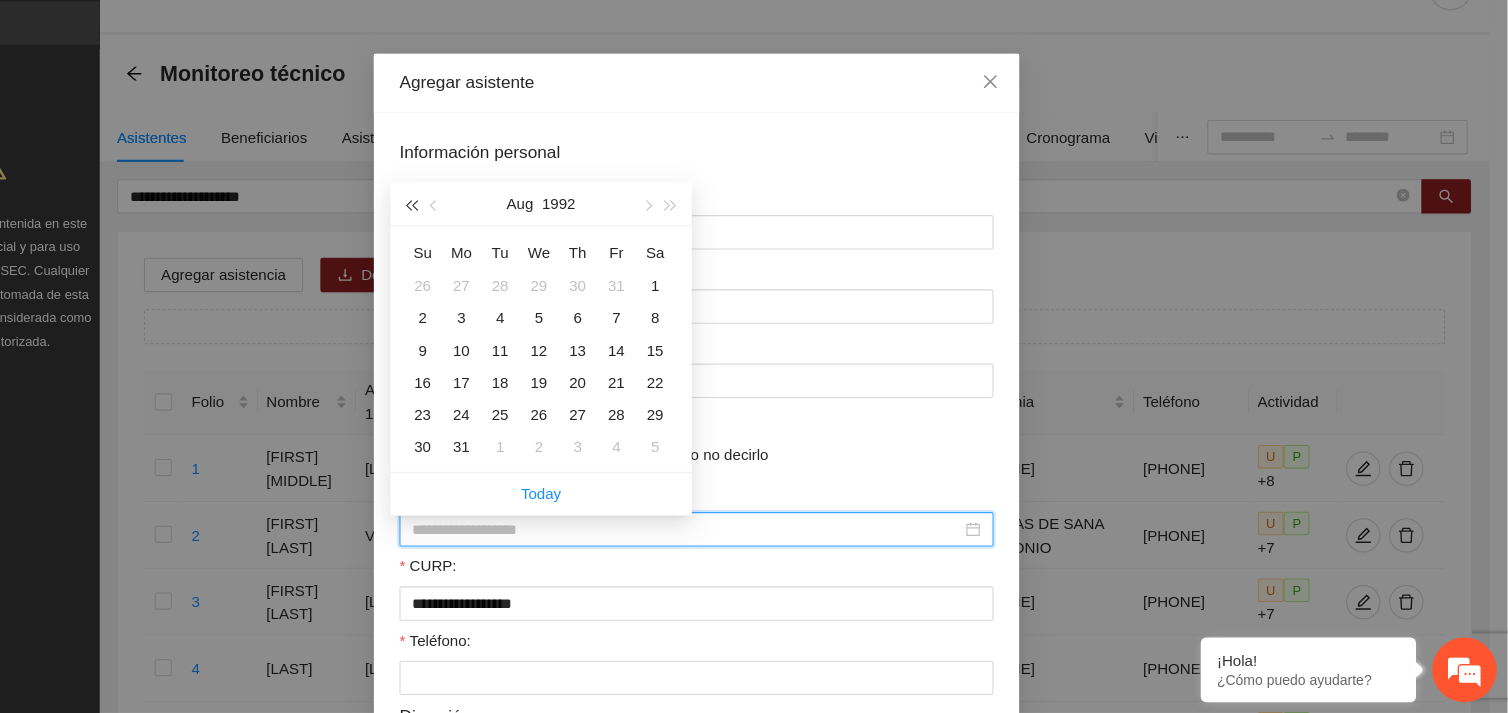 click at bounding box center [489, 242] 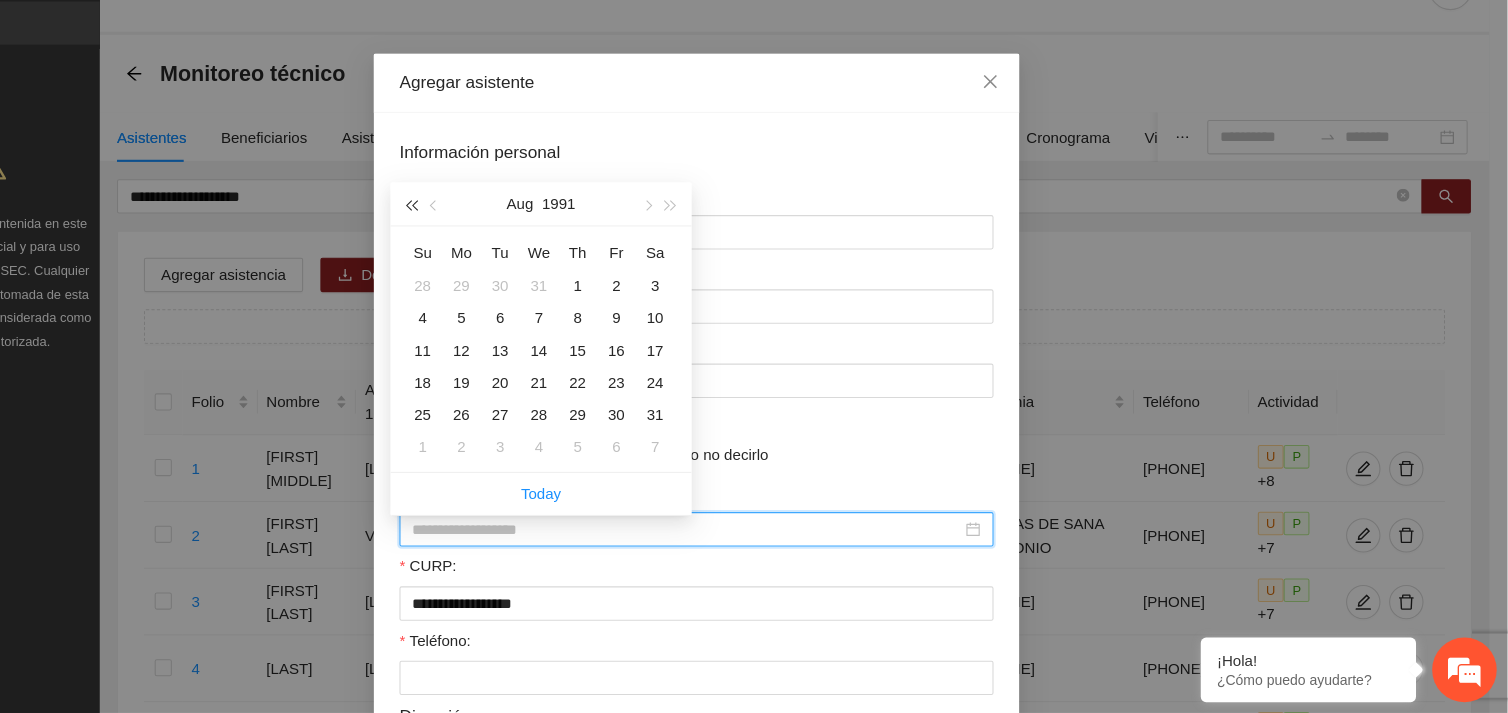 click at bounding box center (489, 242) 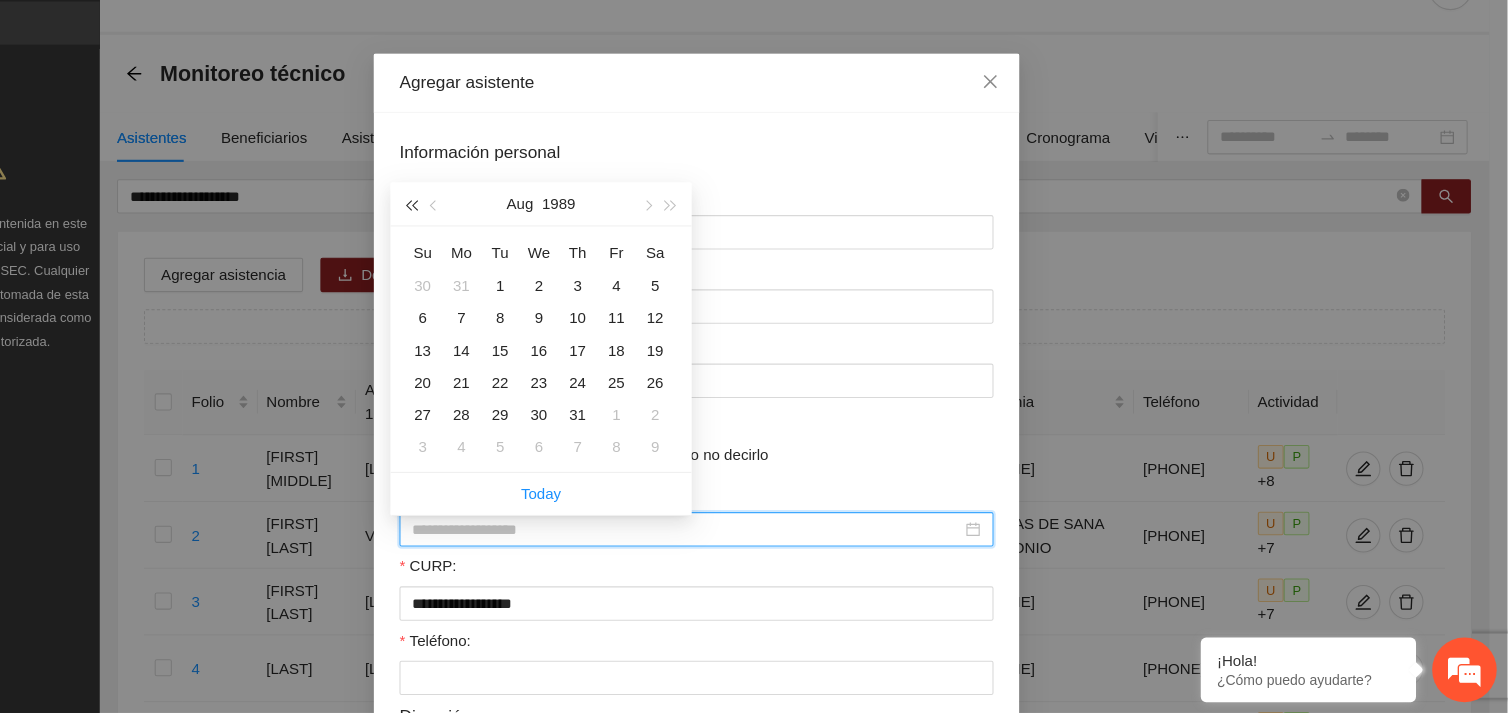 click at bounding box center [489, 242] 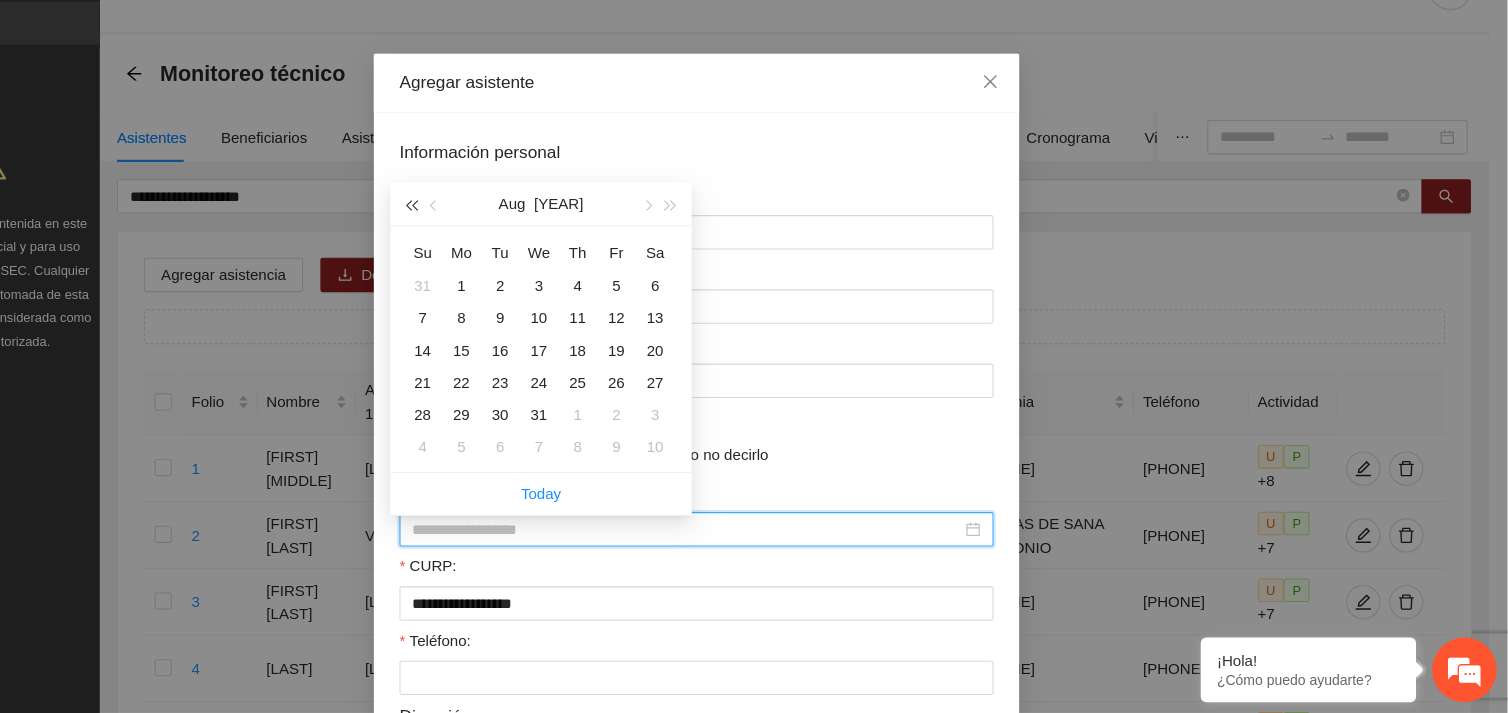 click at bounding box center (489, 242) 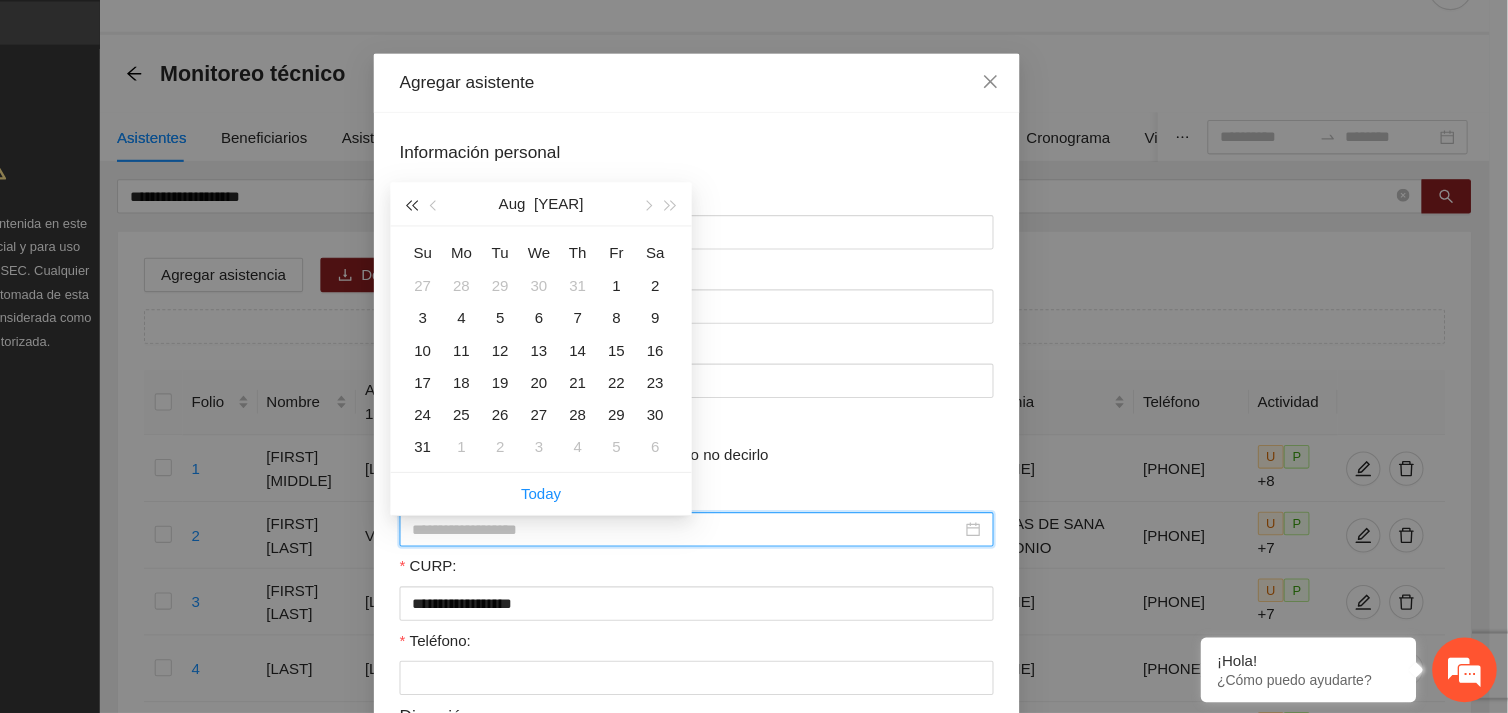 click at bounding box center [489, 242] 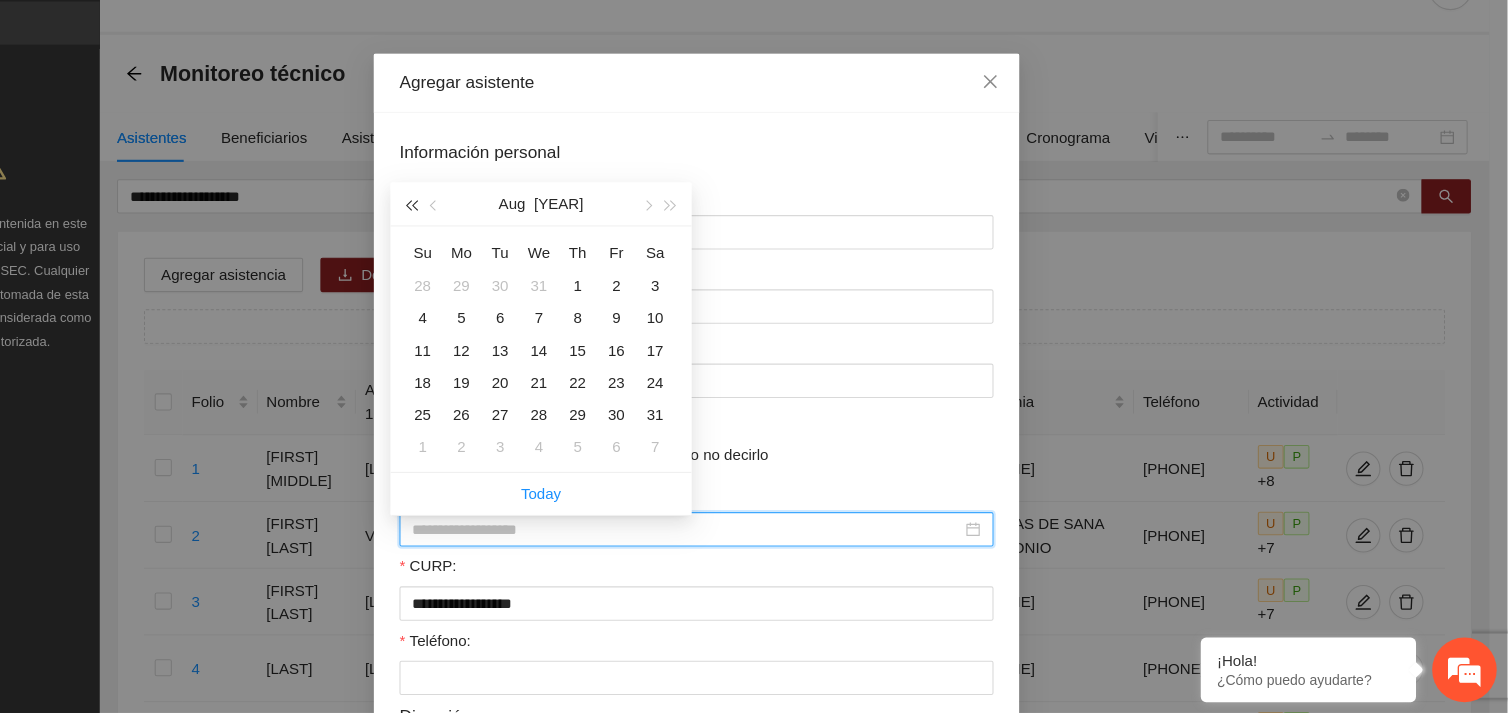click at bounding box center [489, 242] 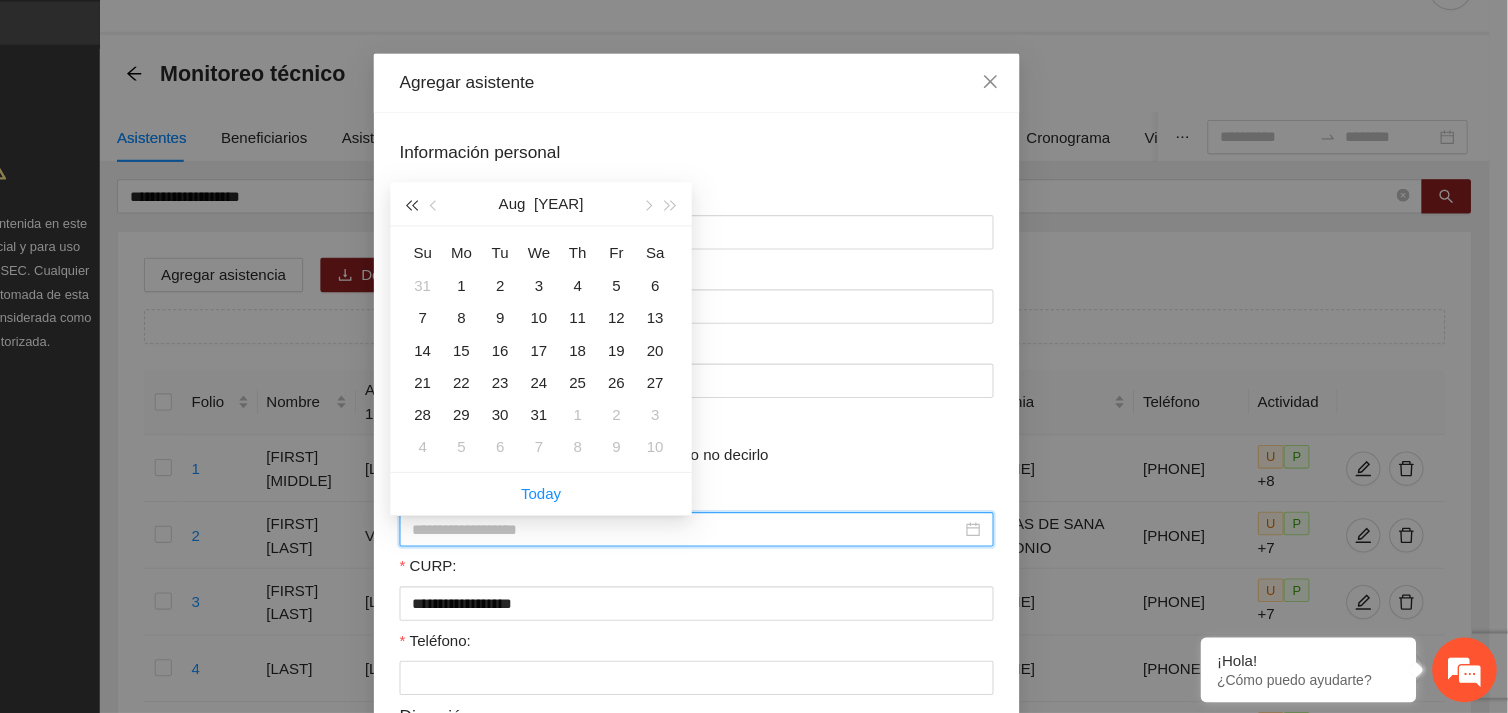 click at bounding box center [489, 242] 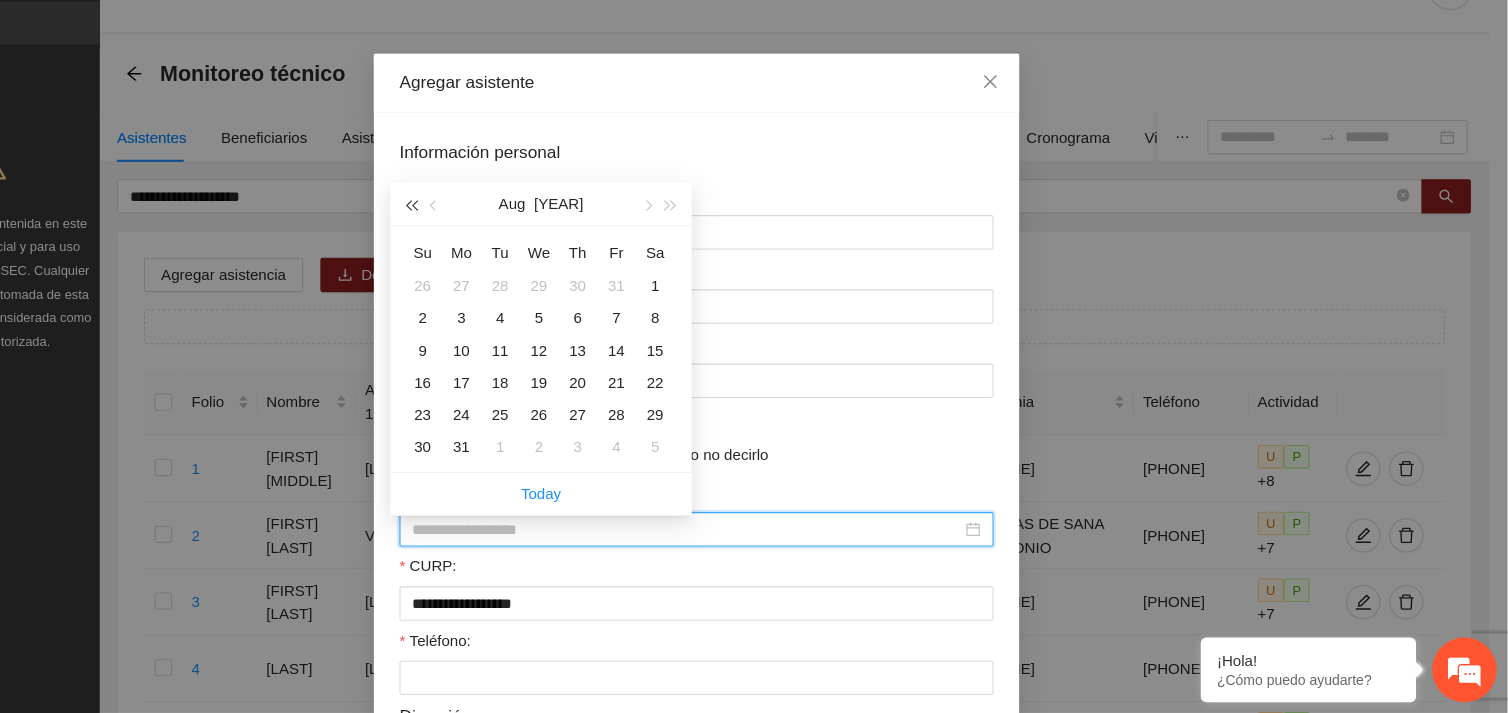 click at bounding box center (489, 242) 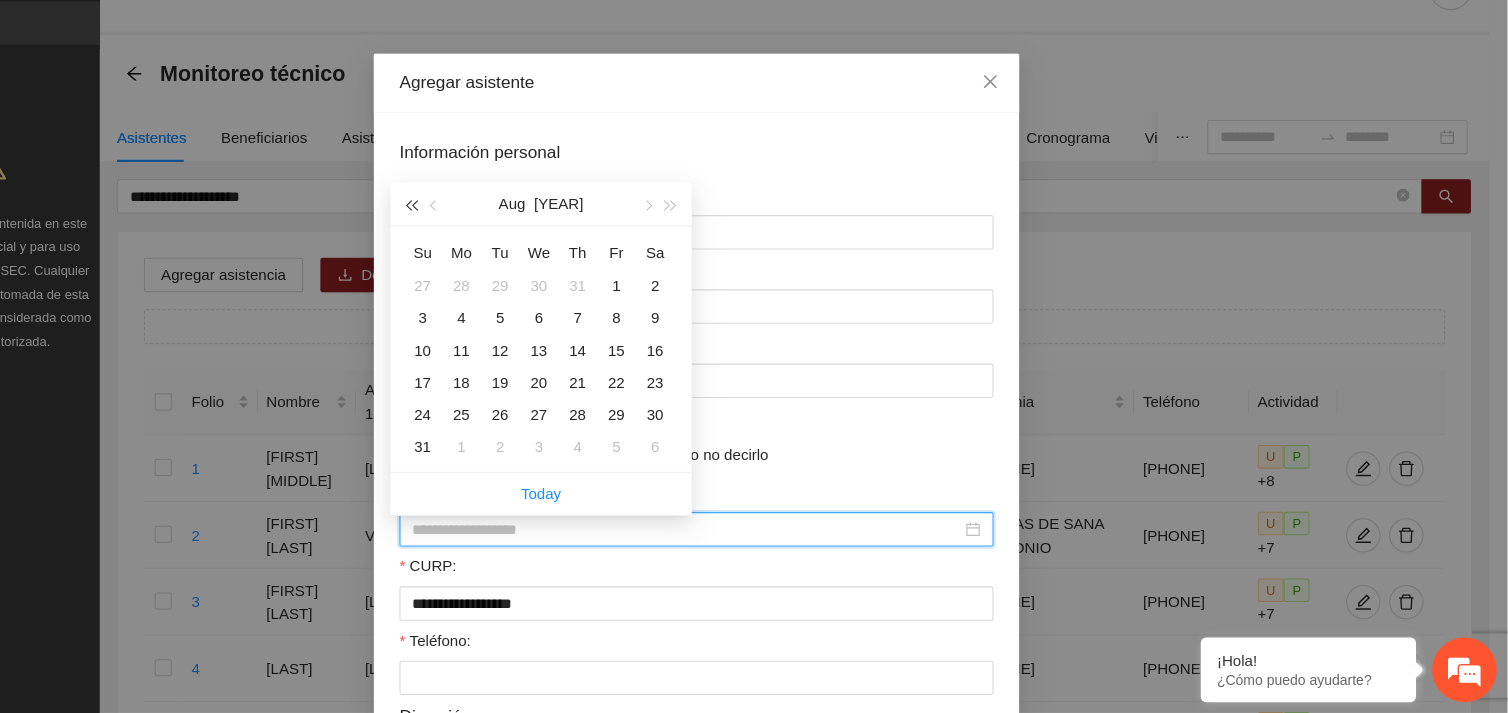 click at bounding box center [489, 242] 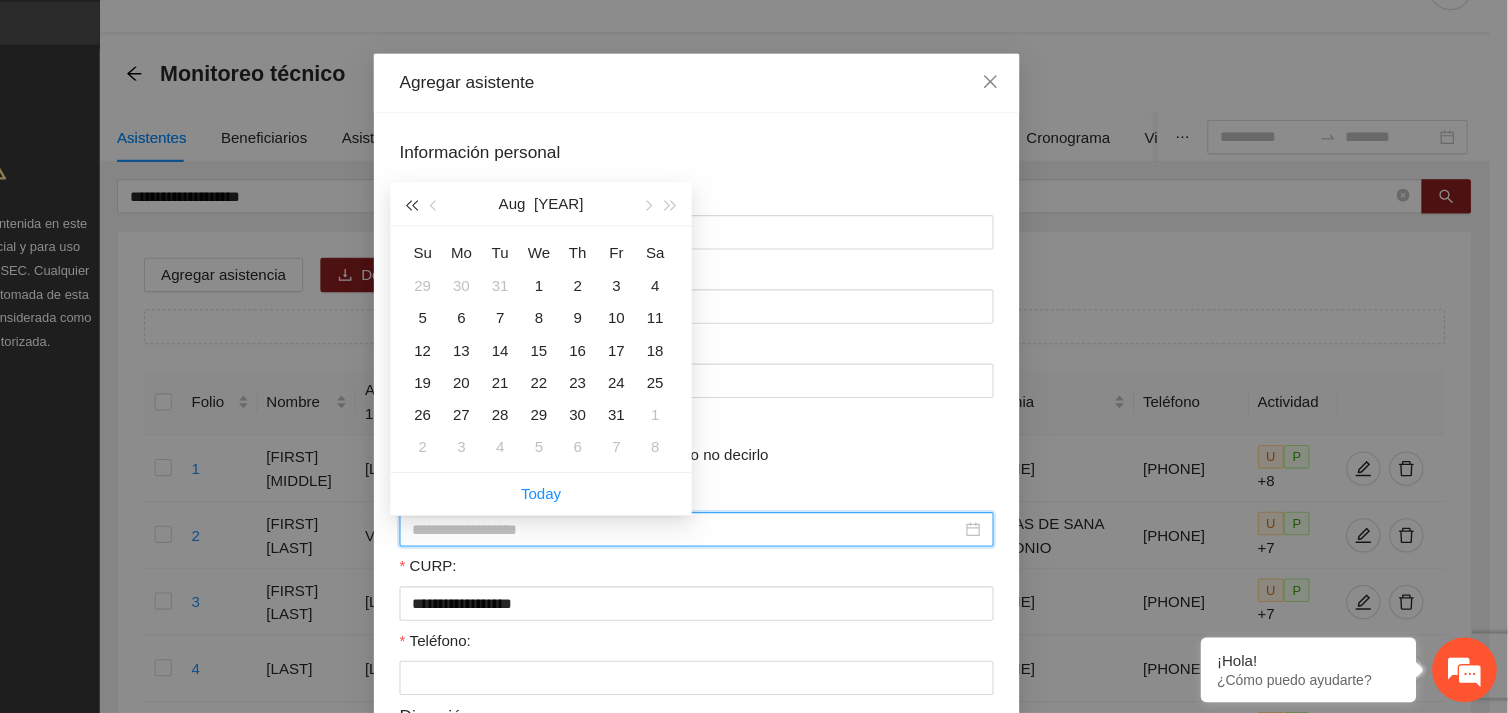 click at bounding box center [489, 242] 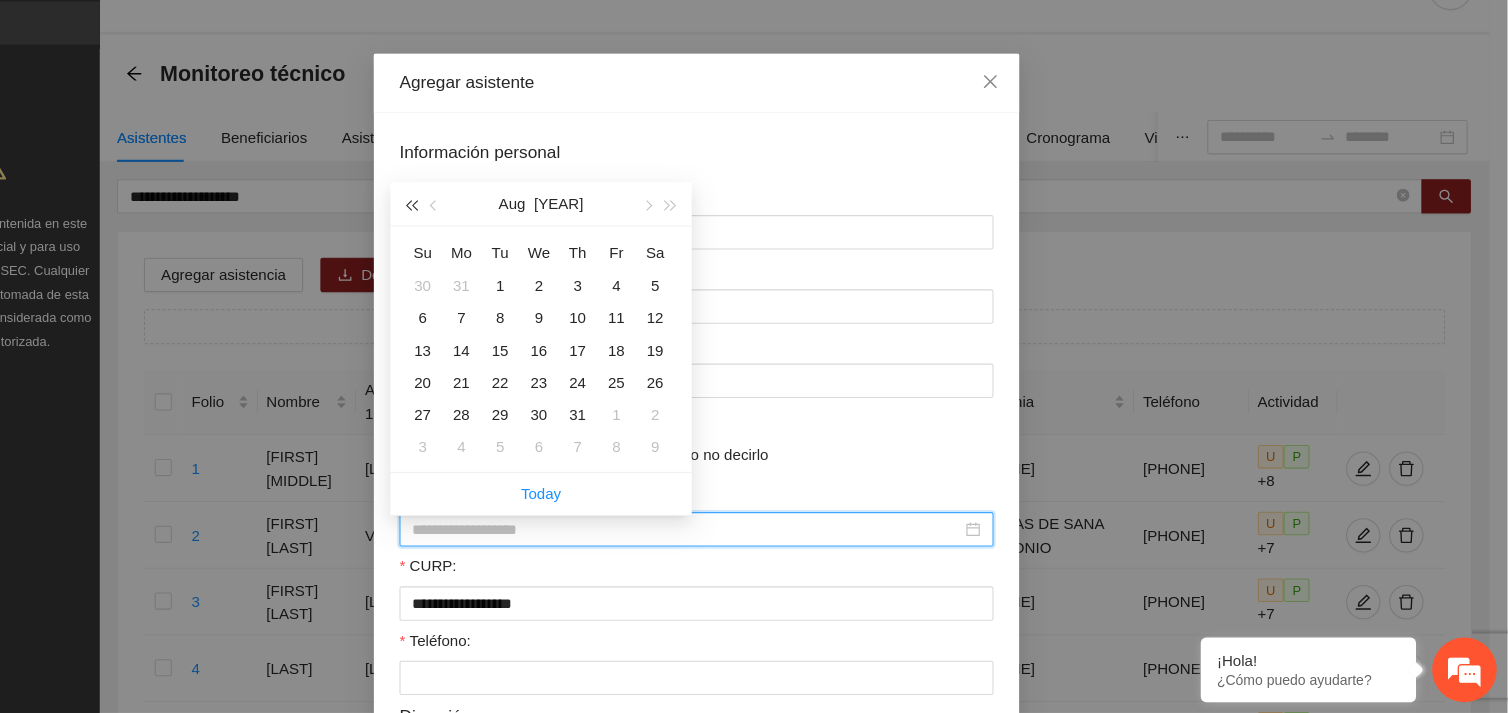 click at bounding box center [489, 242] 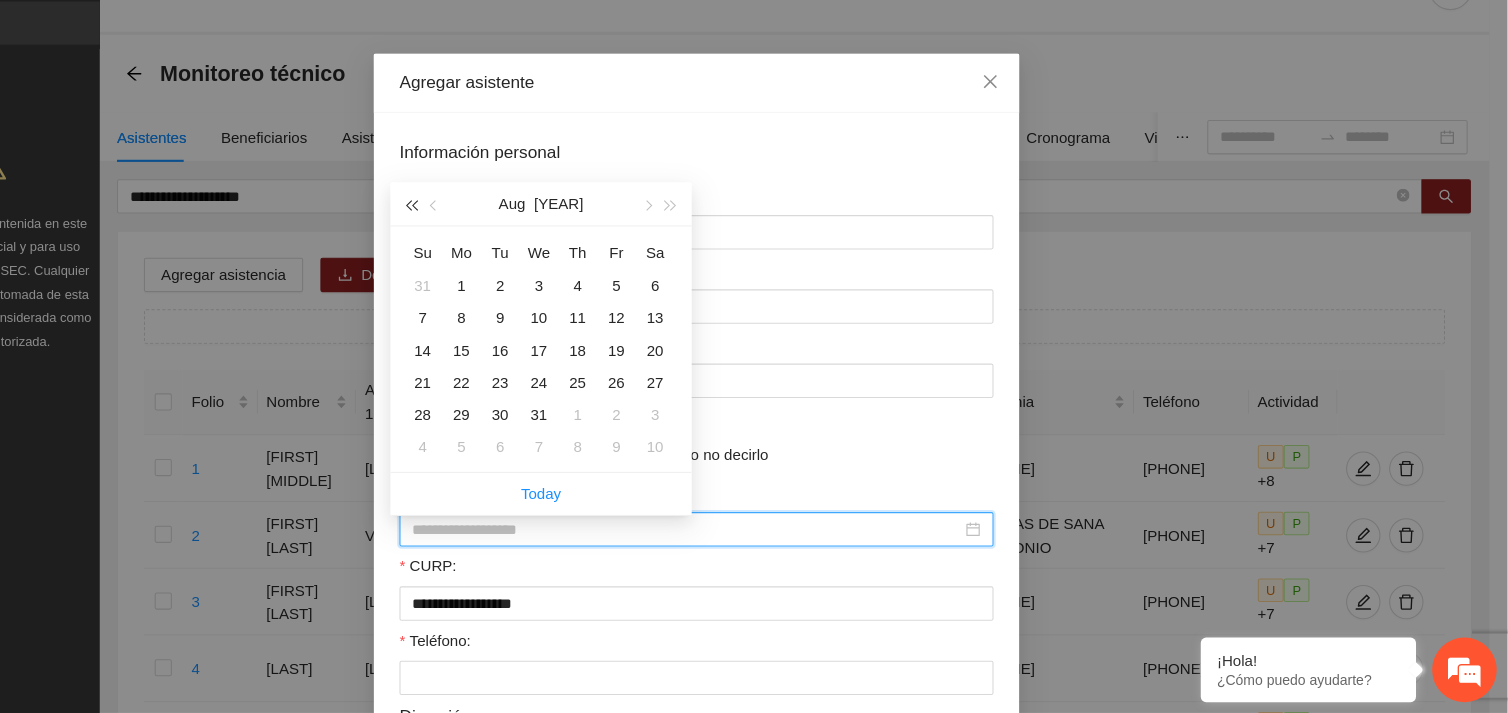 click at bounding box center [489, 242] 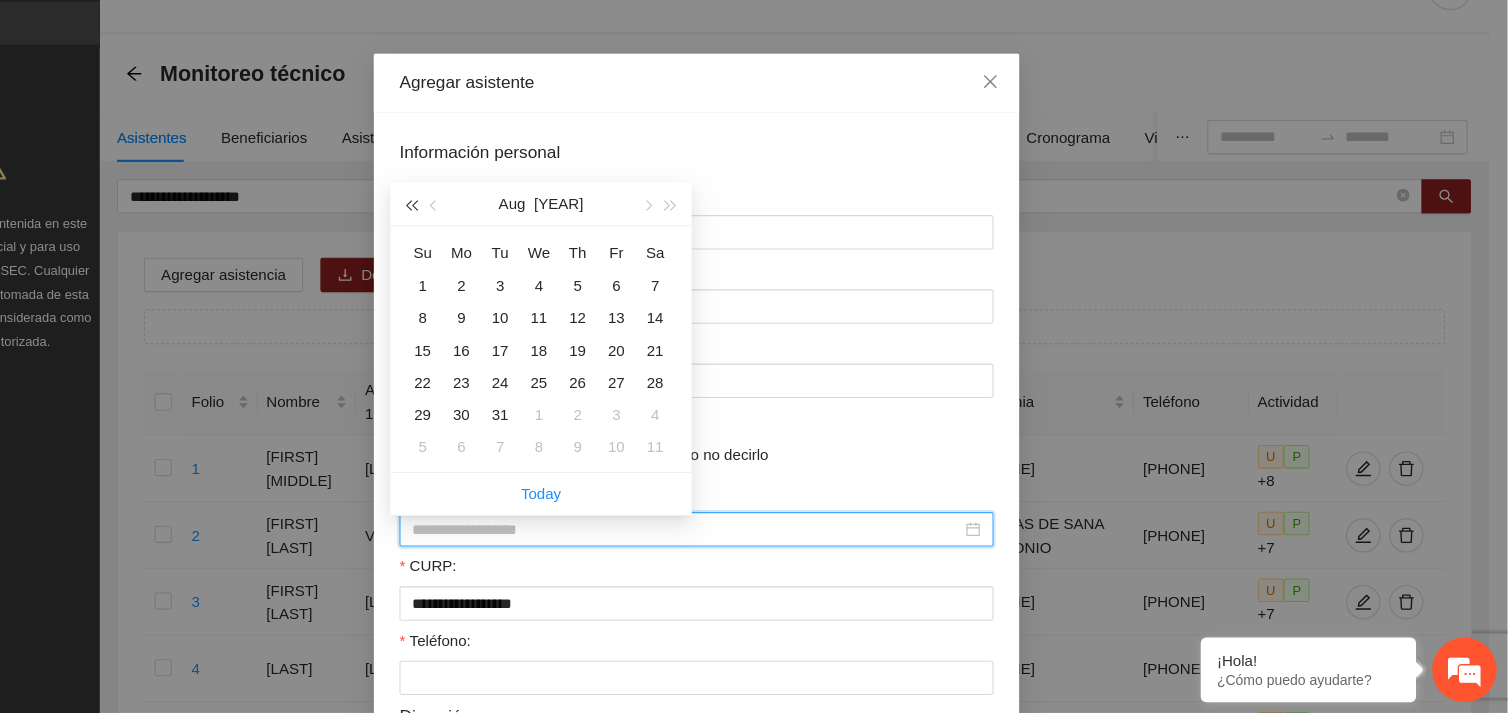 click at bounding box center (489, 242) 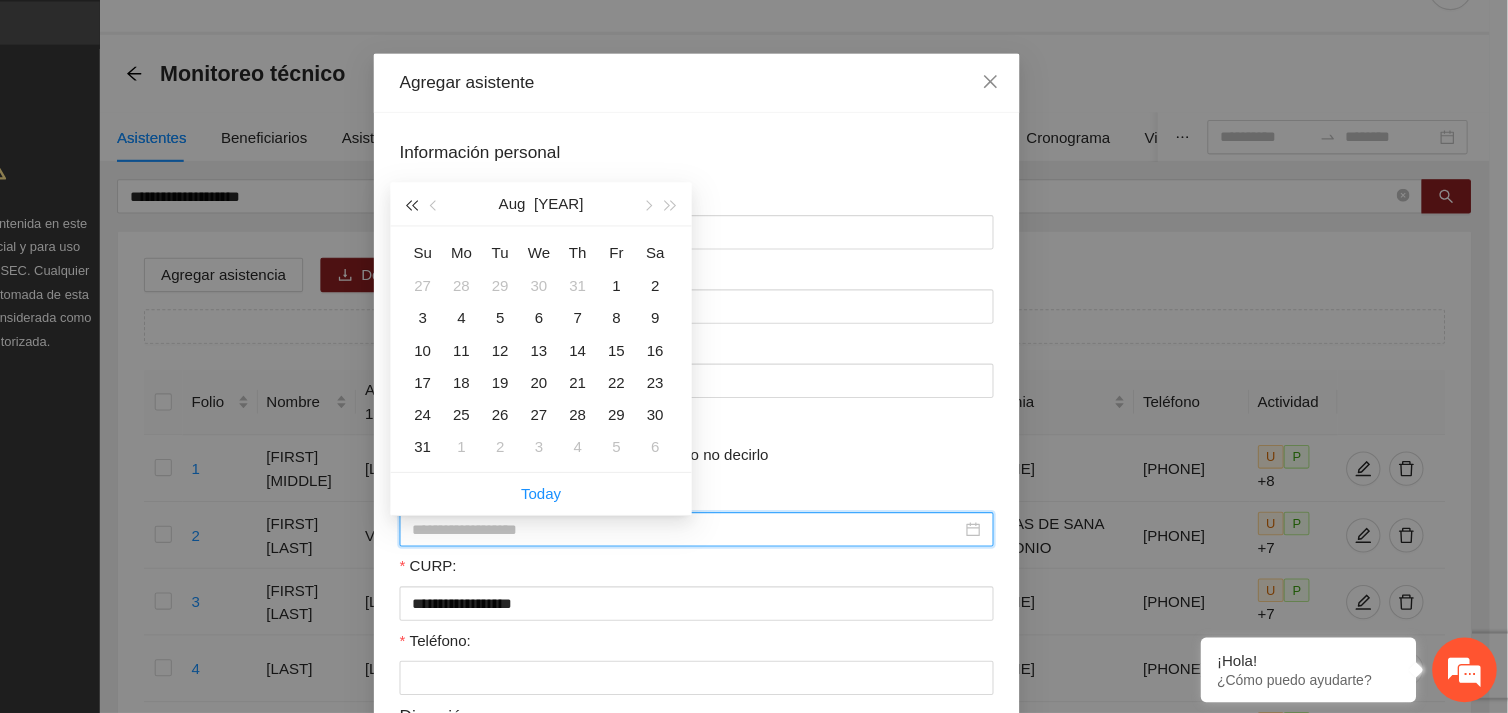 click at bounding box center (489, 242) 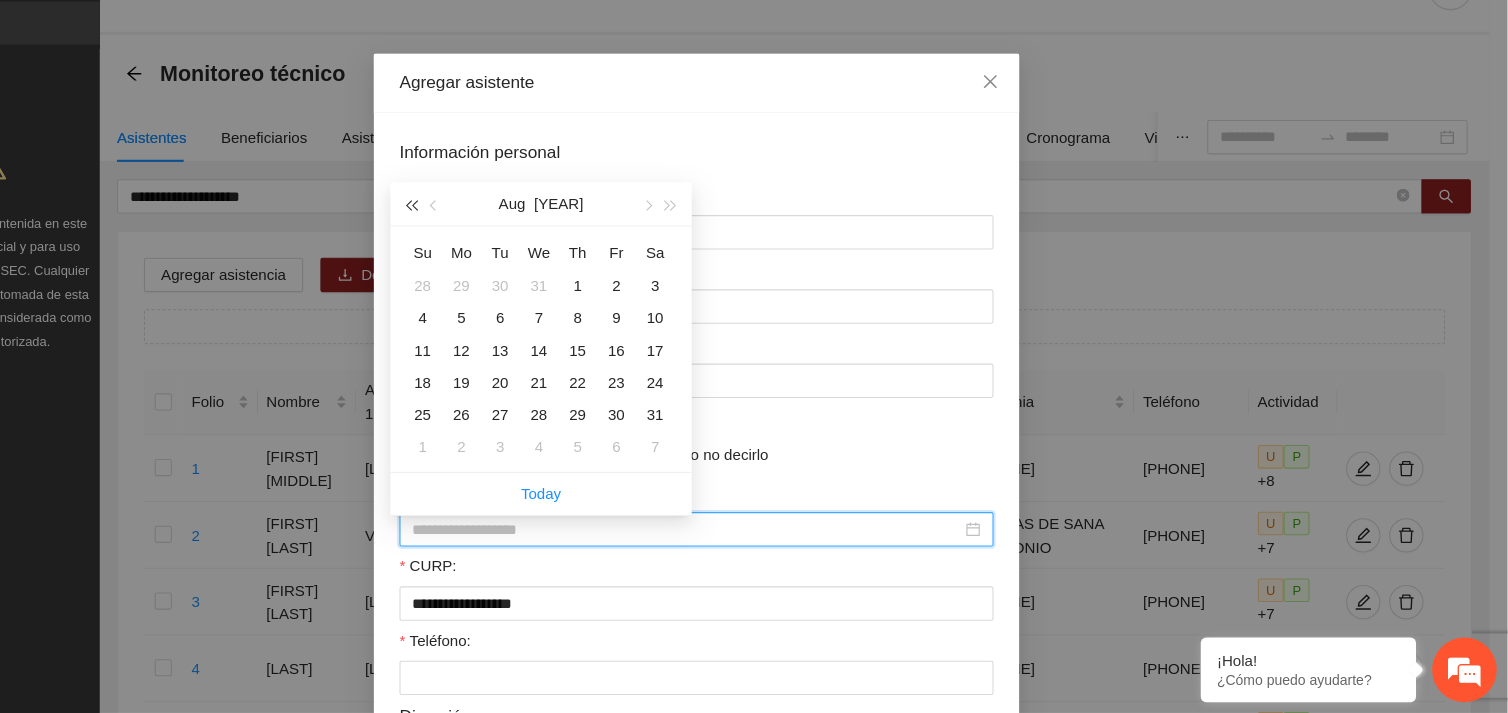 click at bounding box center [489, 242] 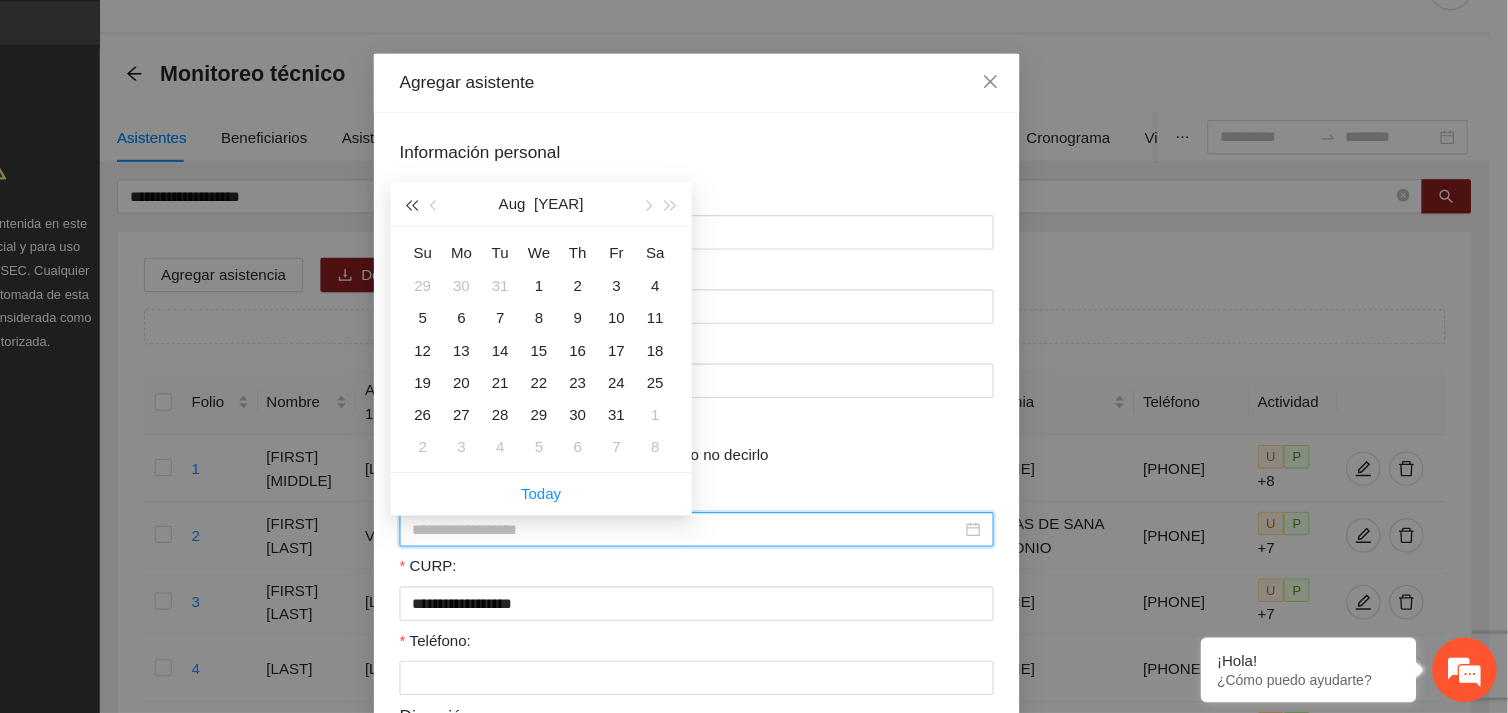 click at bounding box center [489, 242] 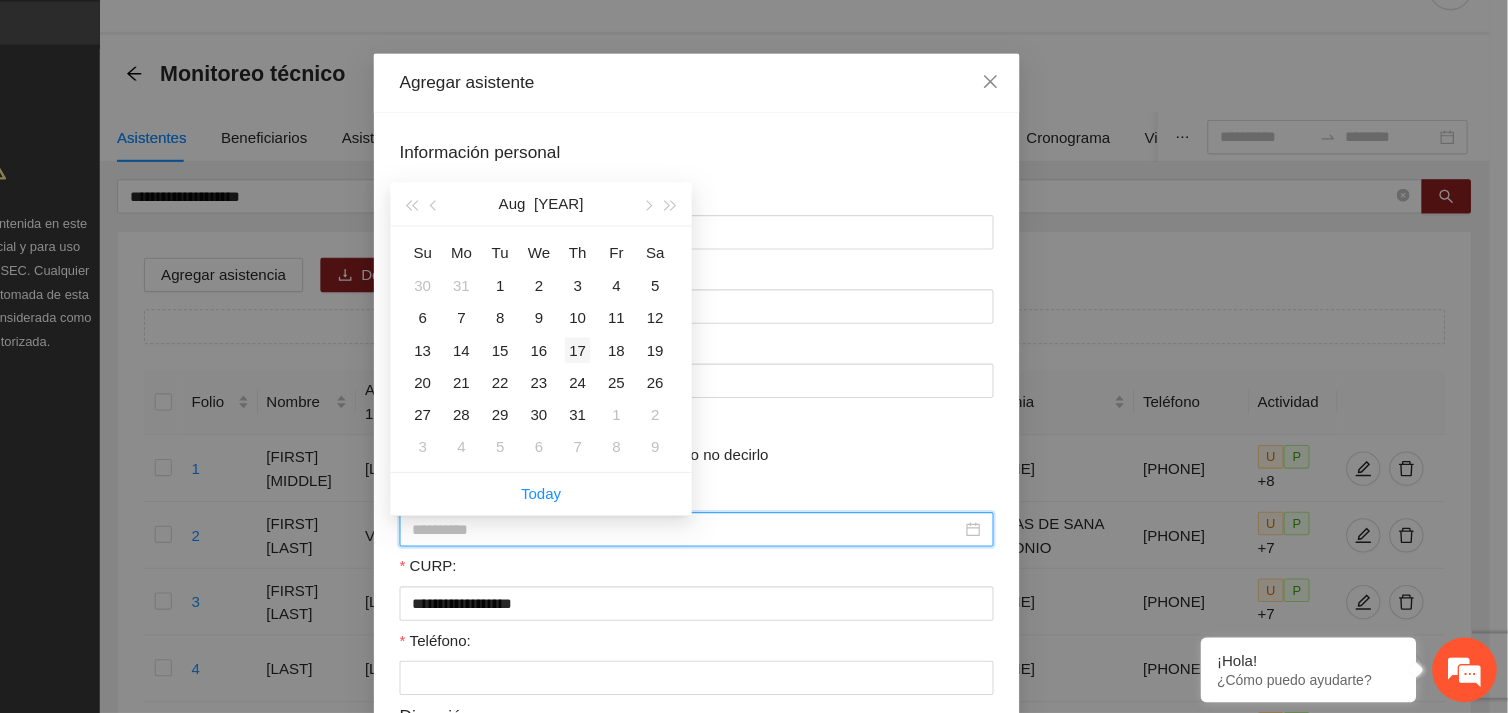 type on "**********" 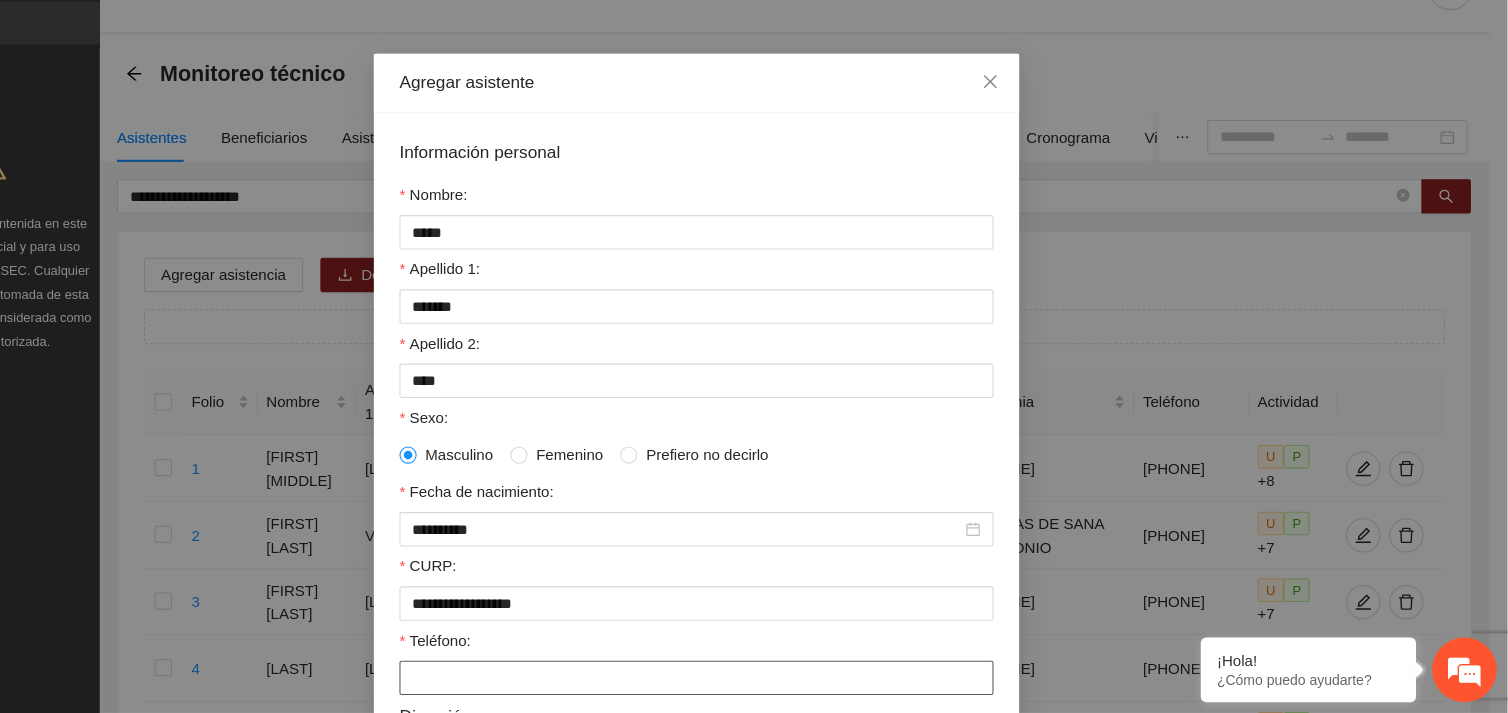 click on "Teléfono:" at bounding box center (754, 680) 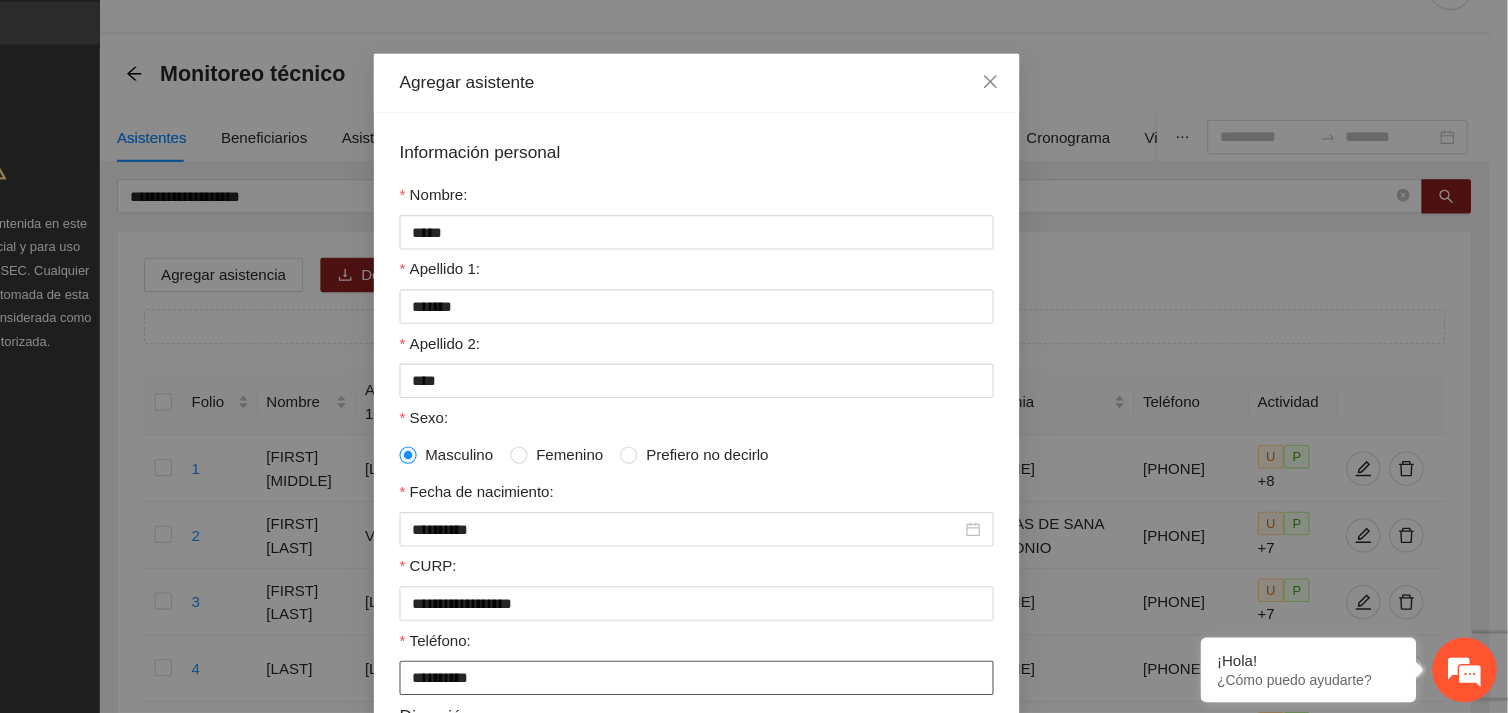 type on "**********" 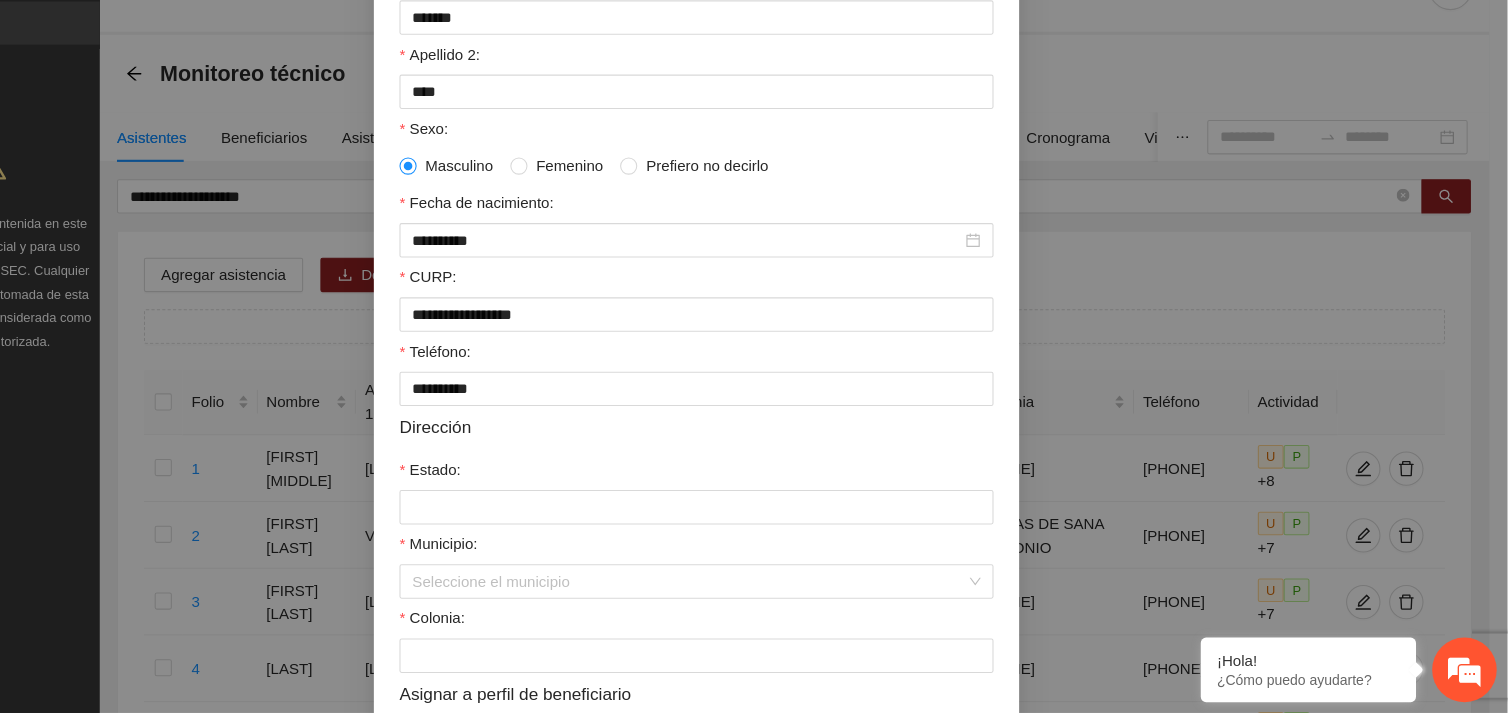 scroll, scrollTop: 274, scrollLeft: 0, axis: vertical 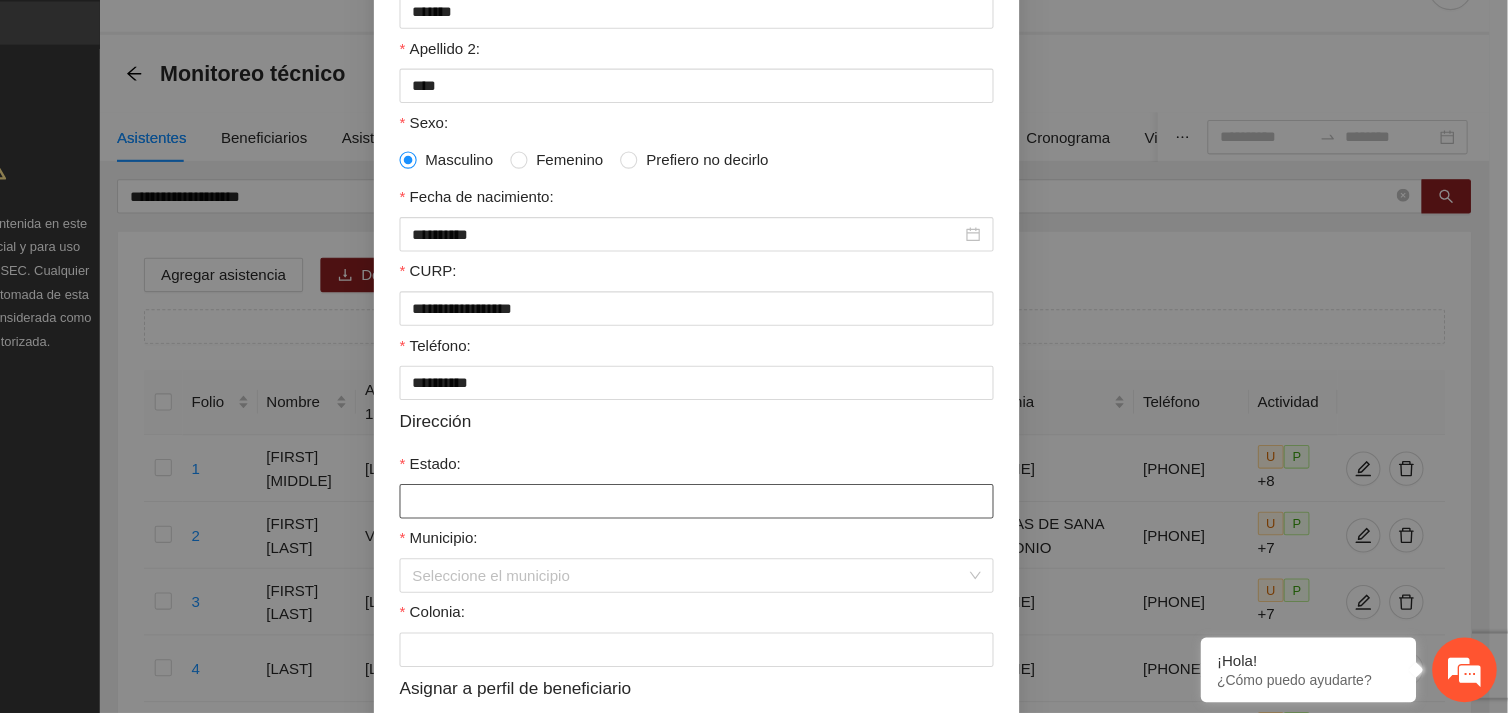 click on "Estado:" at bounding box center (754, 516) 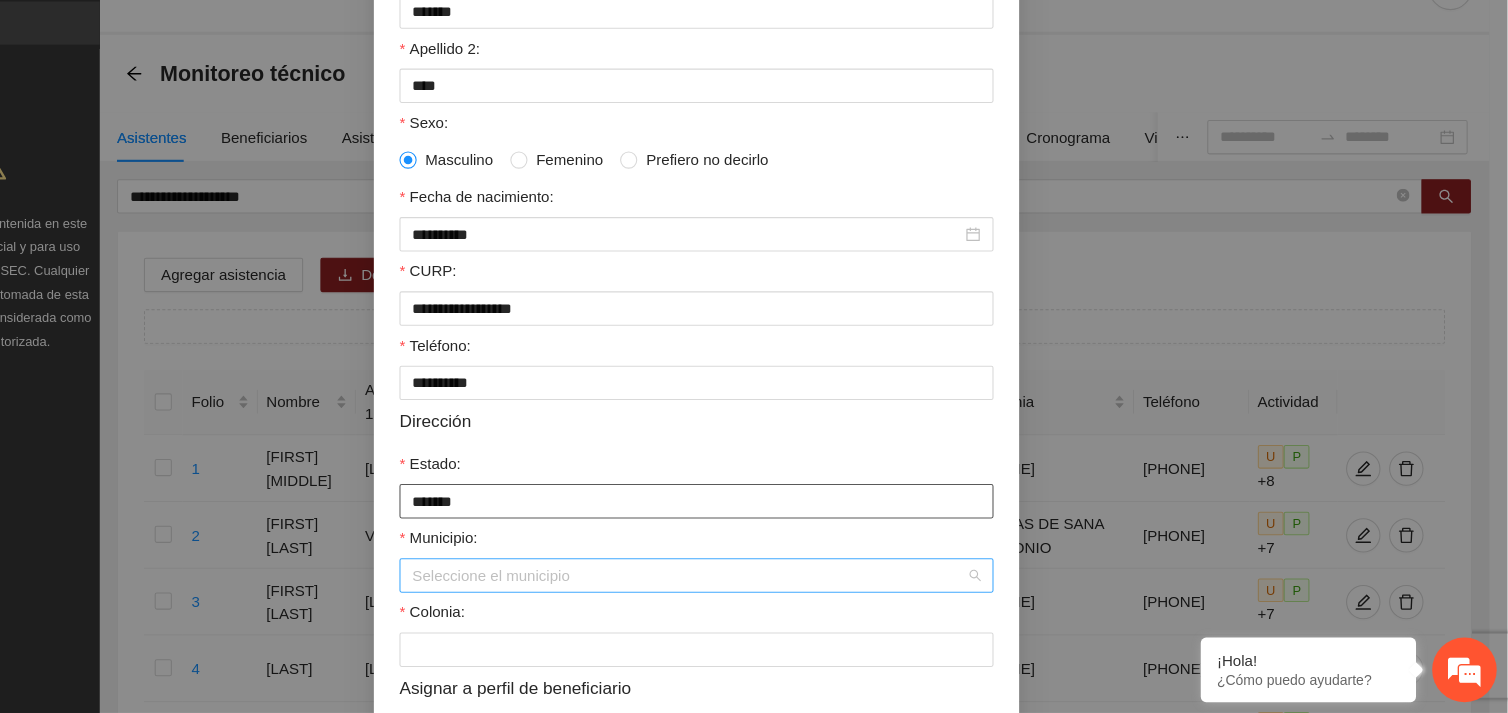 click on "Seleccione el municipio" at bounding box center [754, 585] 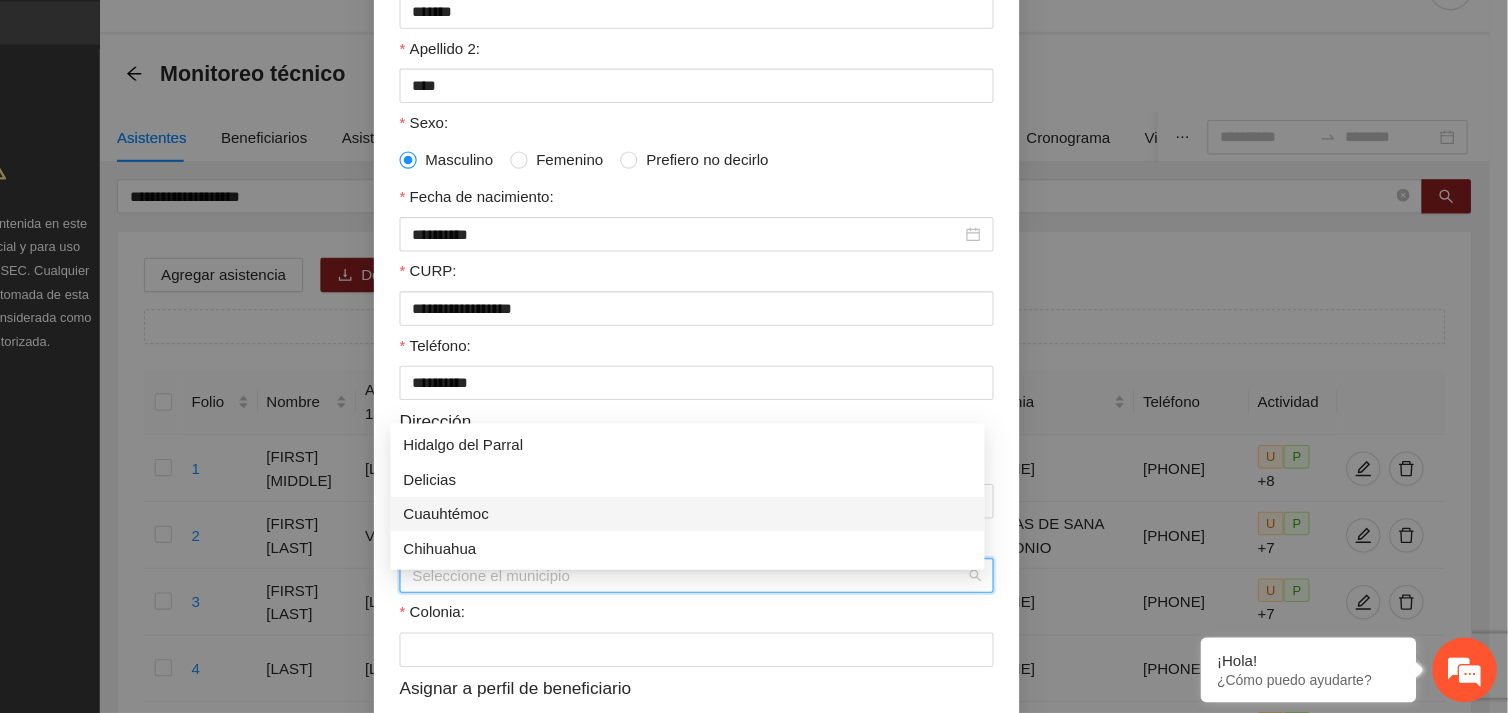 click on "Cuauhtémoc" at bounding box center [746, 528] 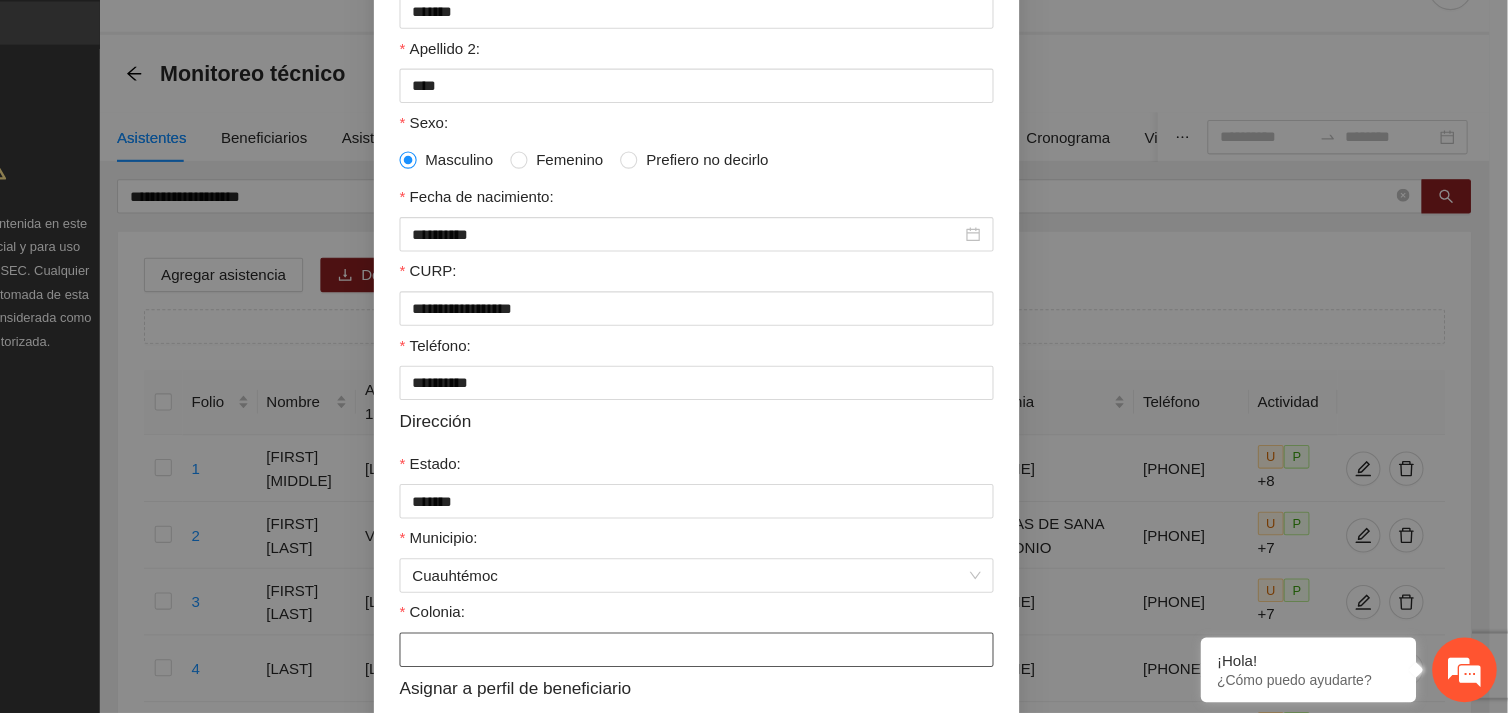 click on "Colonia:" at bounding box center (754, 654) 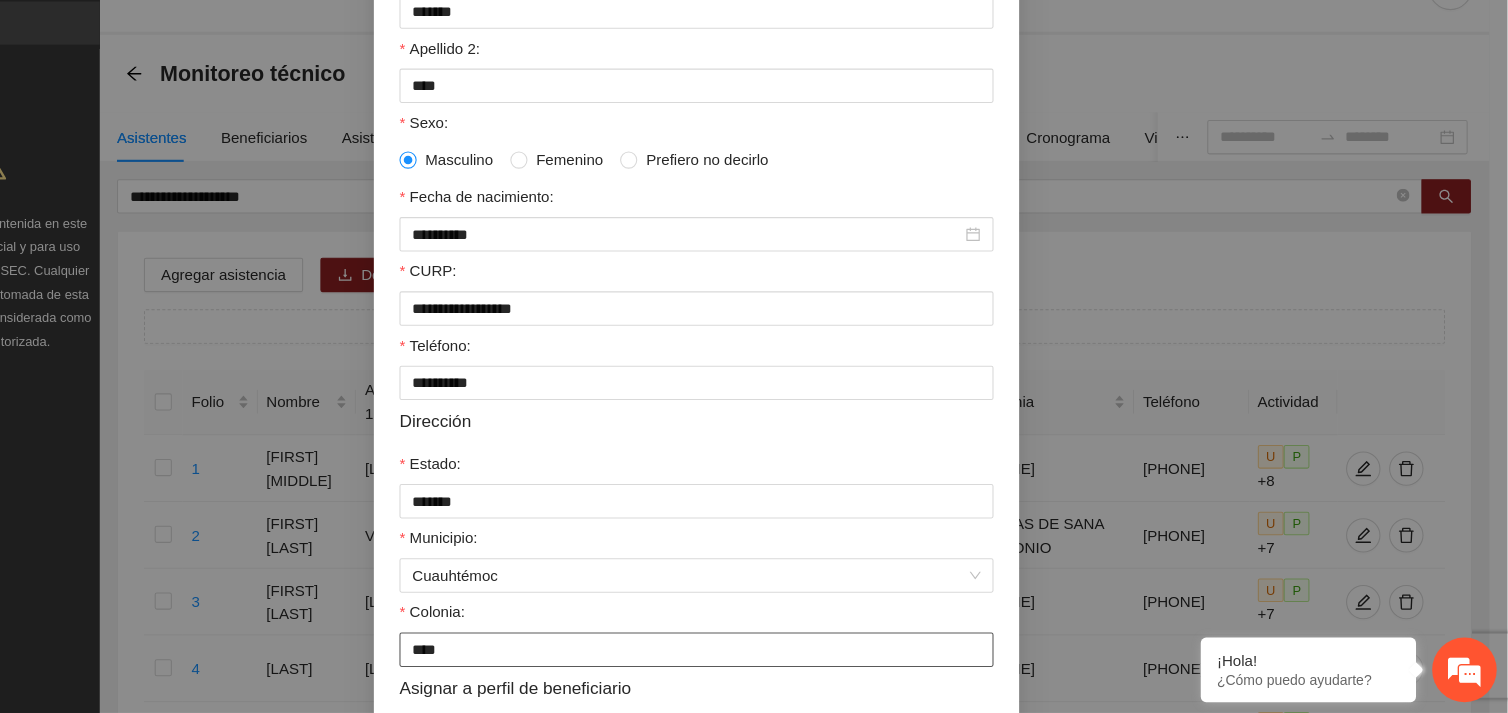 type on "*********" 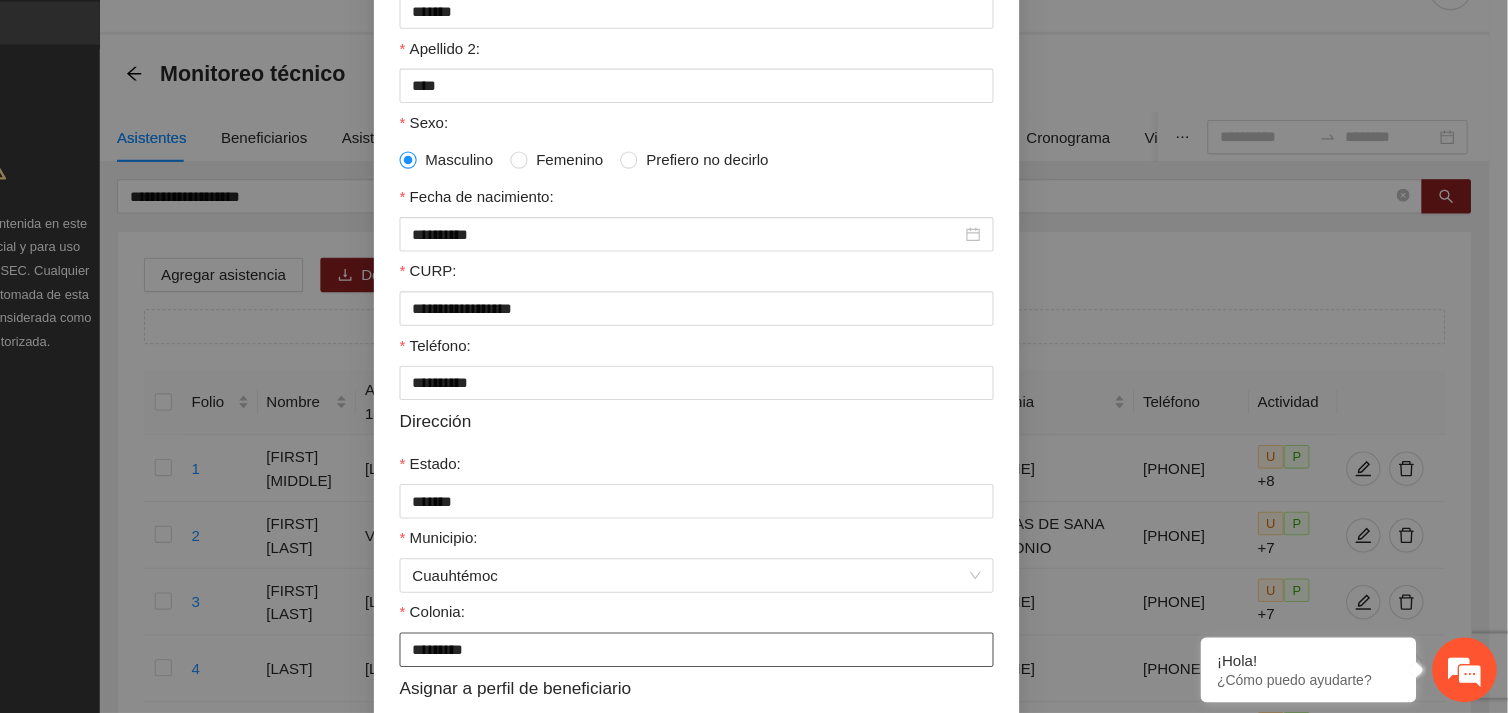 type on "**********" 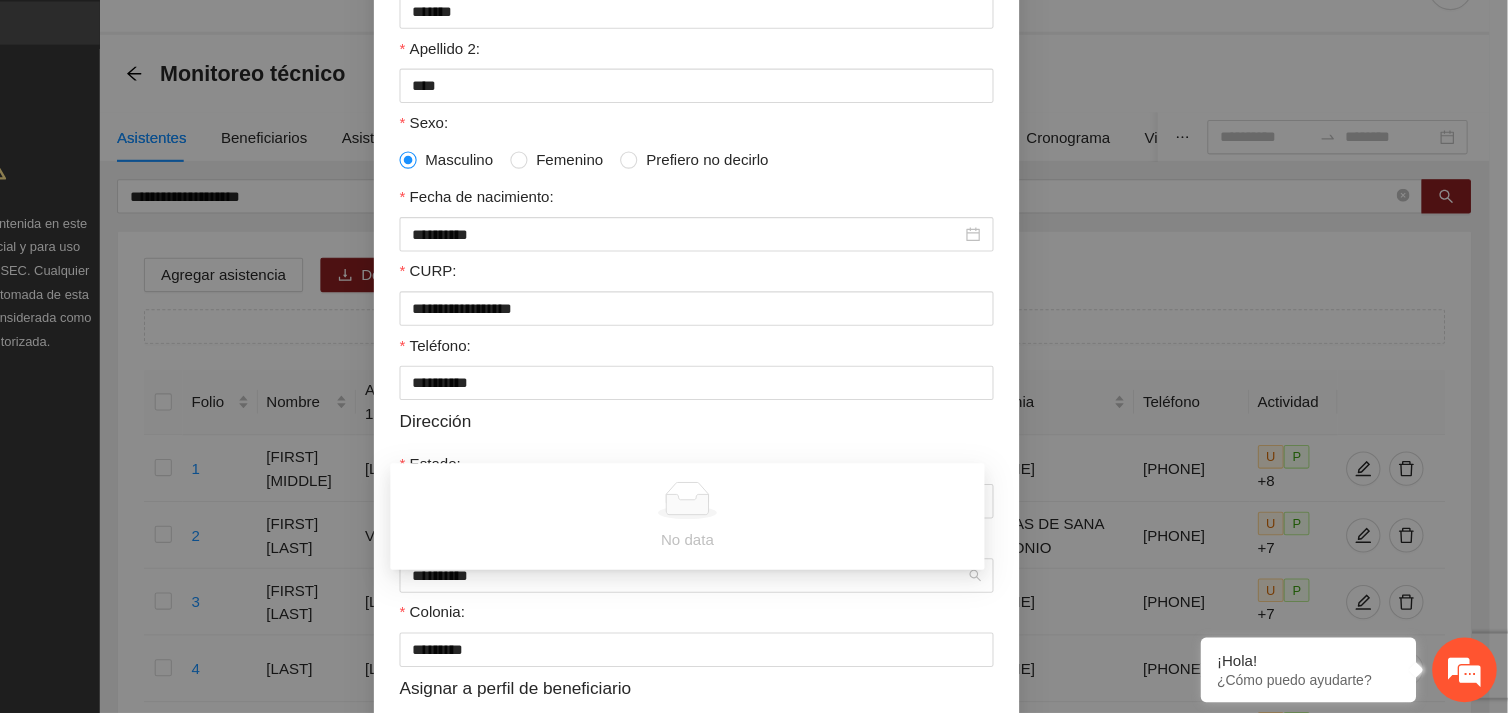 type 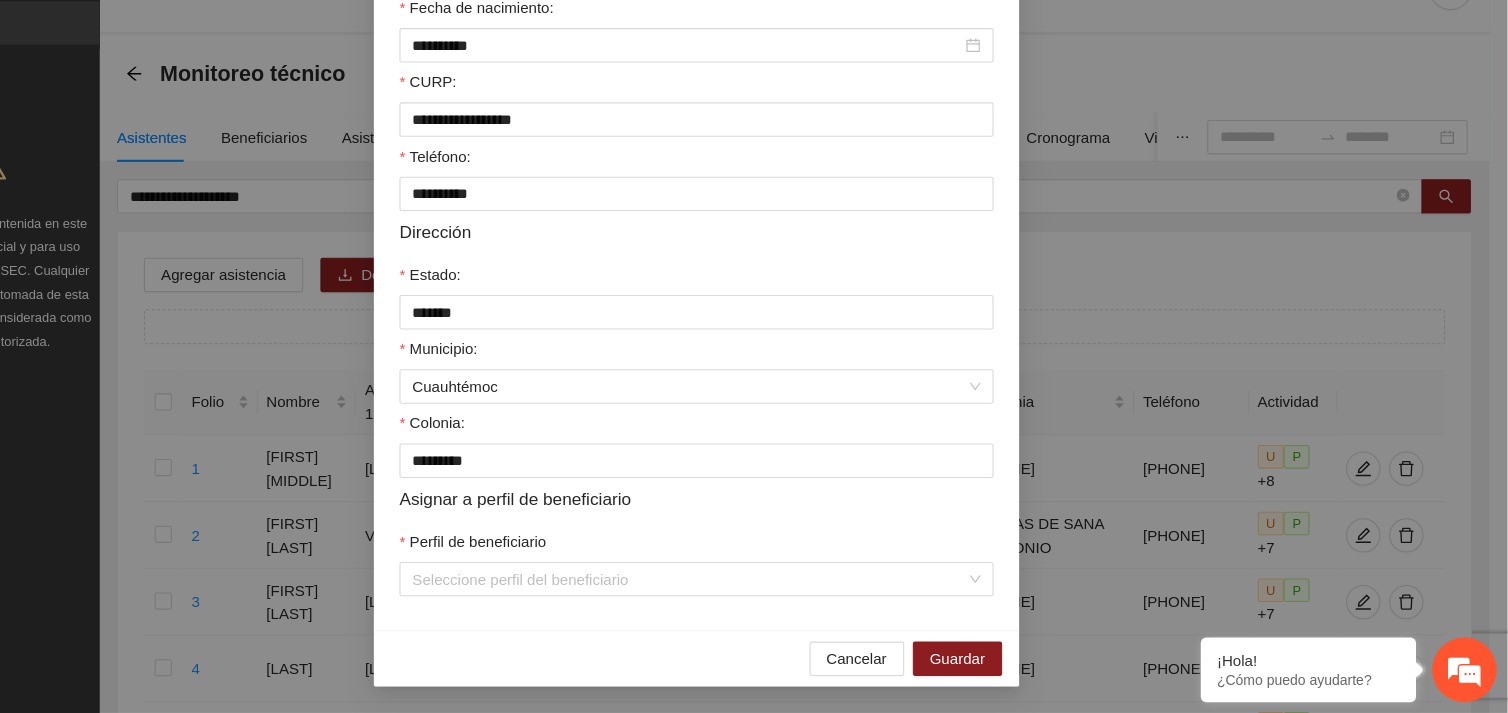 scroll, scrollTop: 467, scrollLeft: 0, axis: vertical 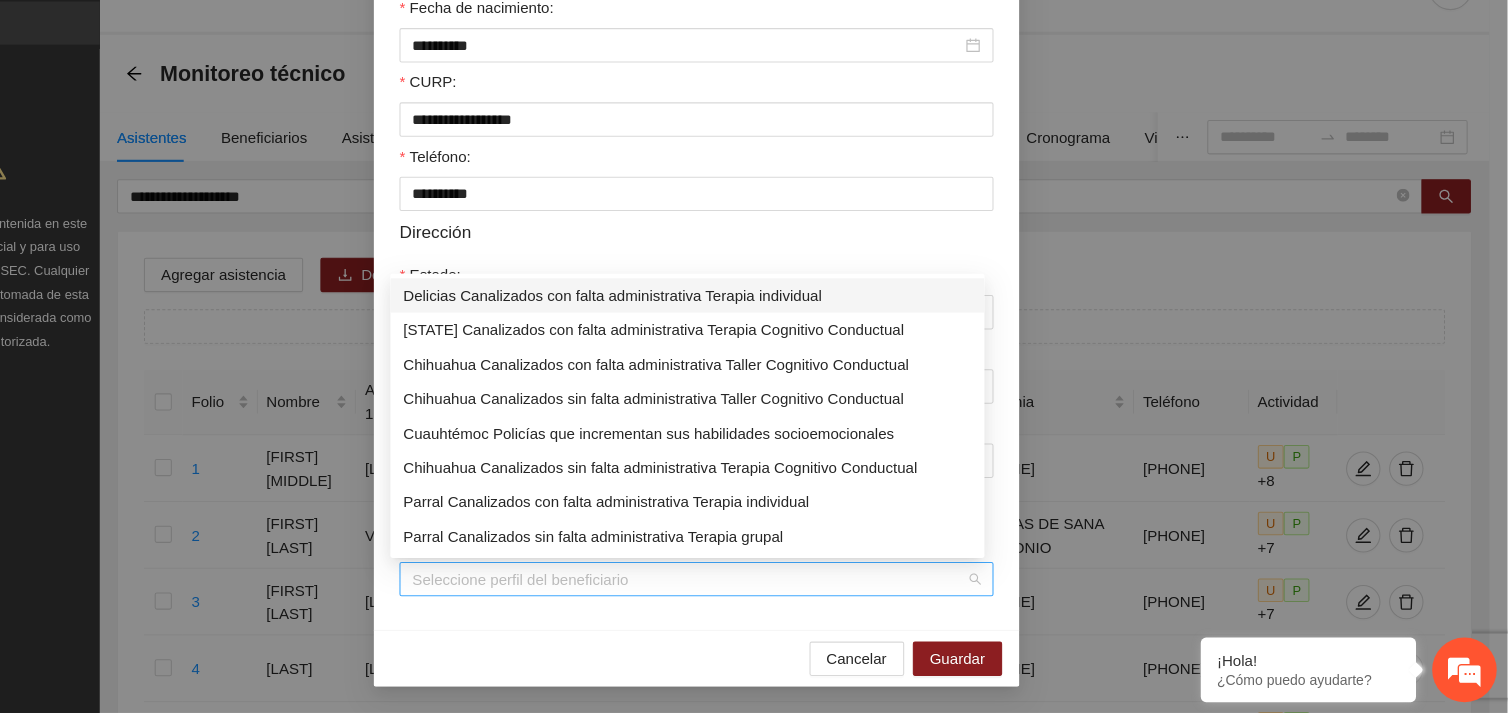 click on "Seleccione perfil del beneficiario" at bounding box center [754, 589] 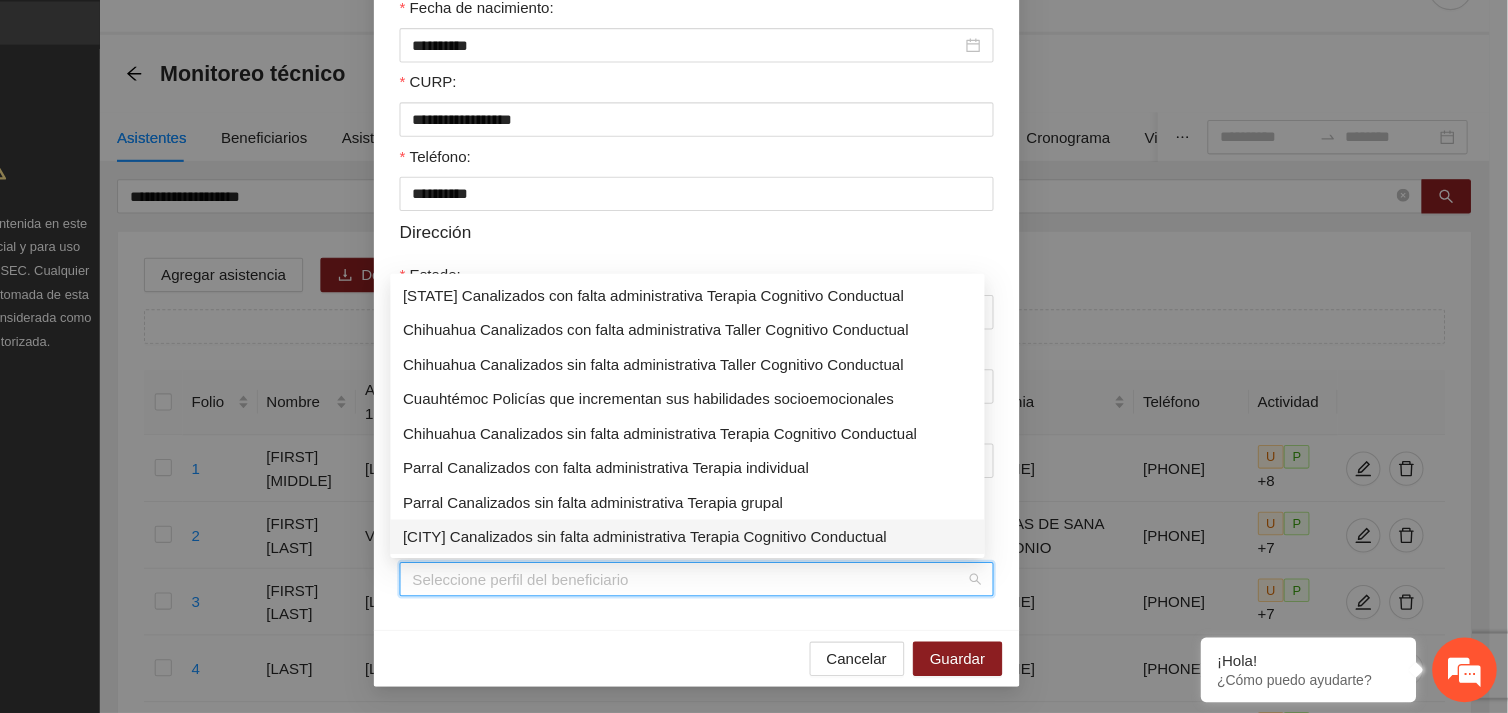 scroll, scrollTop: 64, scrollLeft: 0, axis: vertical 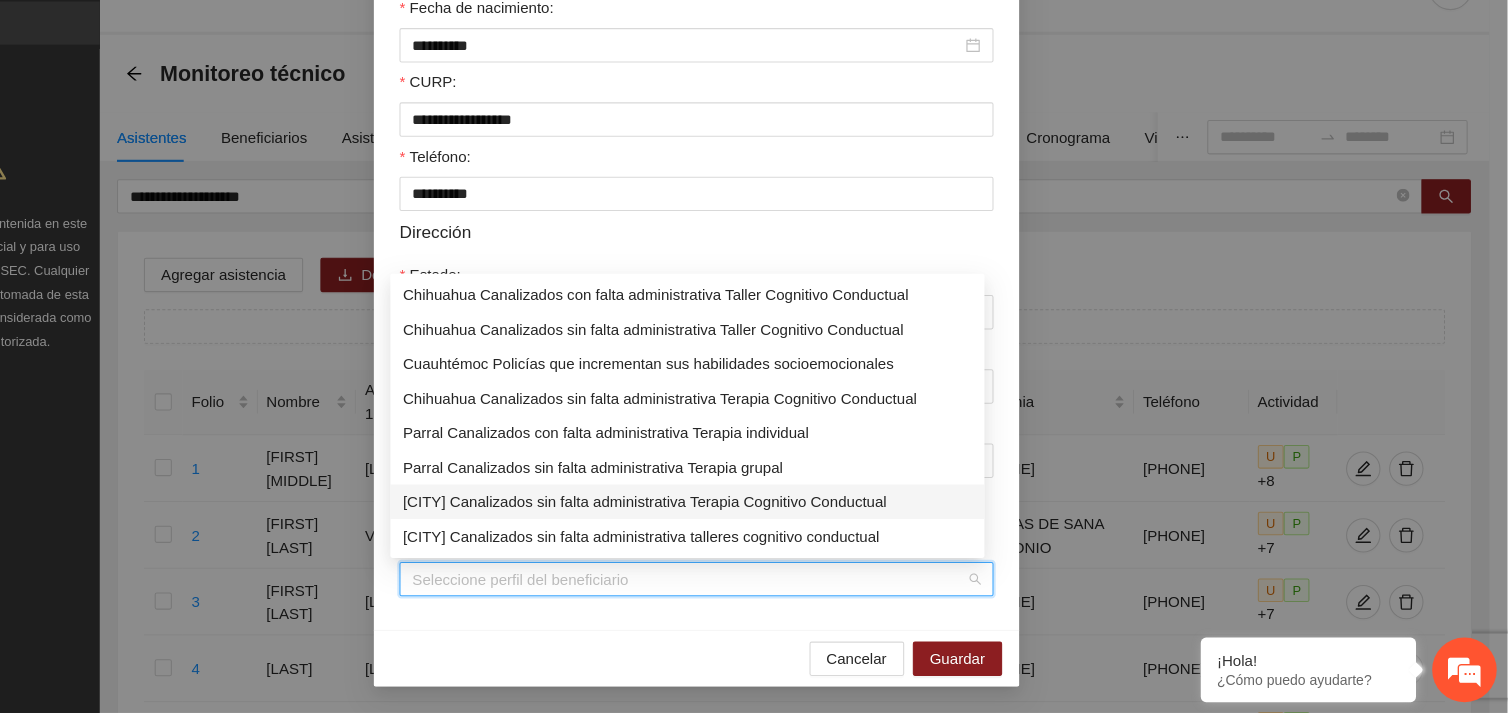 click on "[CITY] Canalizados sin falta administrativa Terapia Cognitivo Conductual" at bounding box center [746, 517] 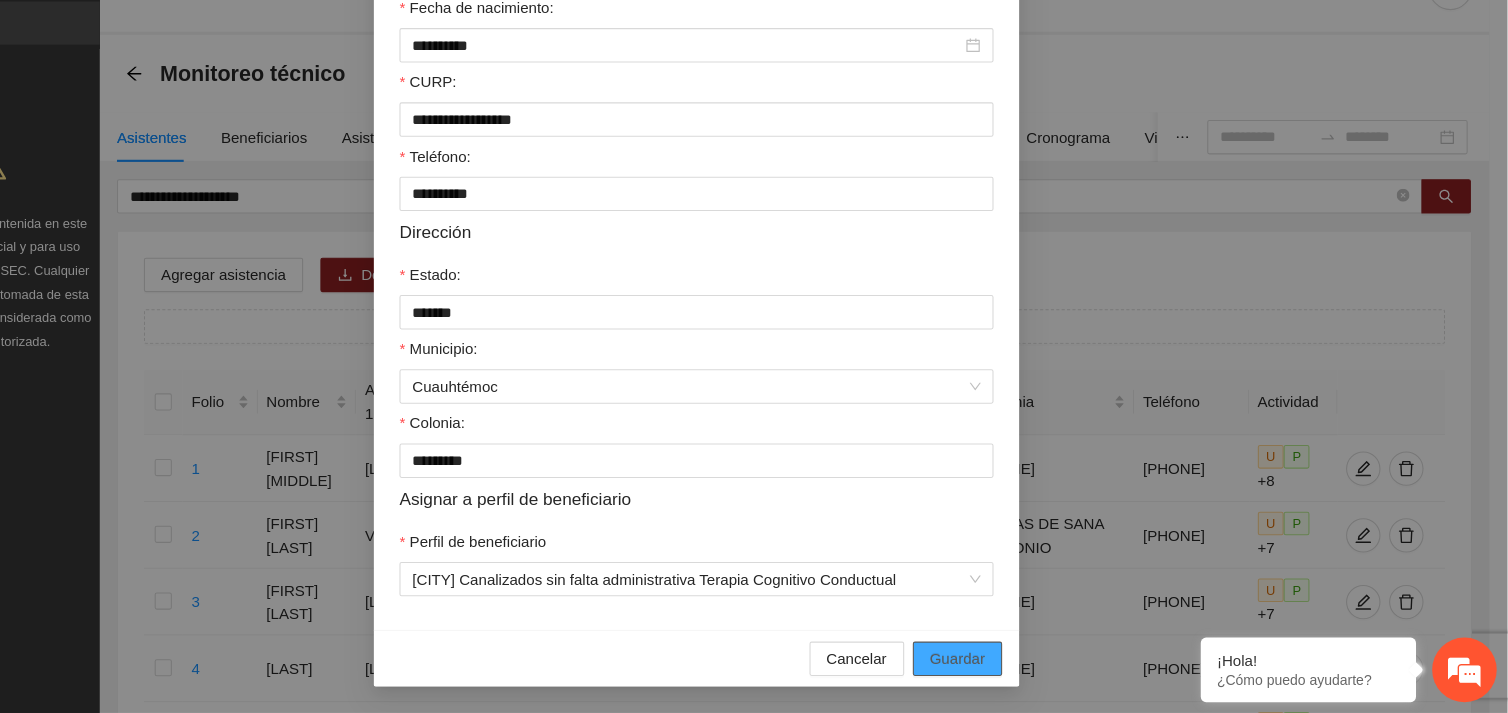 click on "Guardar" at bounding box center [996, 663] 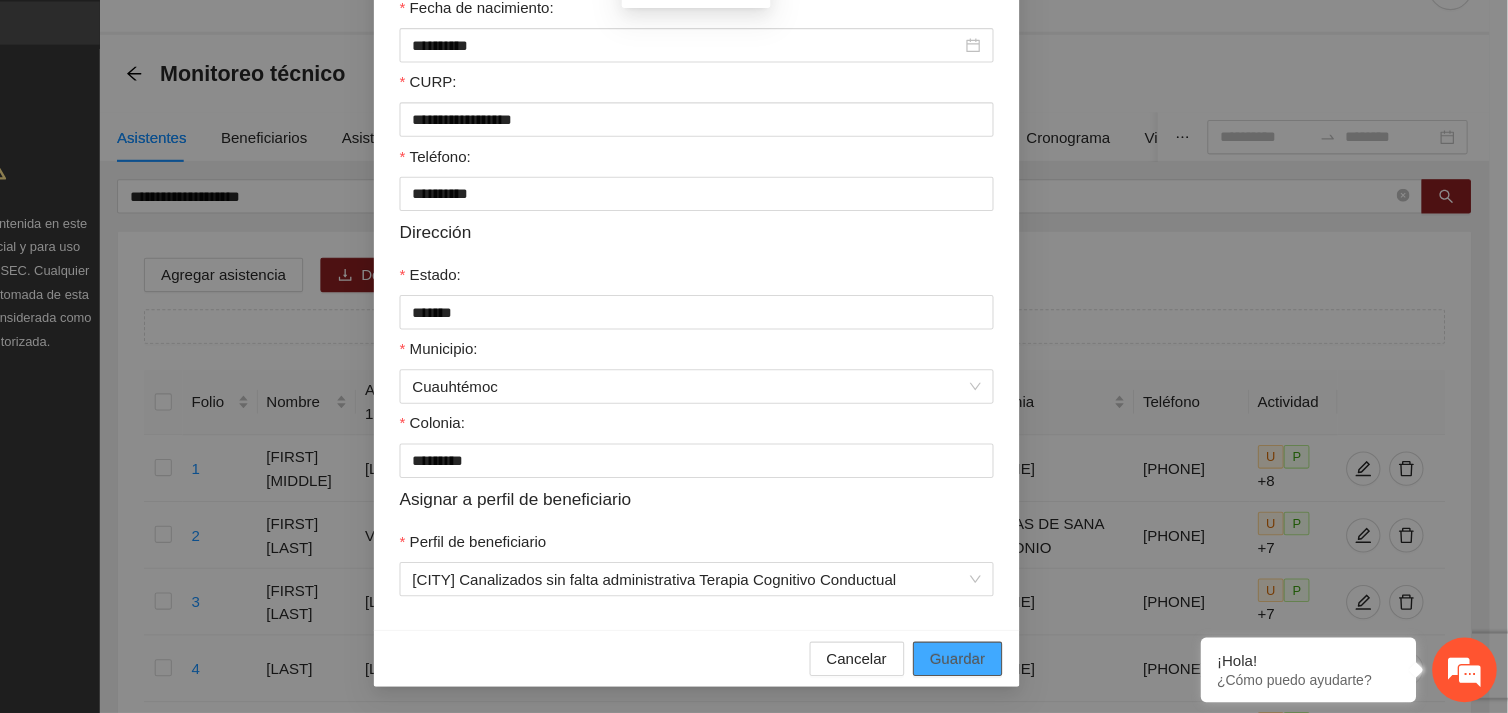 scroll, scrollTop: 367, scrollLeft: 0, axis: vertical 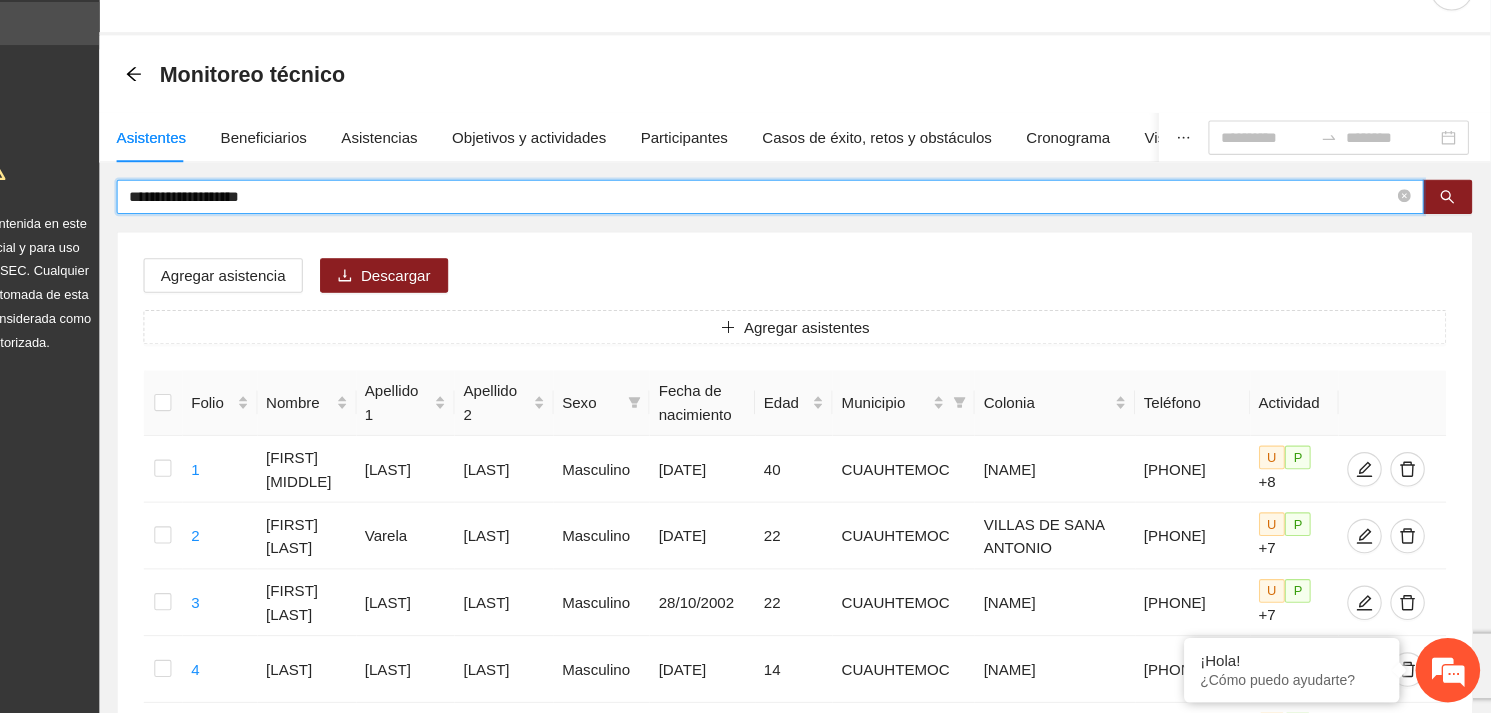 drag, startPoint x: 387, startPoint y: 237, endPoint x: 211, endPoint y: 242, distance: 176.07101 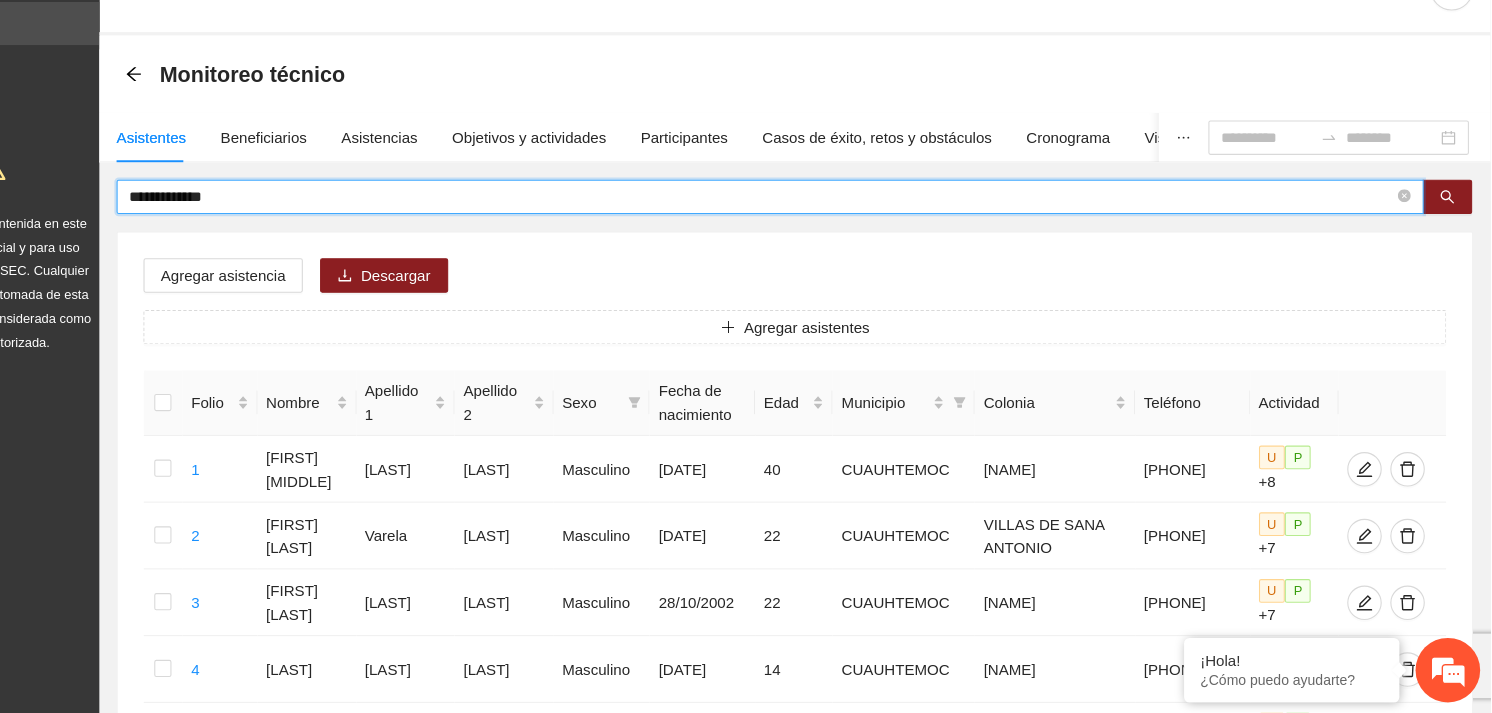 type on "**********" 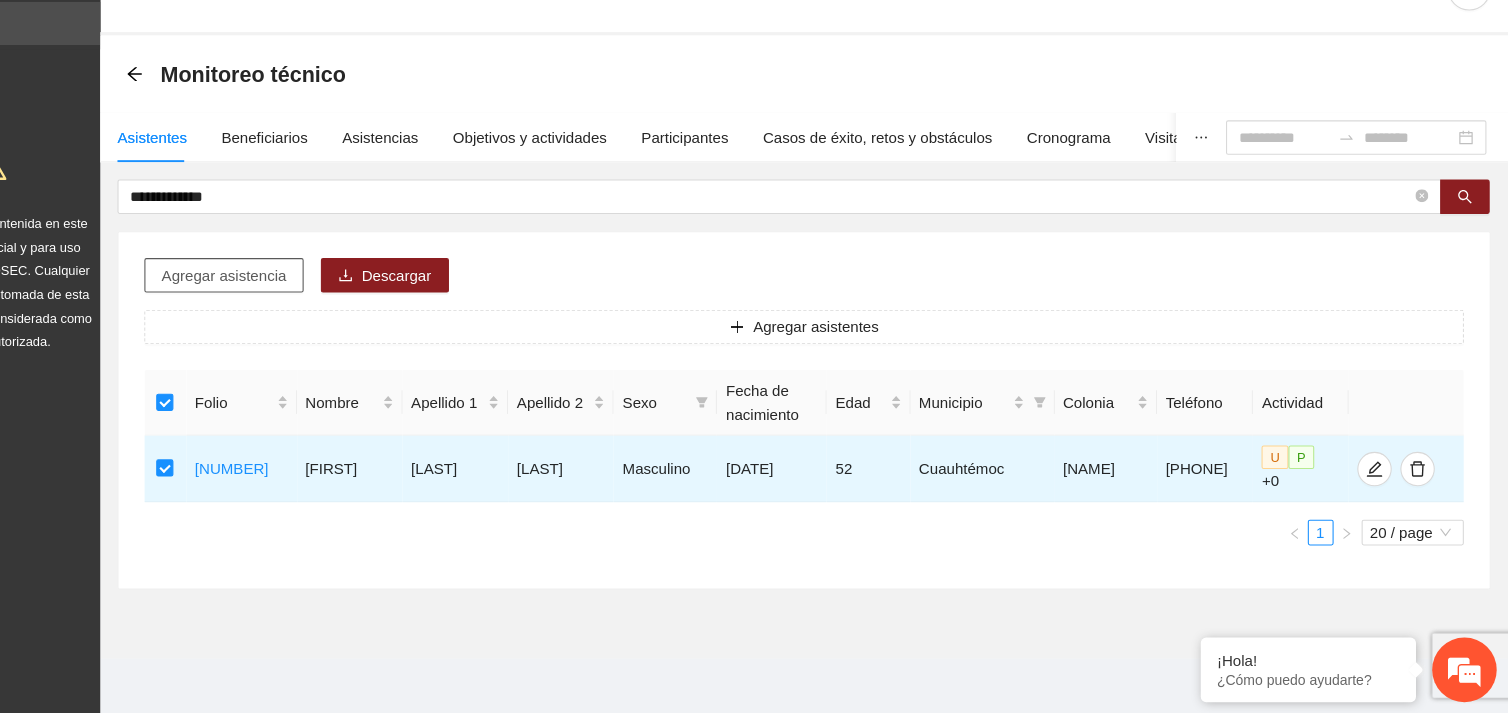 click on "Agregar asistencia" at bounding box center [315, 306] 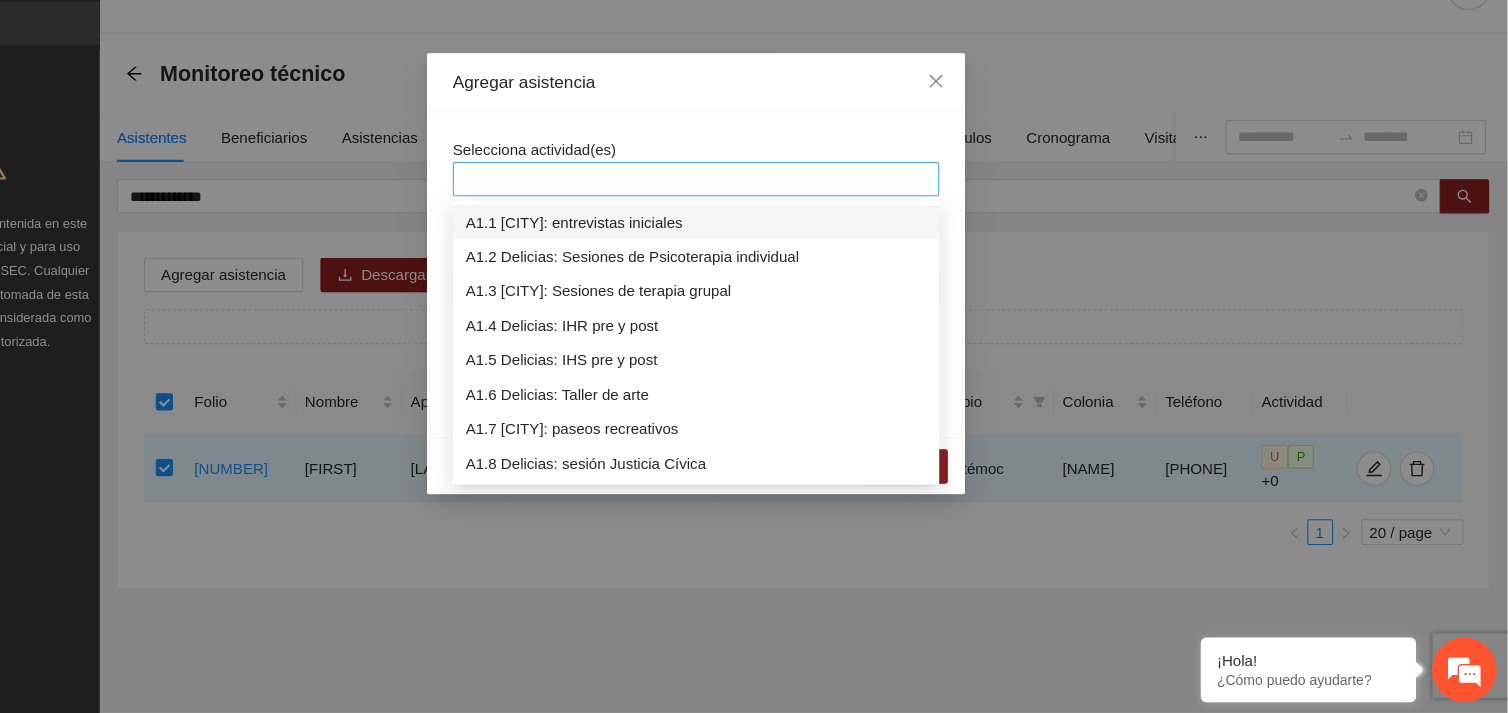 click at bounding box center [754, 217] 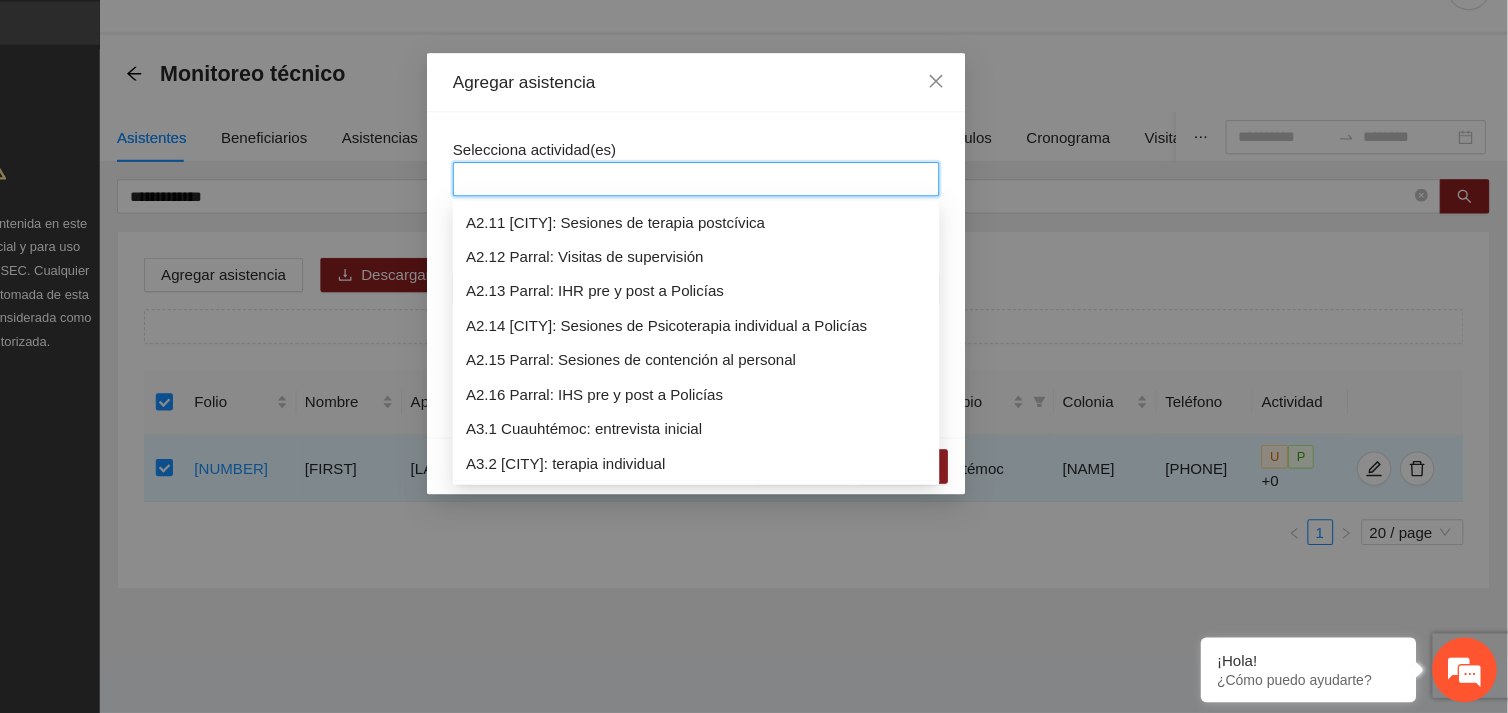 scroll, scrollTop: 832, scrollLeft: 0, axis: vertical 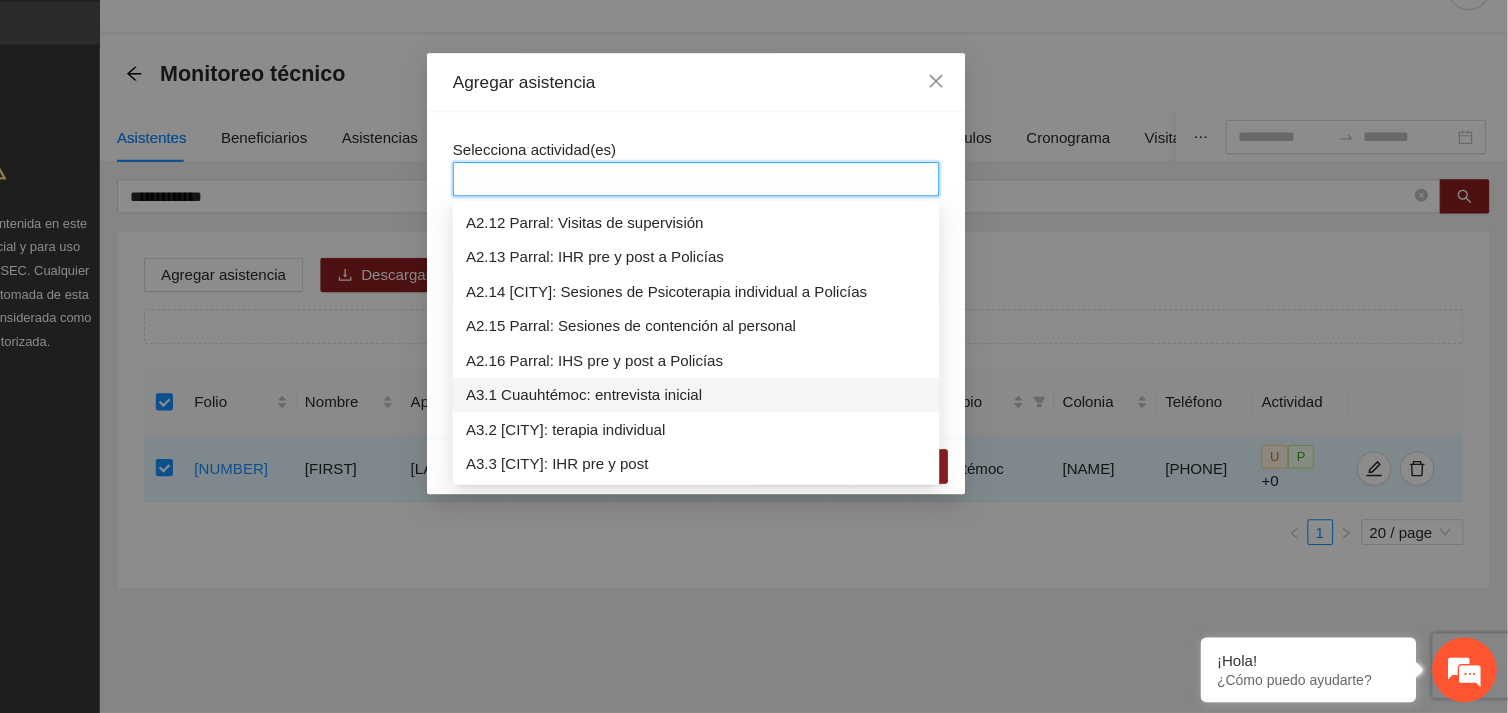 click on "A3.1 Cuauhtémoc: entrevista inicial" at bounding box center (754, 417) 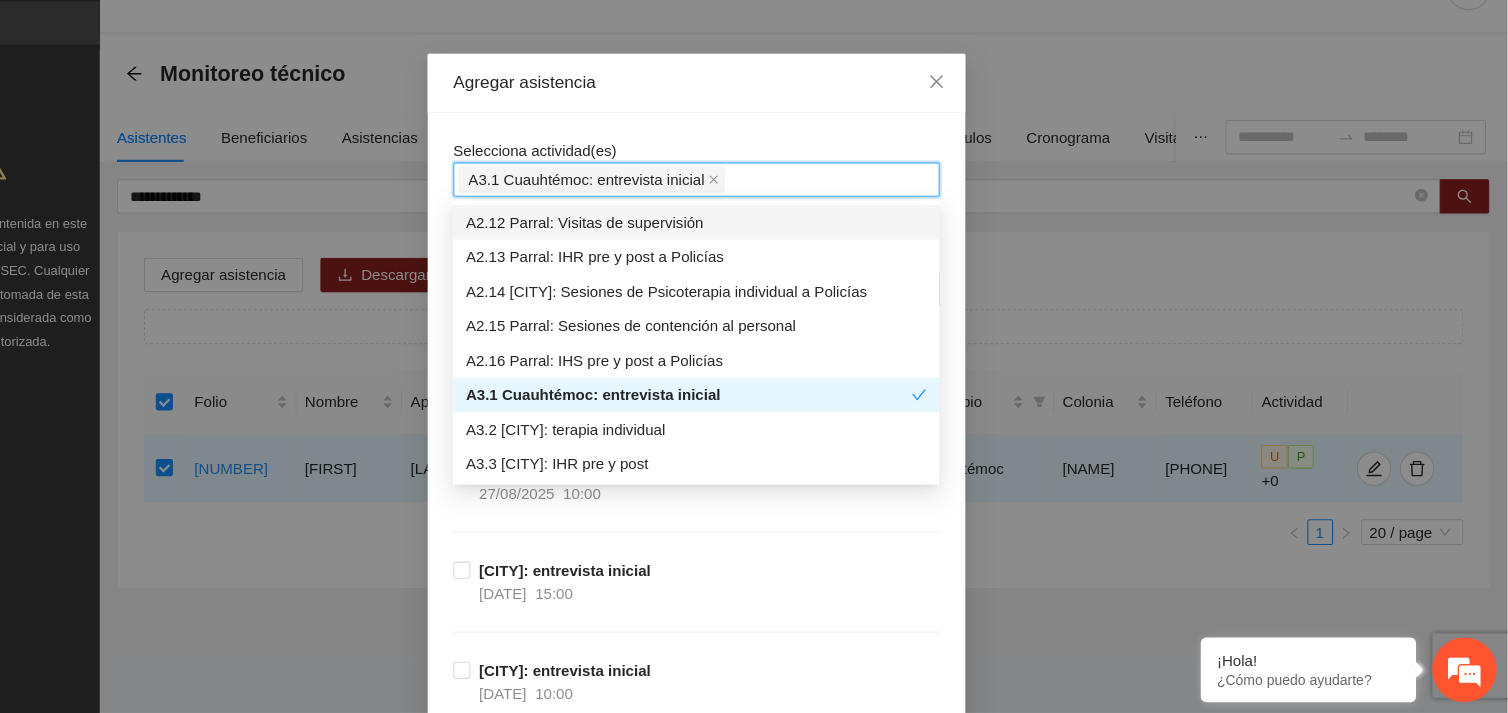 click on "Selecciona actividad(es) A3.1 [CITY]: entrevista inicial   Si la fecha no está en la lista agrégala aquí [CITY]: entrevista inicial [DATE] [TIME] [CITY]: entrevista inicial [DATE] [TIME] [CITY]: entrevista inicial [DATE] [TIME] [CITY]: entrevista inicial [DATE] [TIME] [CITY]: entrevista inicial [DATE] [TIME] [CITY]: entrevista inicial [DATE] [TIME] [CITY]: entrevista inicial [DATE] [TIME] [CITY]: entrevista inicial [DATE] [TIME] [CITY]: entrevista inicial [DATE] [TIME] [CITY]: entrevista inicial [DATE] [TIME] [CITY]: entrevista inicial [DATE] [TIME] [CITY]: entrevista inicial [DATE] [TIME] [CITY]: entrevista inicial [DATE] [TIME] [CITY]: entrevista inicial [DATE] [TIME] [CITY]: entrevista inicial [DATE] [TIME] [CITY]: entrevista inicial [DATE] [TIME] [CITY]: entrevista inicial [DATE] [TIME] [CITY]: entrevista inicial [DATE] [TIME] [CITY]: entrevista inicial [DATE] [TIME] [CITY]: entrevista inicial [DATE] [TIME] [DATE] [TIME] [DATE]" at bounding box center [754, 8834] 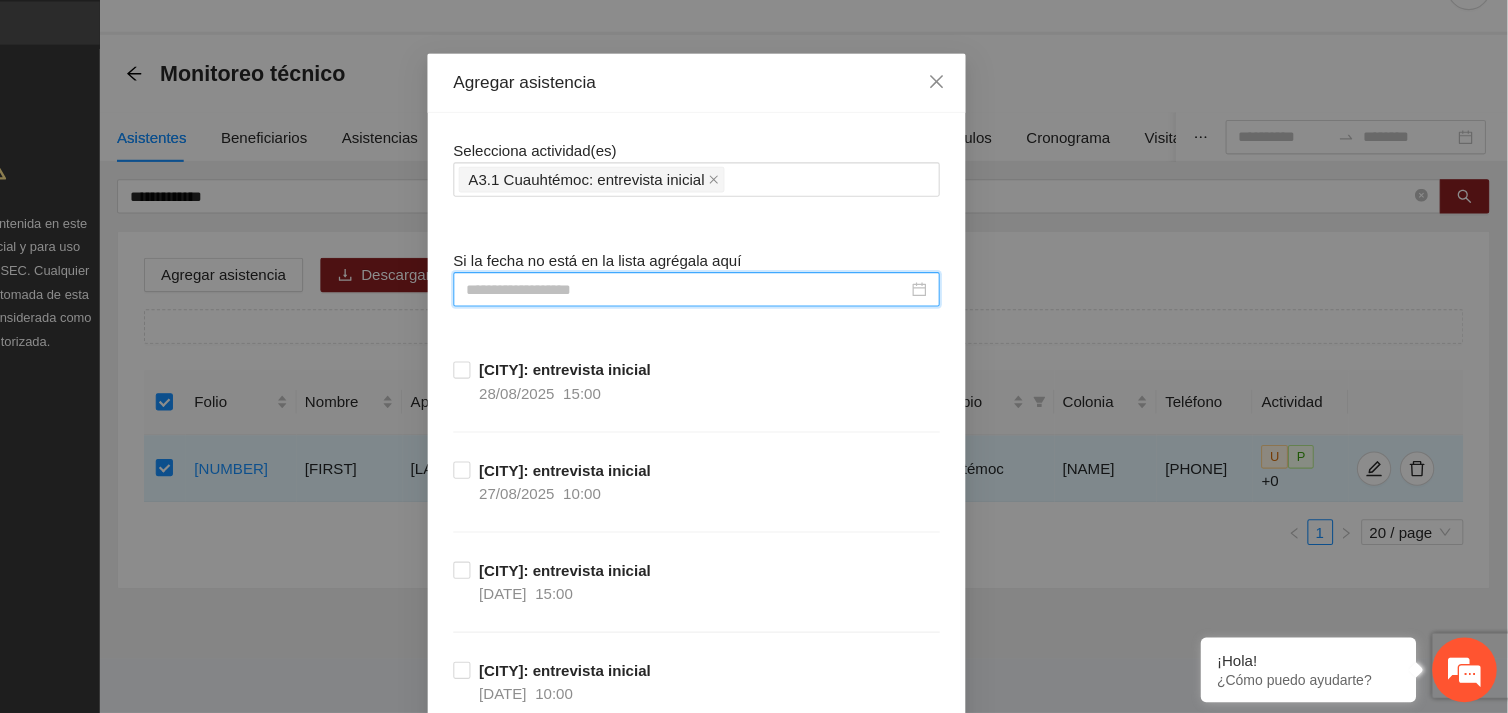 click at bounding box center [745, 319] 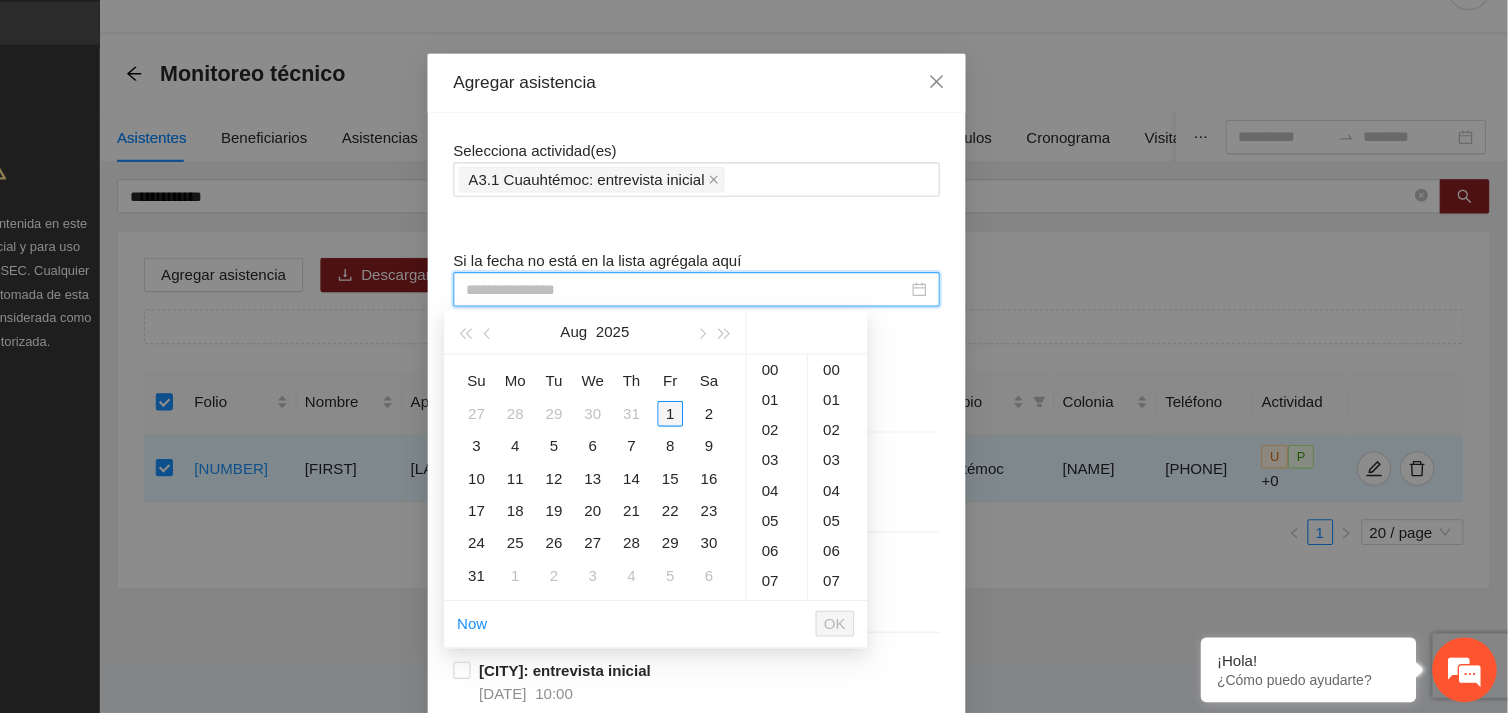 click on "1" at bounding box center [730, 435] 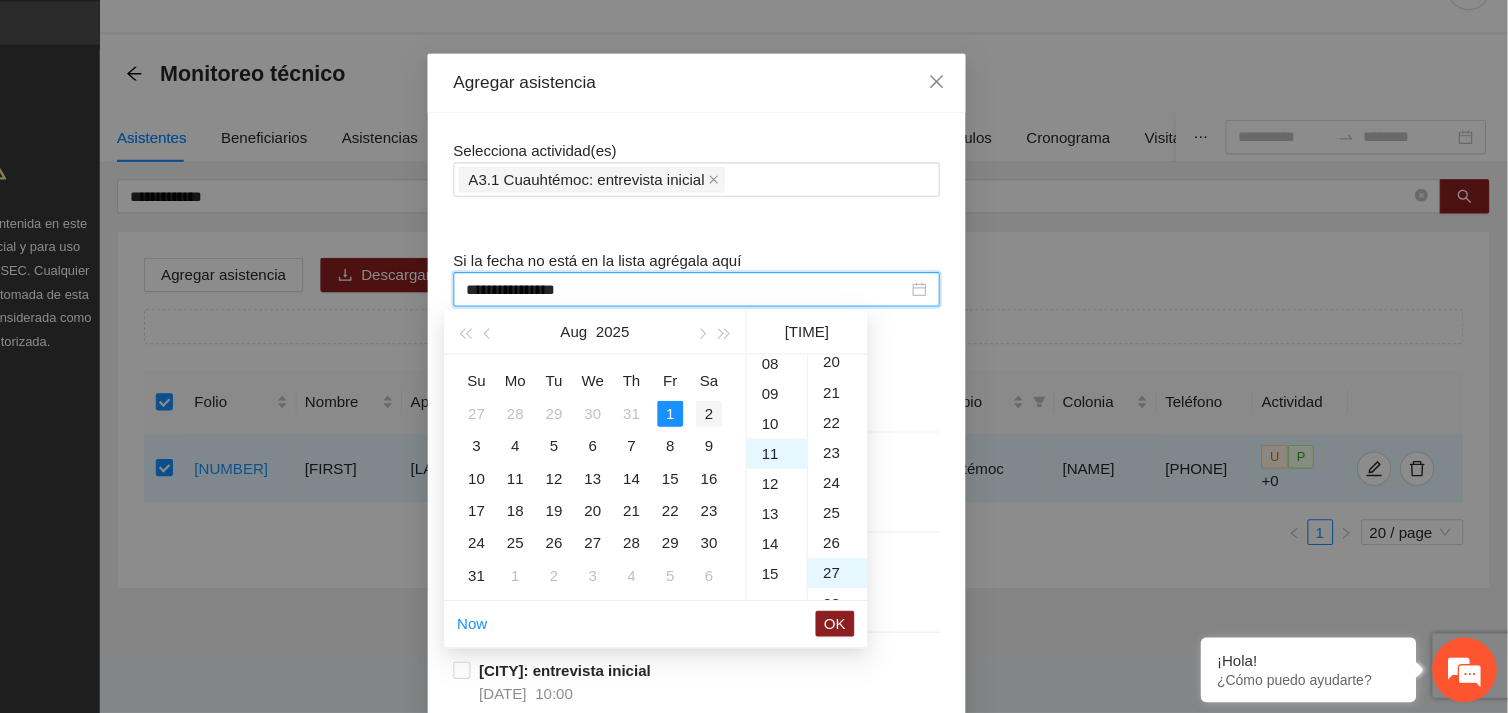 scroll, scrollTop: 307, scrollLeft: 0, axis: vertical 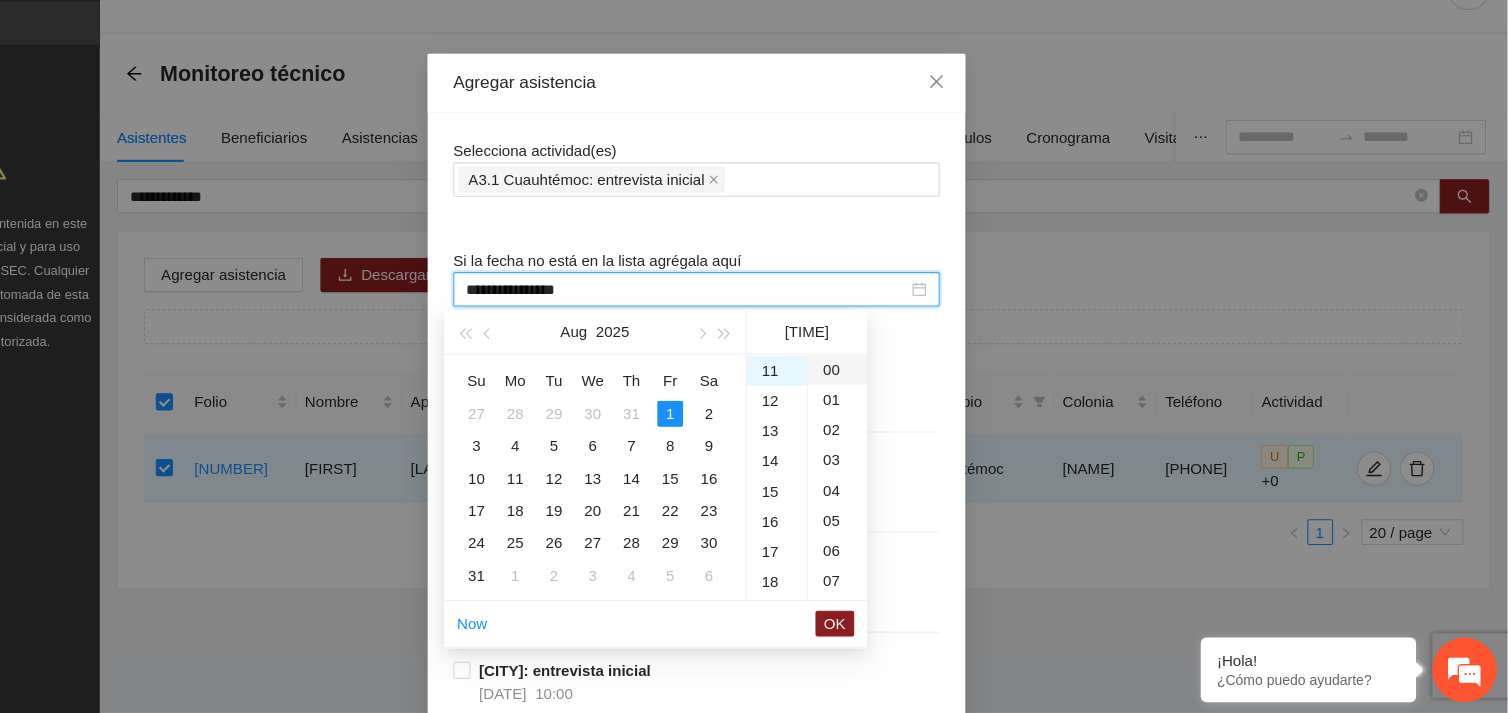click on "00" at bounding box center [885, 394] 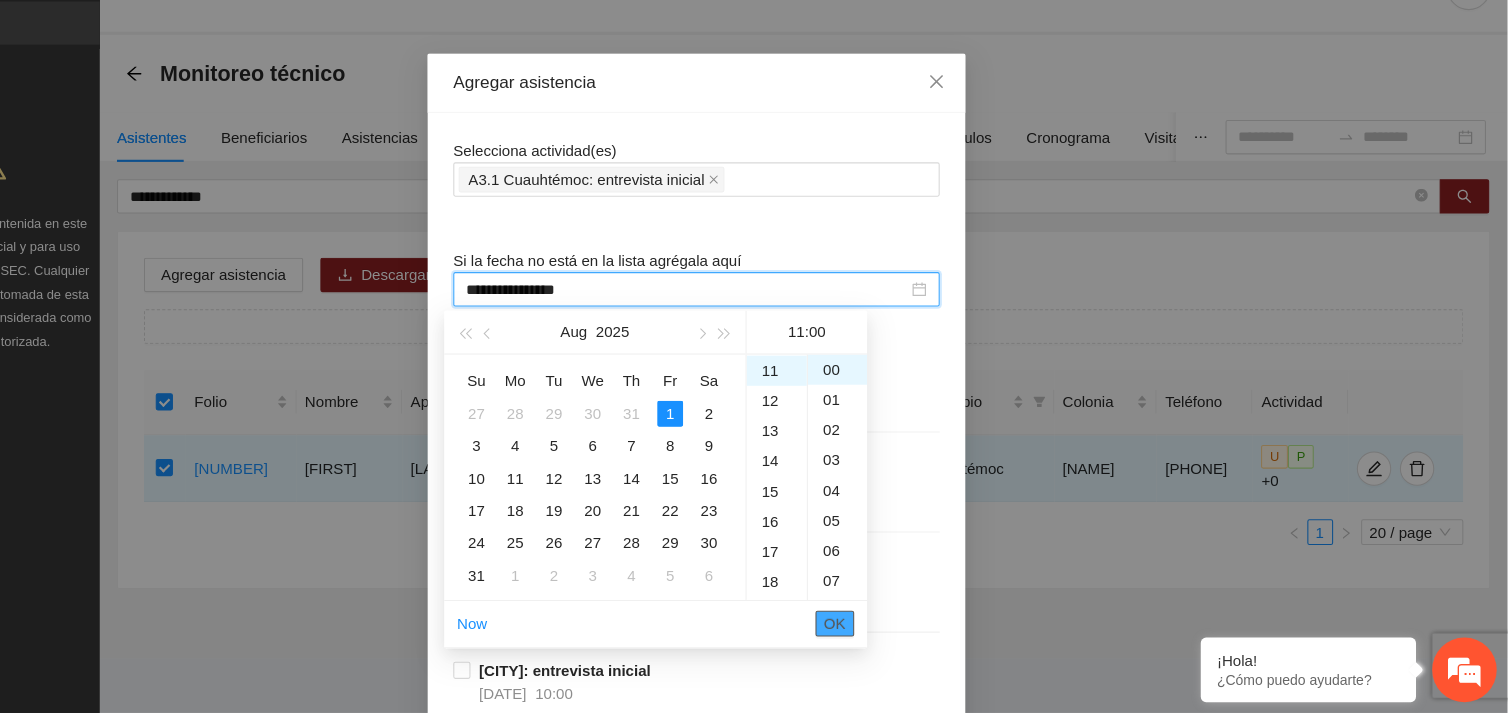 click on "OK" at bounding box center (883, 630) 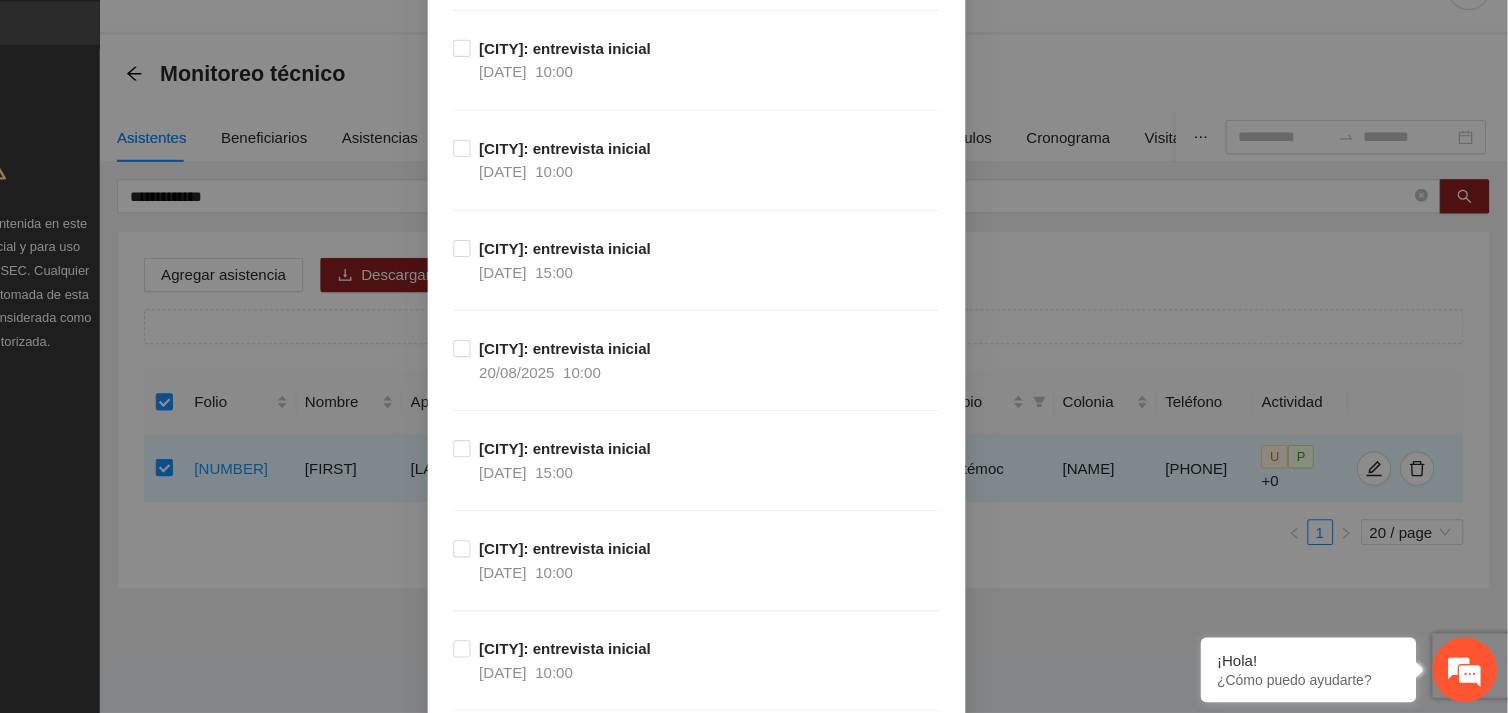 scroll, scrollTop: 786, scrollLeft: 0, axis: vertical 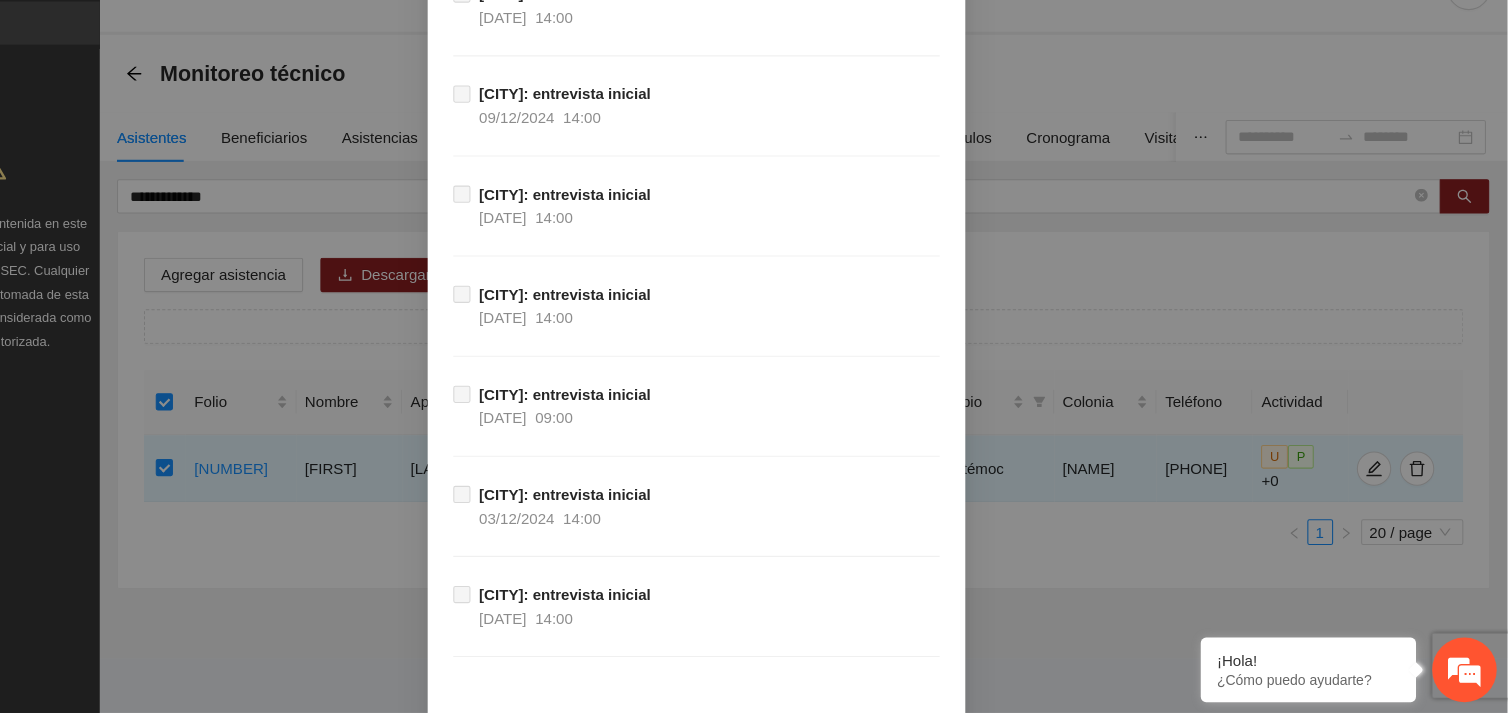 click on "Guardar" at bounding box center (946, 785) 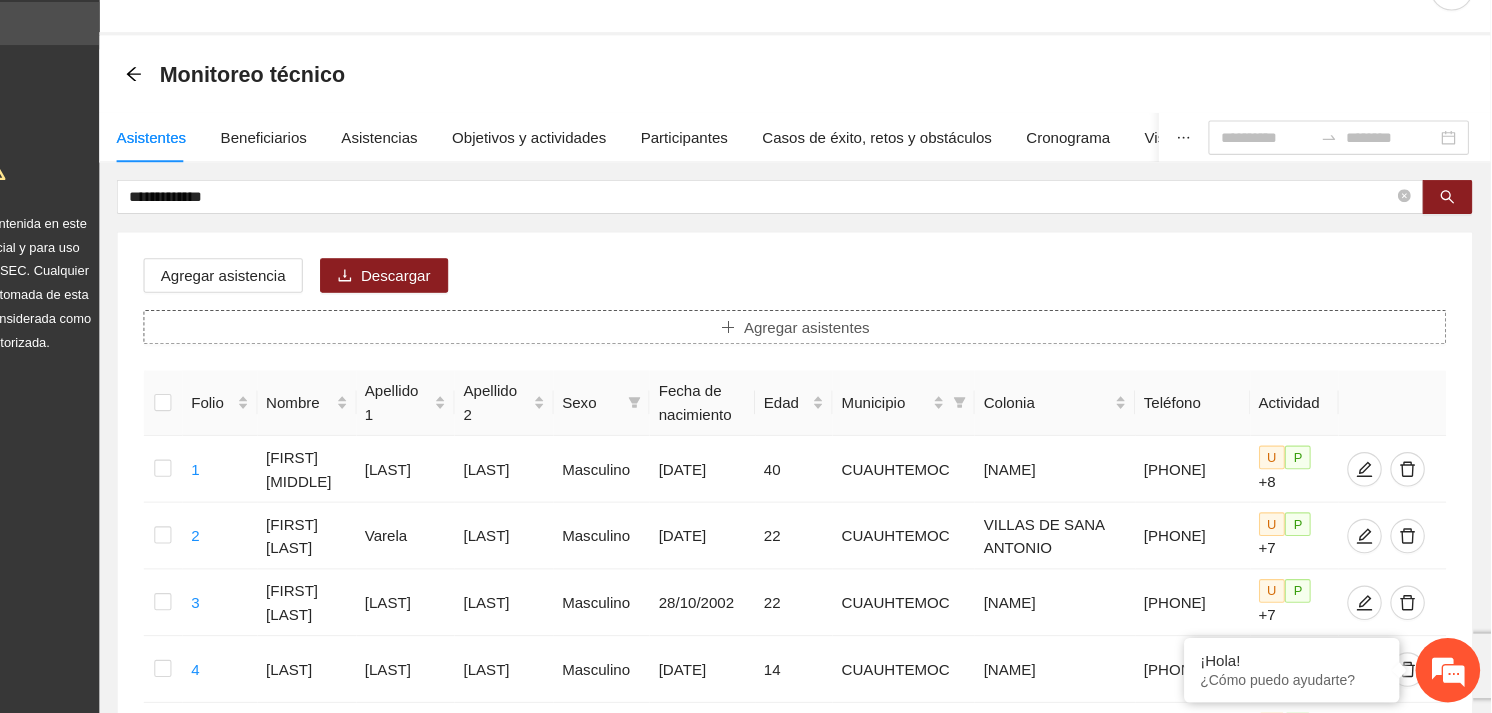 click on "Agregar asistentes" at bounding box center (857, 354) 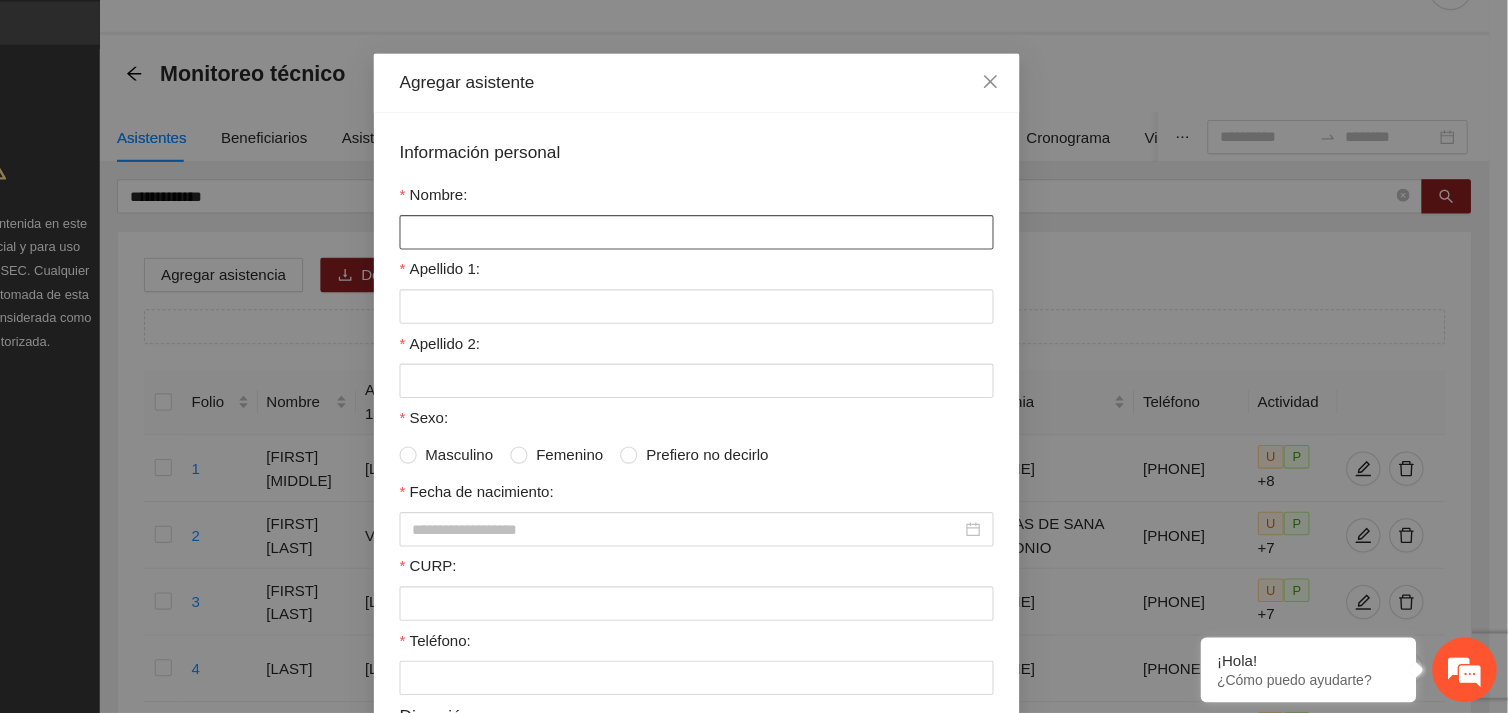 click on "Nombre:" at bounding box center [754, 266] 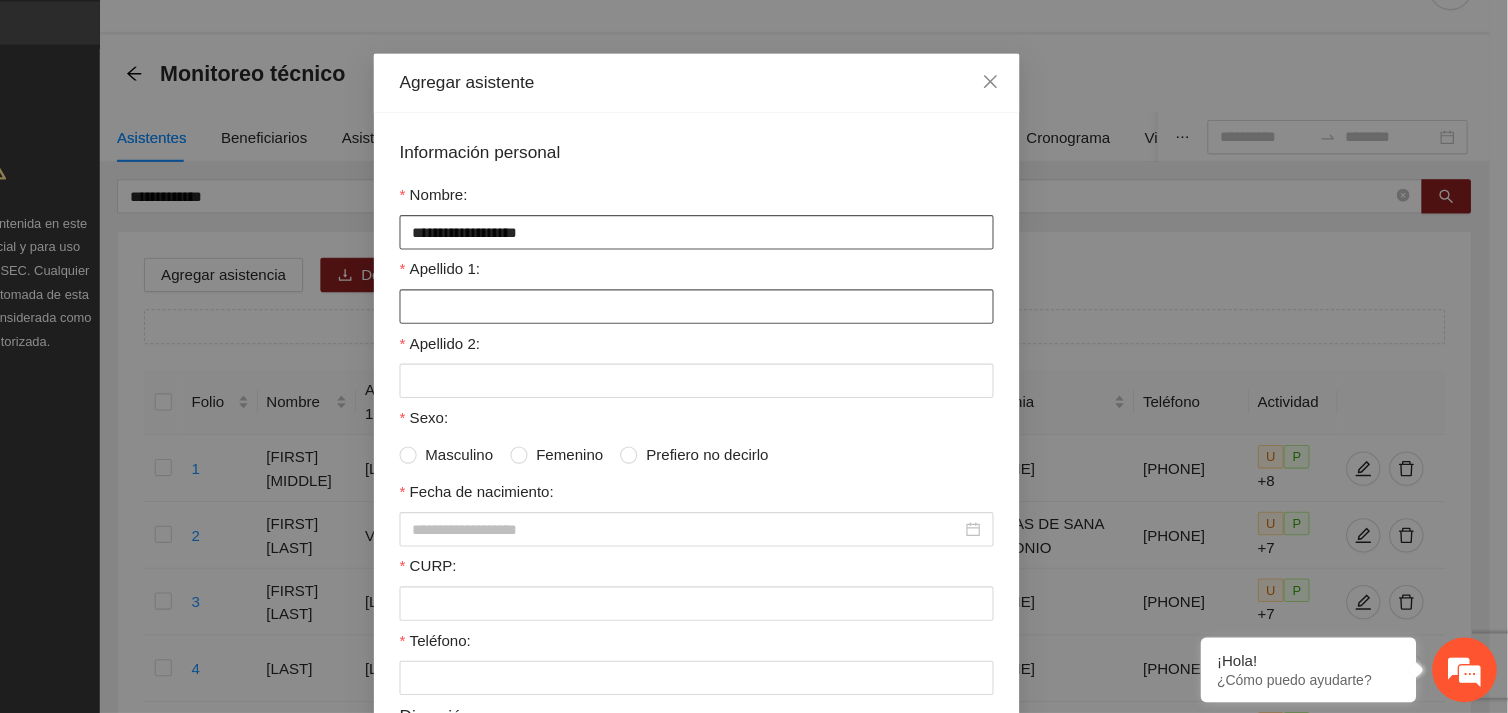 type on "**********" 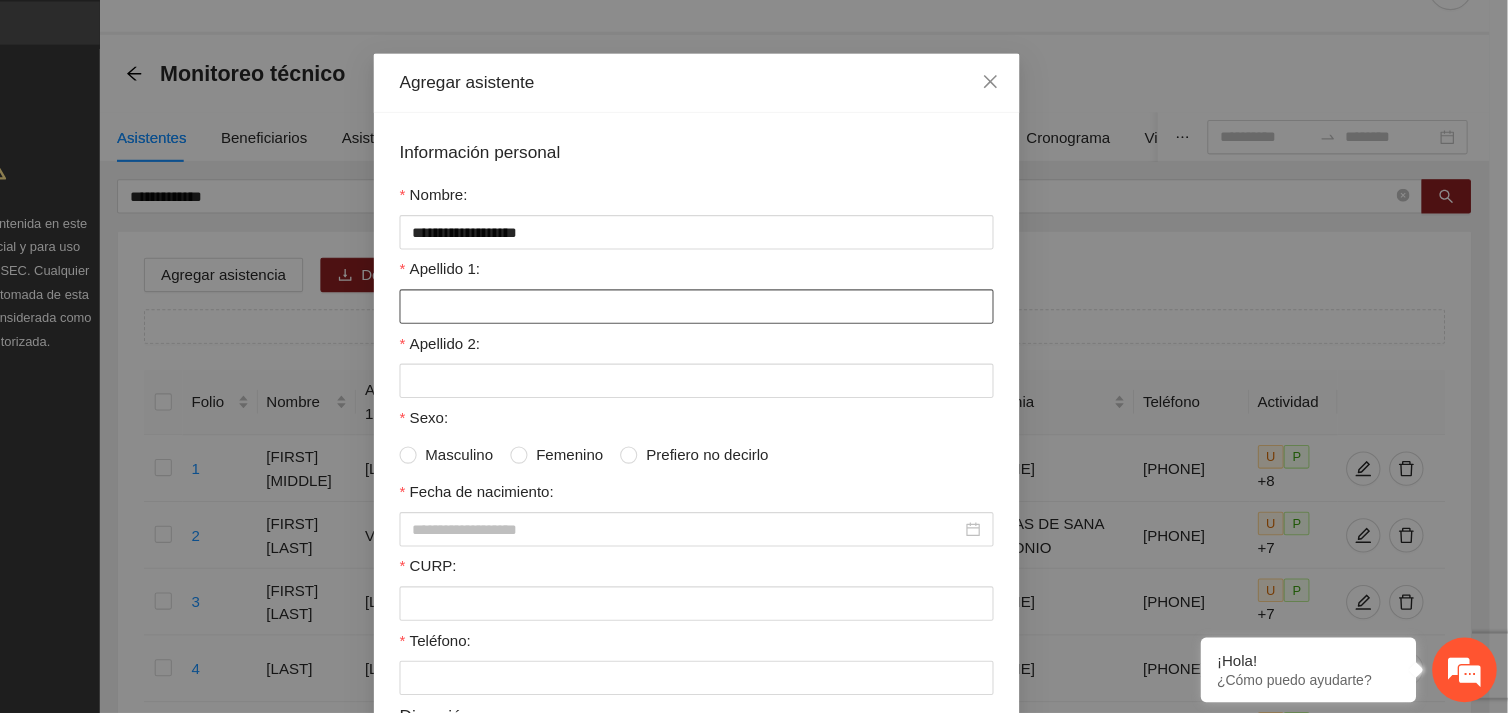click on "Apellido 1:" at bounding box center [754, 335] 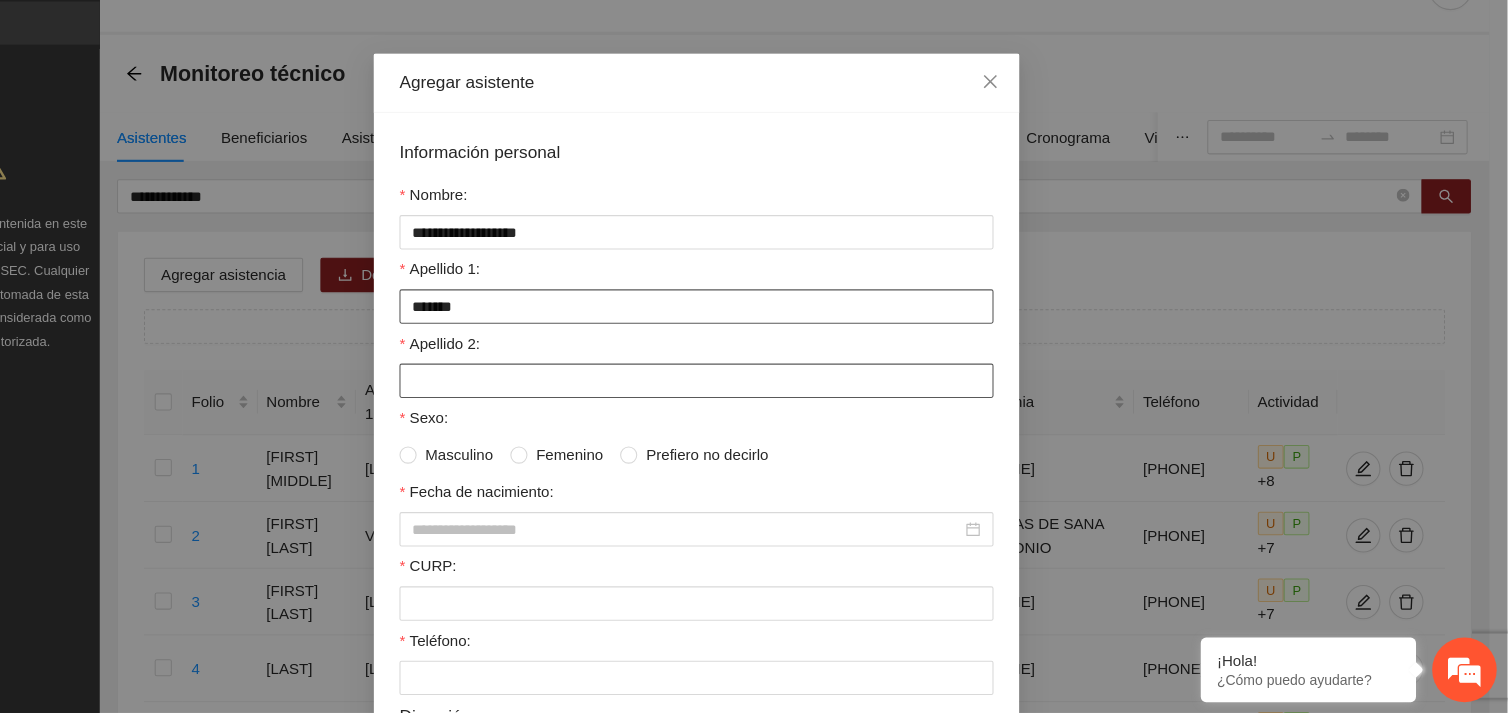 type on "*******" 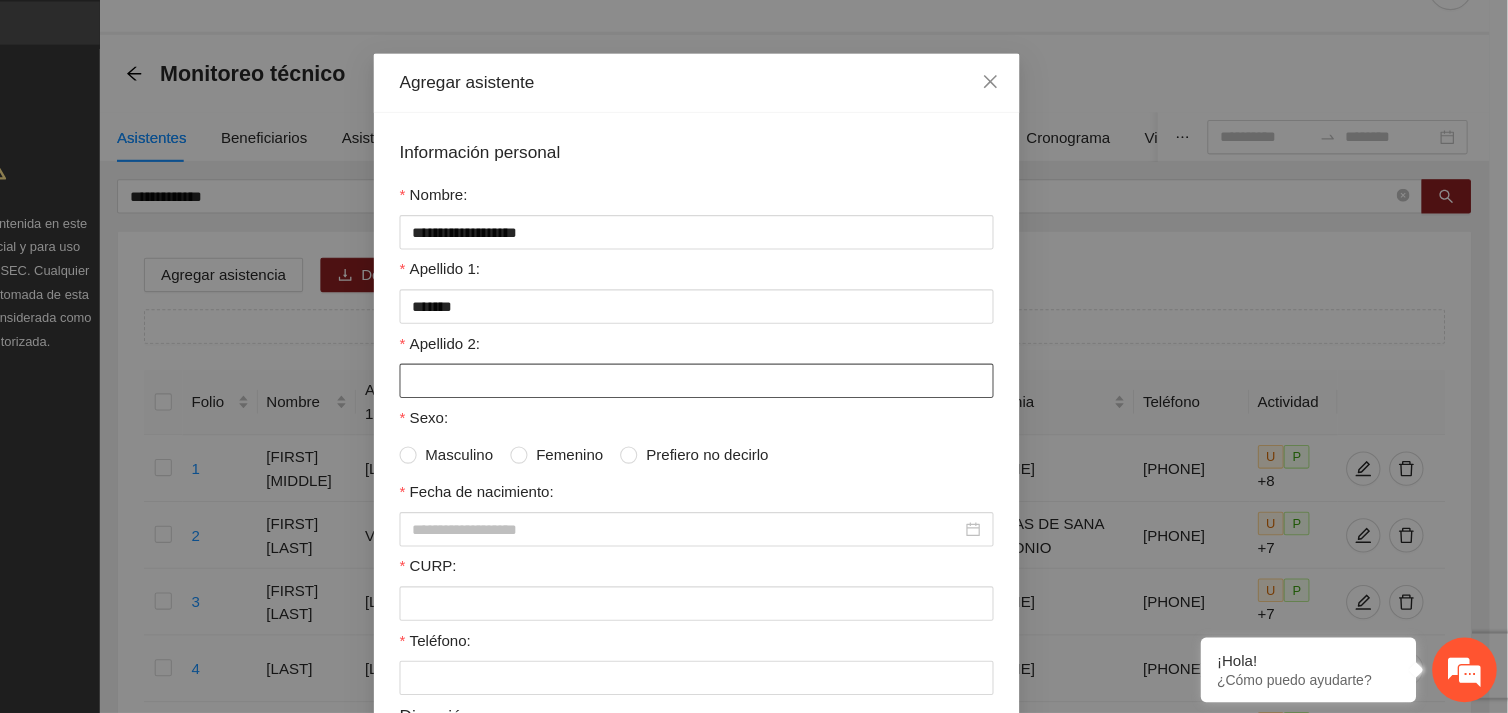 click on "Apellido 2:" at bounding box center (754, 404) 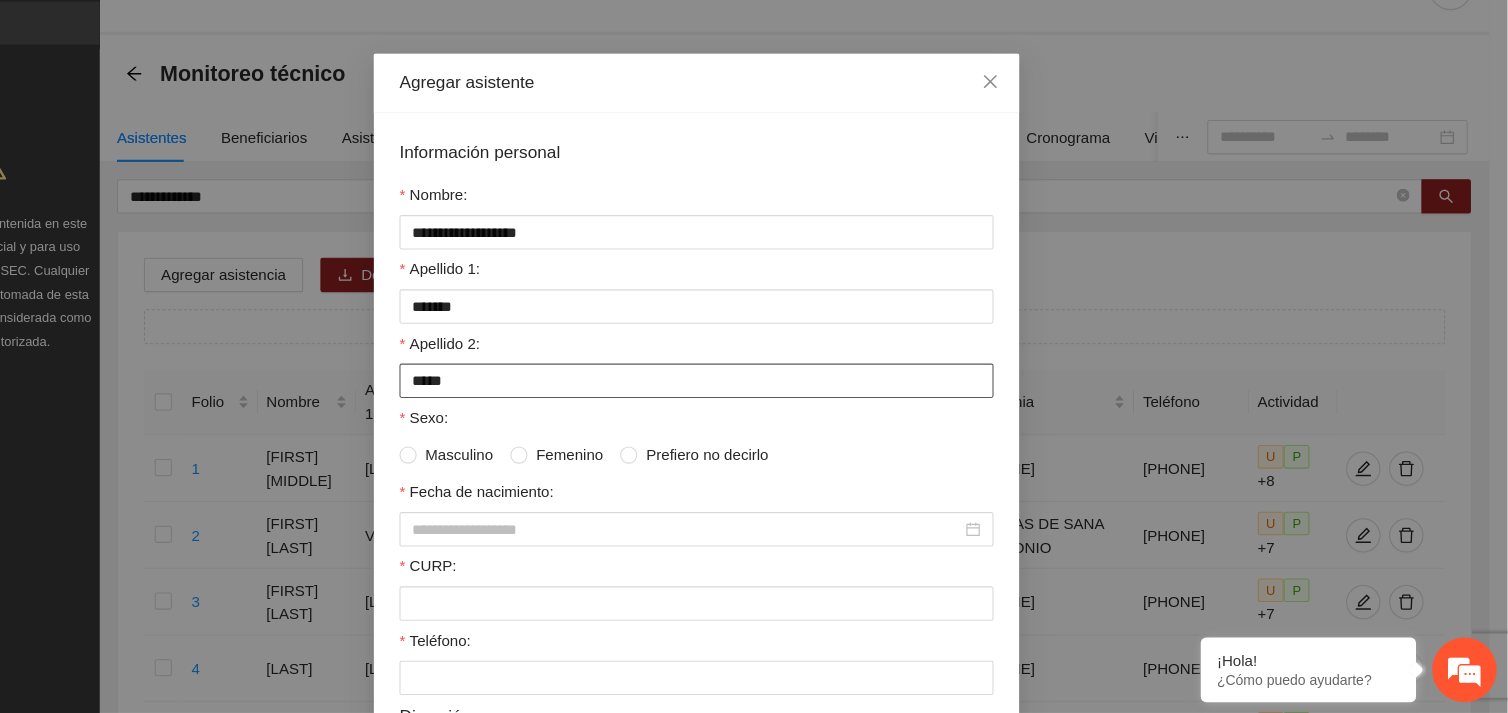 type on "*****" 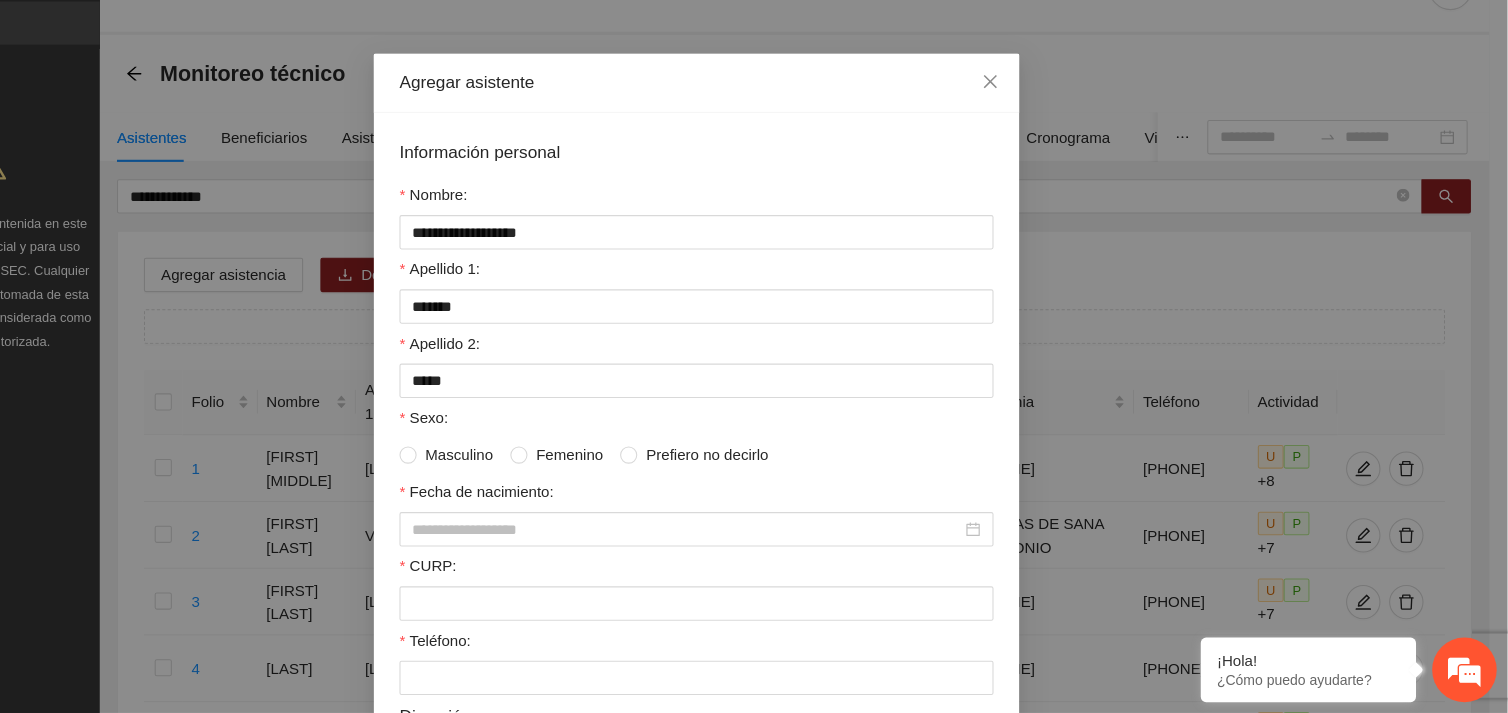 click on "**********" at bounding box center (754, 616) 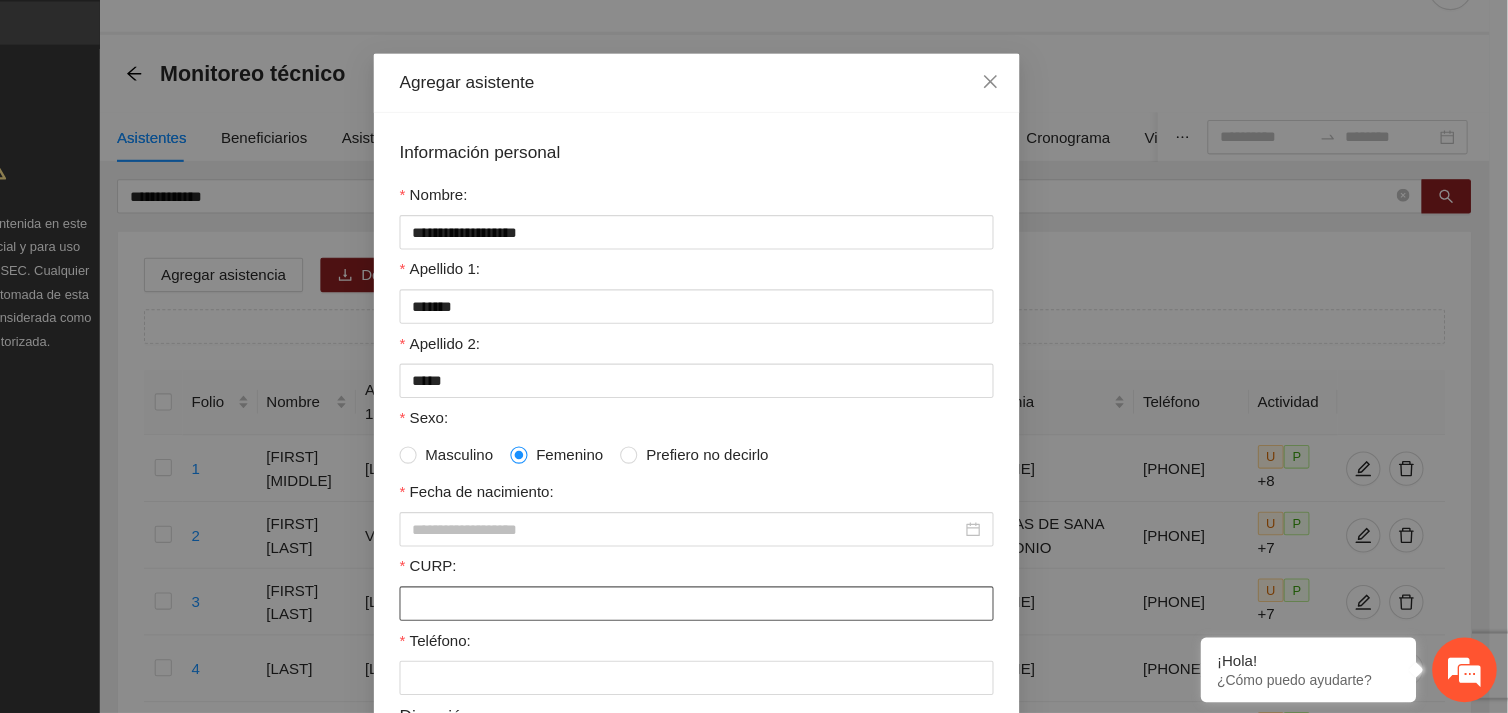 paste on "**********" 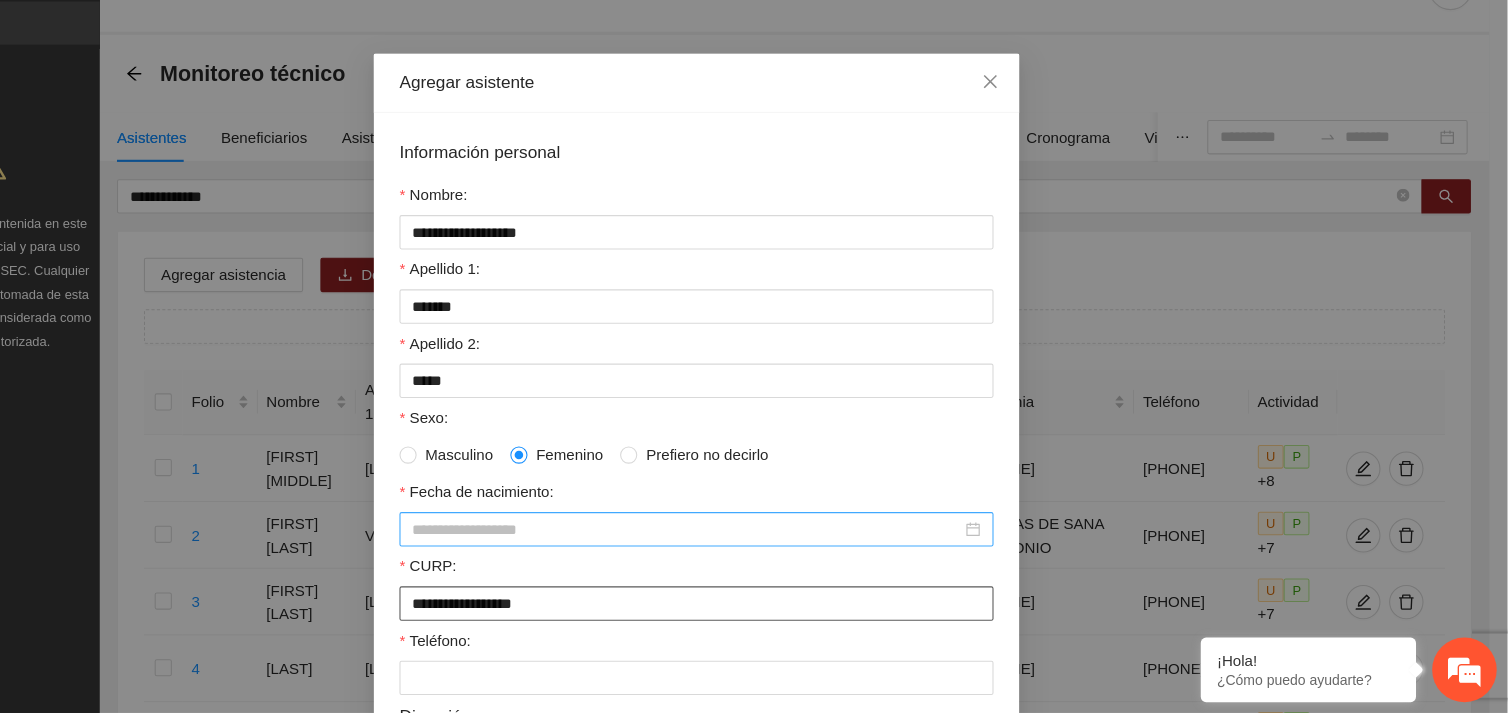 type on "**********" 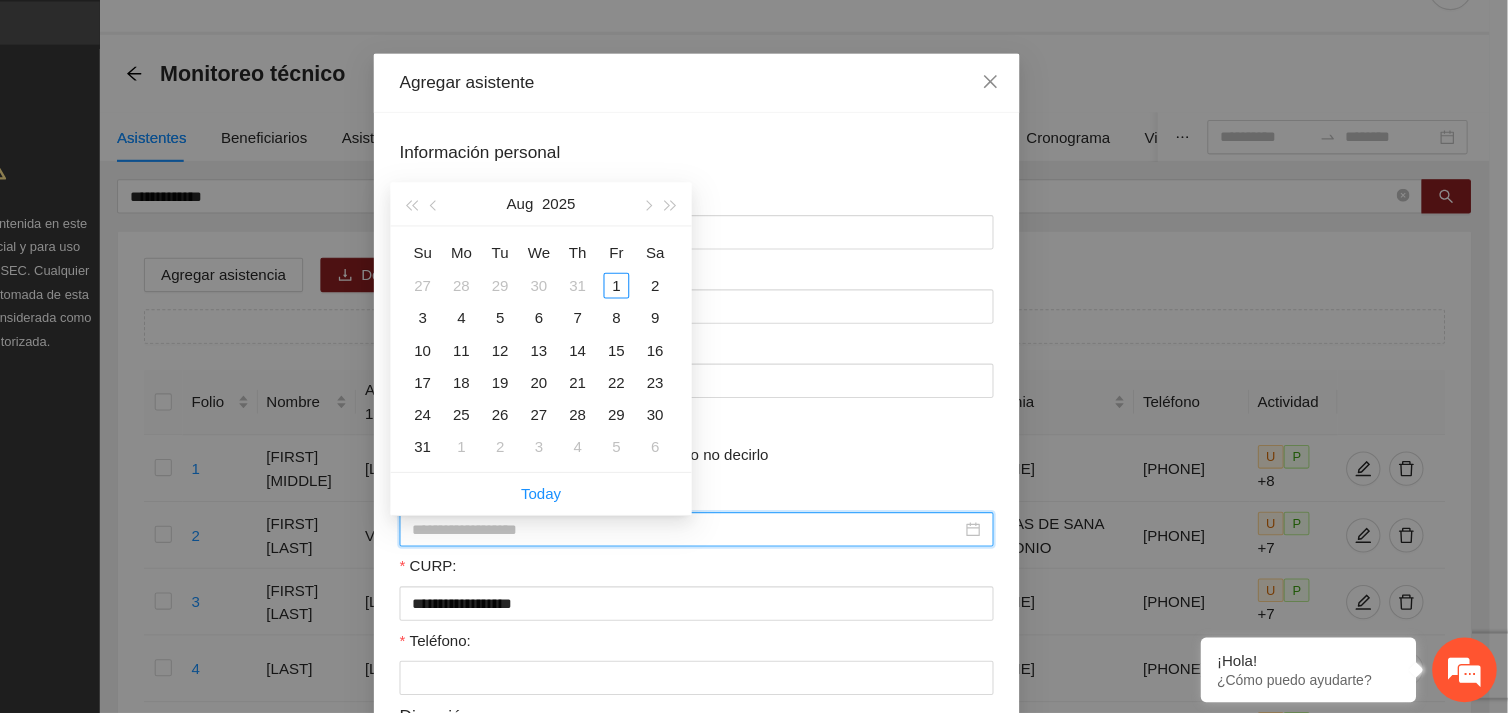 click on "Fecha de nacimiento:" at bounding box center (745, 542) 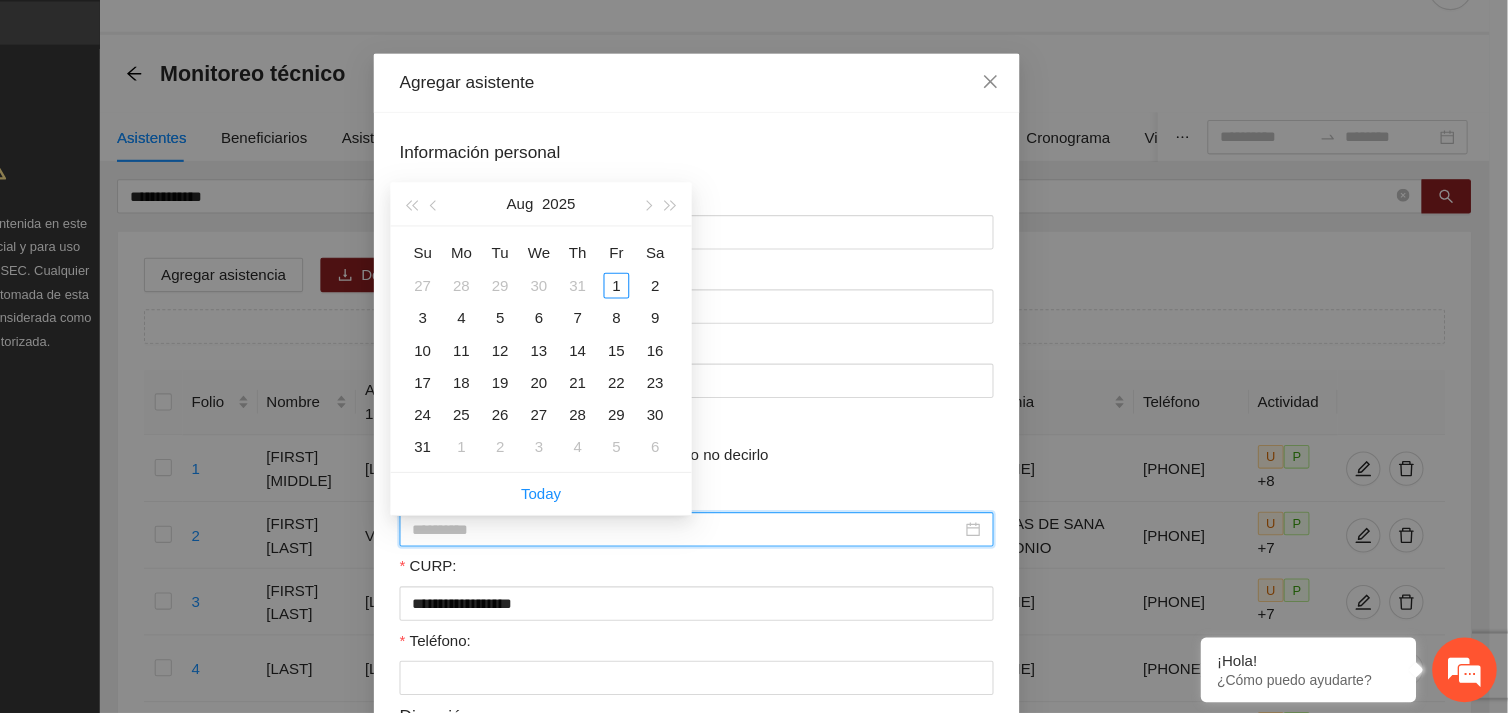 type on "**********" 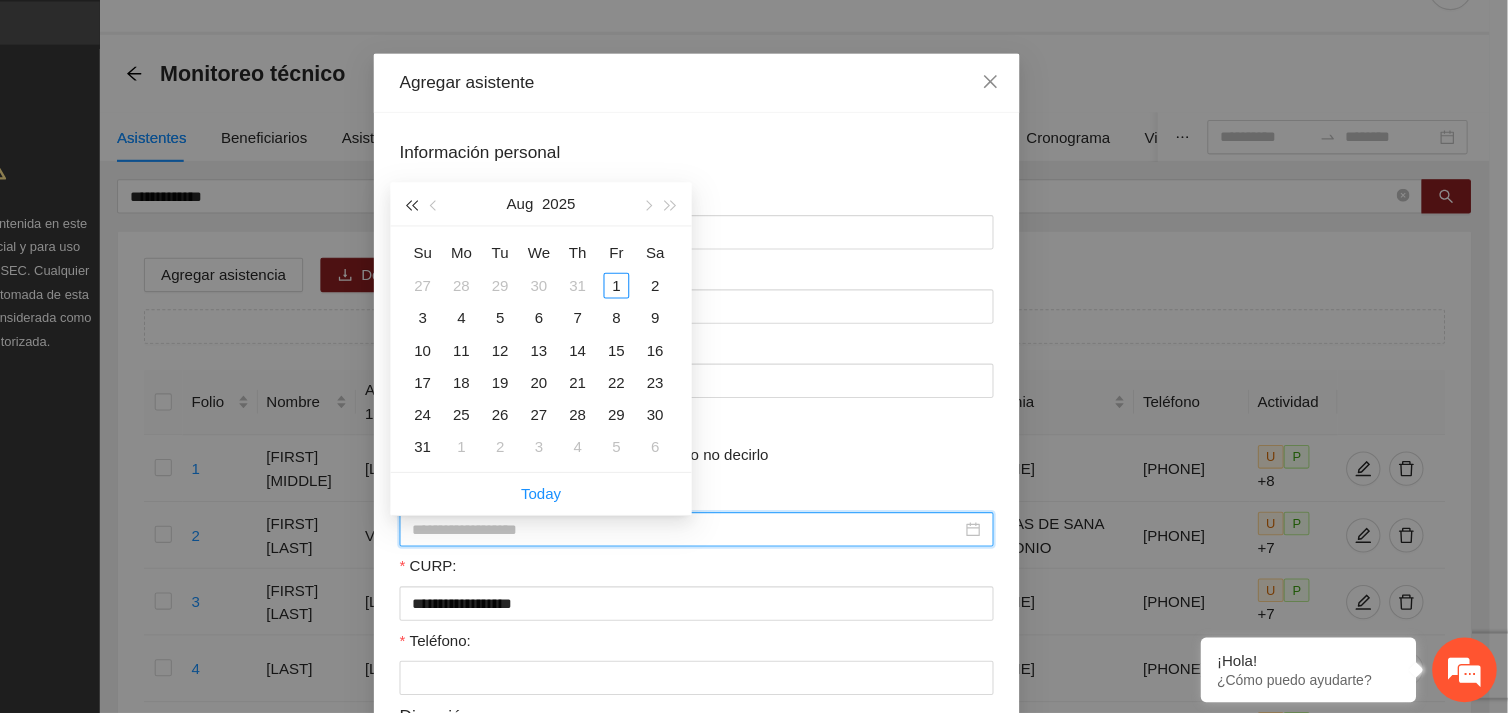 click at bounding box center [489, 240] 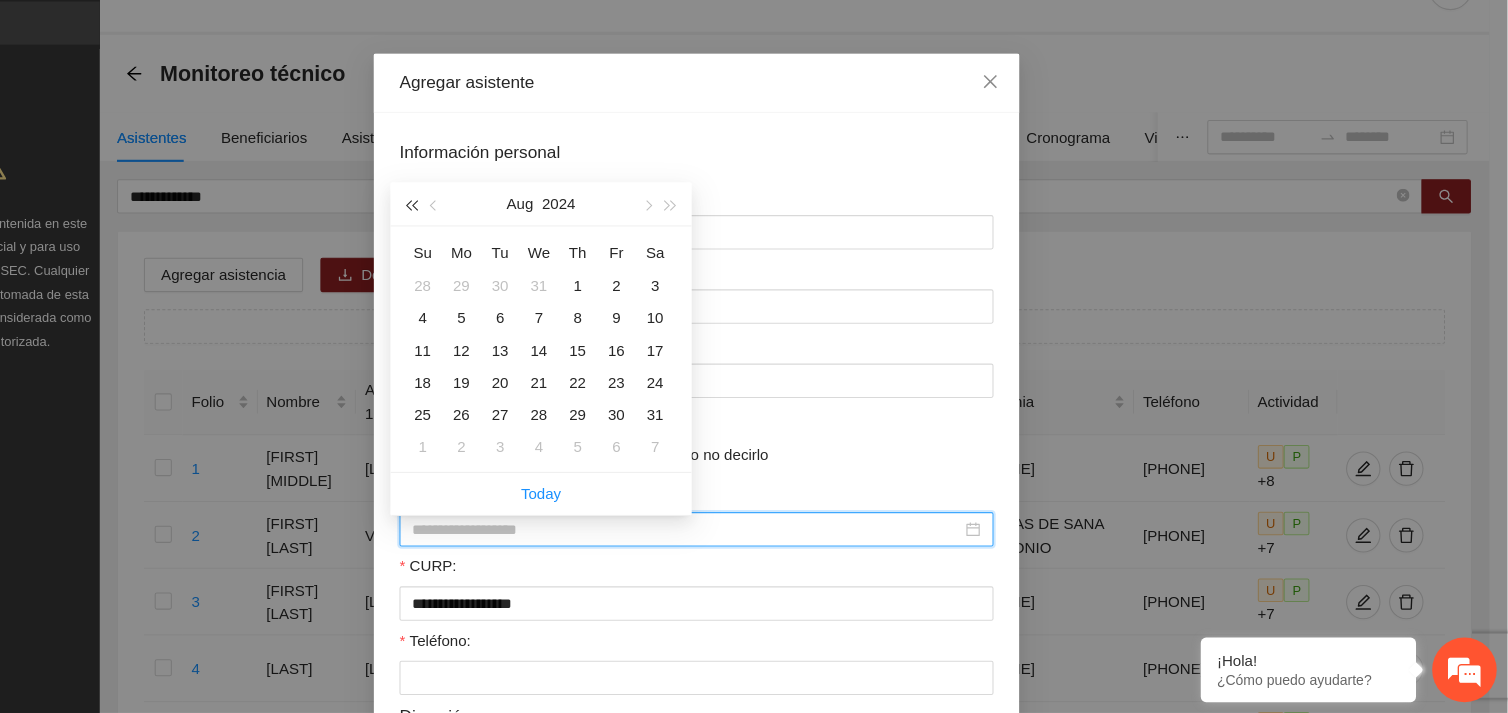click at bounding box center [489, 240] 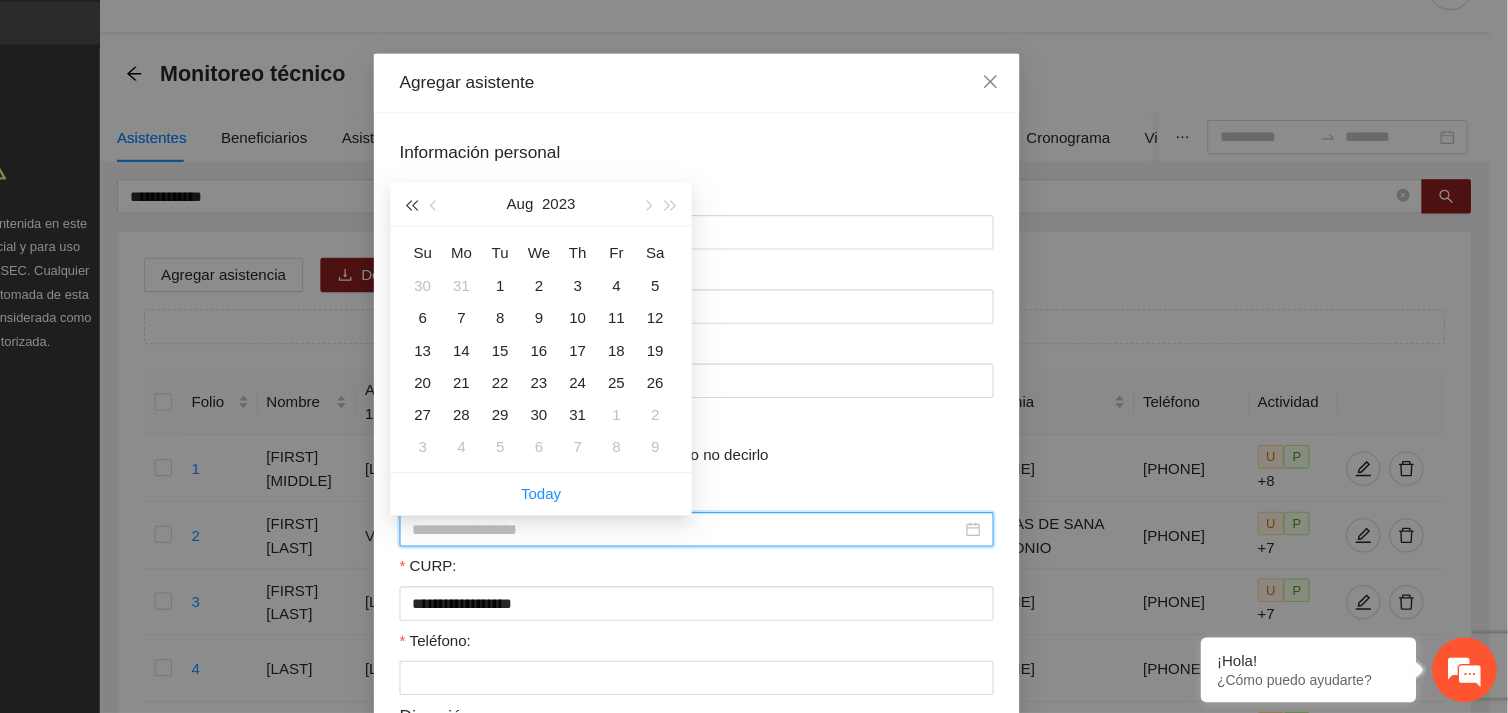 click at bounding box center (489, 240) 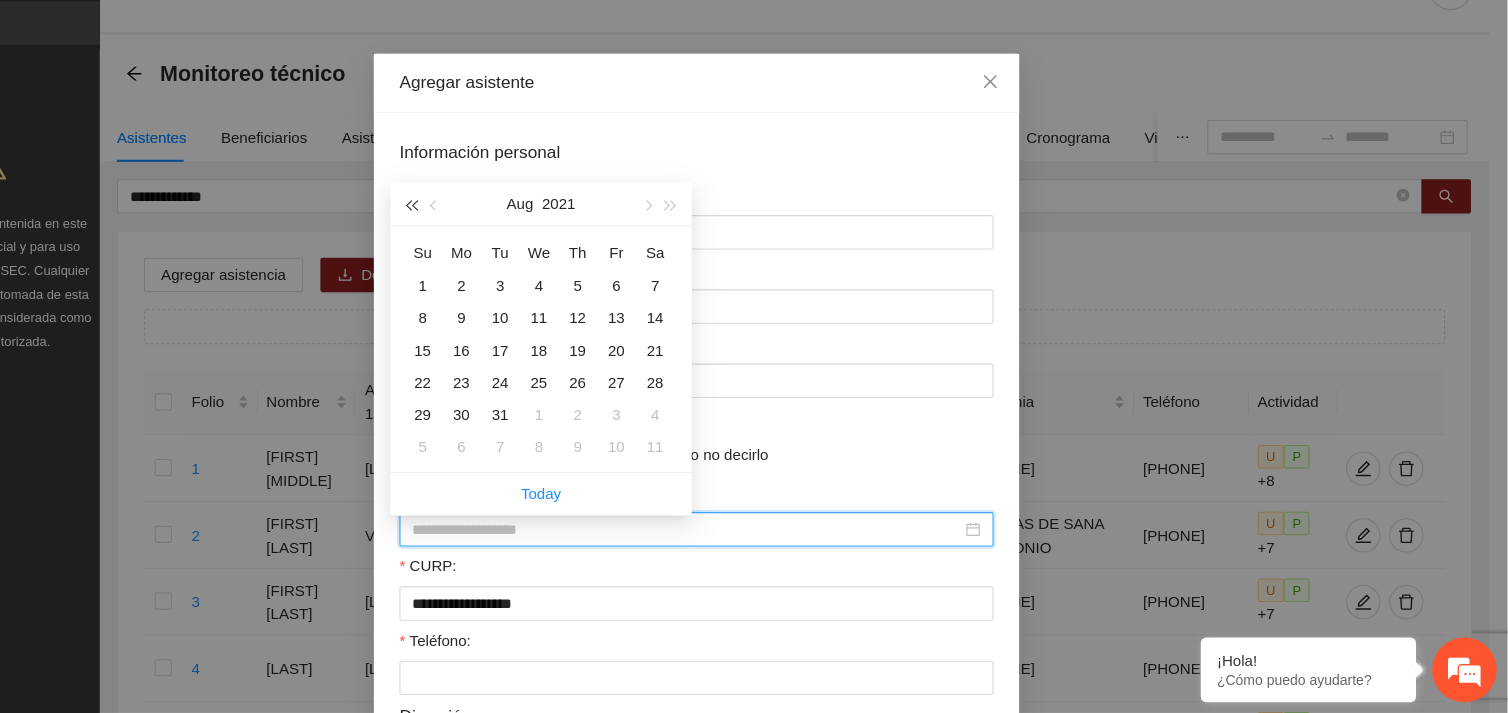 click at bounding box center [489, 240] 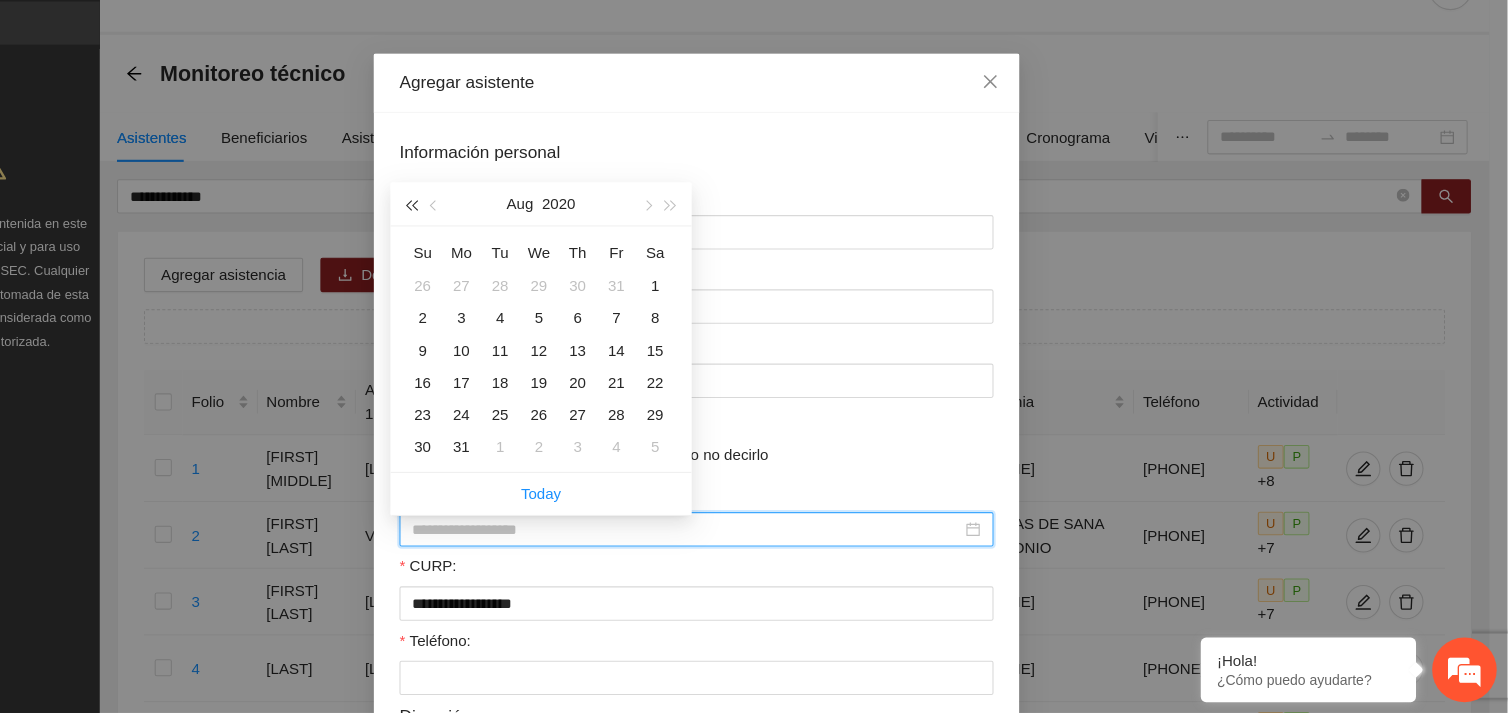 click at bounding box center (489, 240) 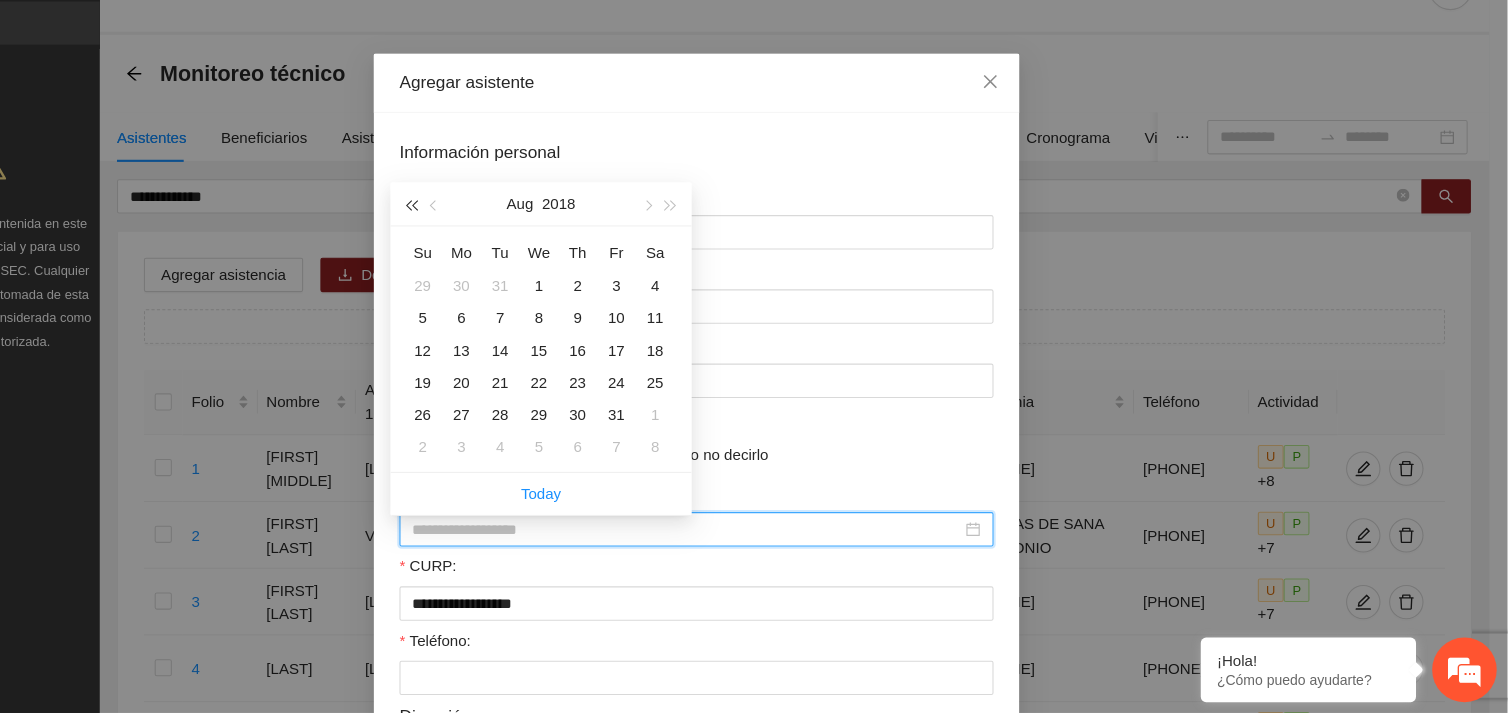 click at bounding box center (489, 240) 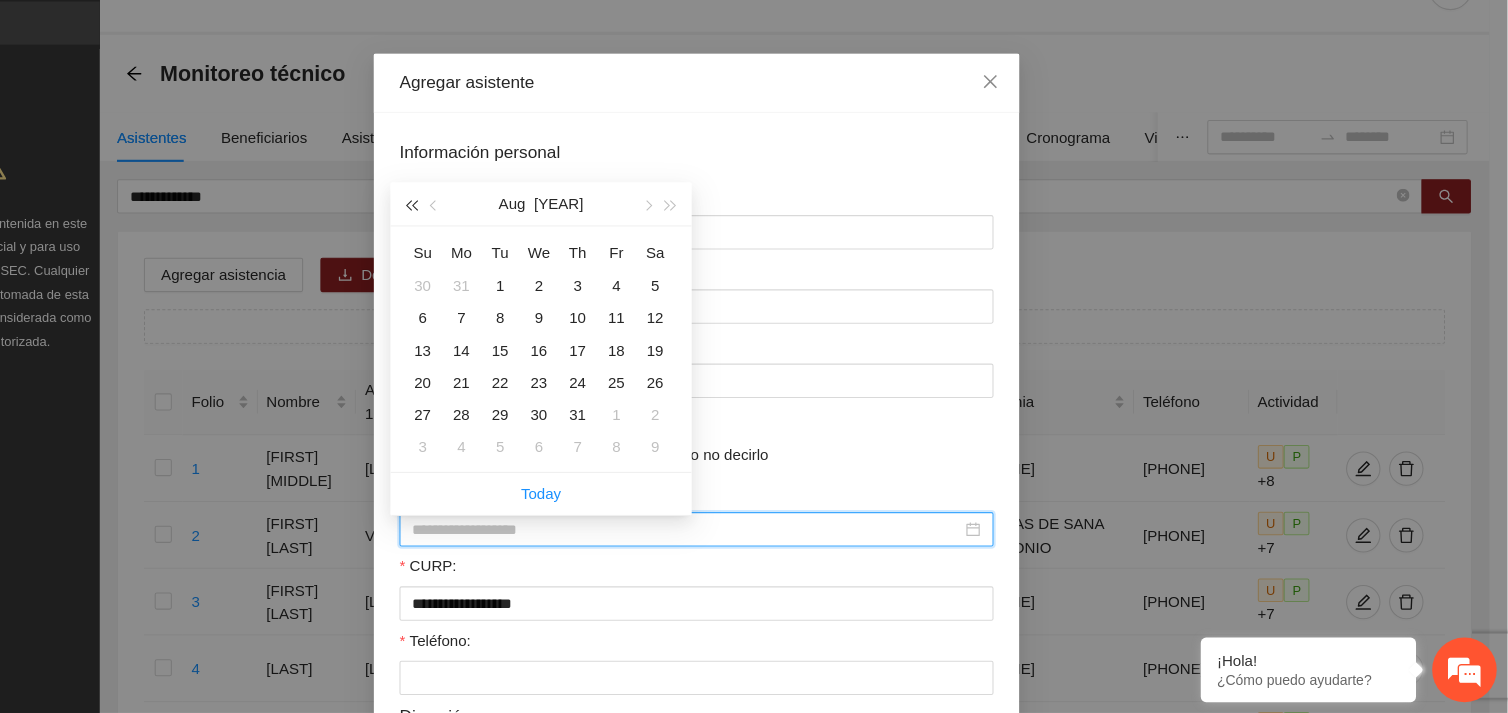 click at bounding box center (489, 240) 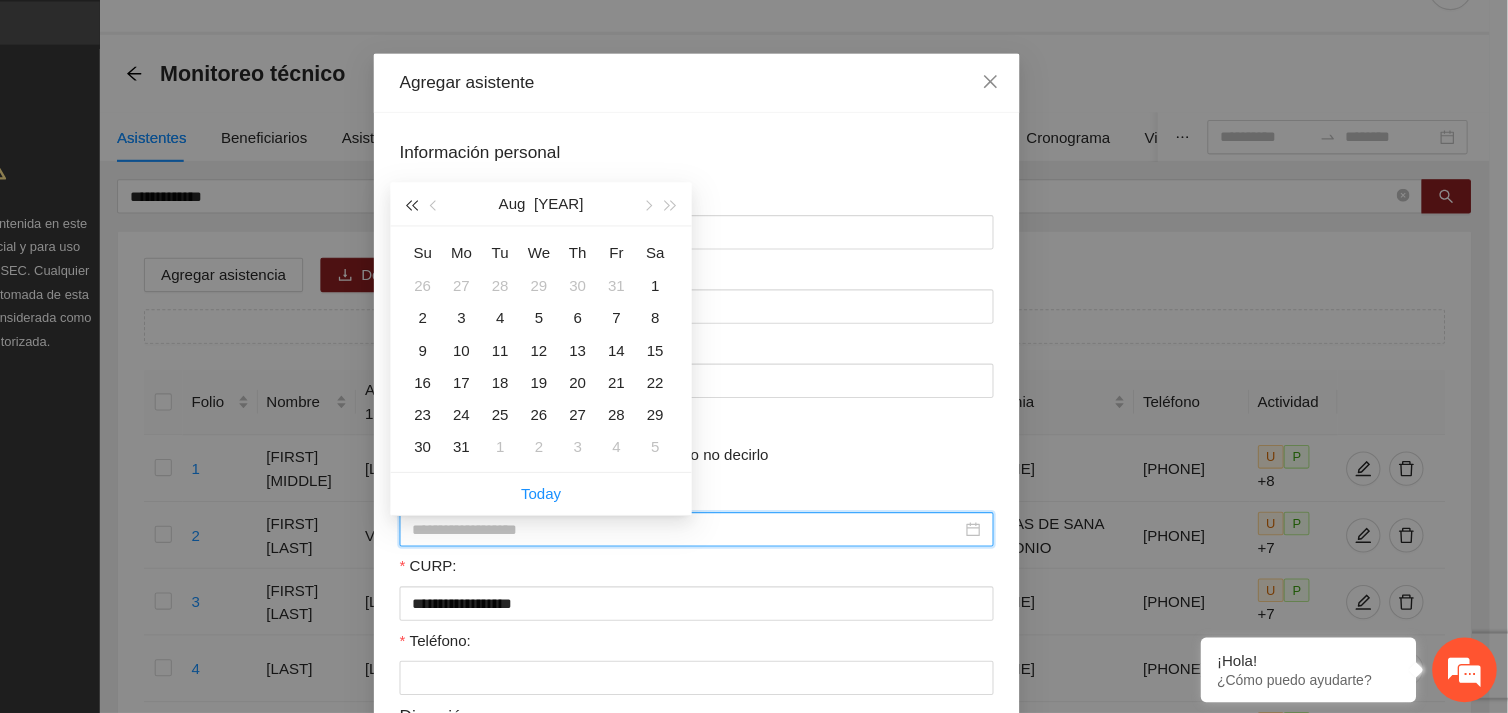 click at bounding box center (489, 240) 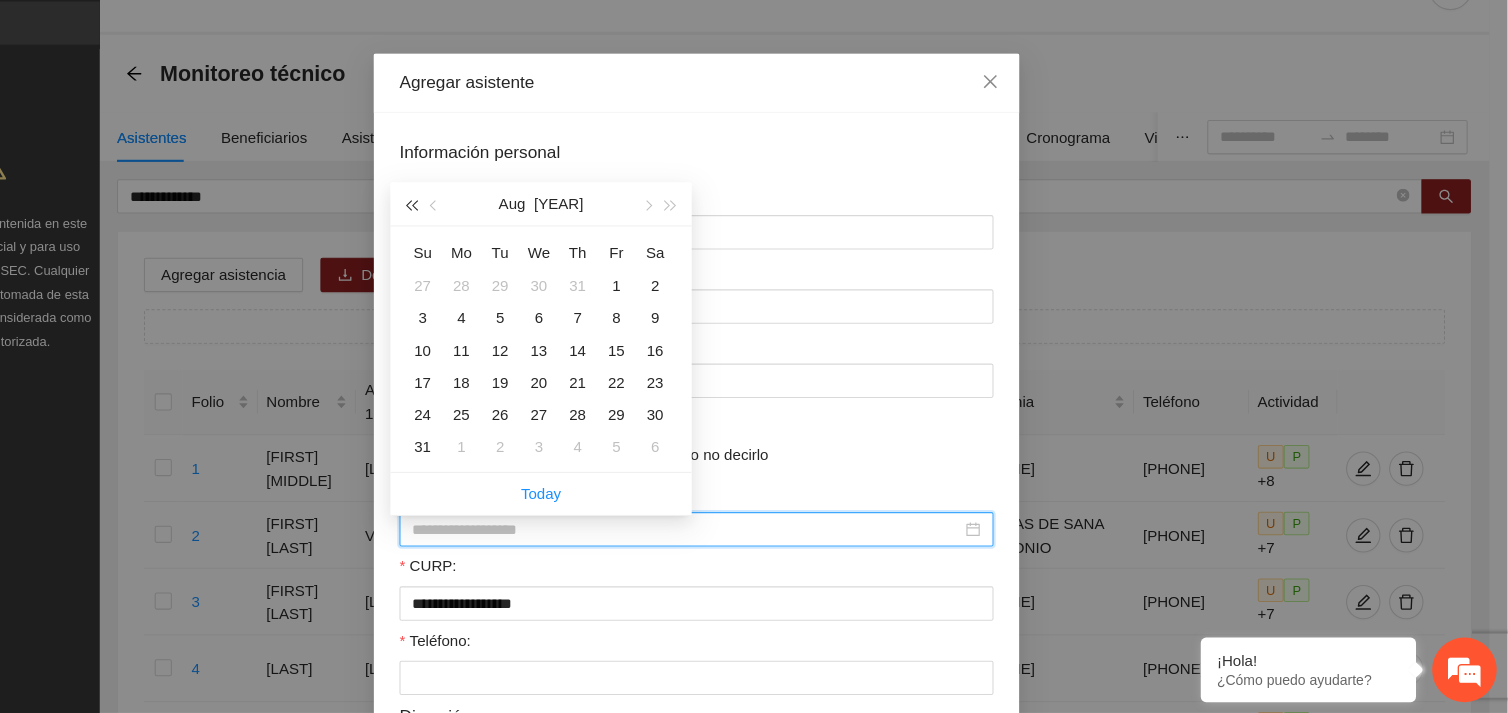 click at bounding box center (489, 240) 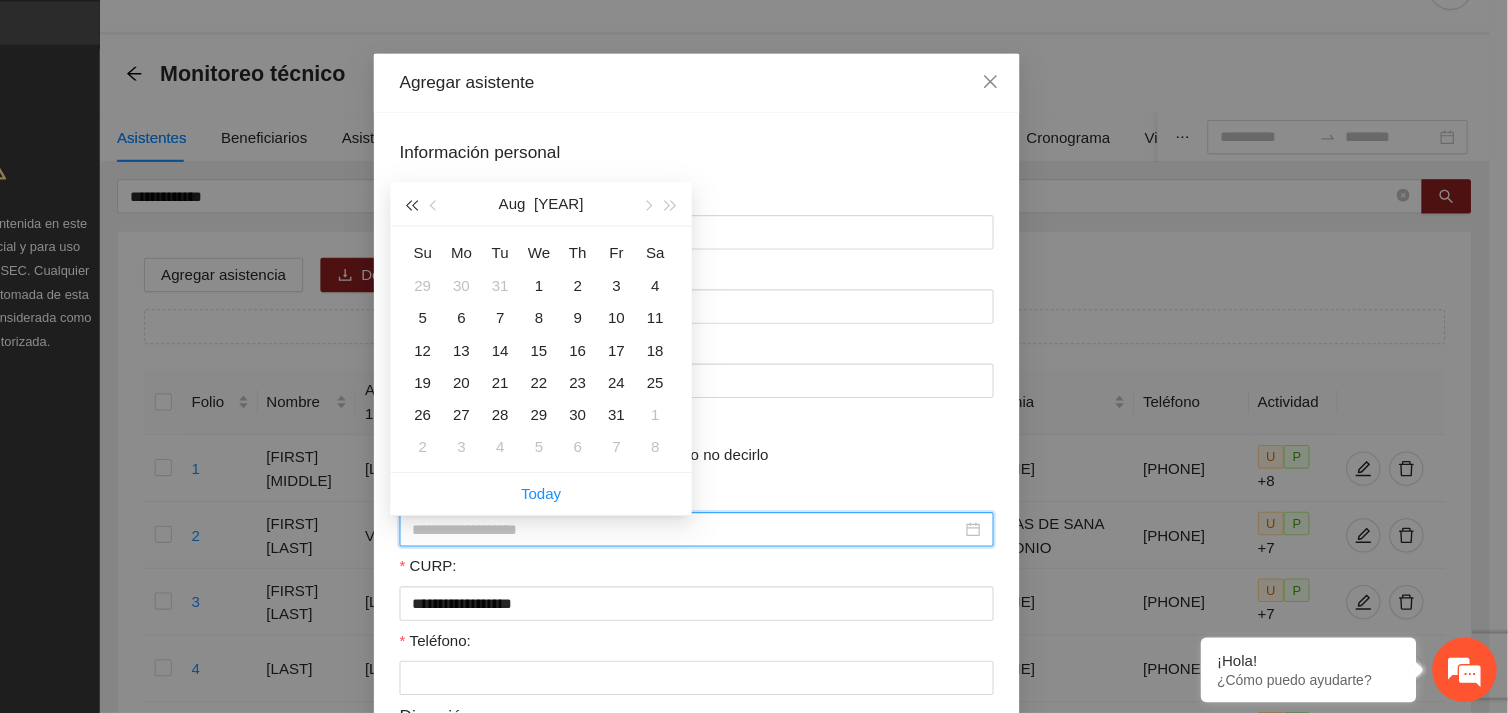 click at bounding box center [489, 240] 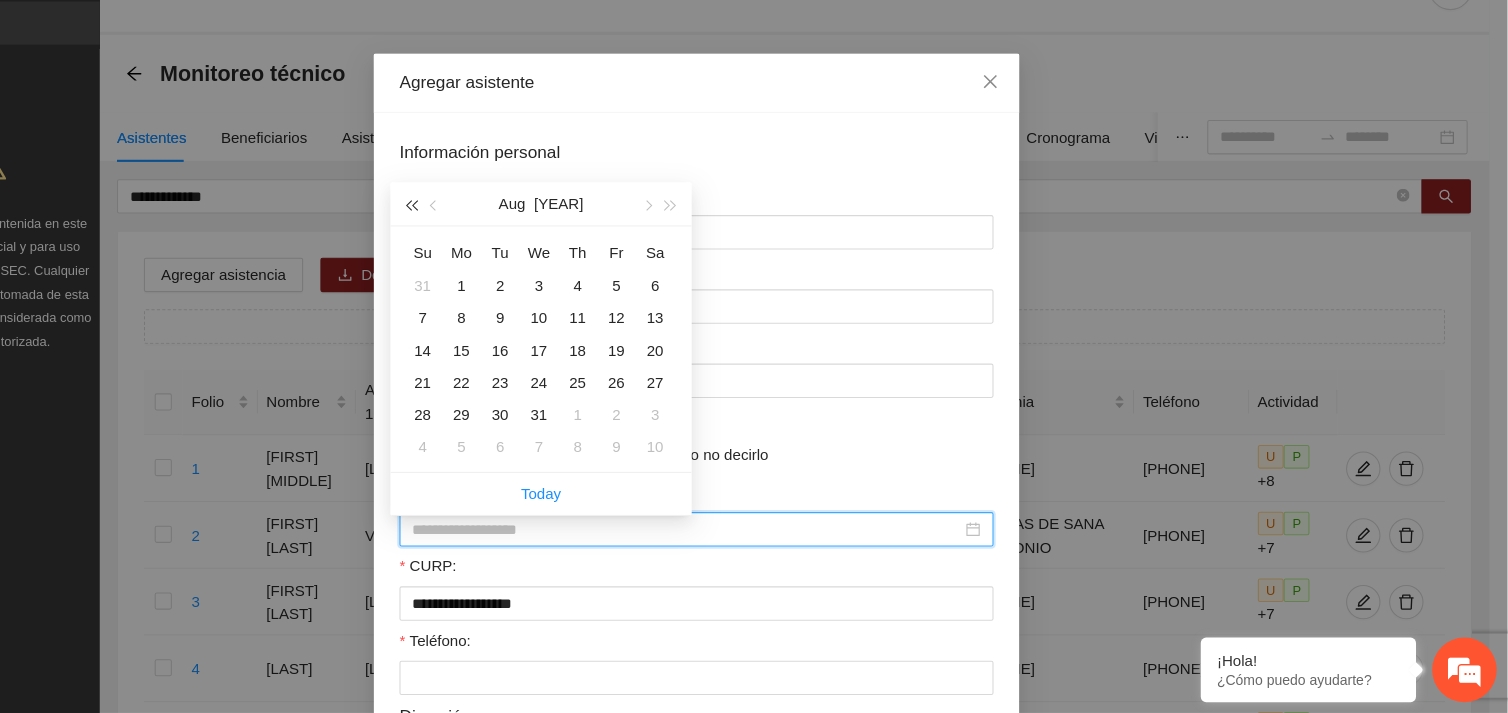 click at bounding box center (489, 240) 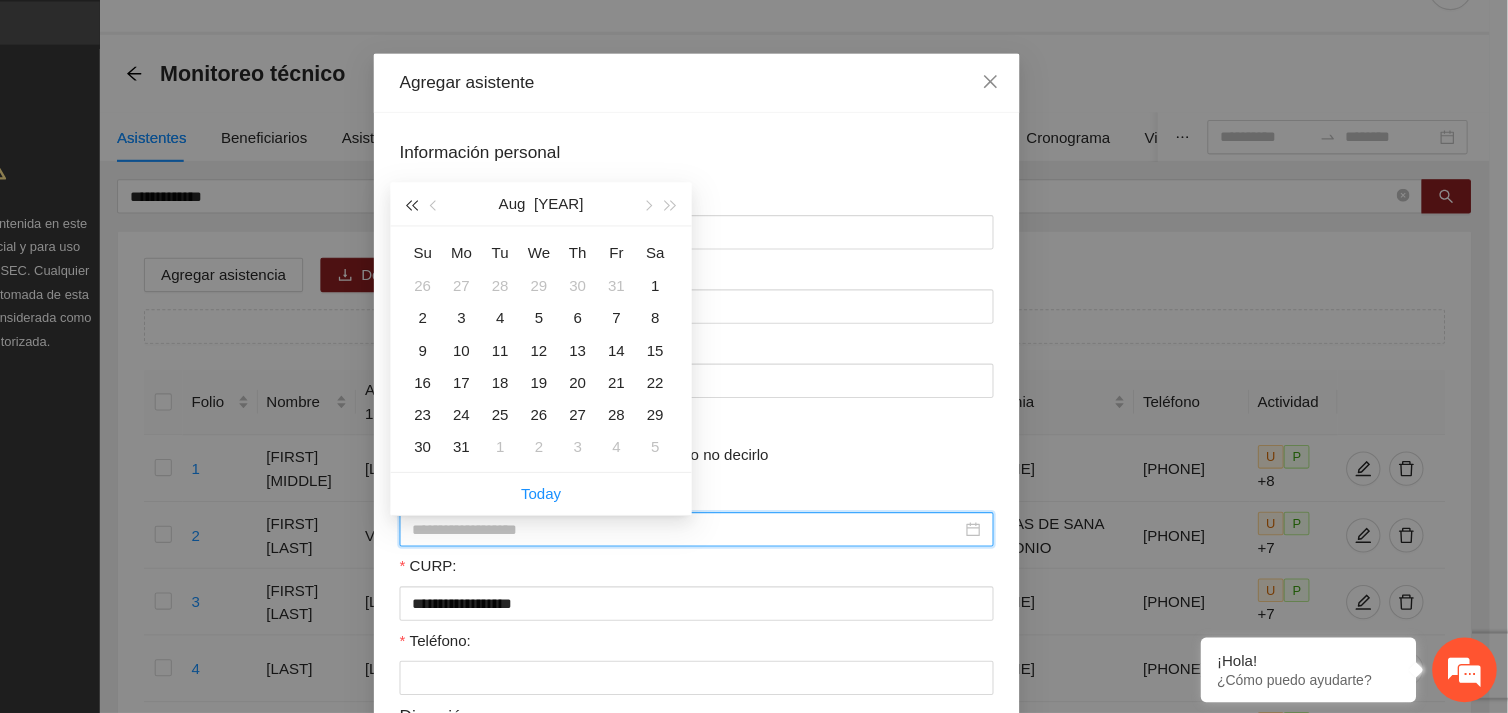 click at bounding box center (489, 240) 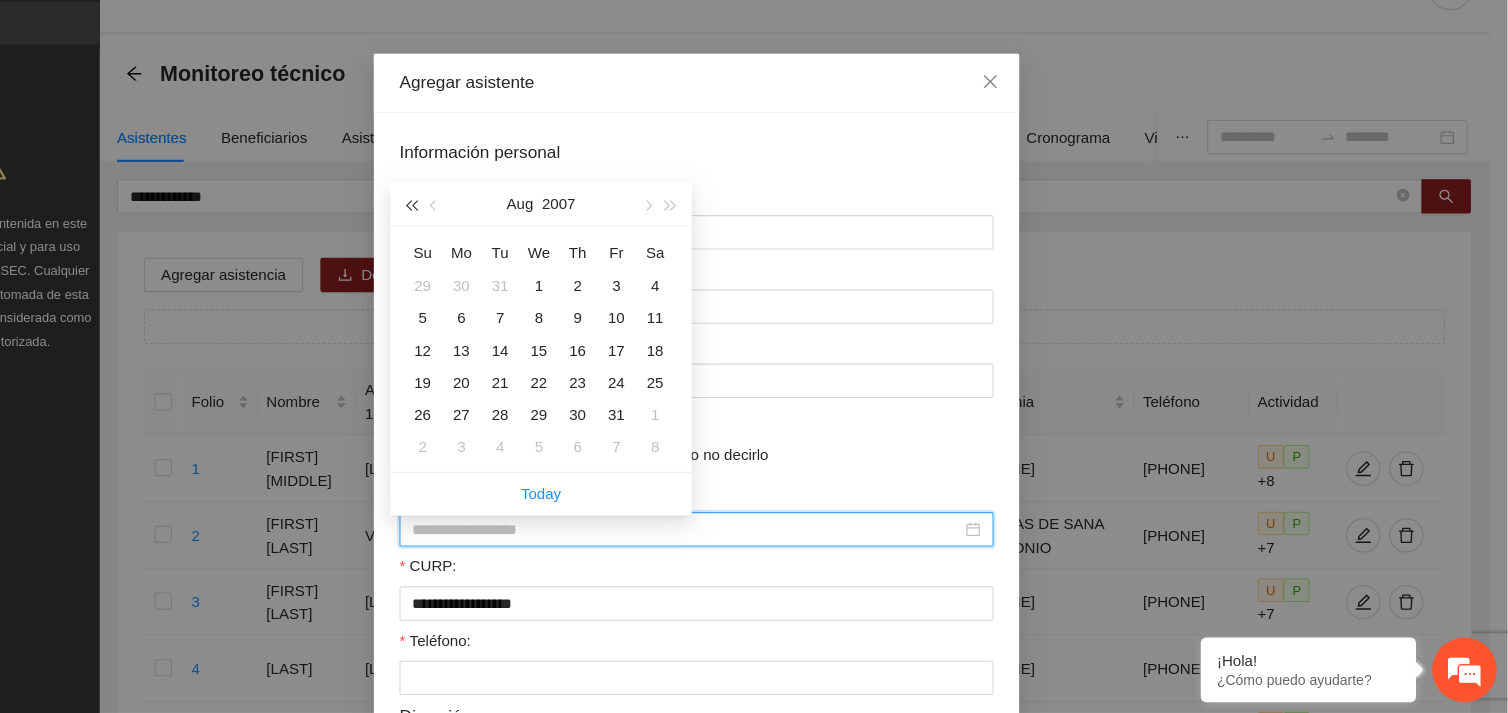 click at bounding box center (489, 240) 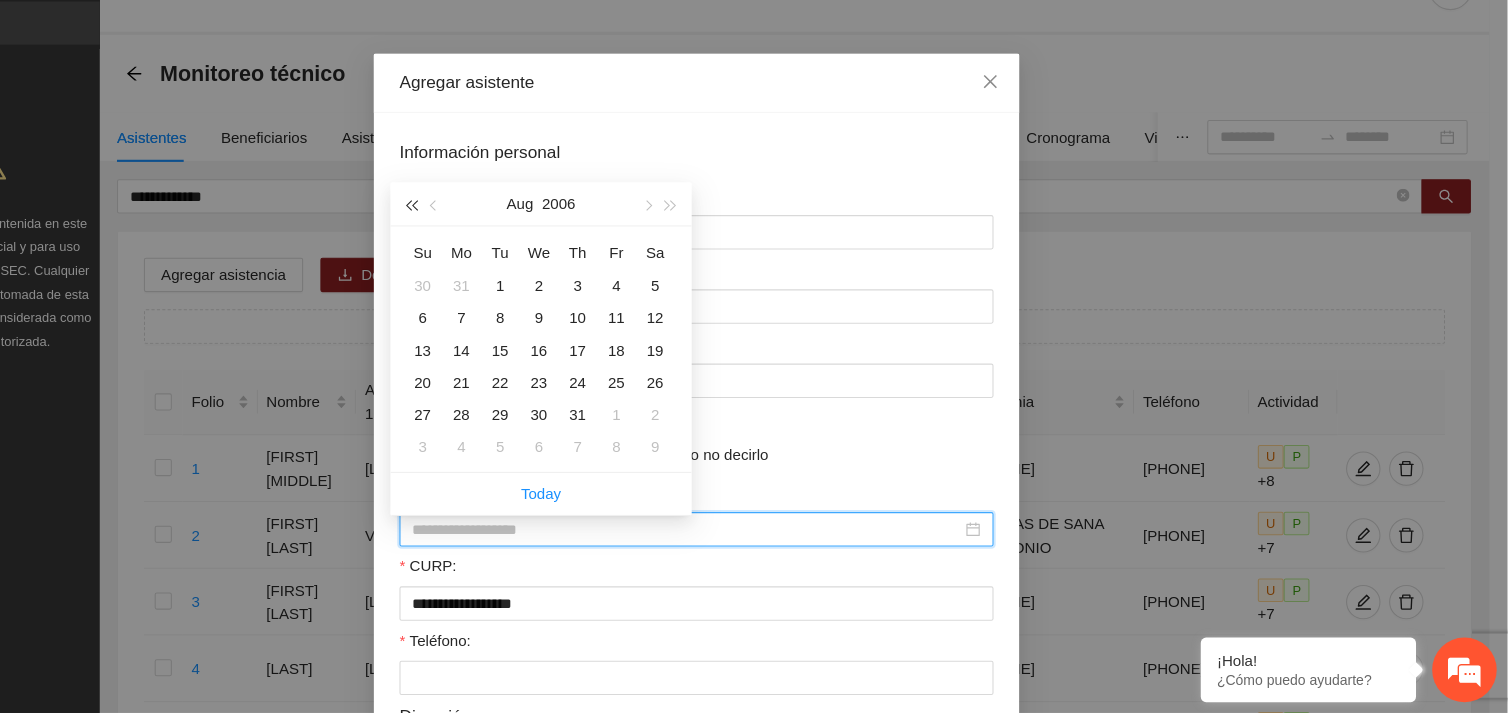 click at bounding box center [489, 240] 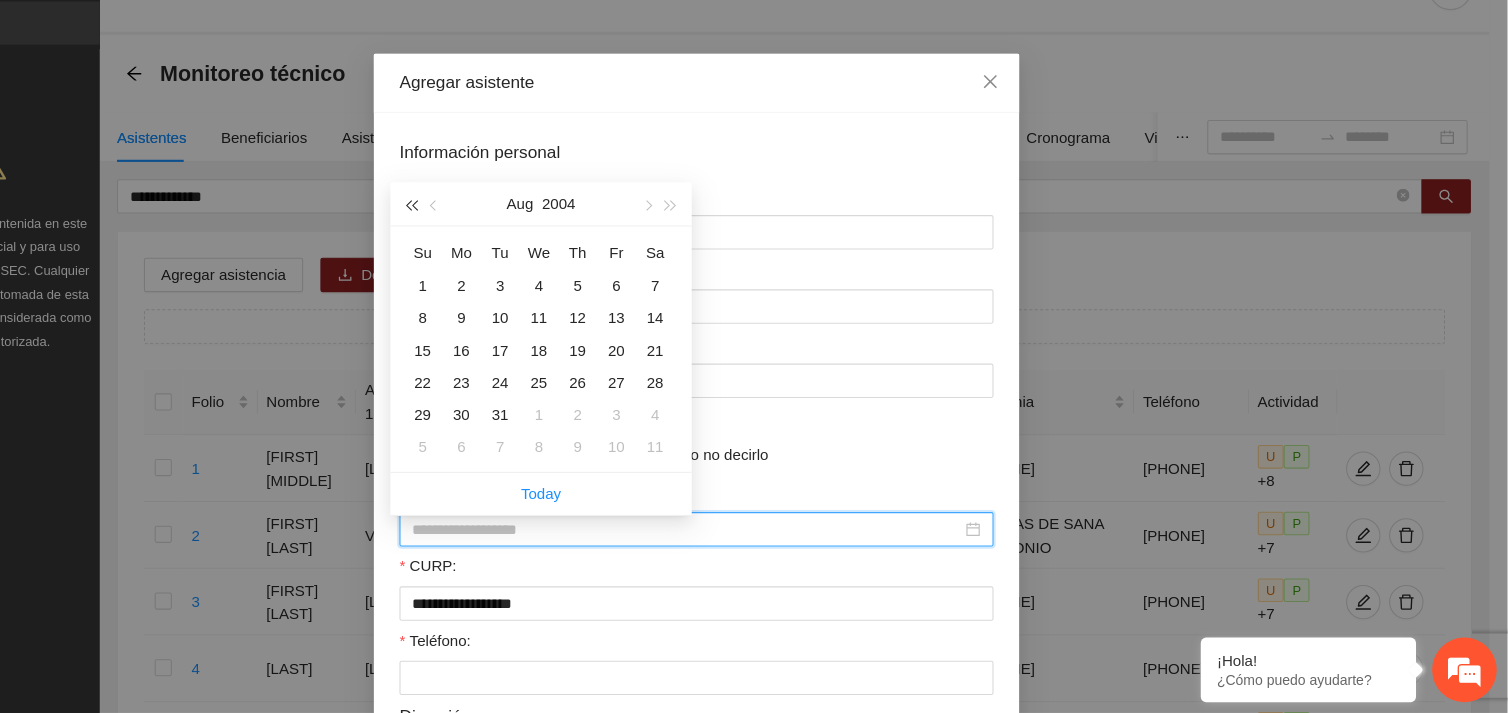 click at bounding box center [489, 240] 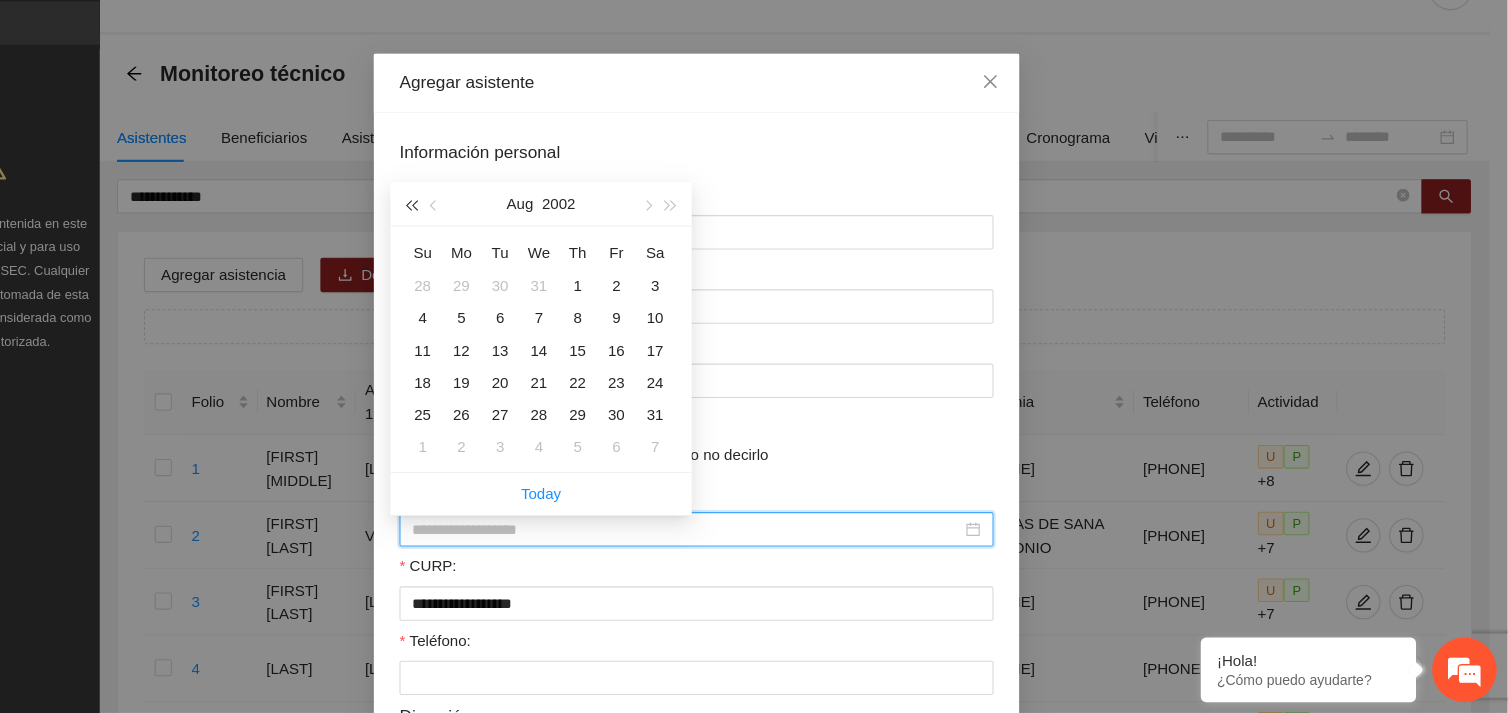 click at bounding box center (489, 240) 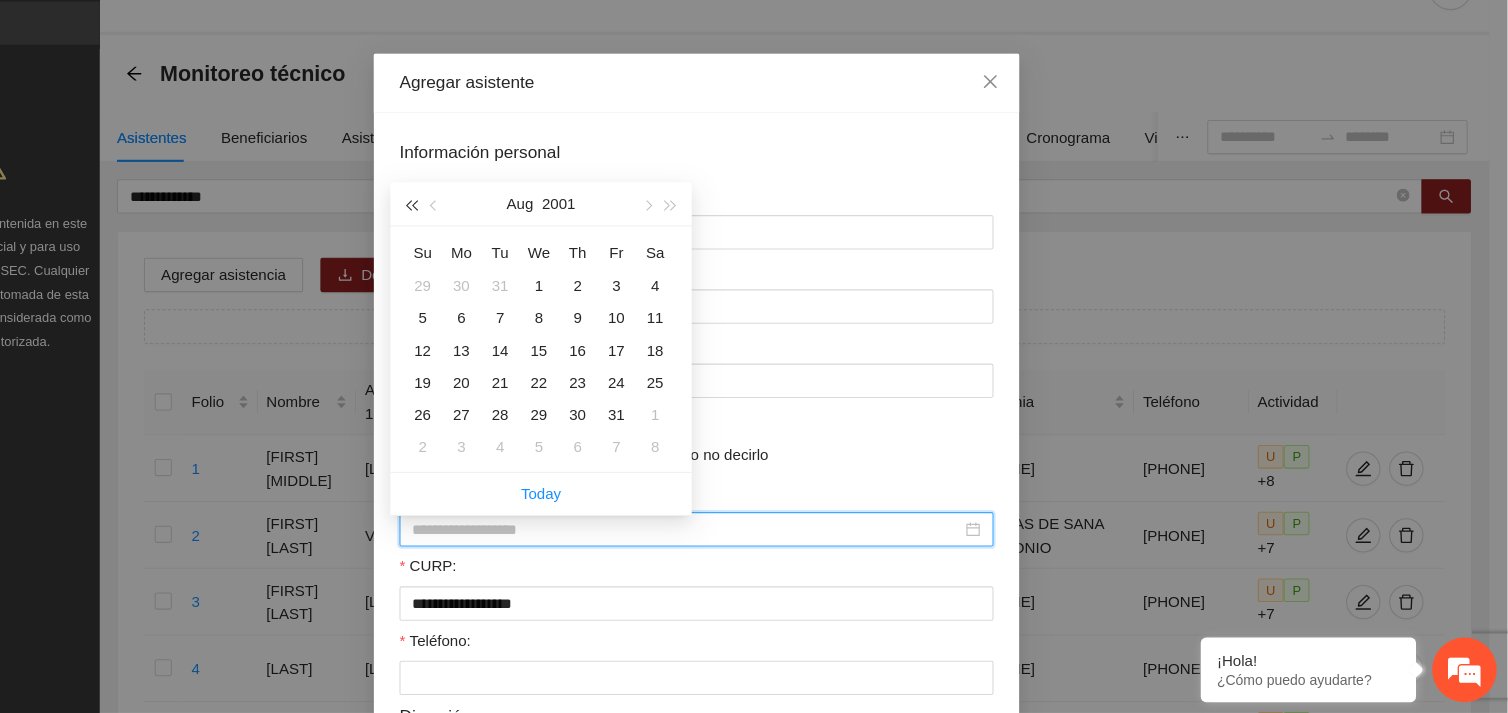 click at bounding box center [489, 240] 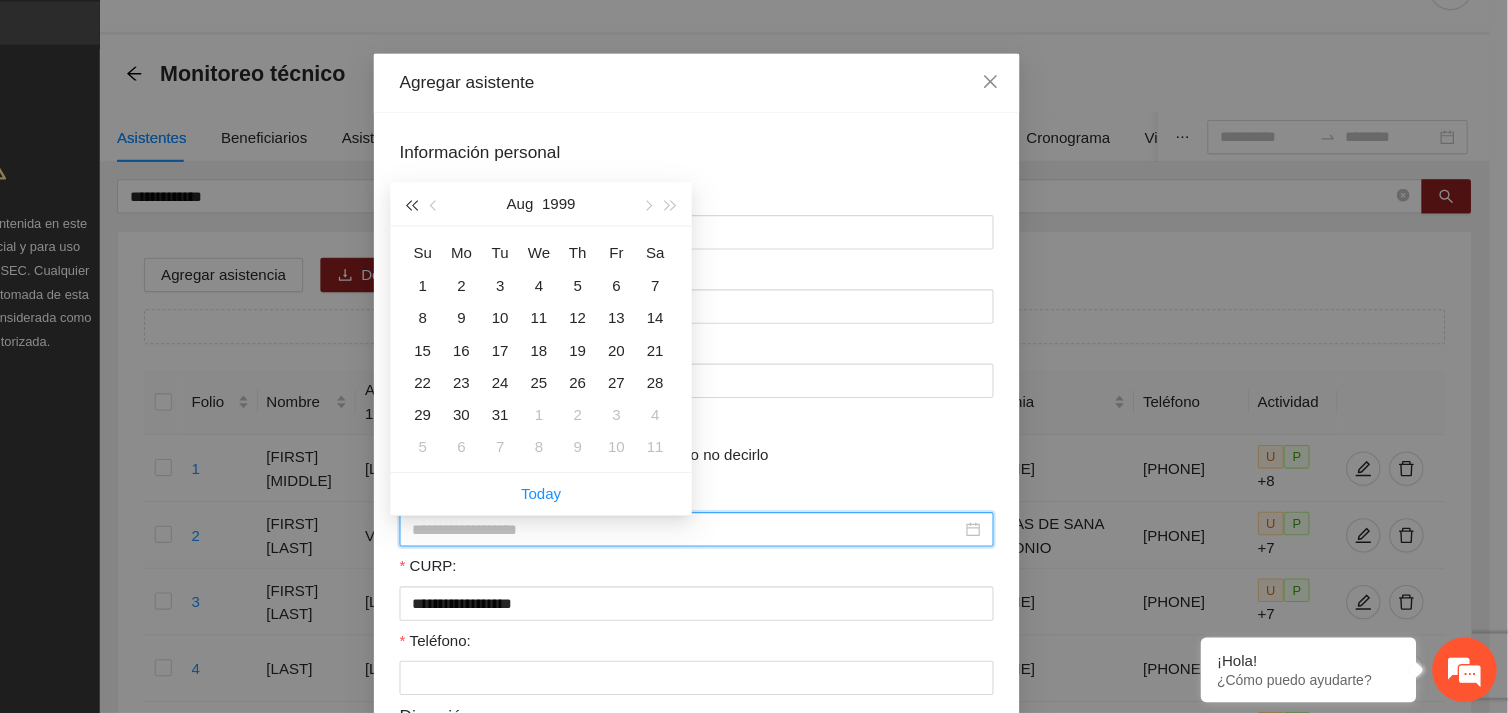 click at bounding box center (489, 240) 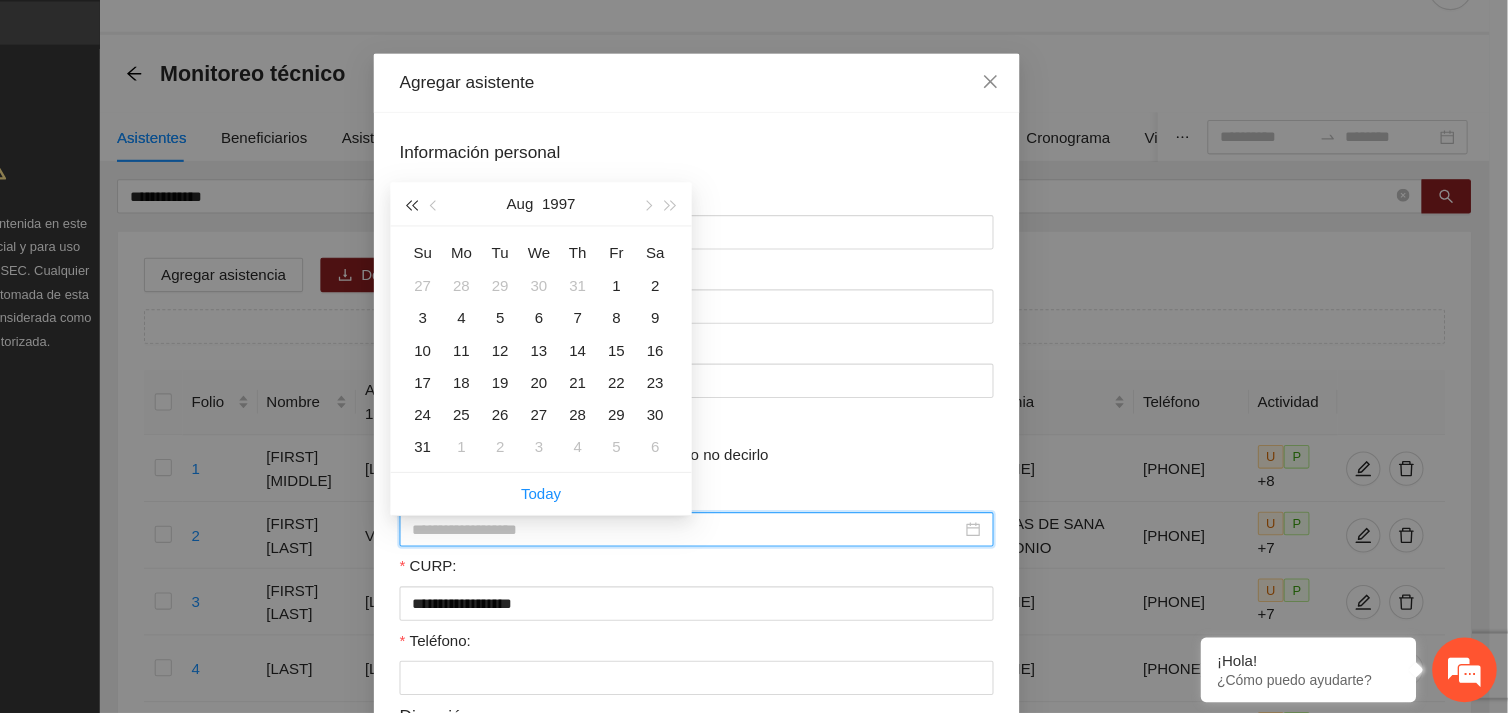 click at bounding box center (489, 240) 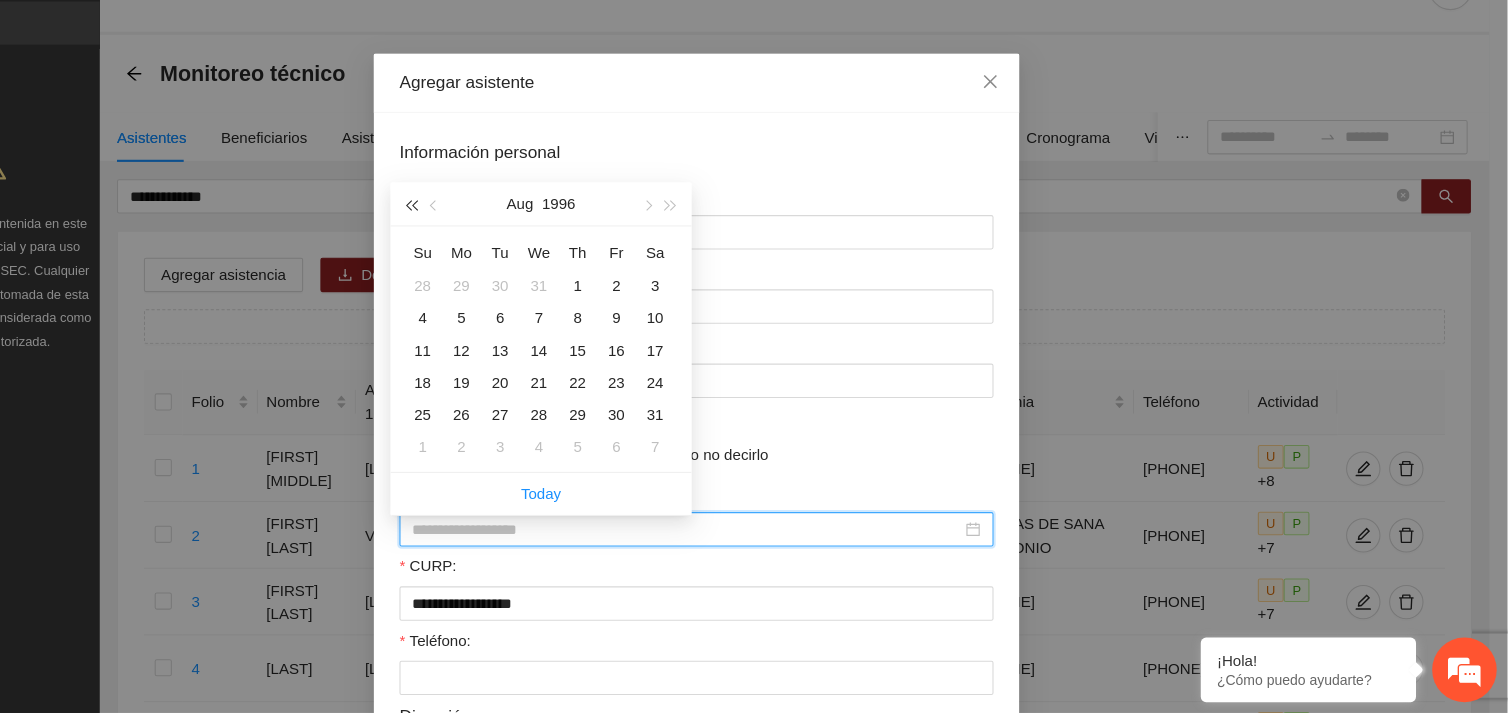click at bounding box center [489, 240] 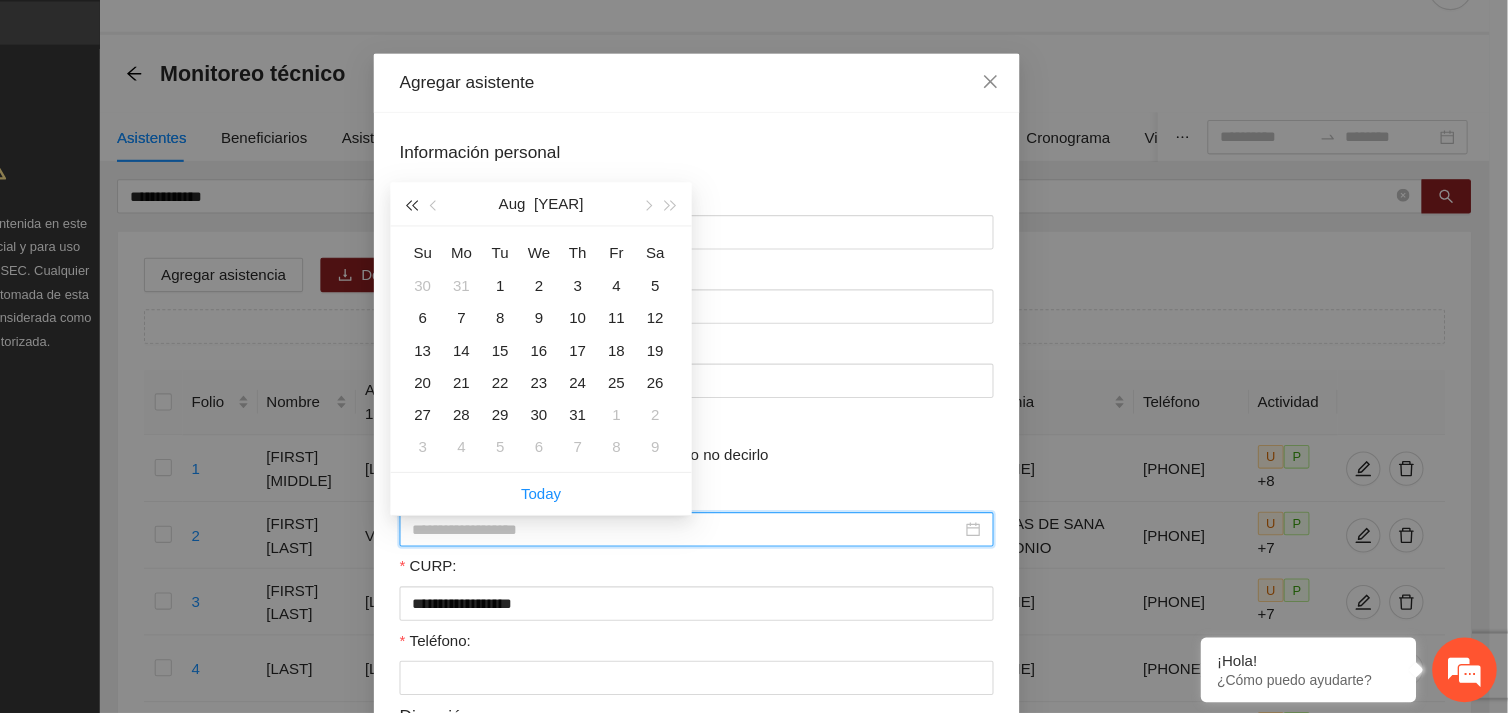click at bounding box center [489, 240] 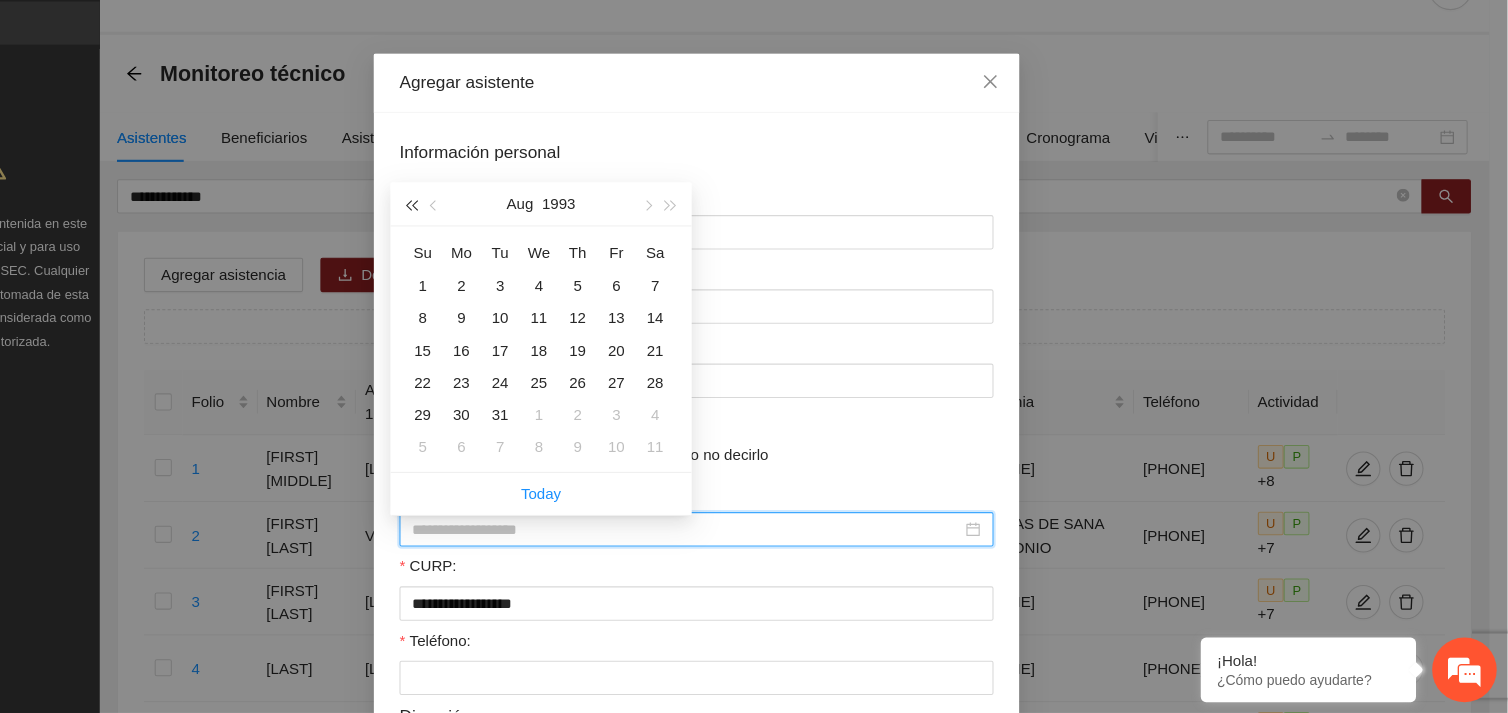 click at bounding box center (489, 240) 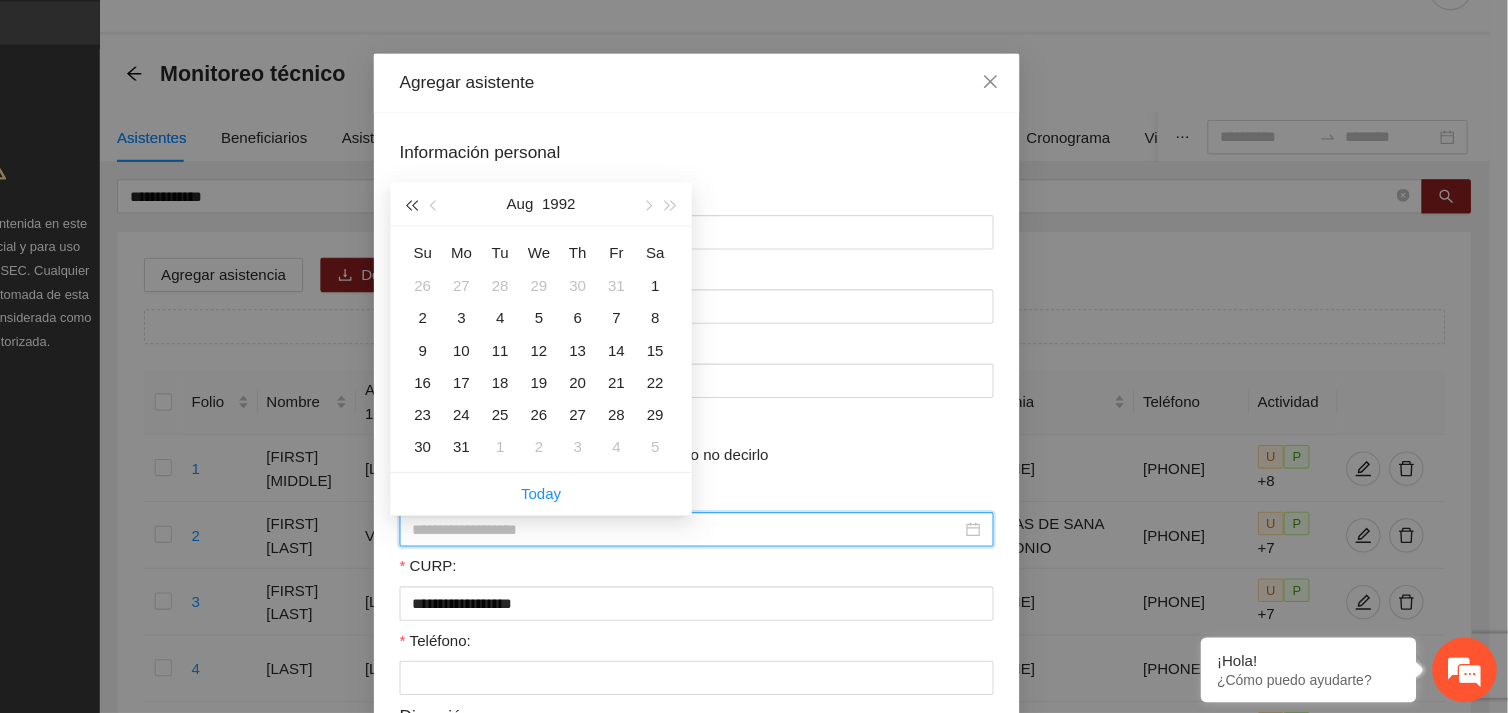 click at bounding box center [489, 240] 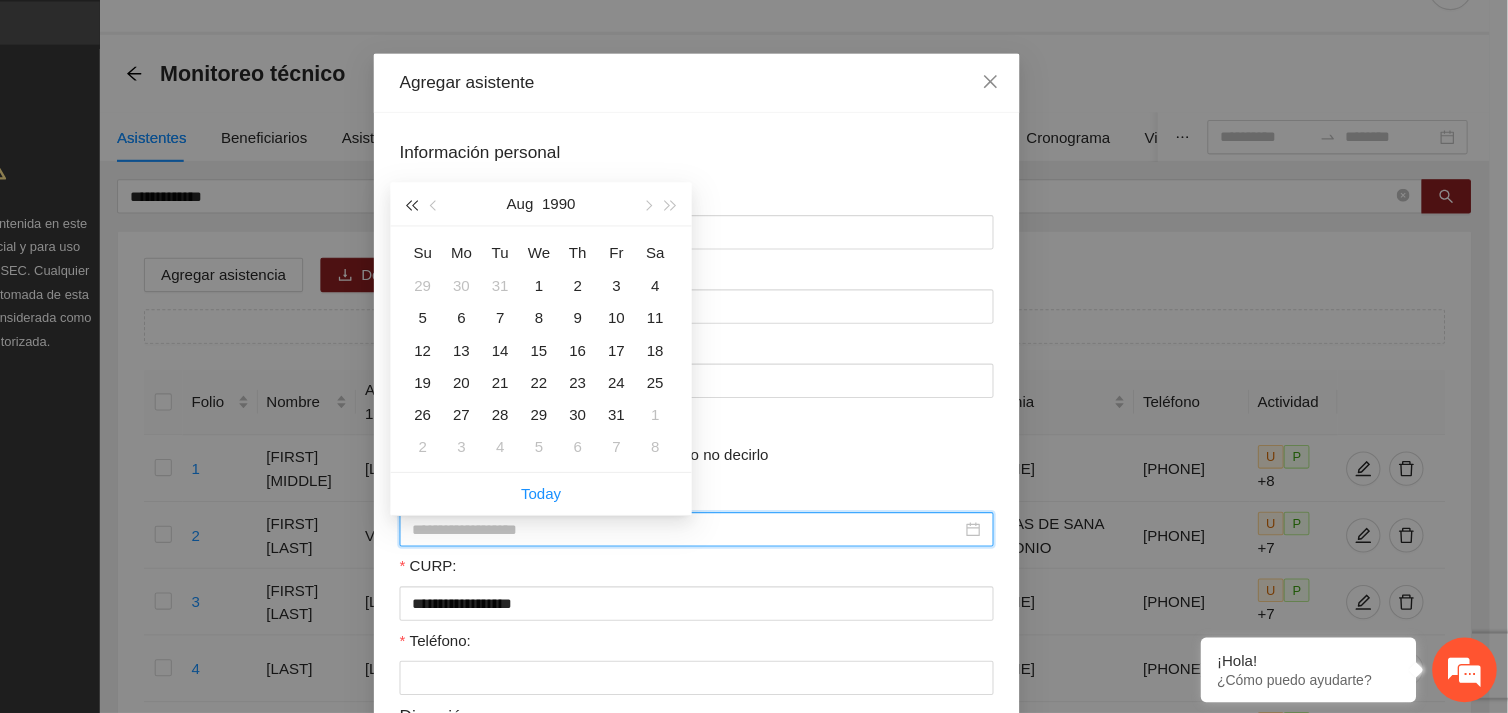 click at bounding box center [489, 240] 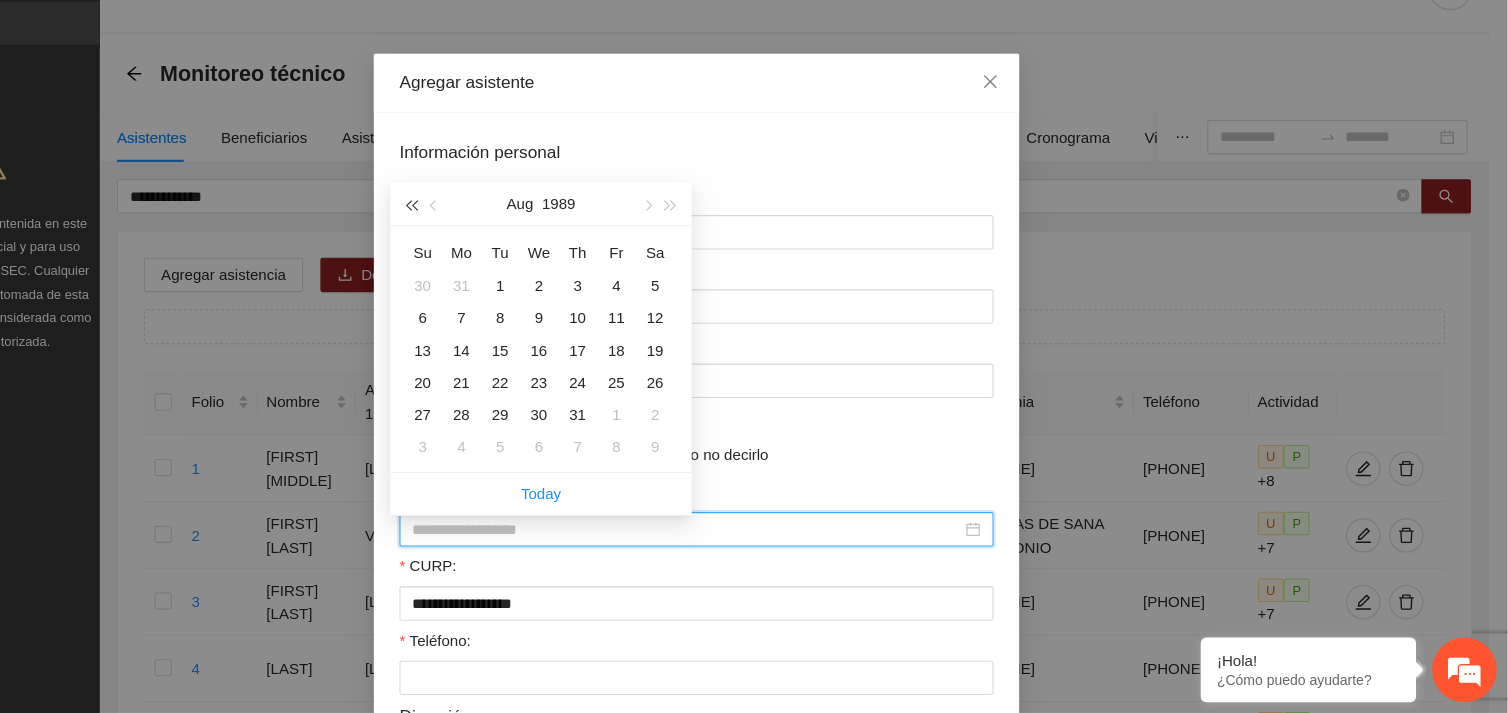 click at bounding box center (489, 240) 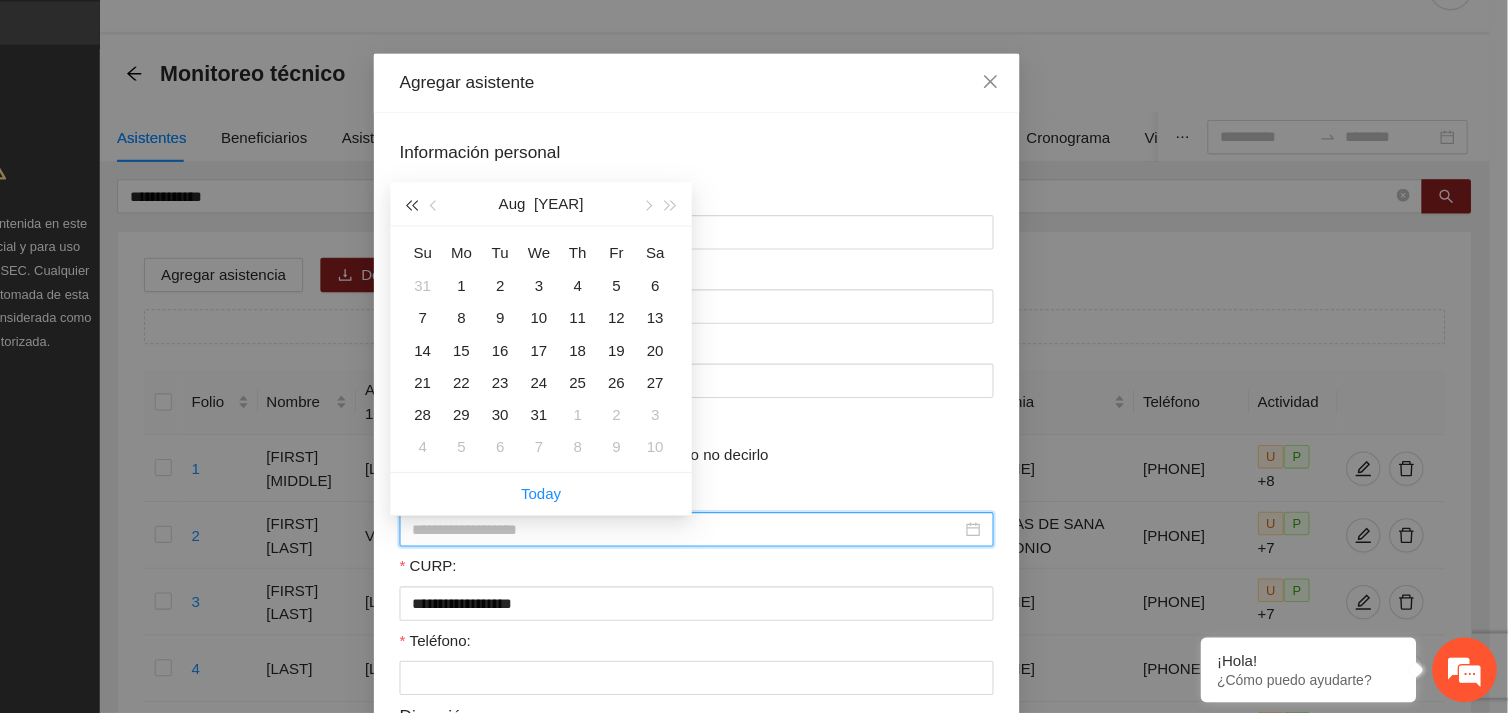 click at bounding box center (489, 240) 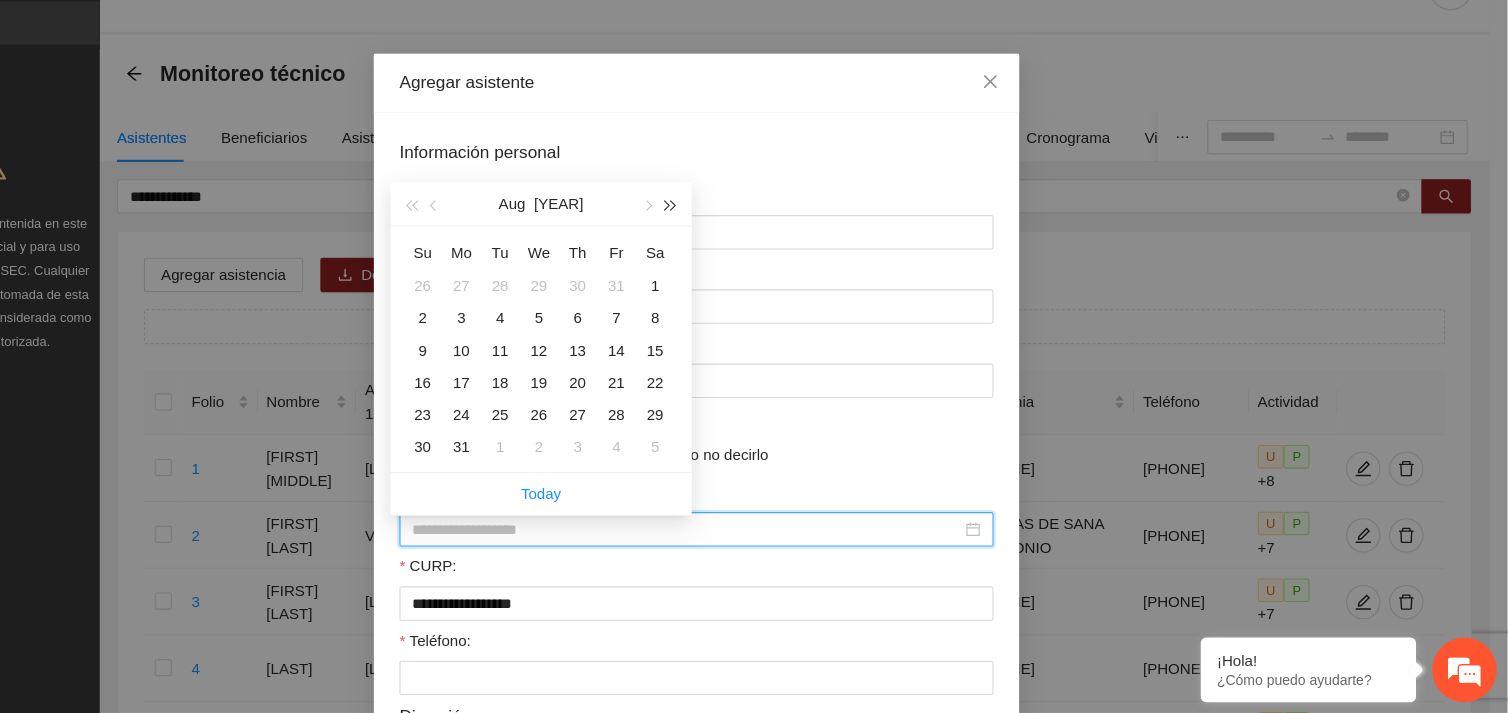 click at bounding box center (731, 242) 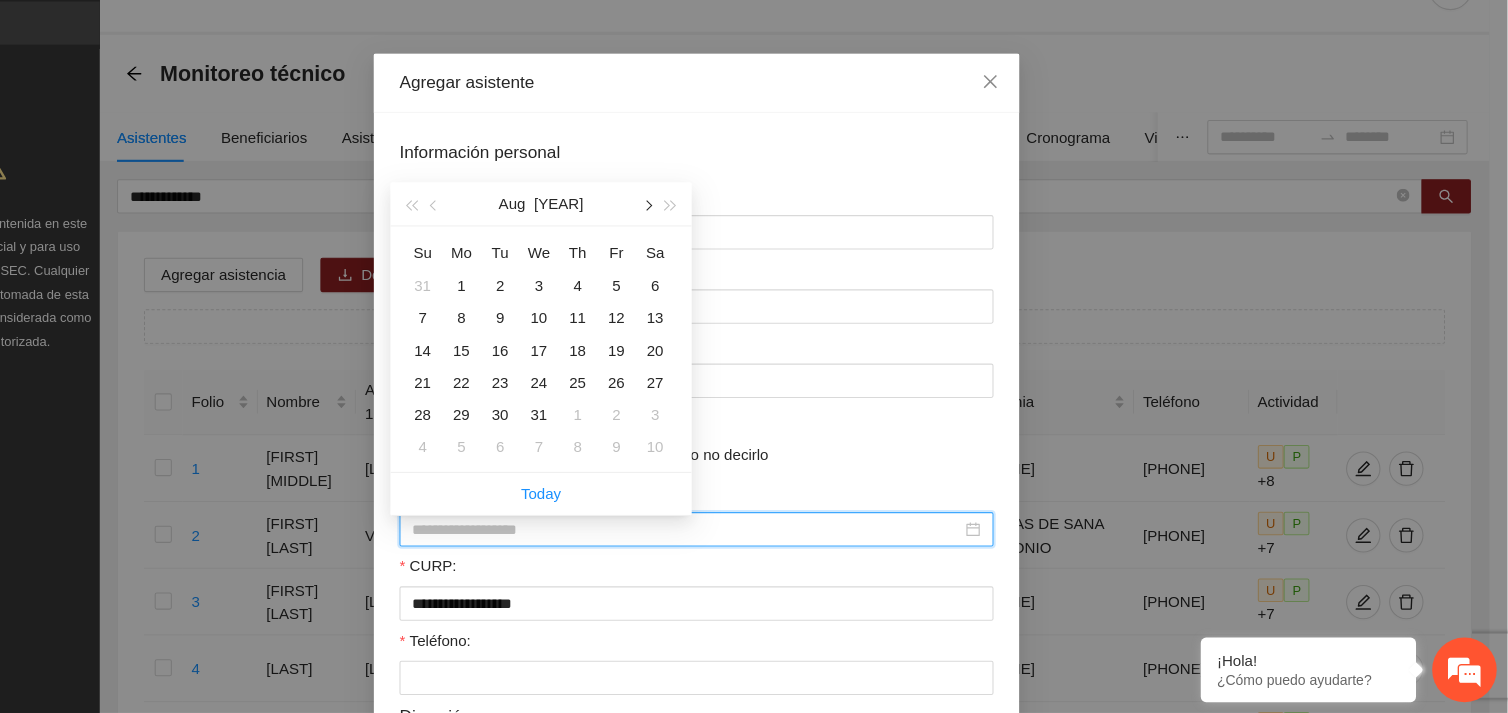 click at bounding box center (708, 242) 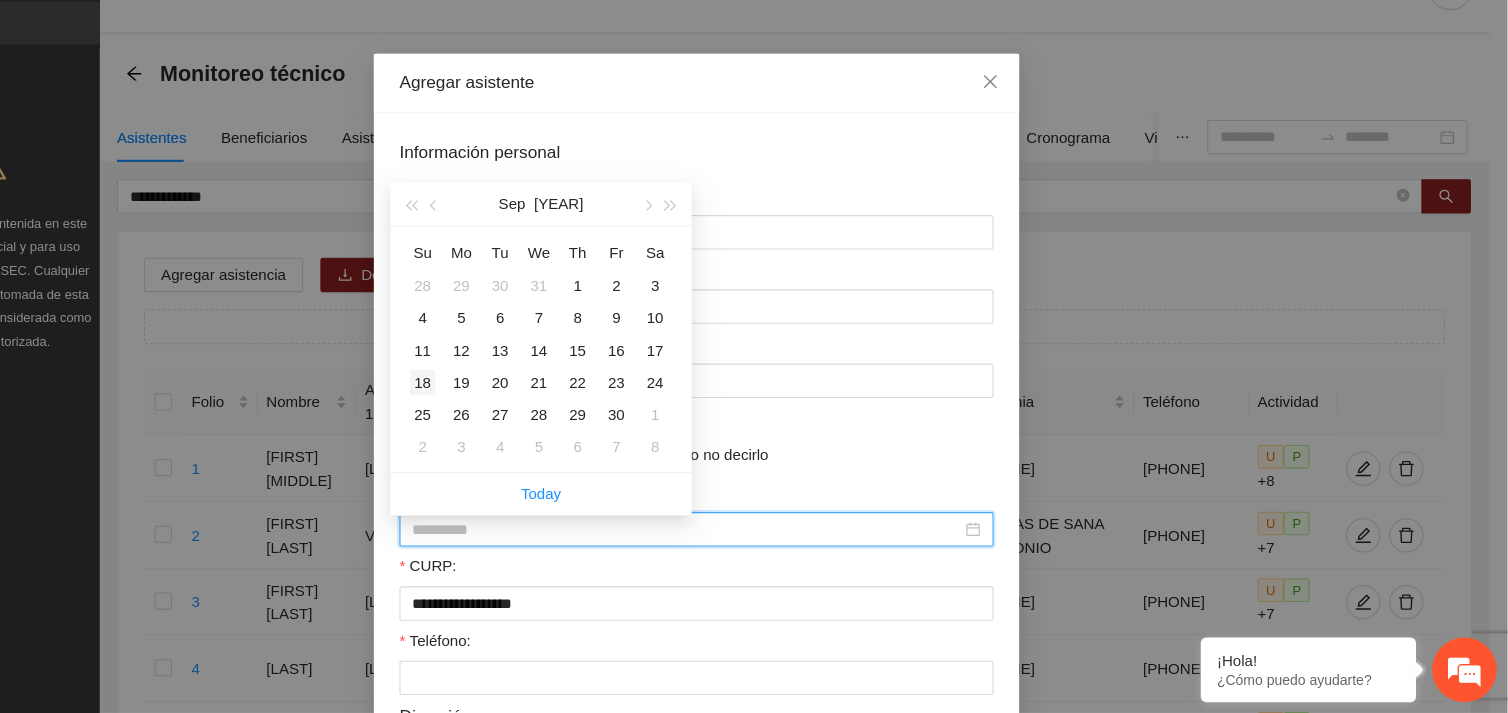 type on "**********" 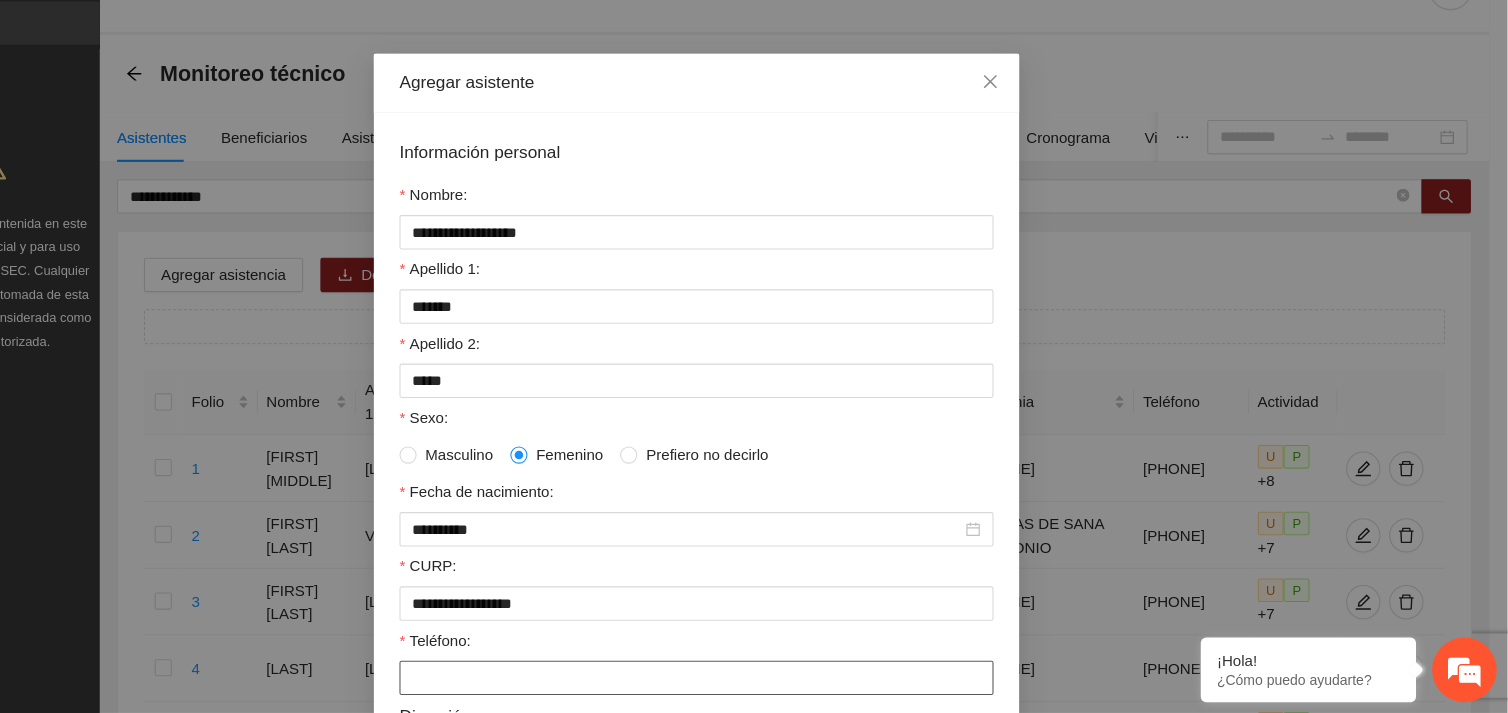 click on "Teléfono:" at bounding box center (754, 680) 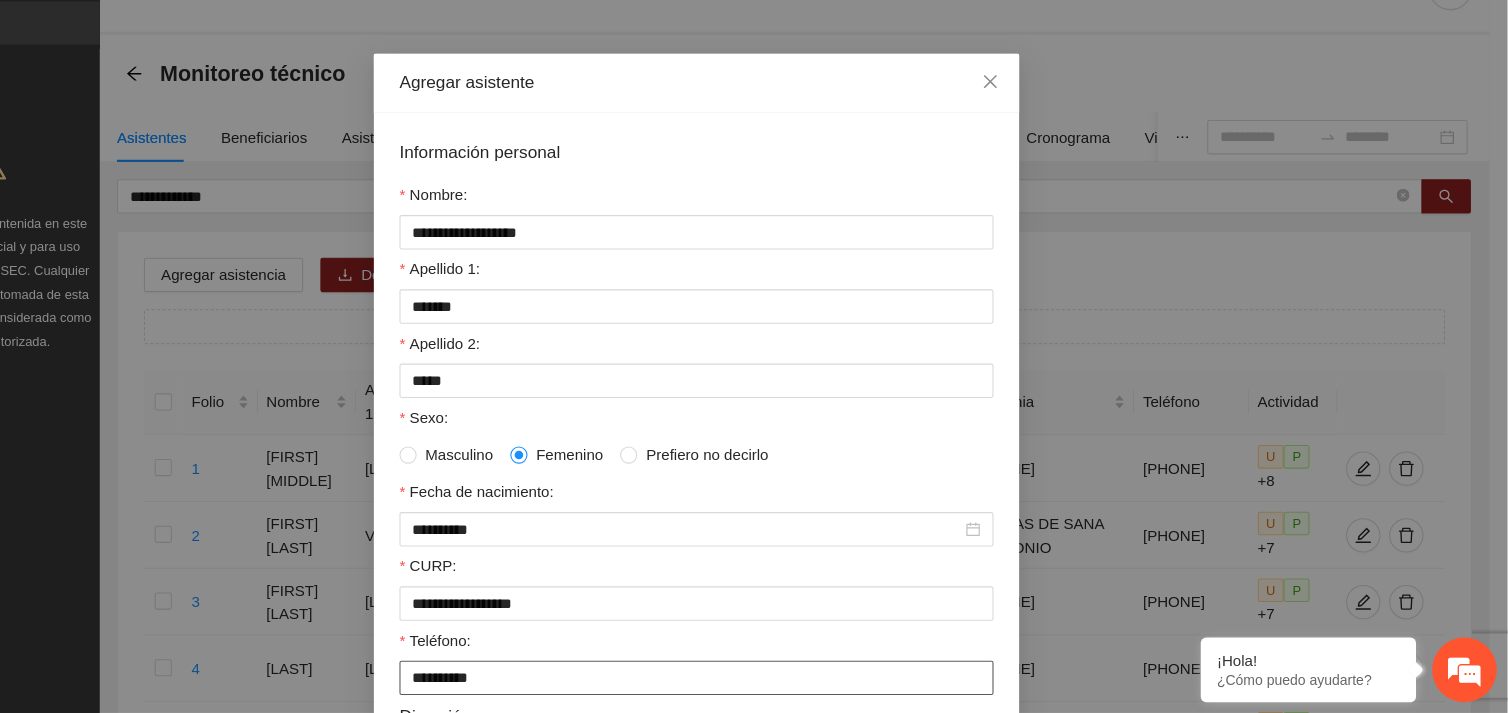 type on "**********" 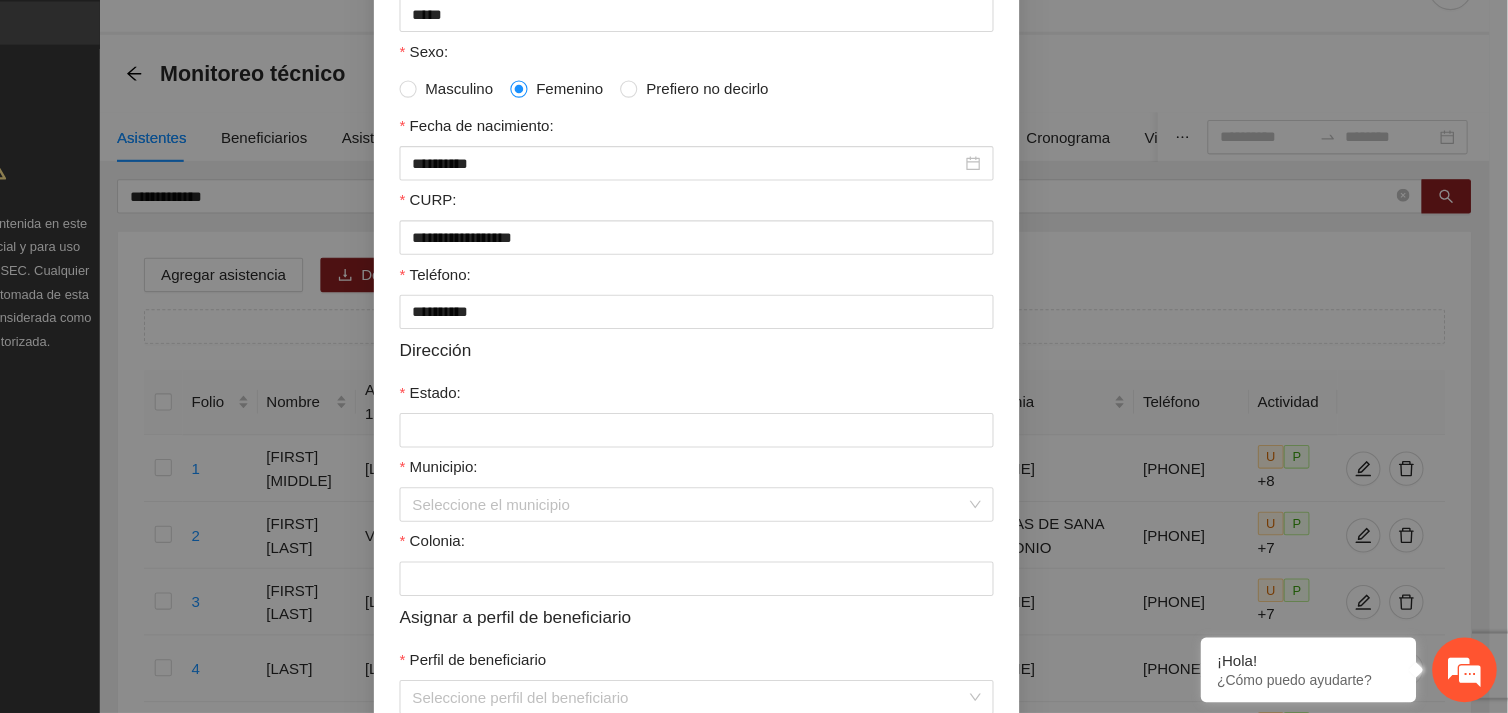 scroll, scrollTop: 331, scrollLeft: 0, axis: vertical 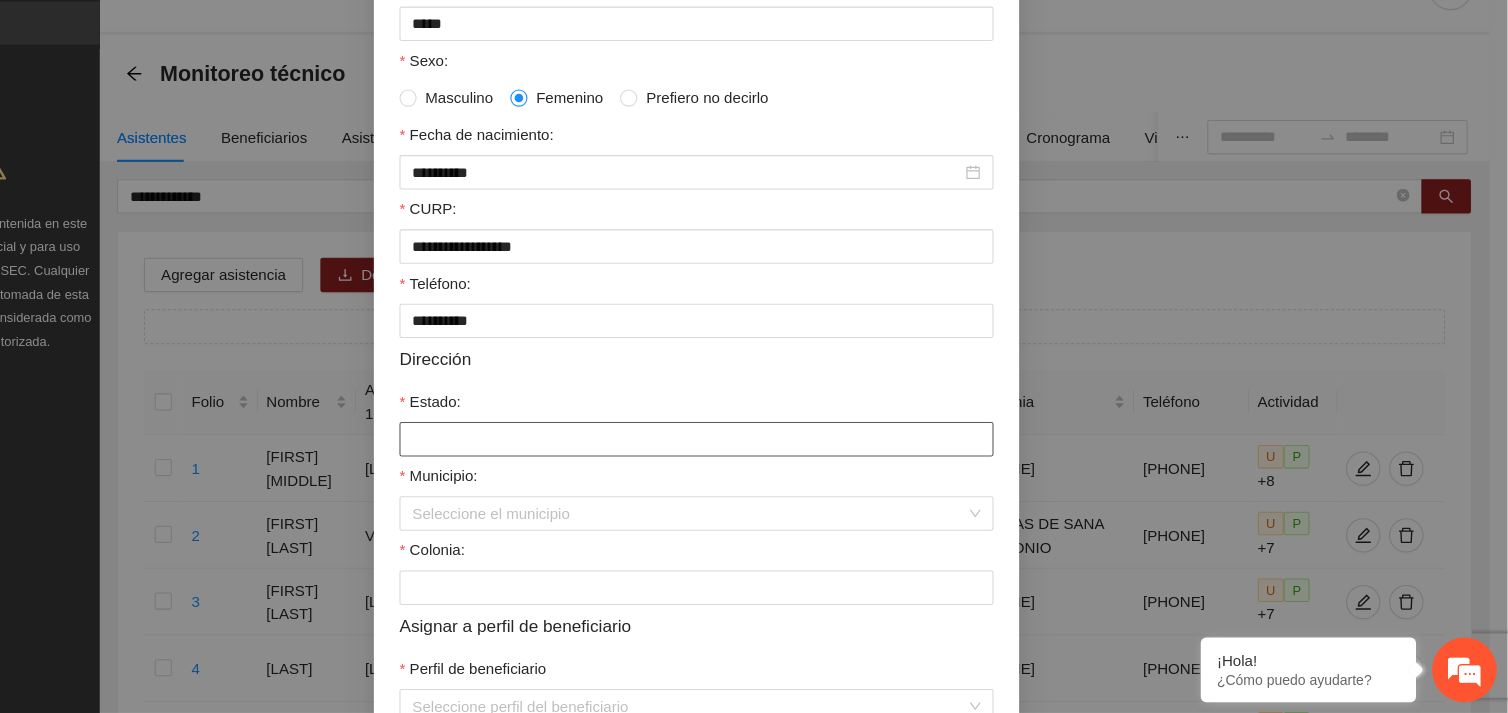 click on "Estado:" at bounding box center (754, 459) 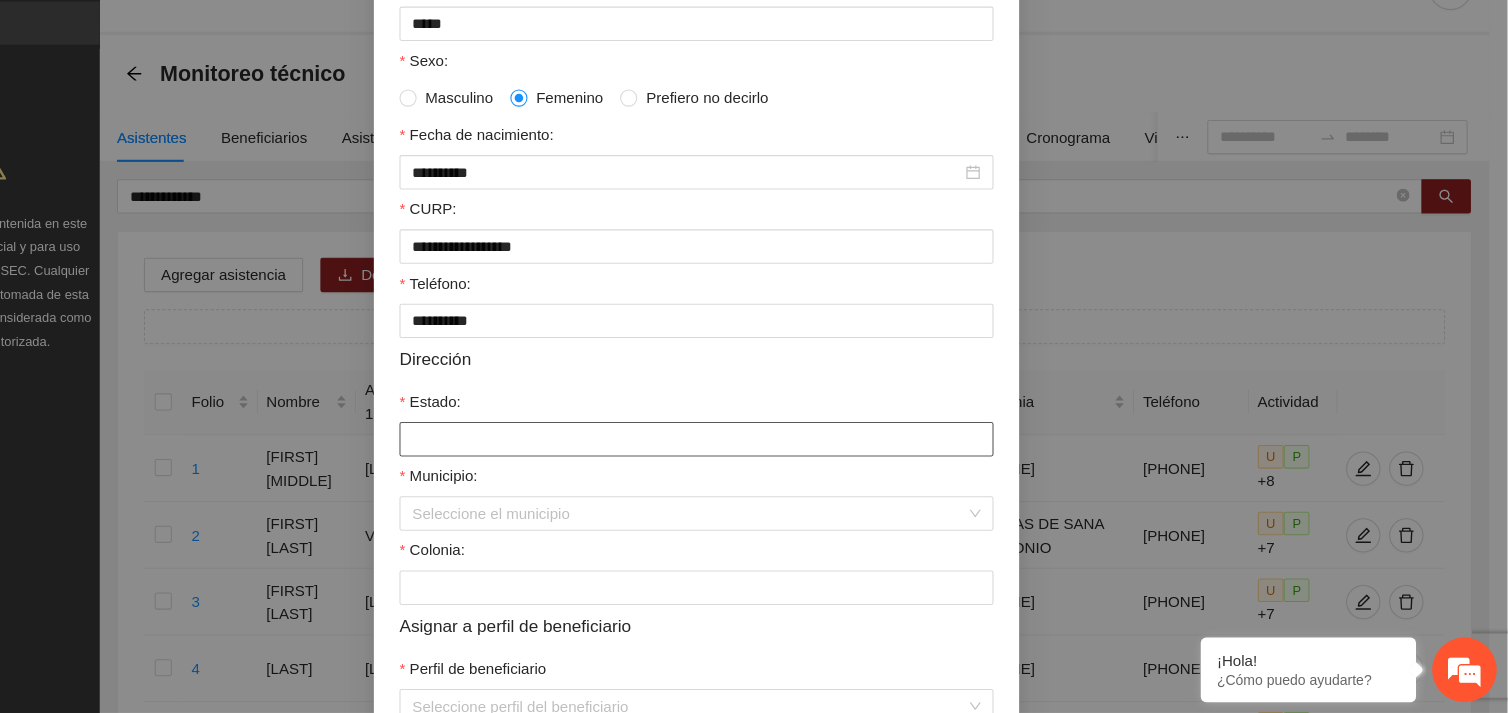 type on "*********" 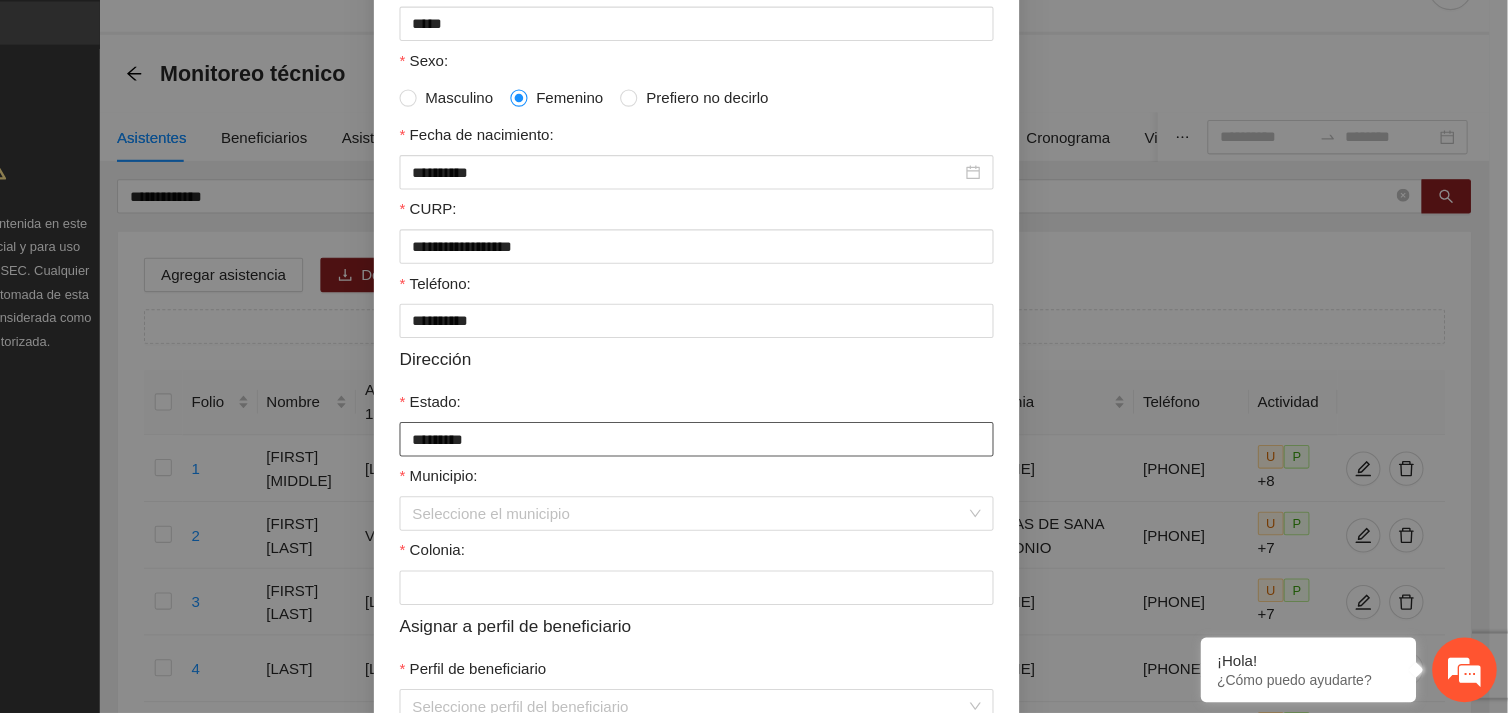 type on "*********" 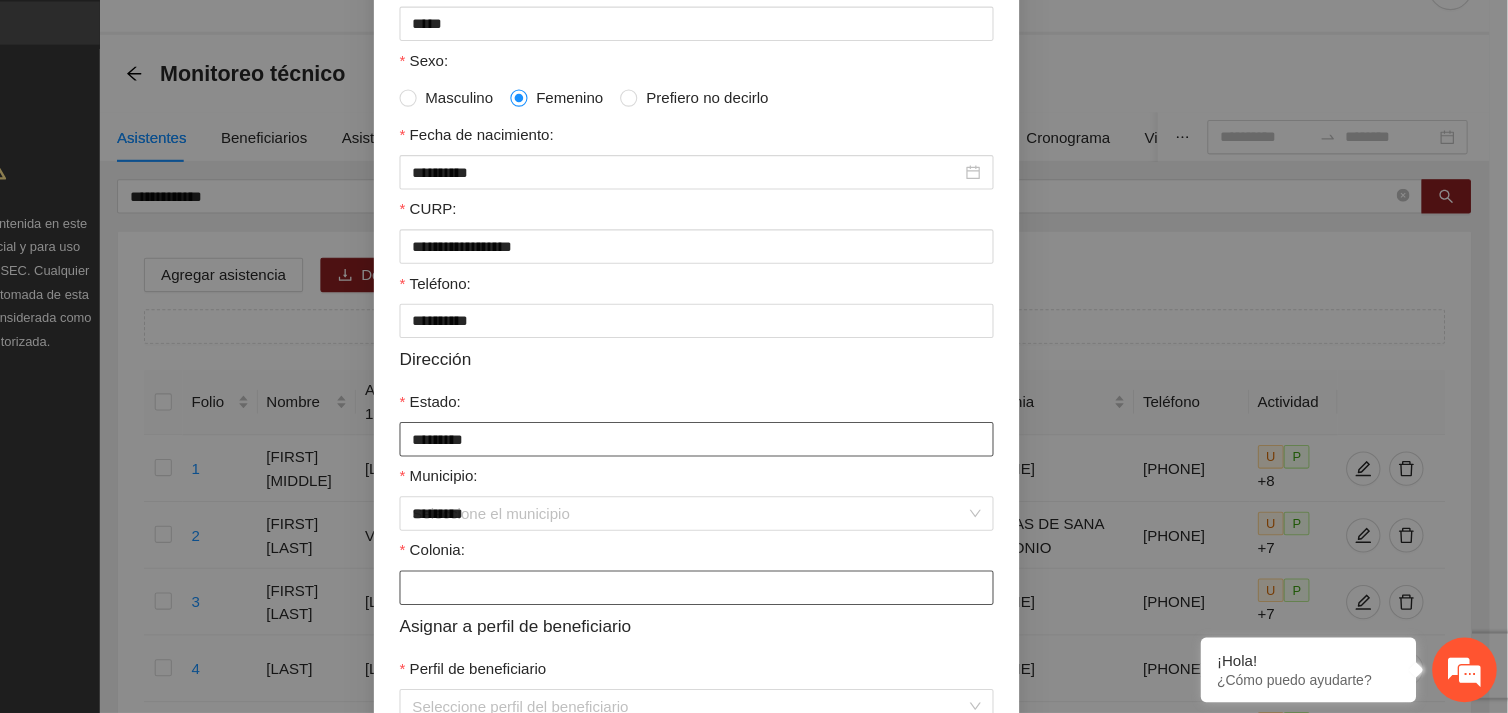 type on "**********" 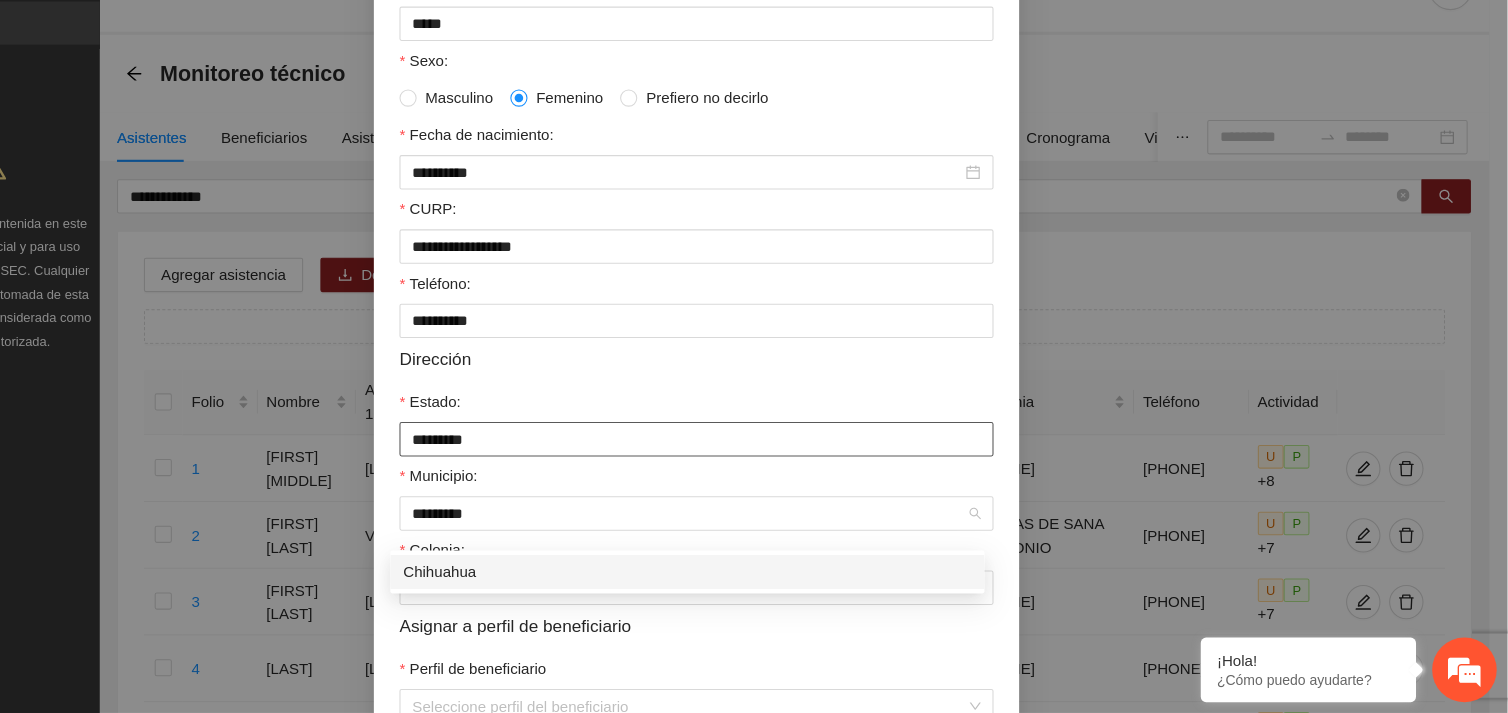 type 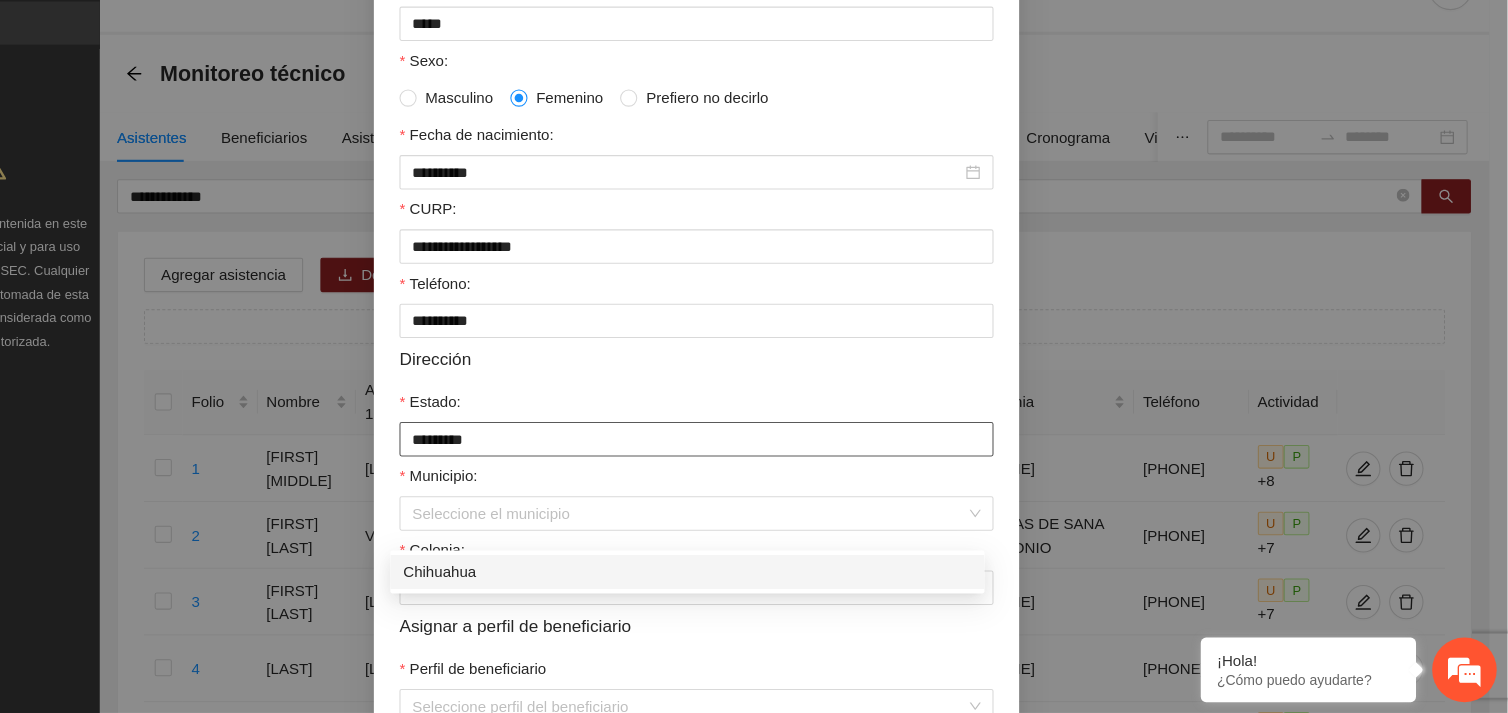 click on "*********" at bounding box center (754, 459) 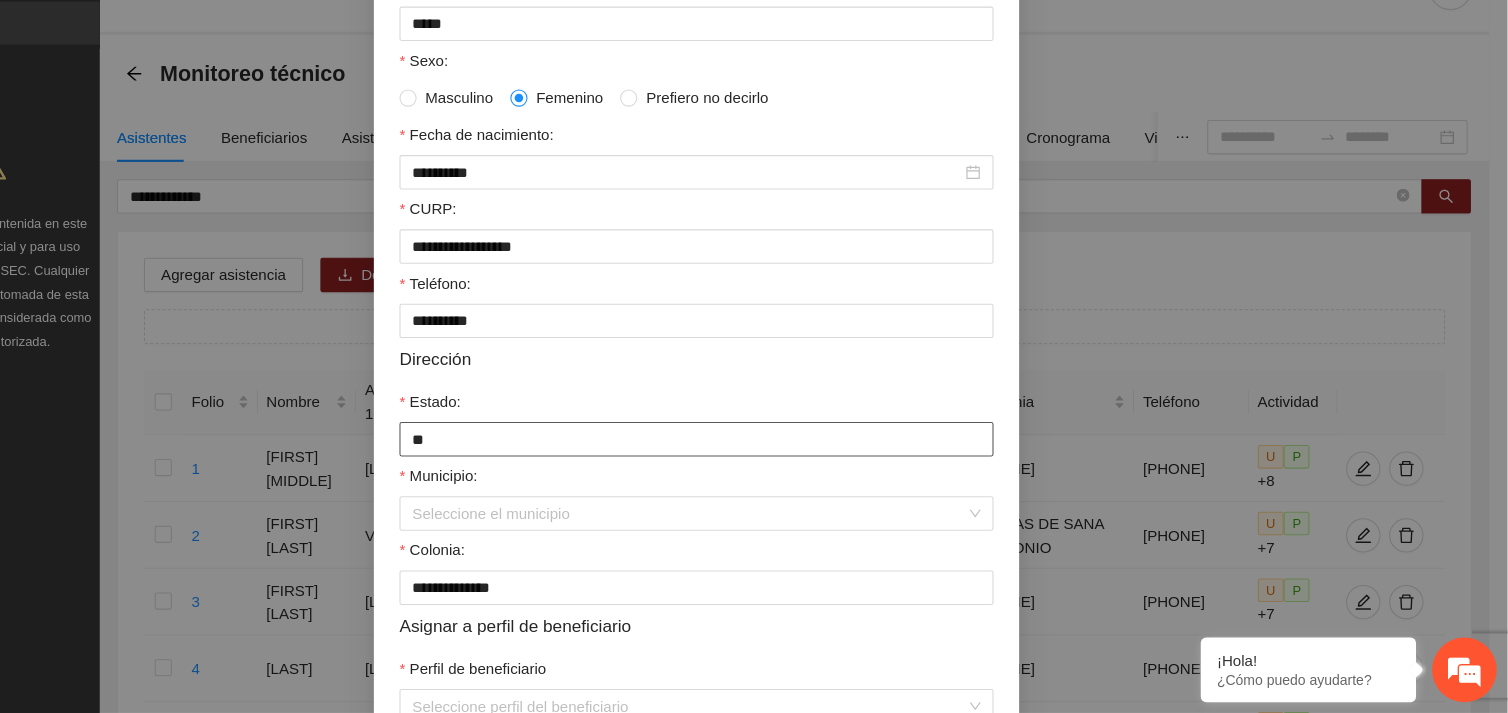 type on "*" 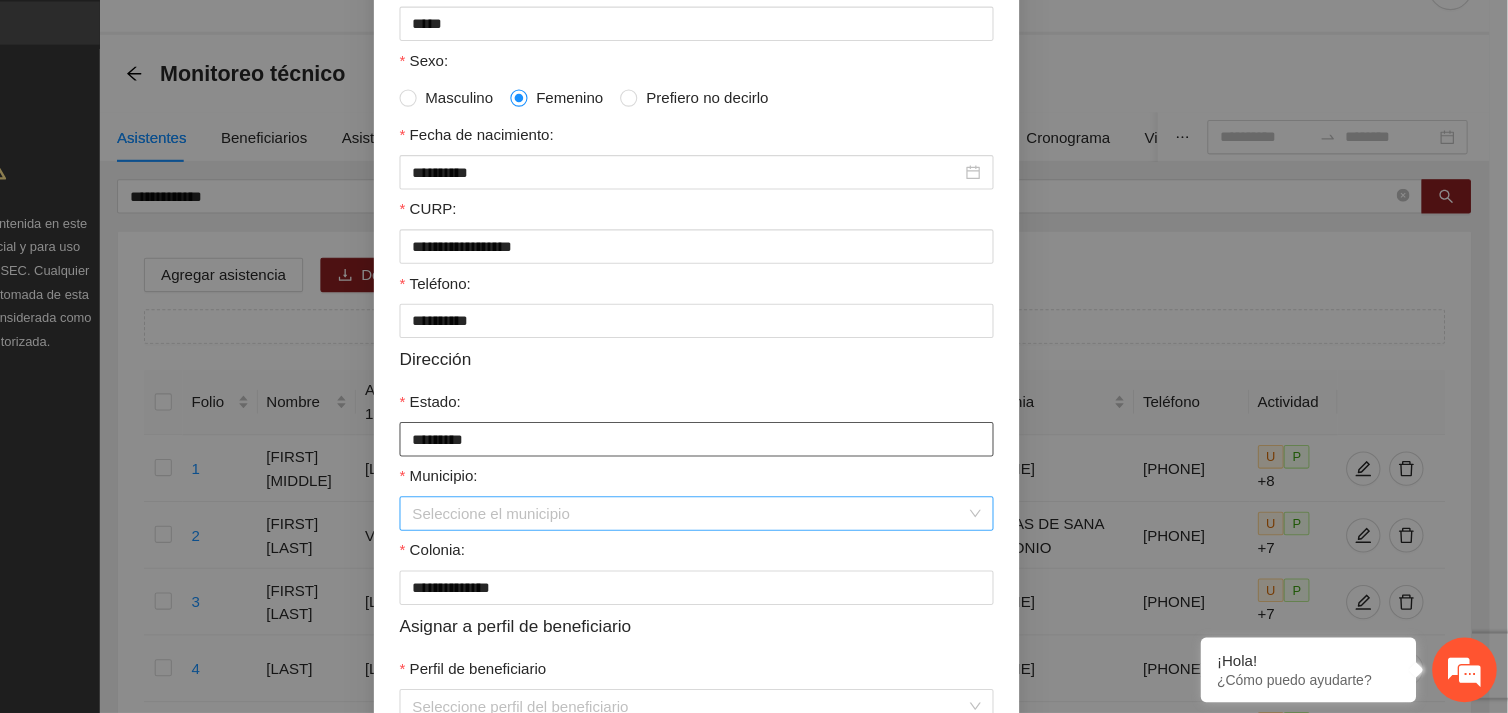 click on "Seleccione el municipio" at bounding box center [754, 528] 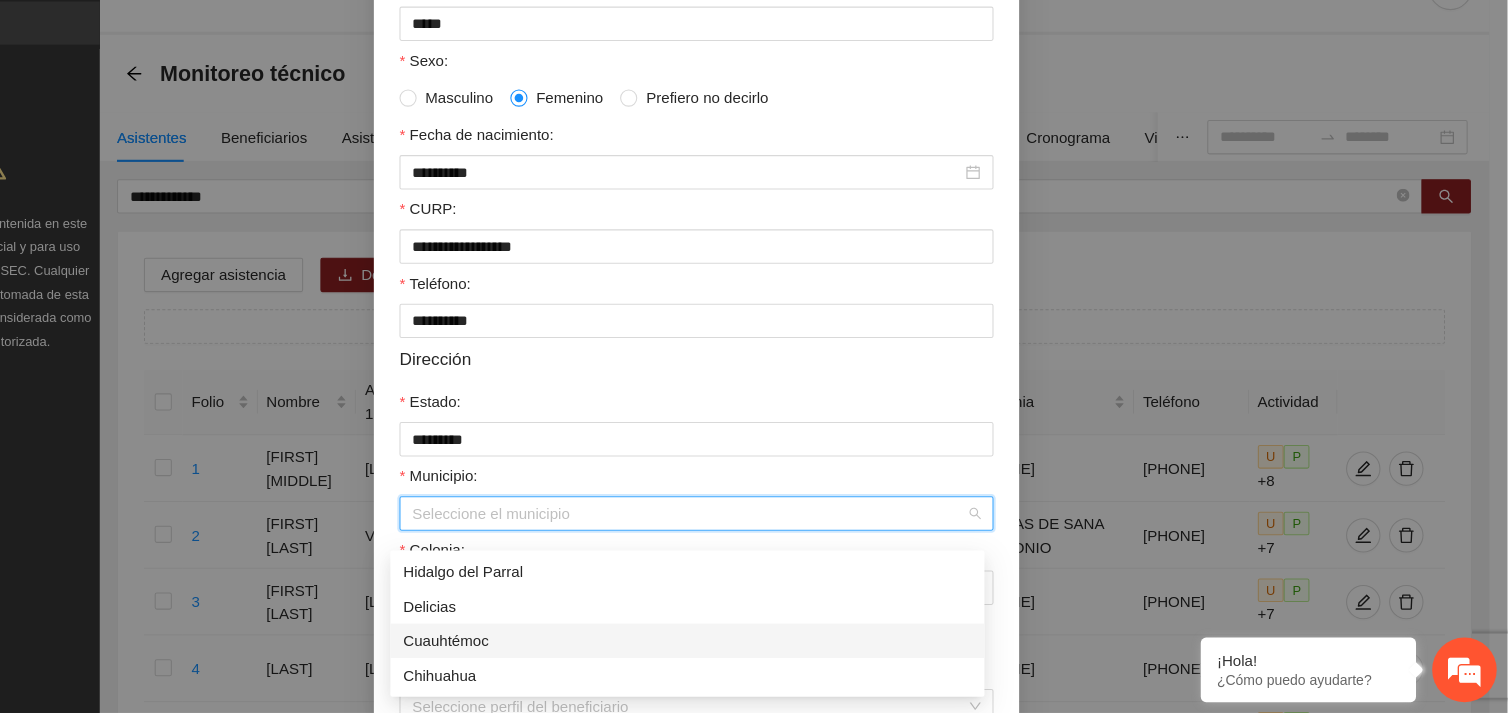 click on "Cuauhtémoc" at bounding box center (746, 646) 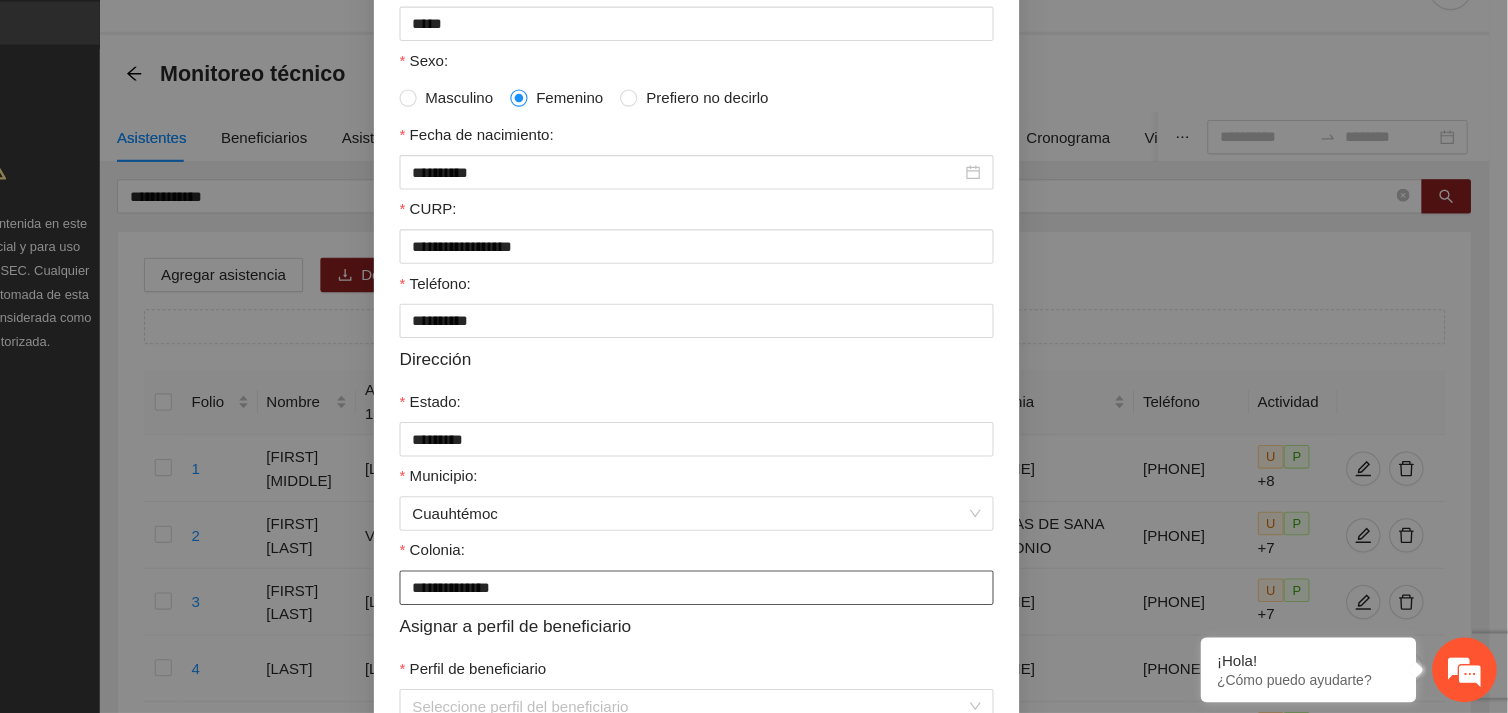 click on "**********" at bounding box center (754, 597) 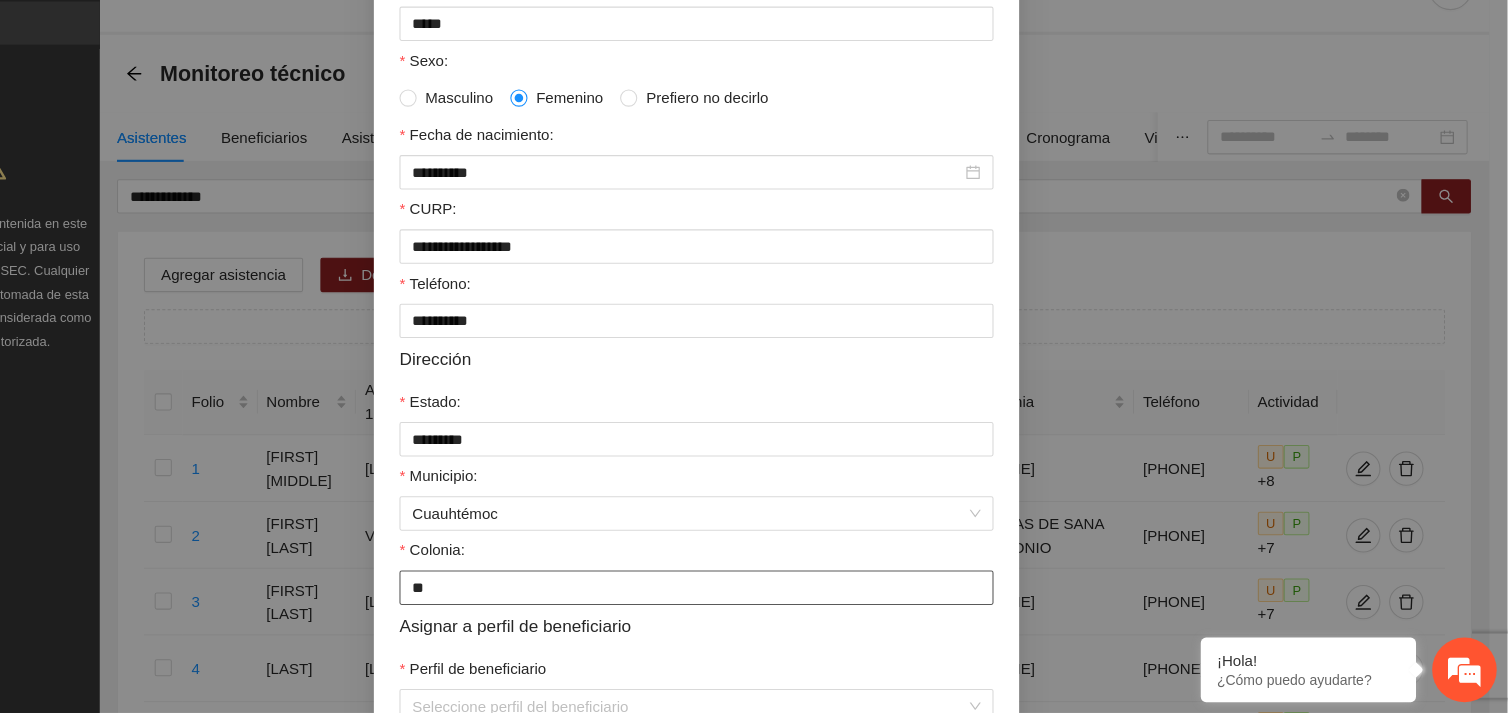 type on "*" 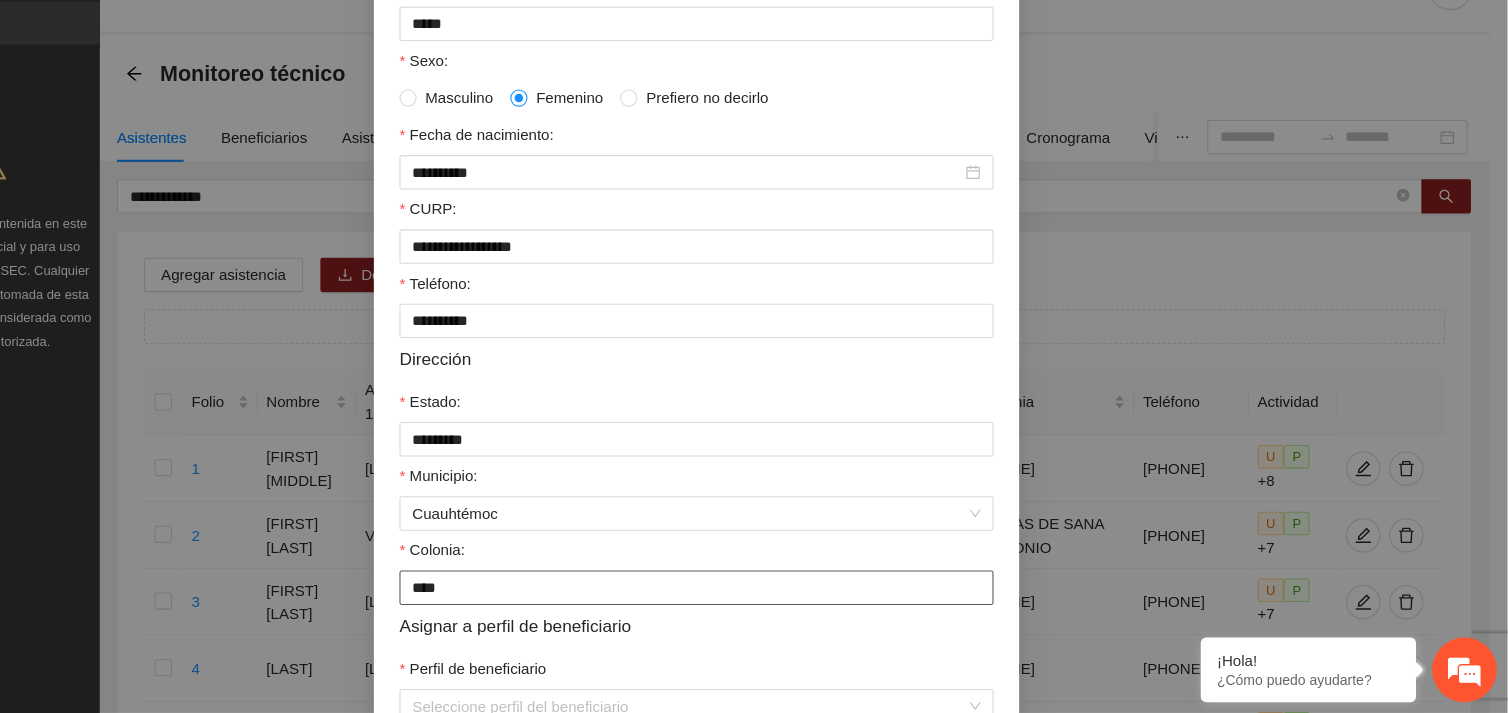 type on "*******" 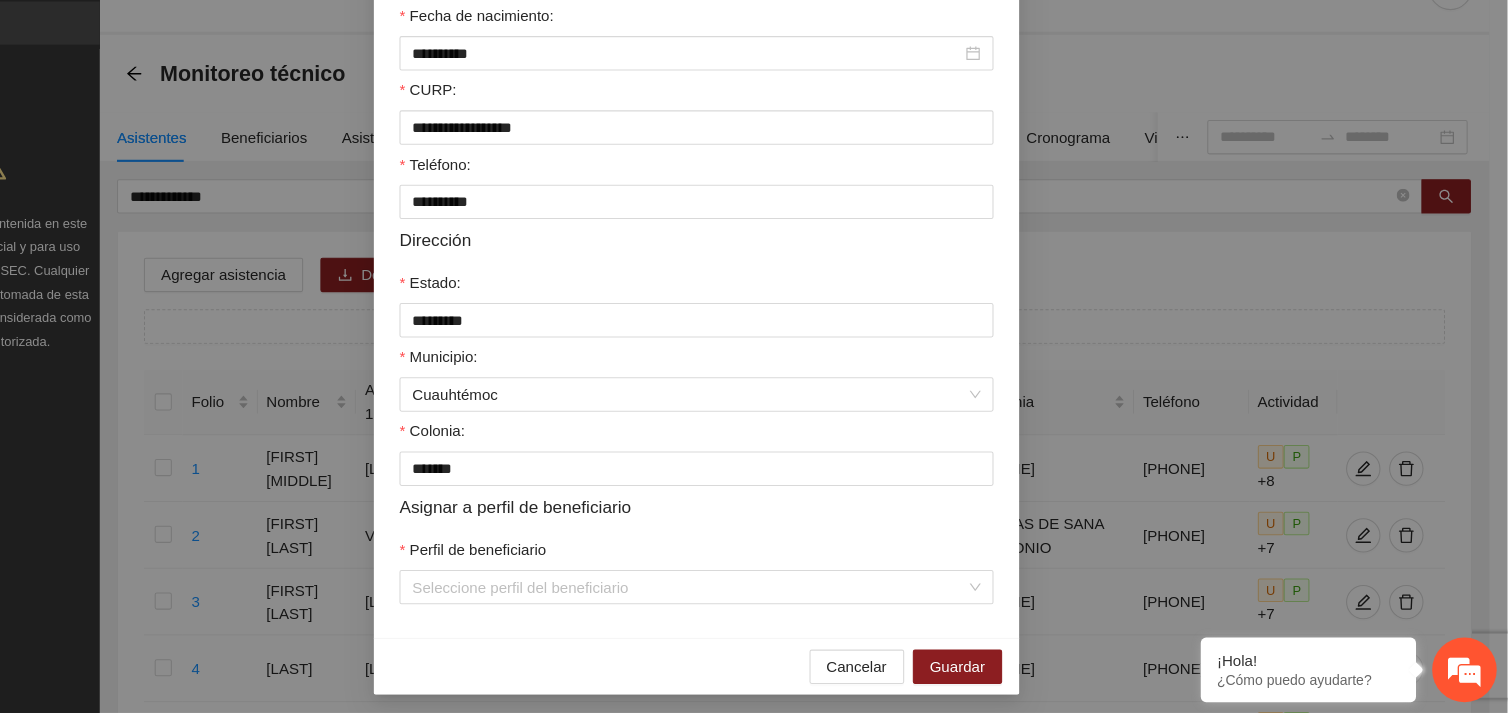 scroll, scrollTop: 467, scrollLeft: 0, axis: vertical 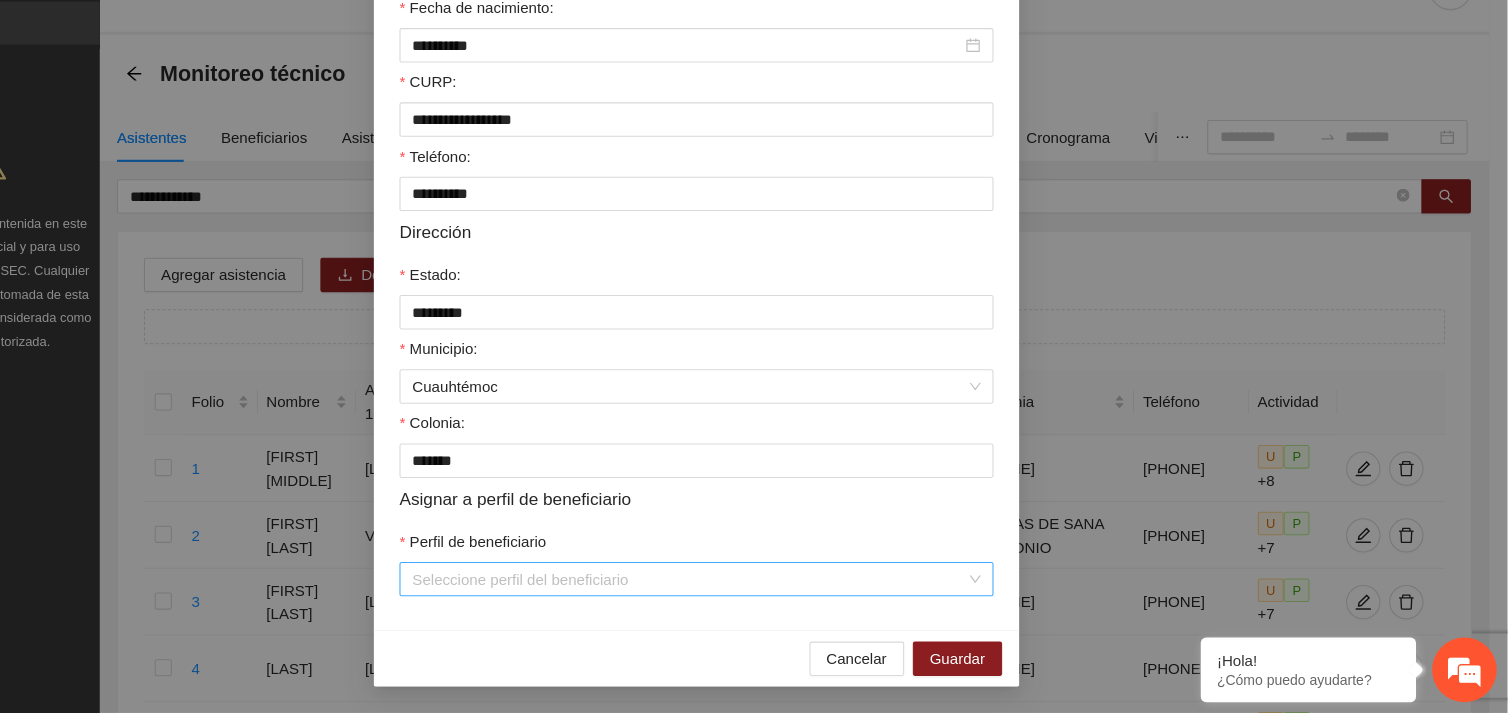 click on "Seleccione perfil del beneficiario" at bounding box center [754, 589] 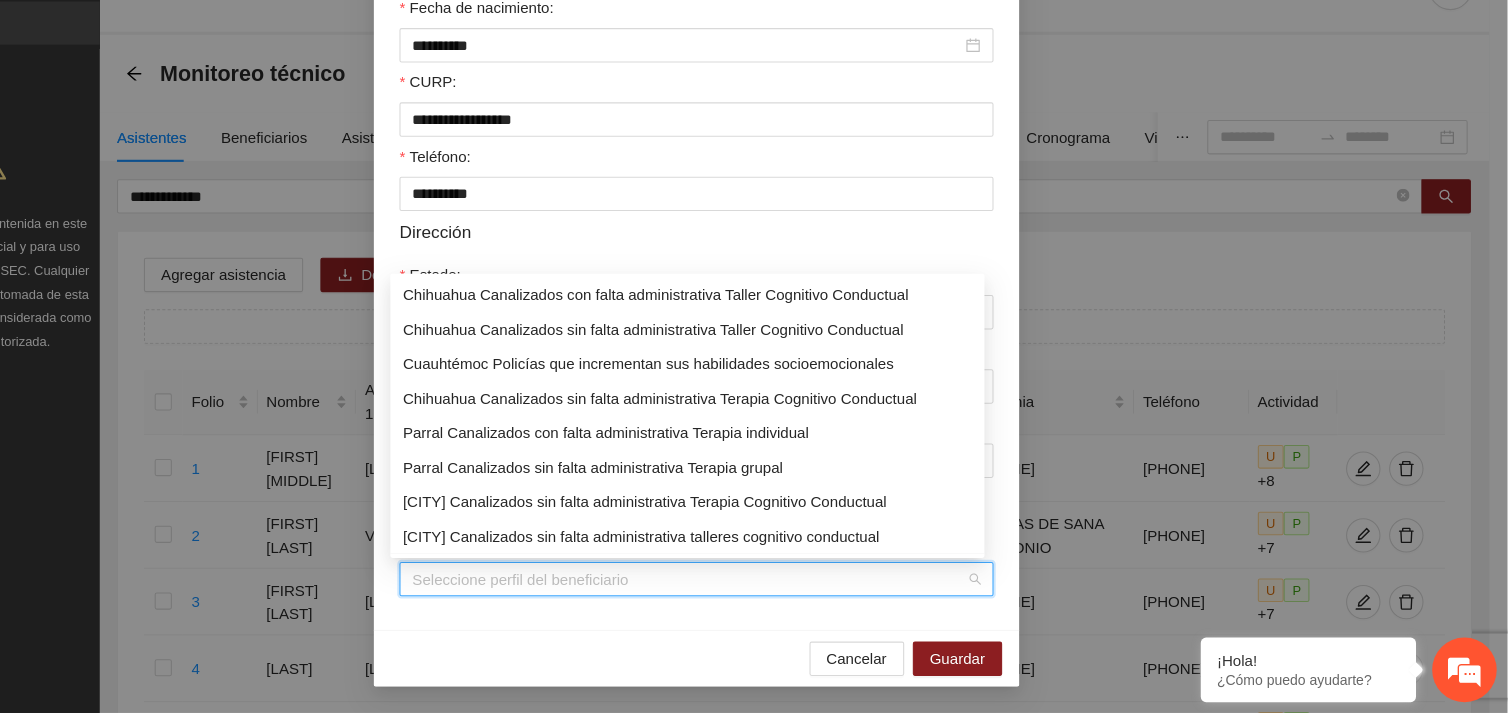 scroll, scrollTop: 95, scrollLeft: 0, axis: vertical 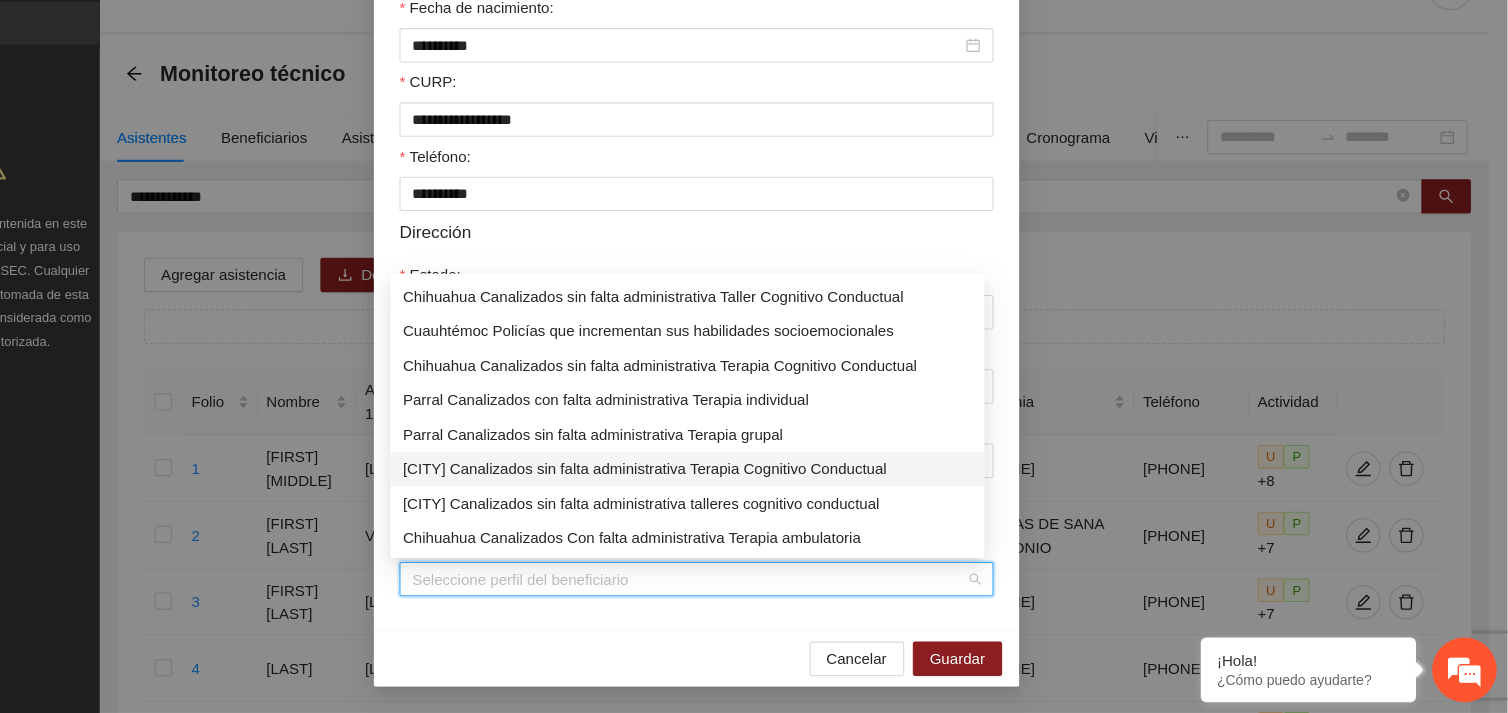 click on "[CITY] Canalizados sin falta administrativa Terapia Cognitivo Conductual" at bounding box center (746, 486) 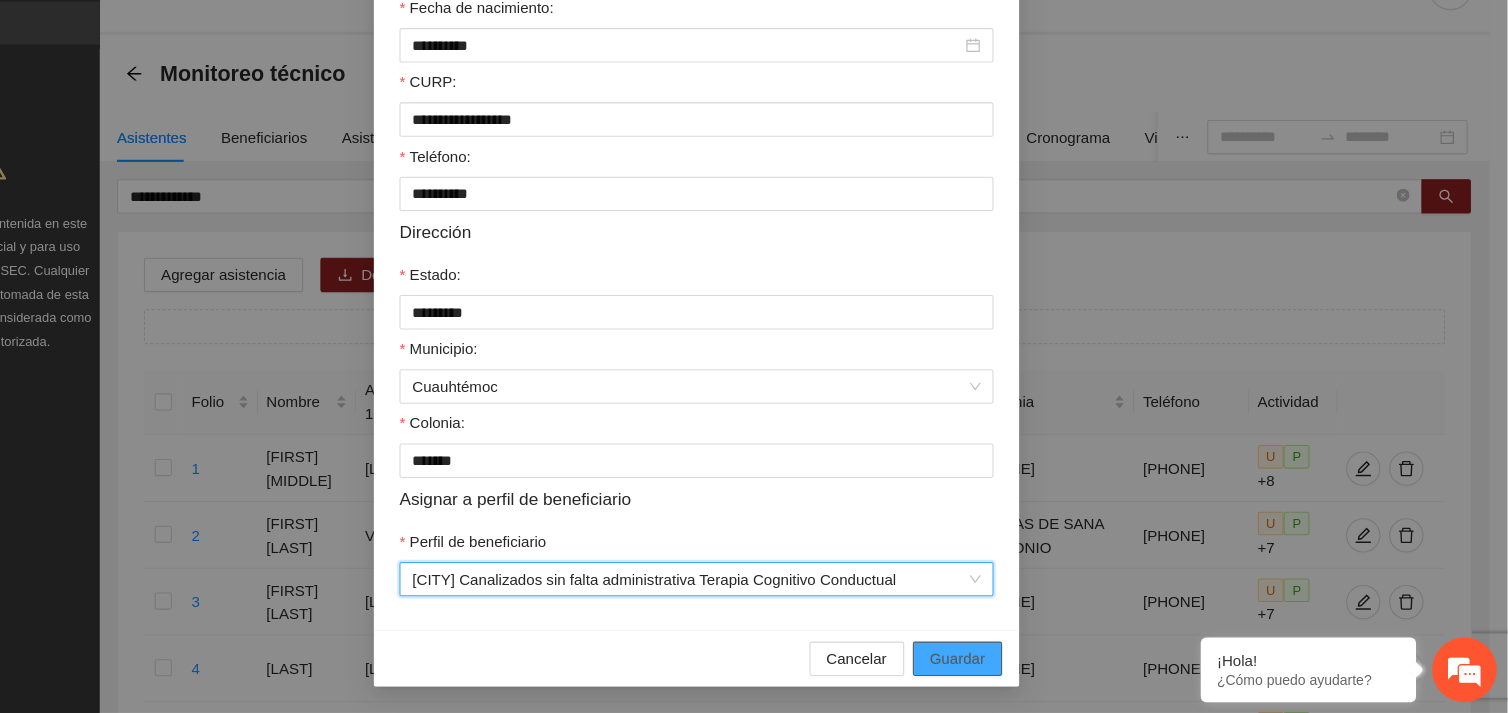 click on "Guardar" at bounding box center (996, 663) 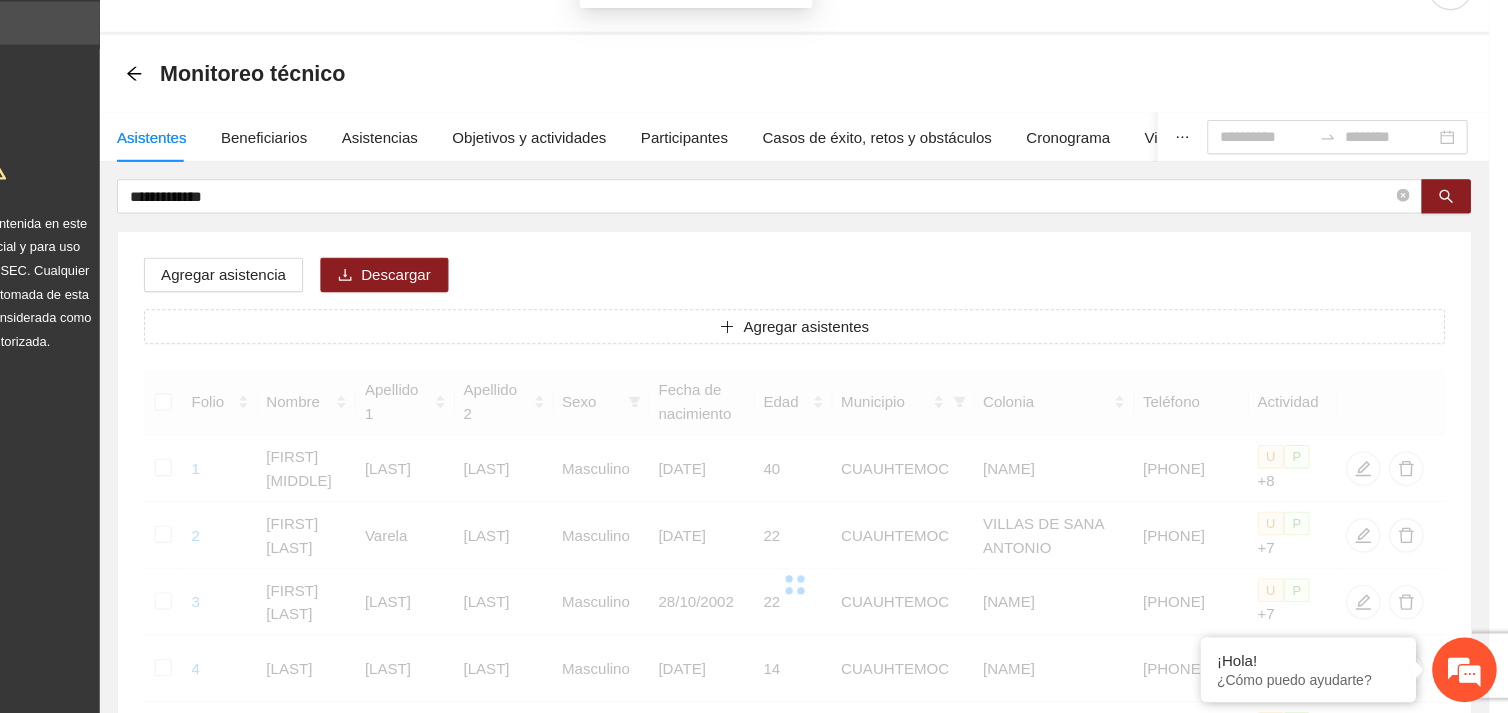 scroll, scrollTop: 367, scrollLeft: 0, axis: vertical 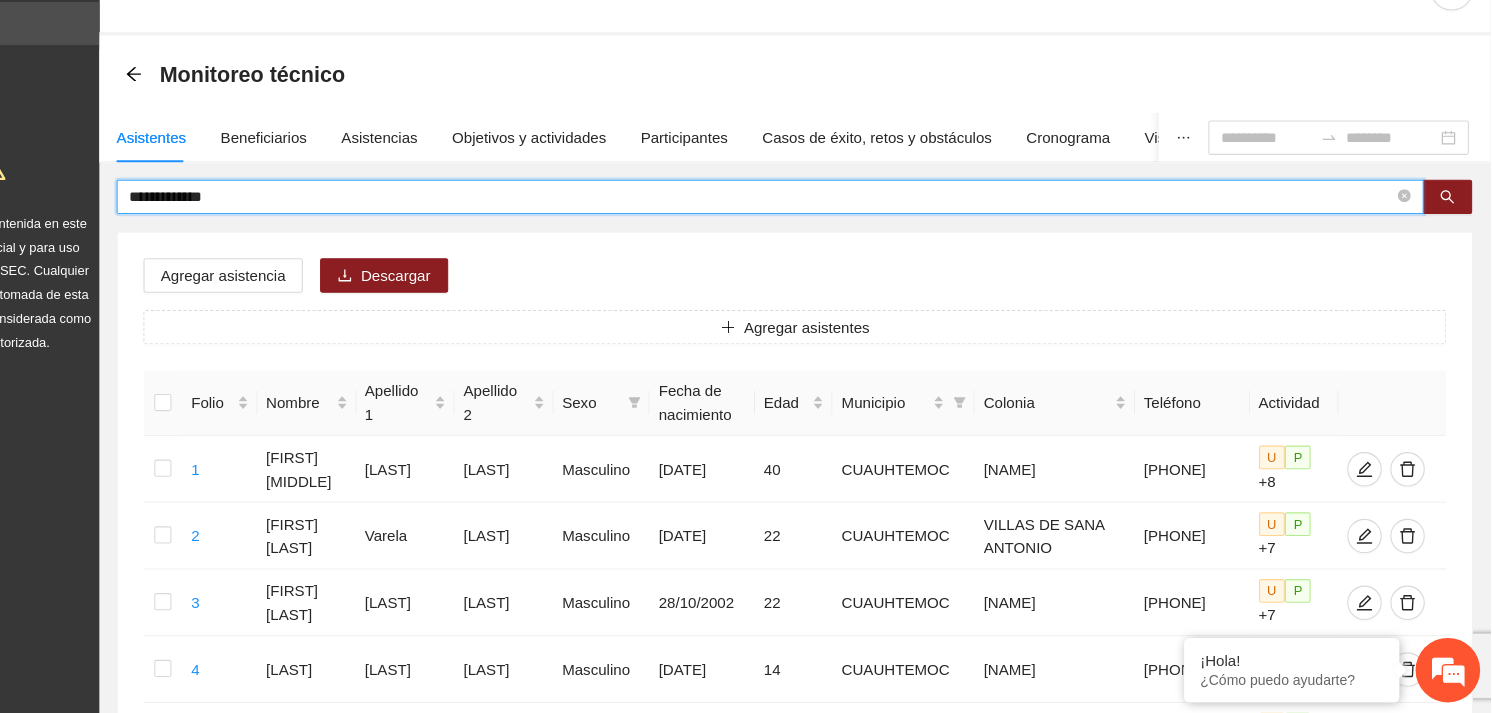 drag, startPoint x: 338, startPoint y: 228, endPoint x: 165, endPoint y: 236, distance: 173.18488 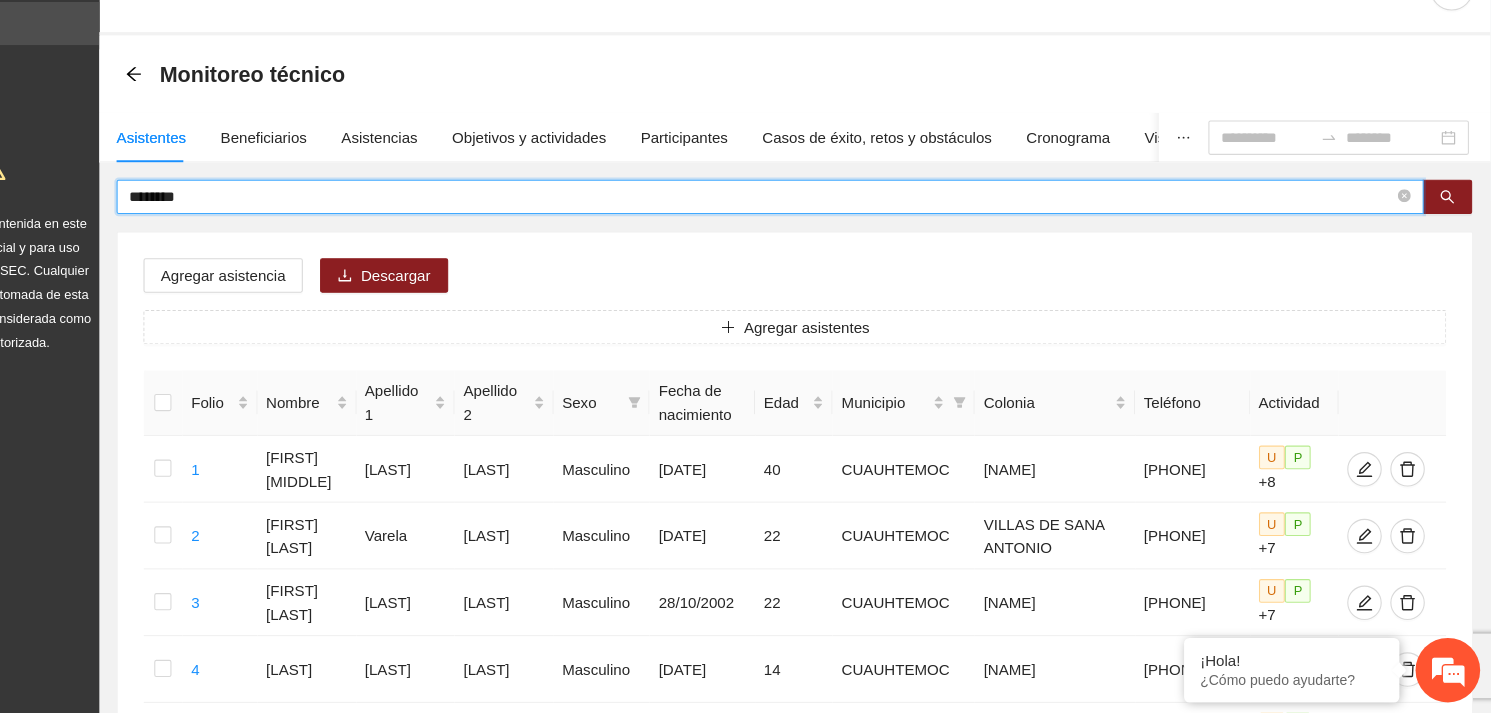 type on "********" 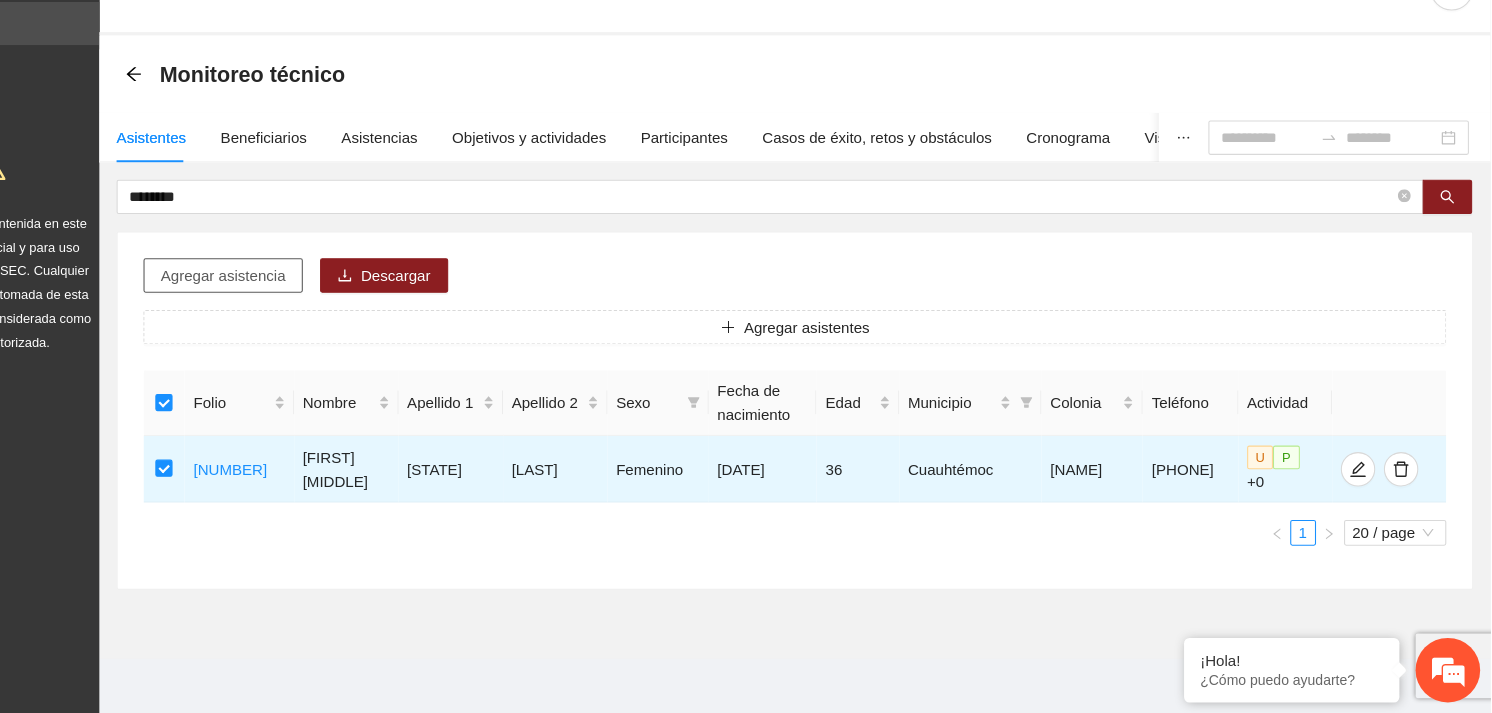 click on "Agregar asistencia" at bounding box center [315, 306] 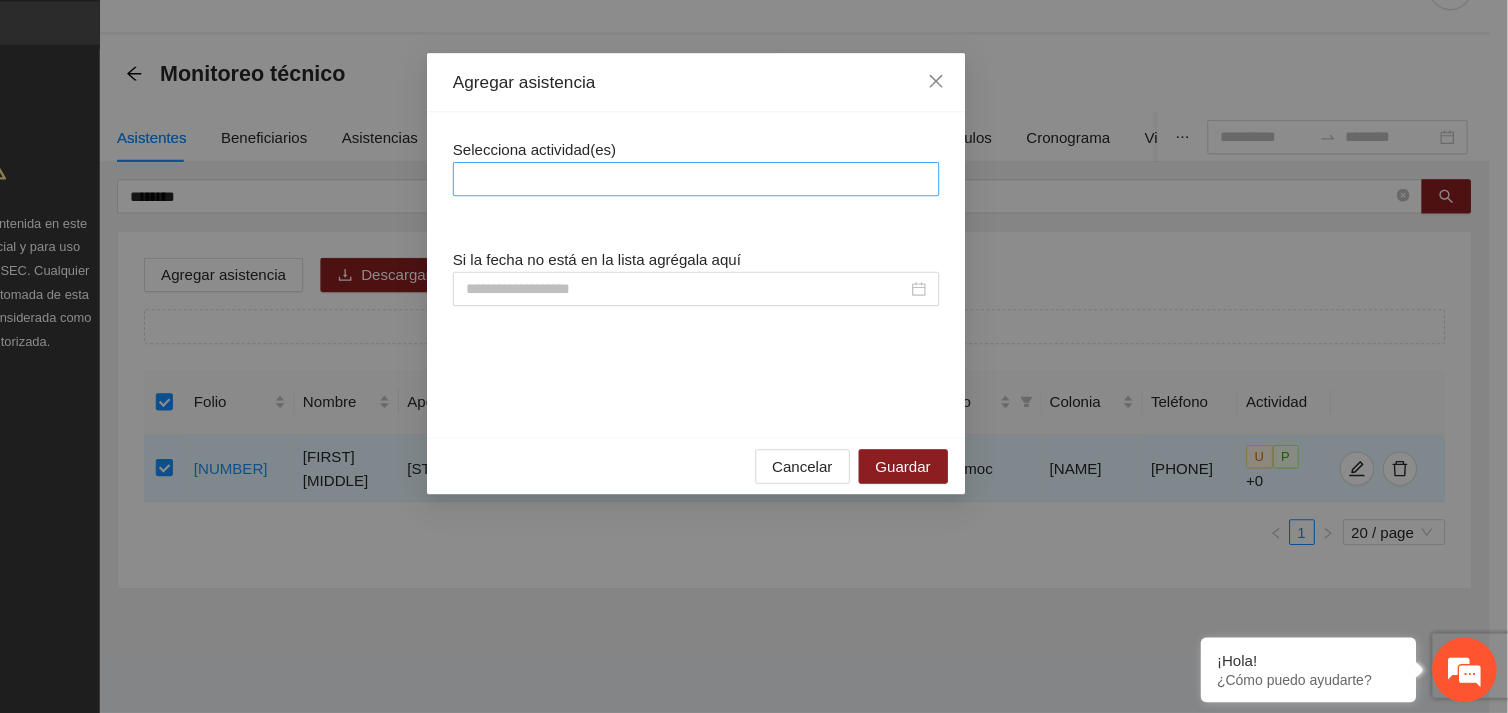click at bounding box center [754, 217] 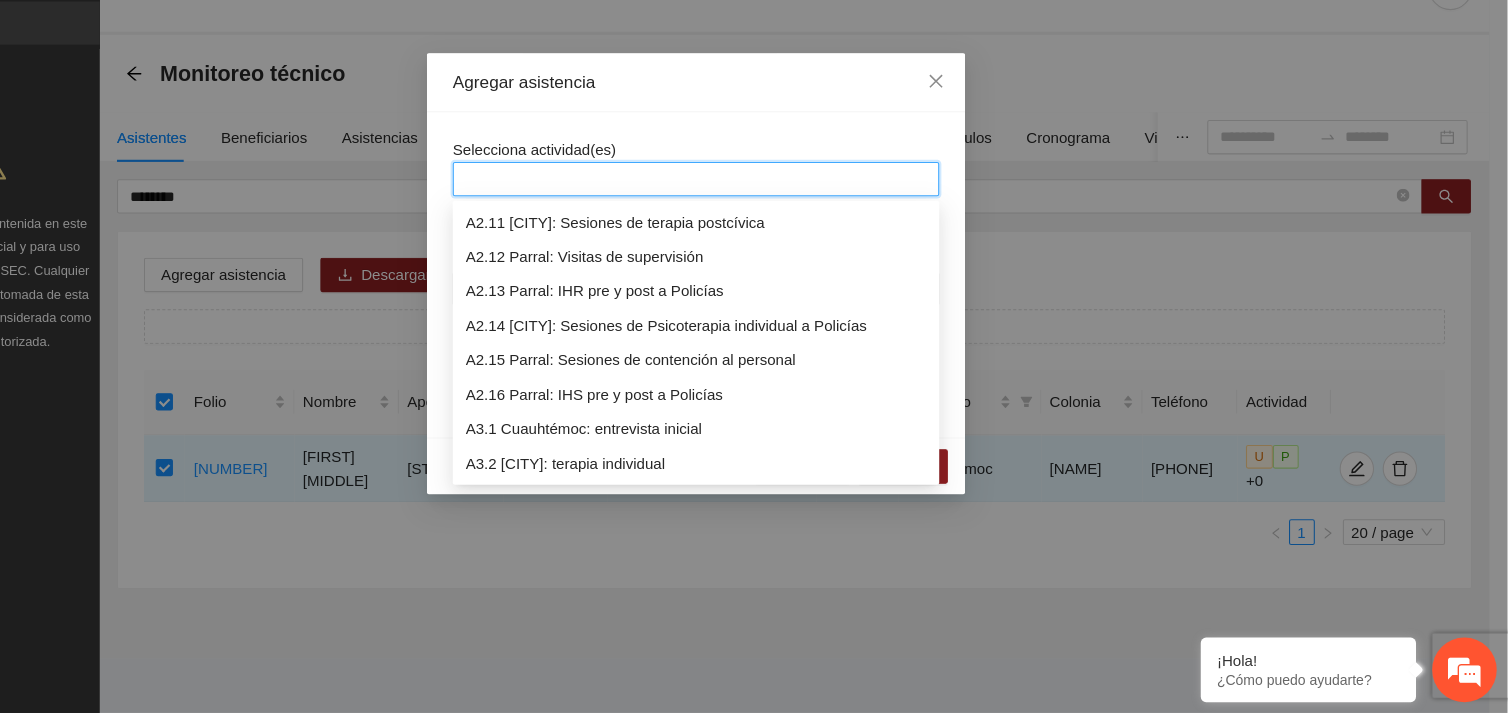 scroll, scrollTop: 832, scrollLeft: 0, axis: vertical 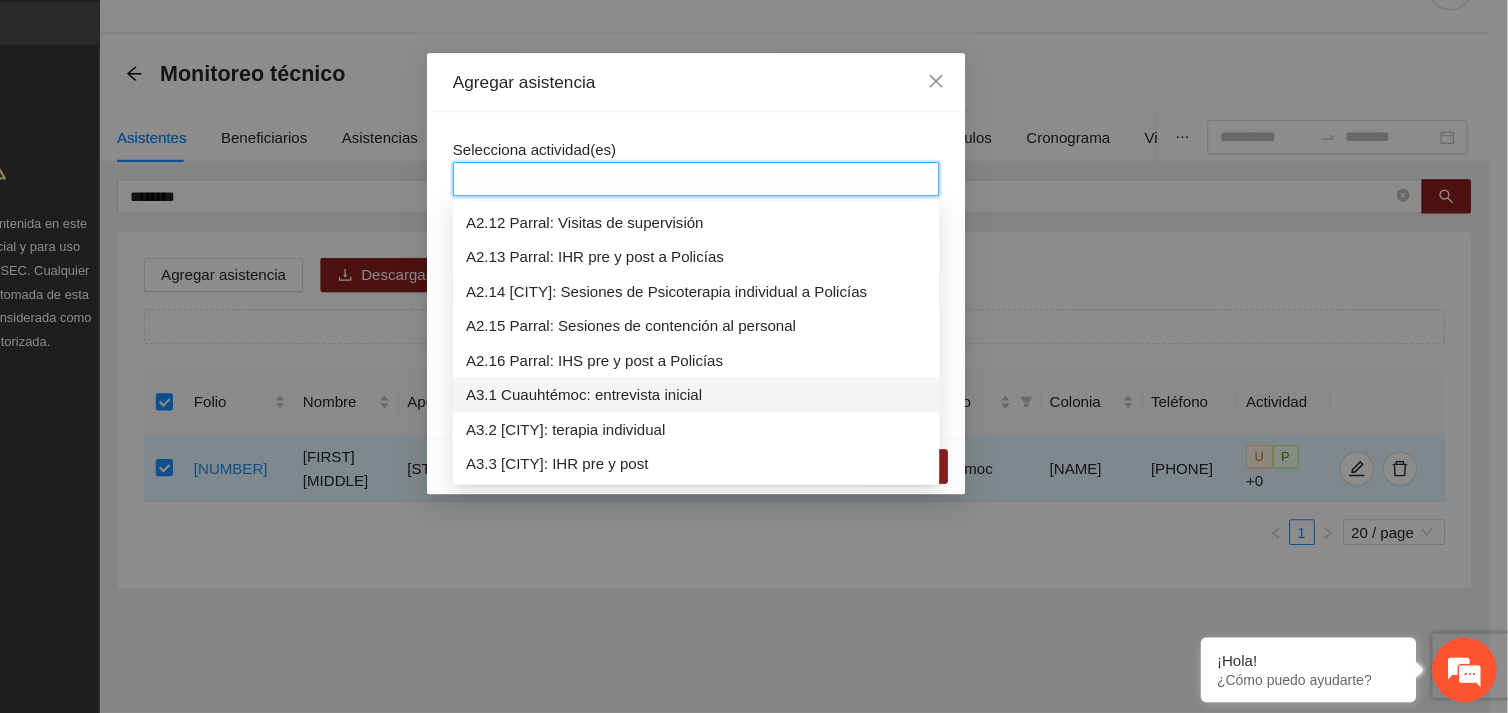 click on "A3.1 Cuauhtémoc: entrevista inicial" at bounding box center [754, 417] 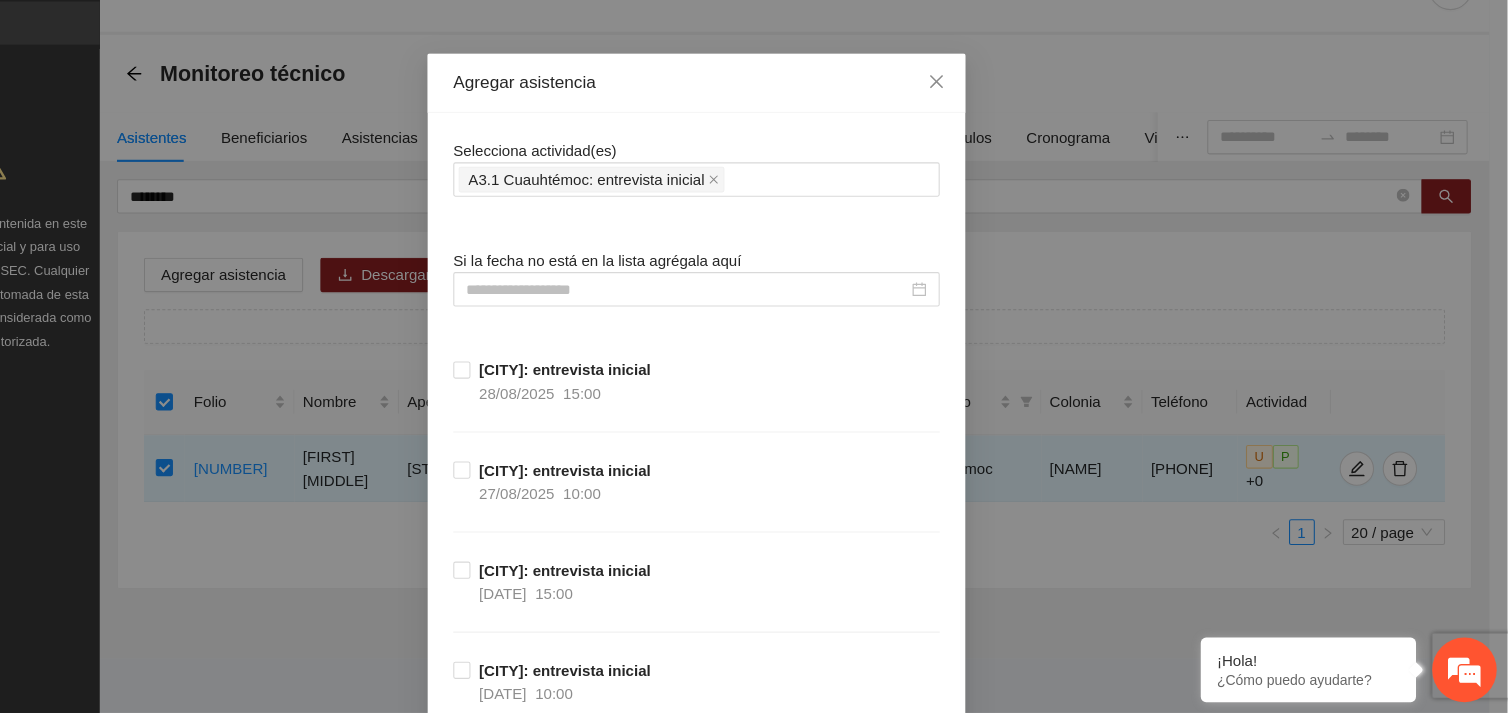 click on "Agregar asistencia" at bounding box center [754, 127] 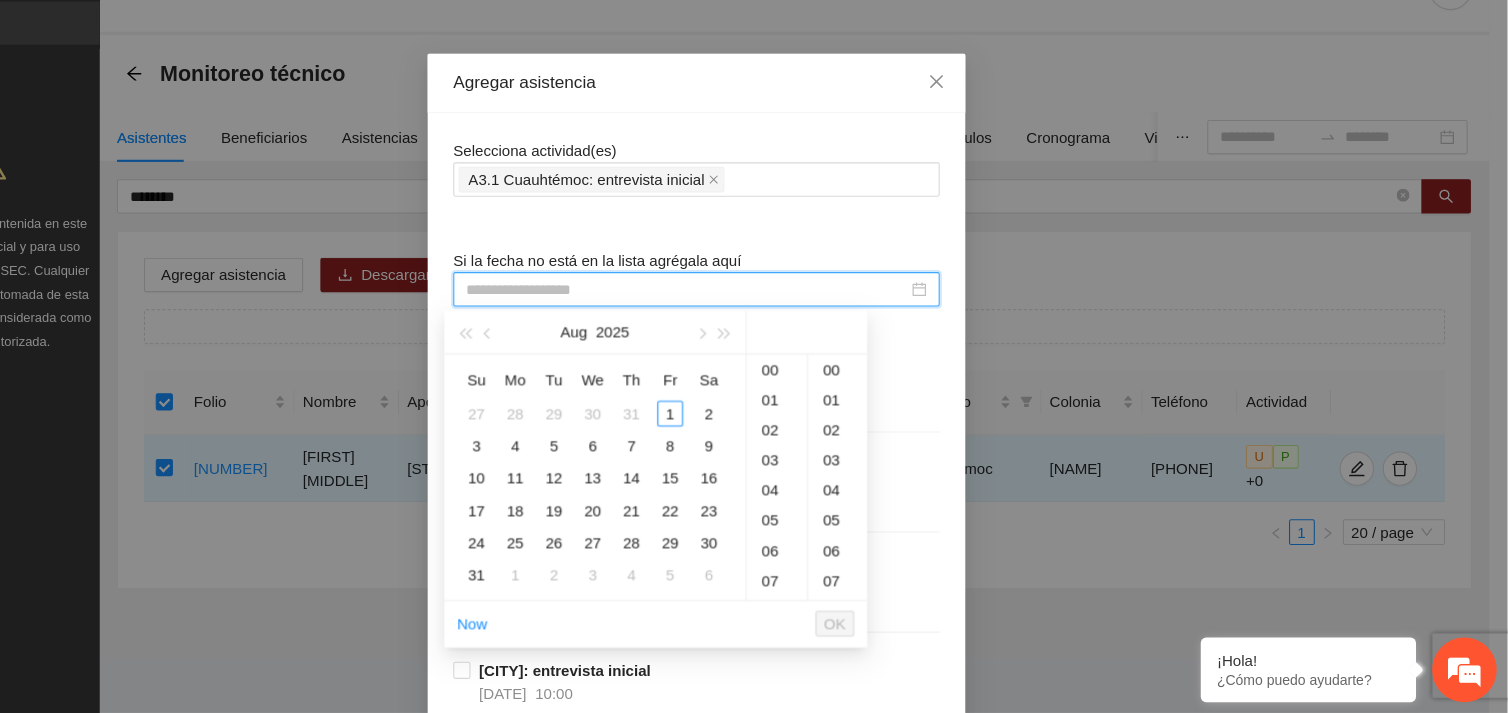 click at bounding box center [745, 319] 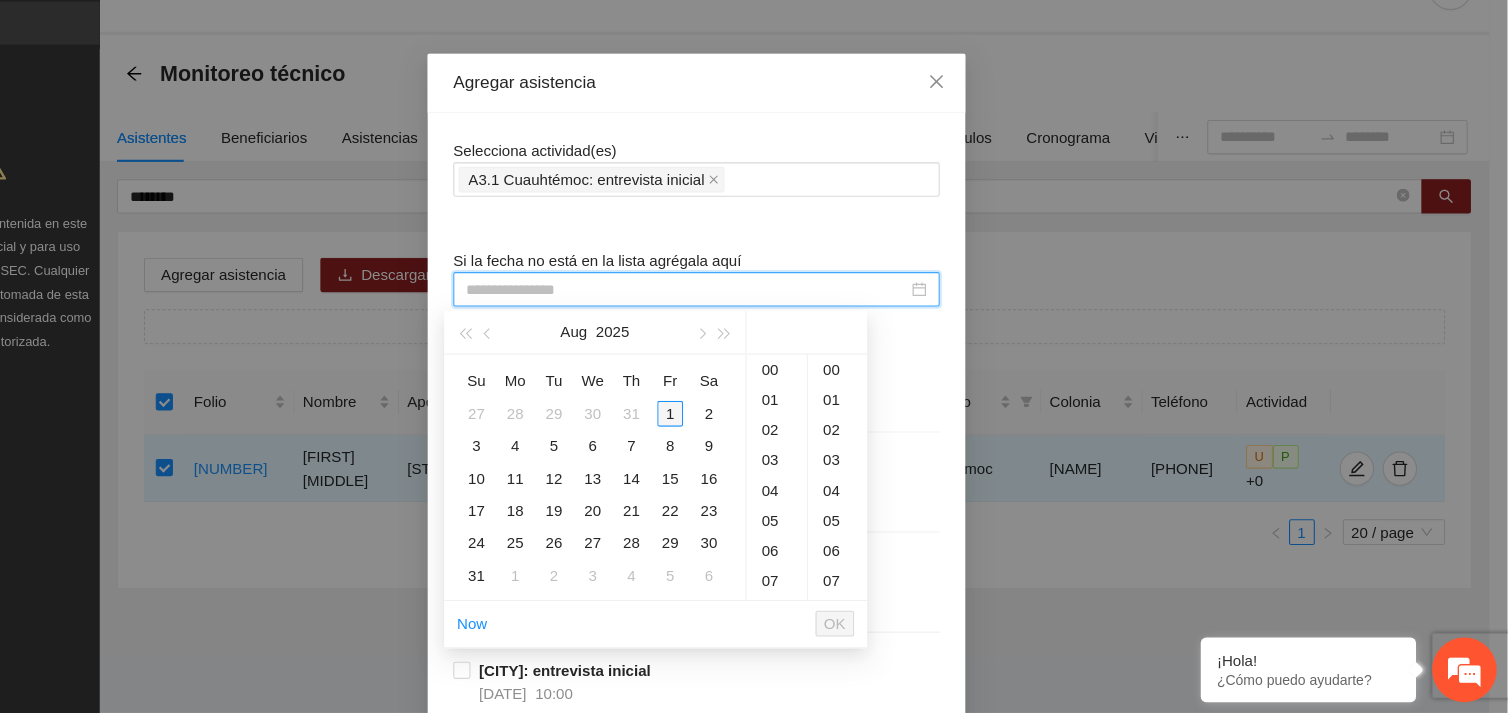 click on "1" at bounding box center (730, 435) 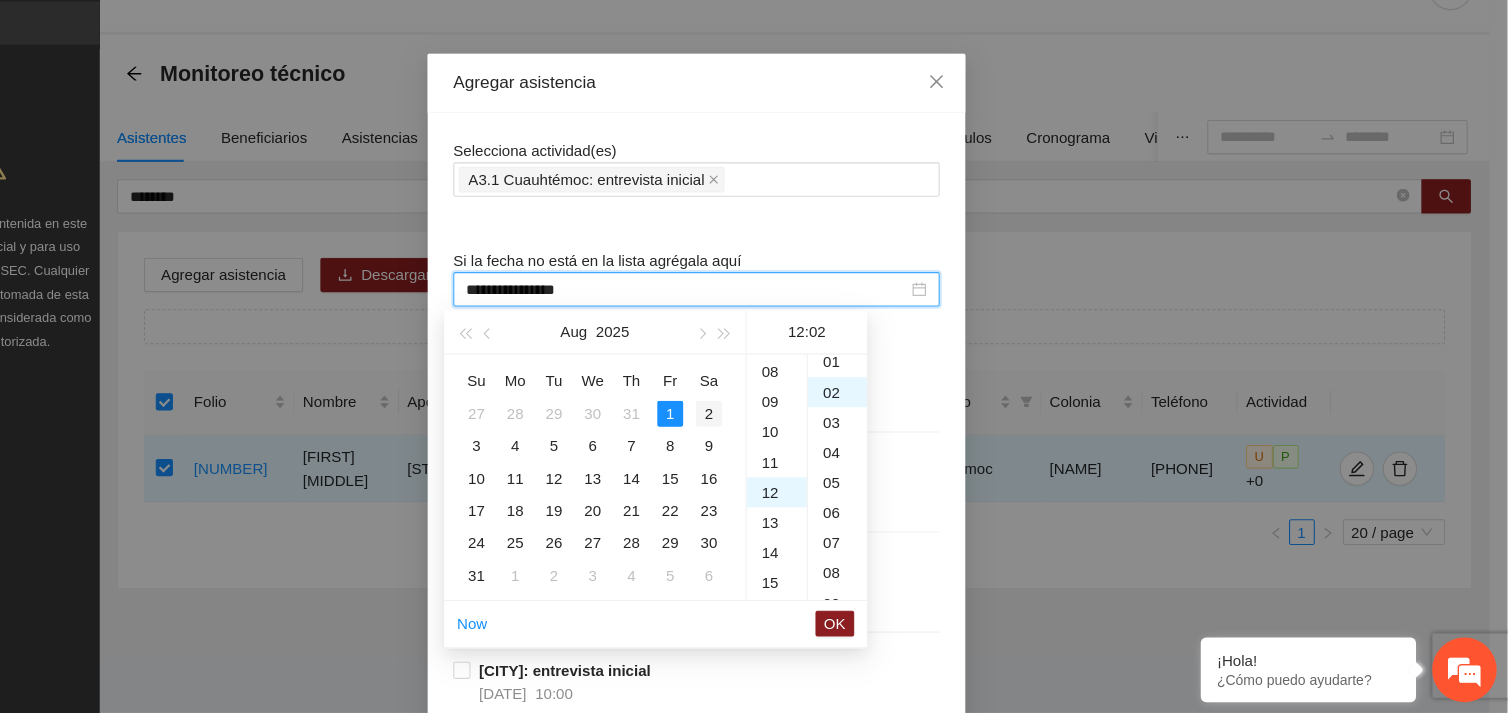 scroll, scrollTop: 335, scrollLeft: 0, axis: vertical 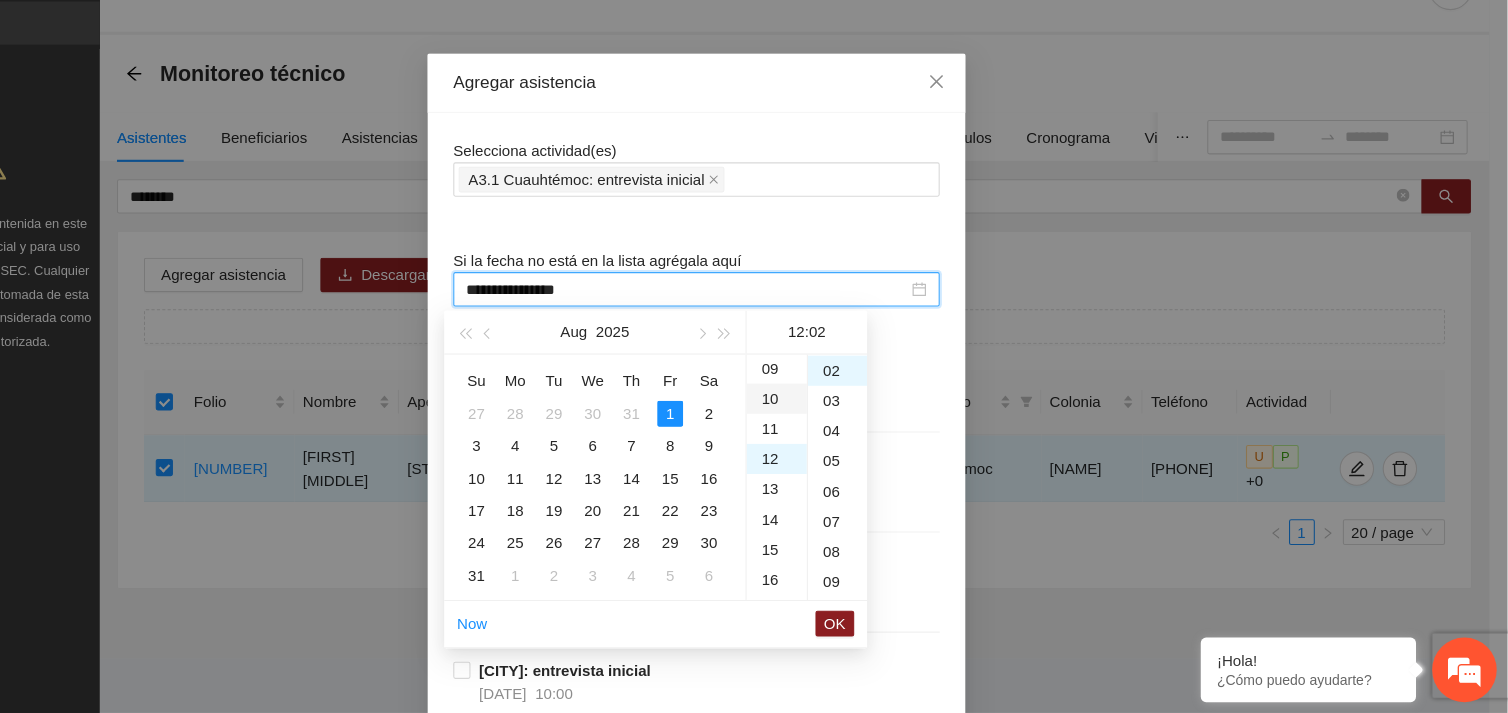 click on "10" at bounding box center (829, 421) 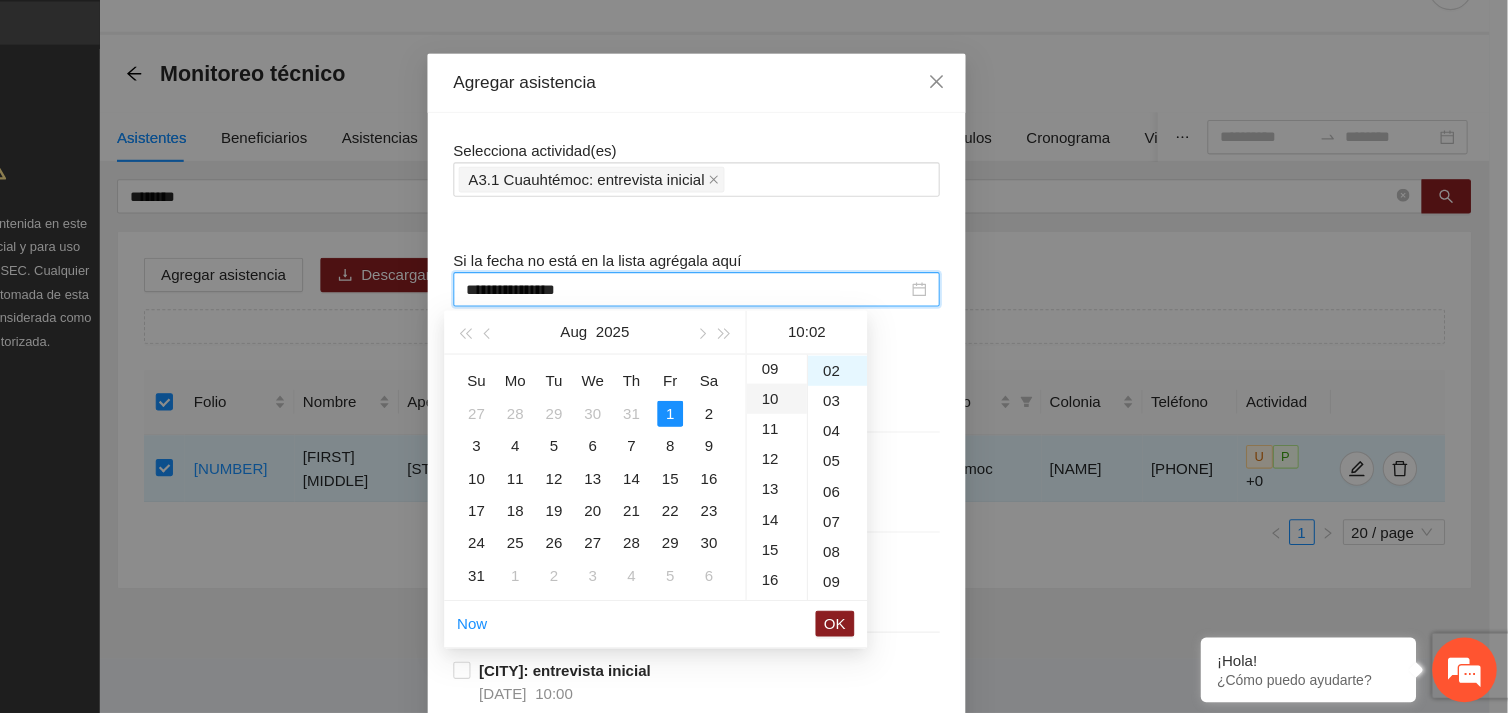 scroll, scrollTop: 280, scrollLeft: 0, axis: vertical 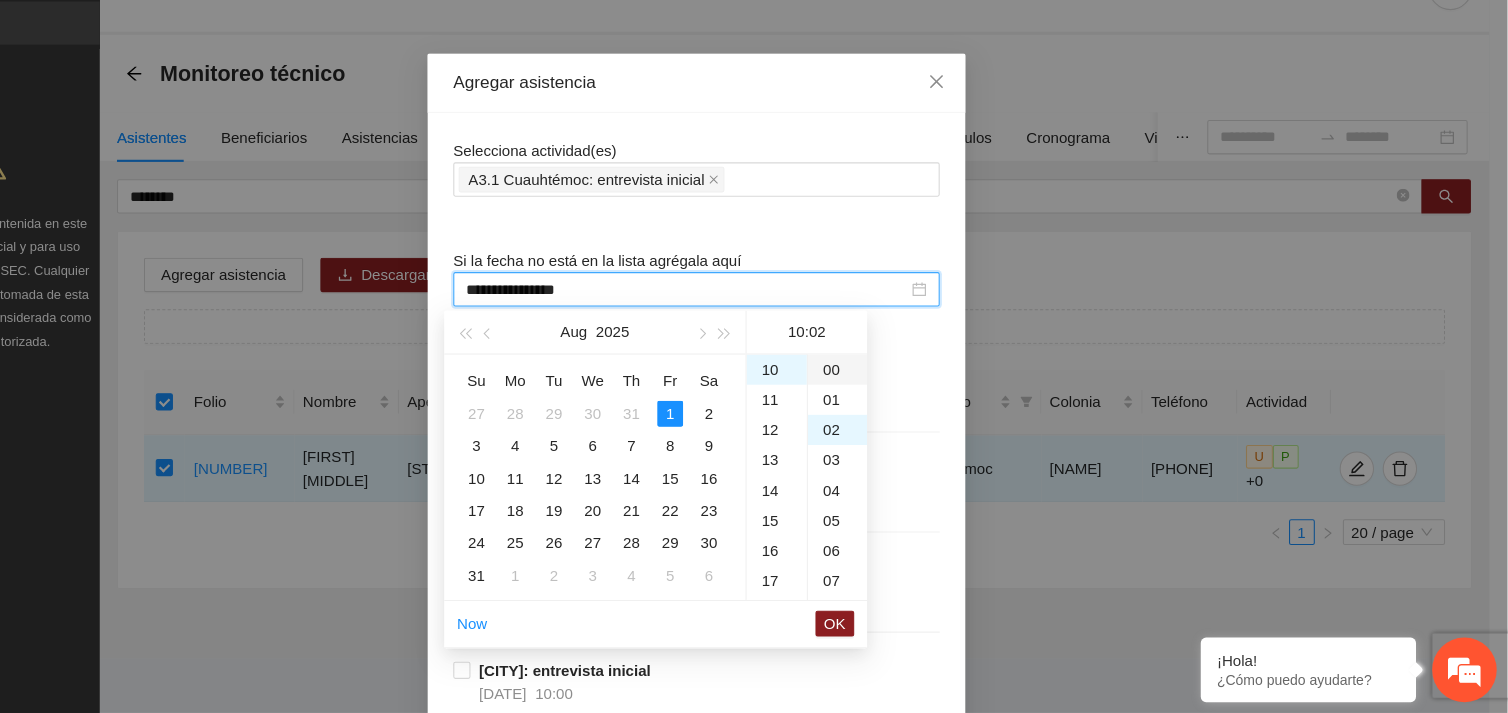 click on "00" at bounding box center (885, 394) 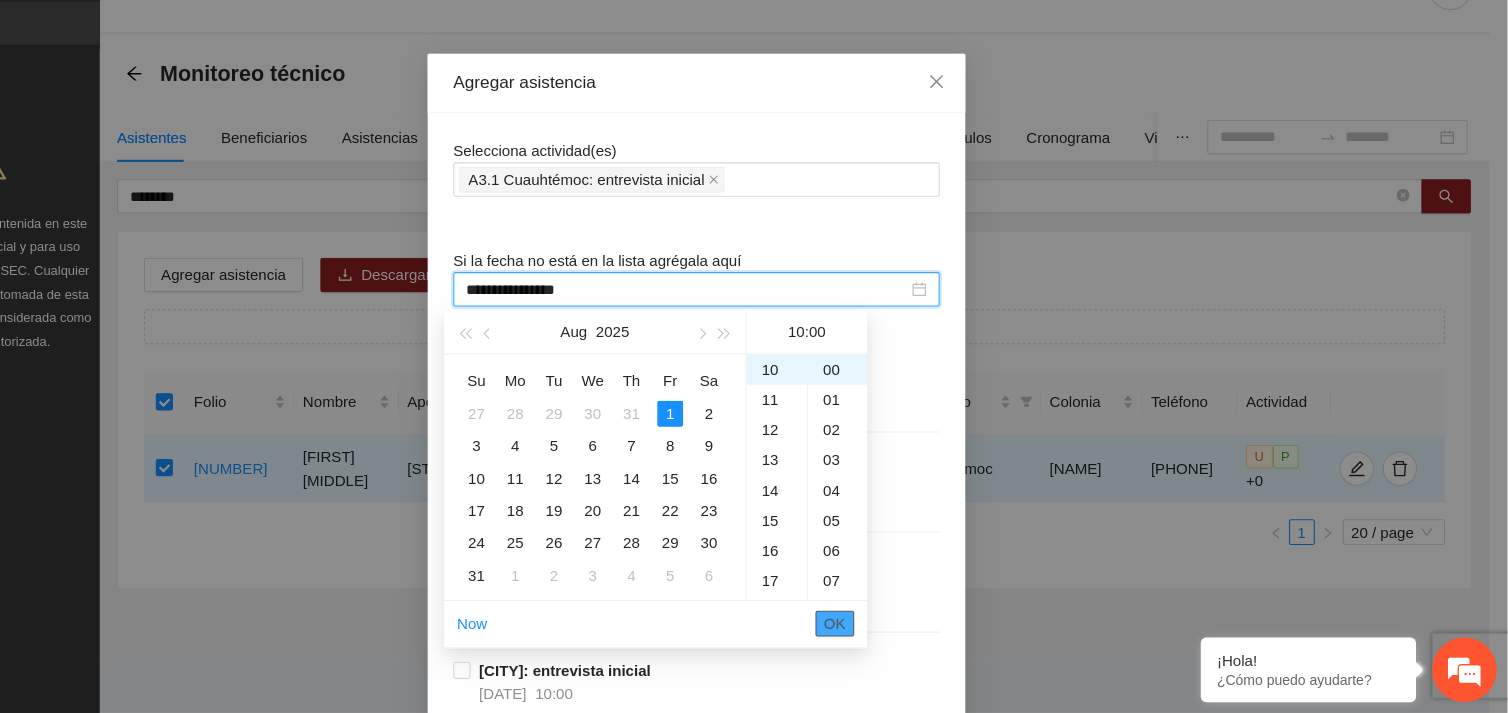 click on "OK" at bounding box center [883, 630] 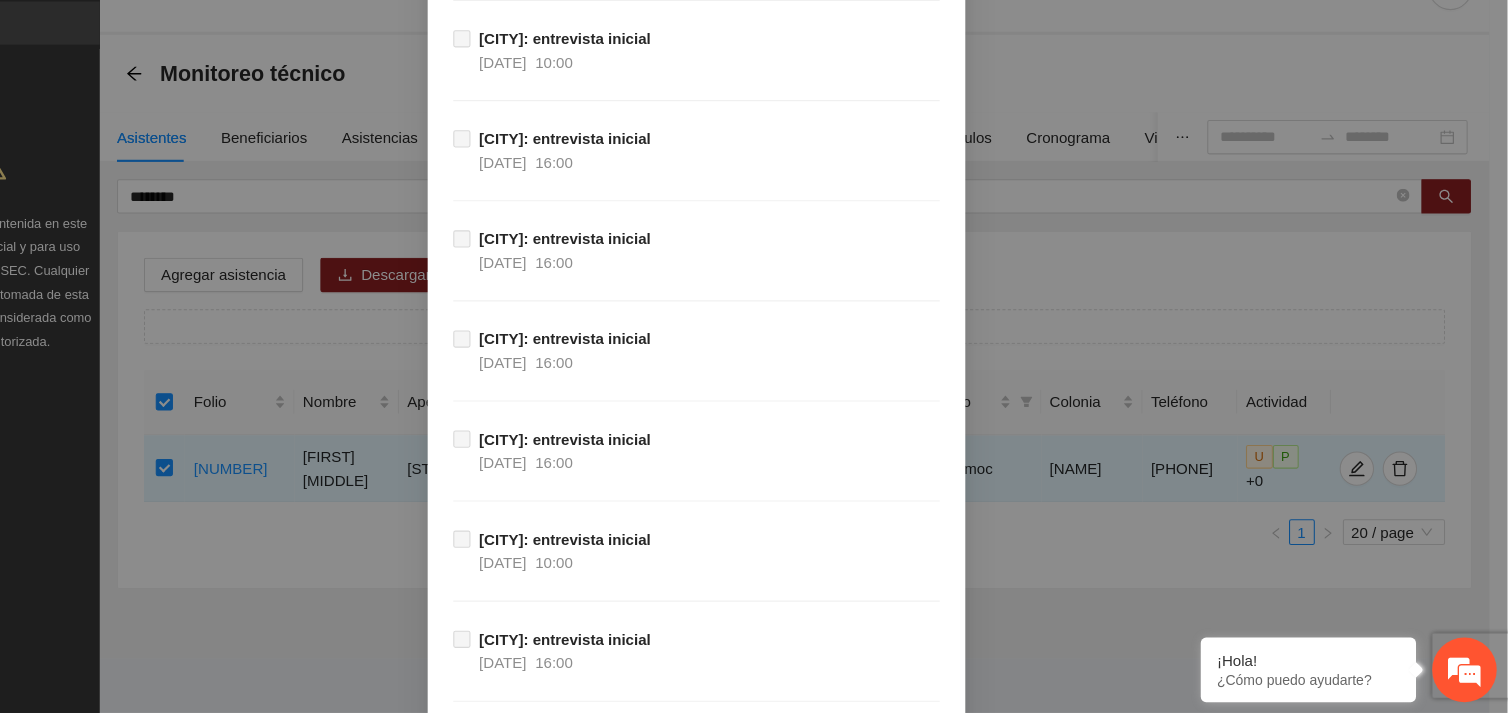 scroll, scrollTop: 16756, scrollLeft: 0, axis: vertical 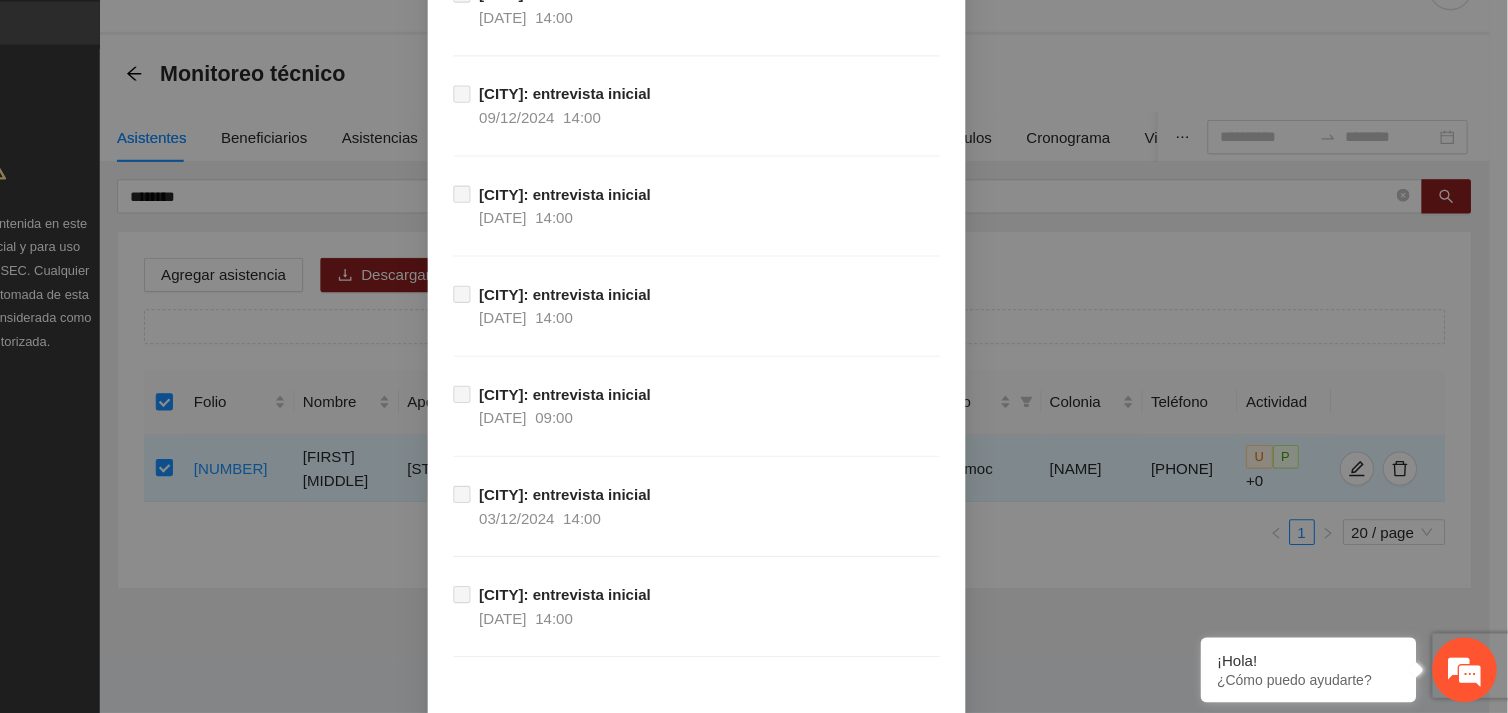 click on "Guardar" at bounding box center (946, 785) 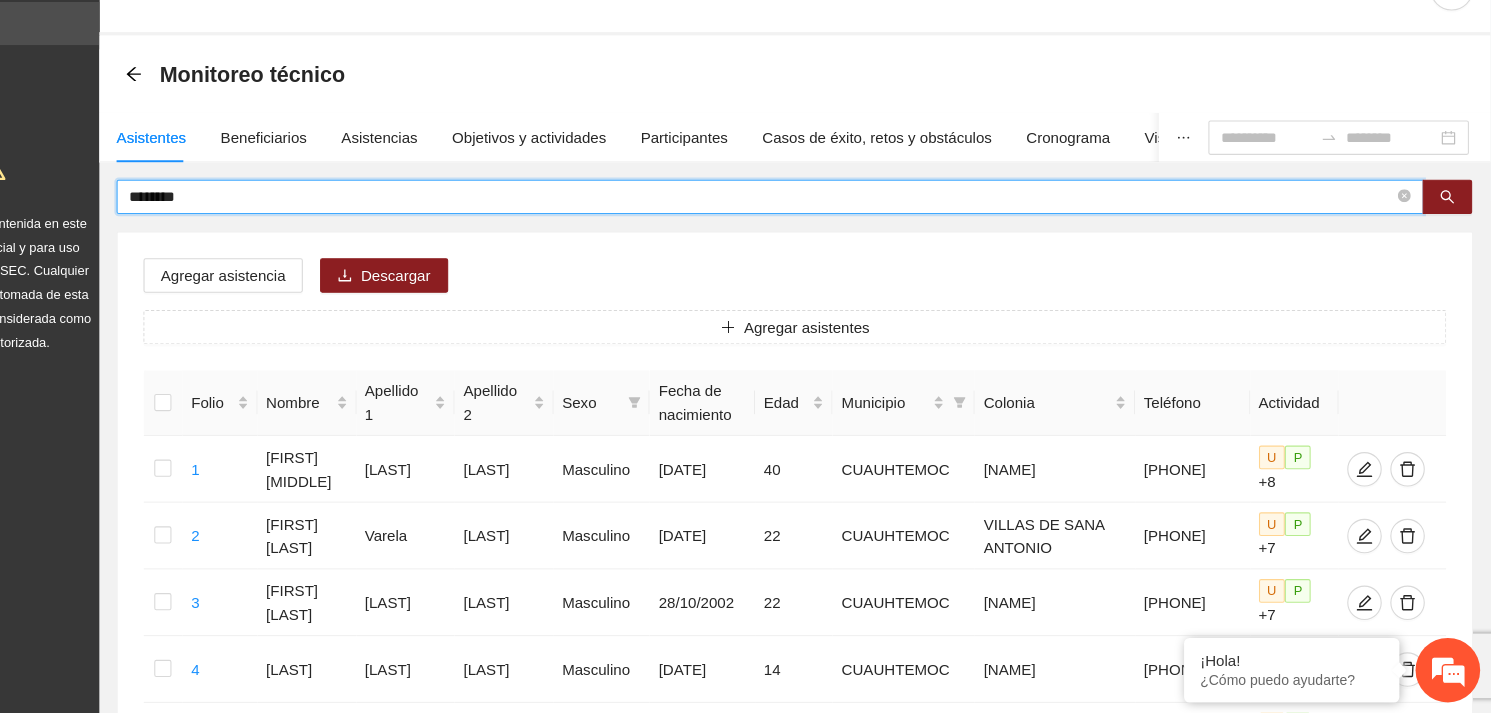 click on "********" at bounding box center (815, 233) 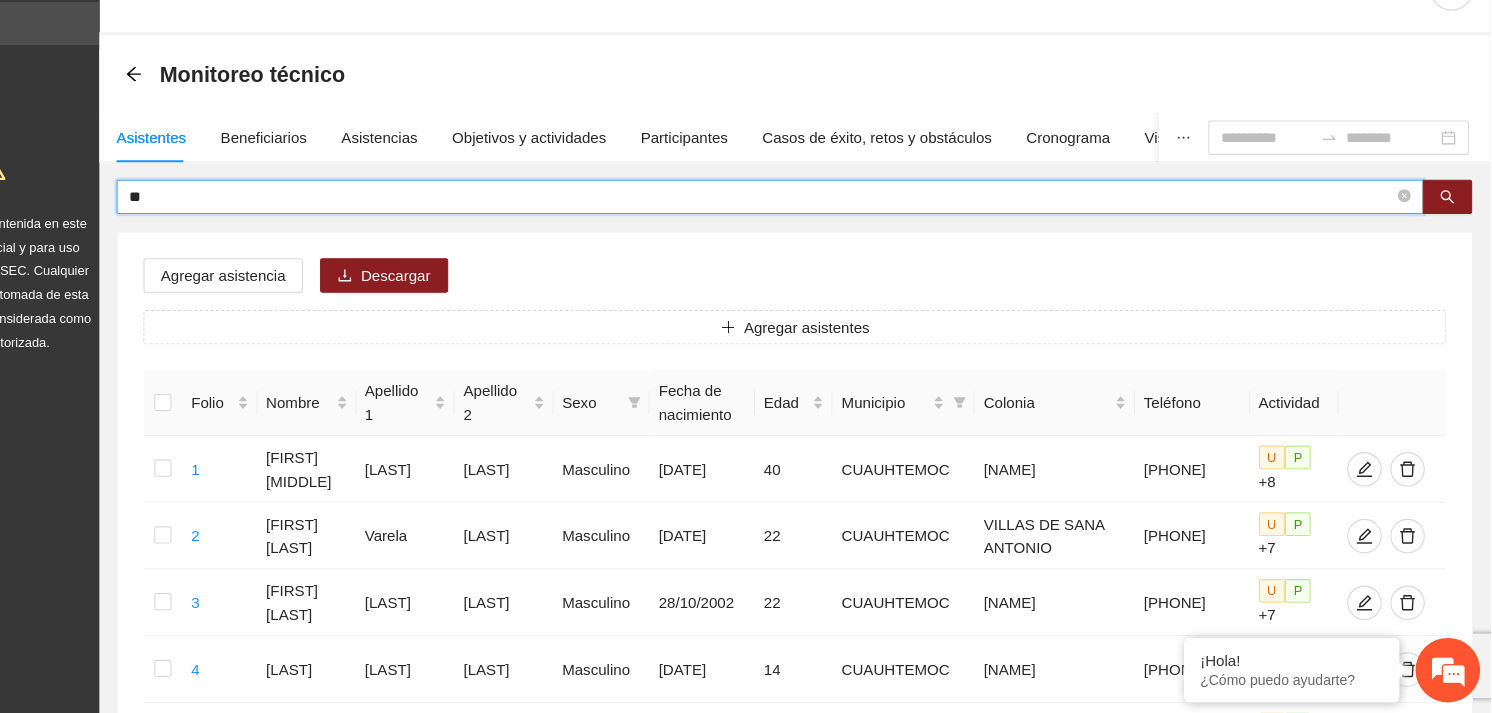 type on "*" 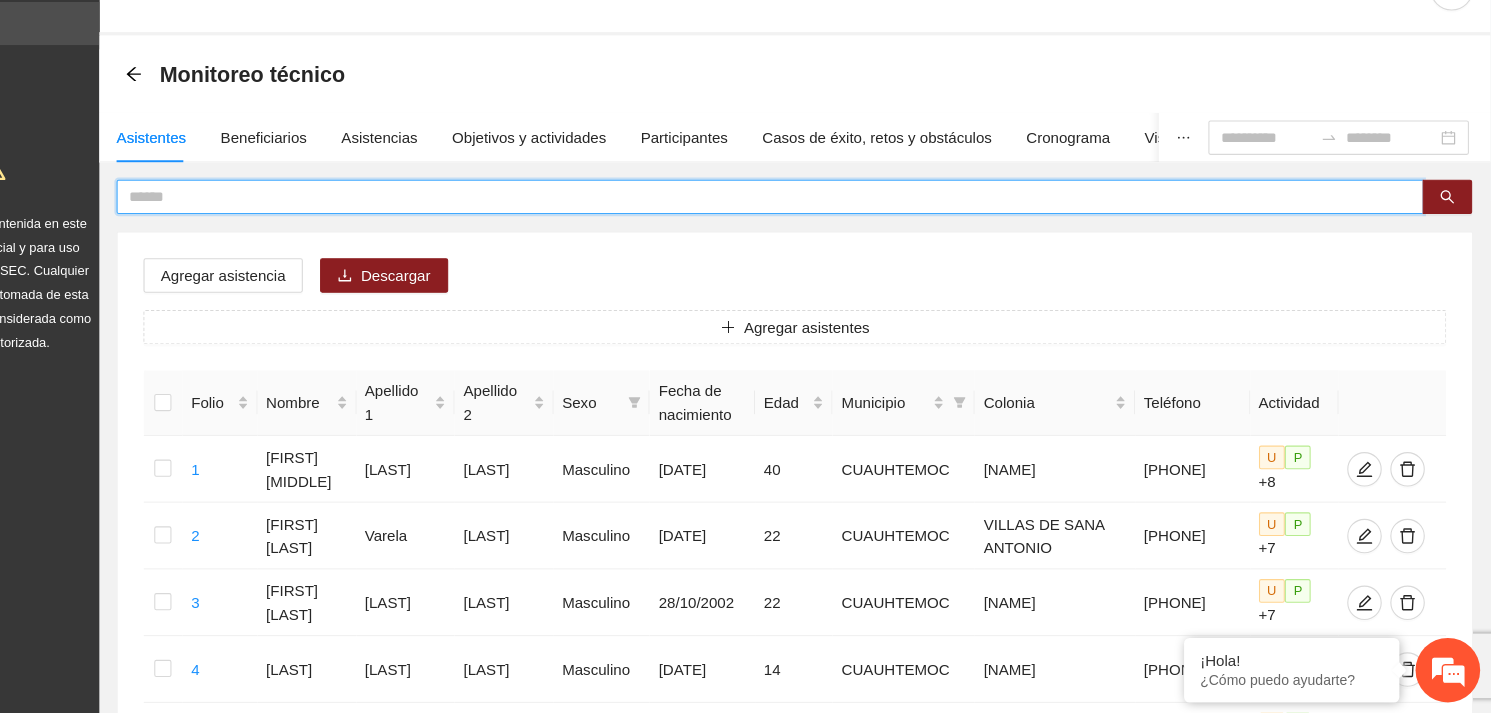 type on "*" 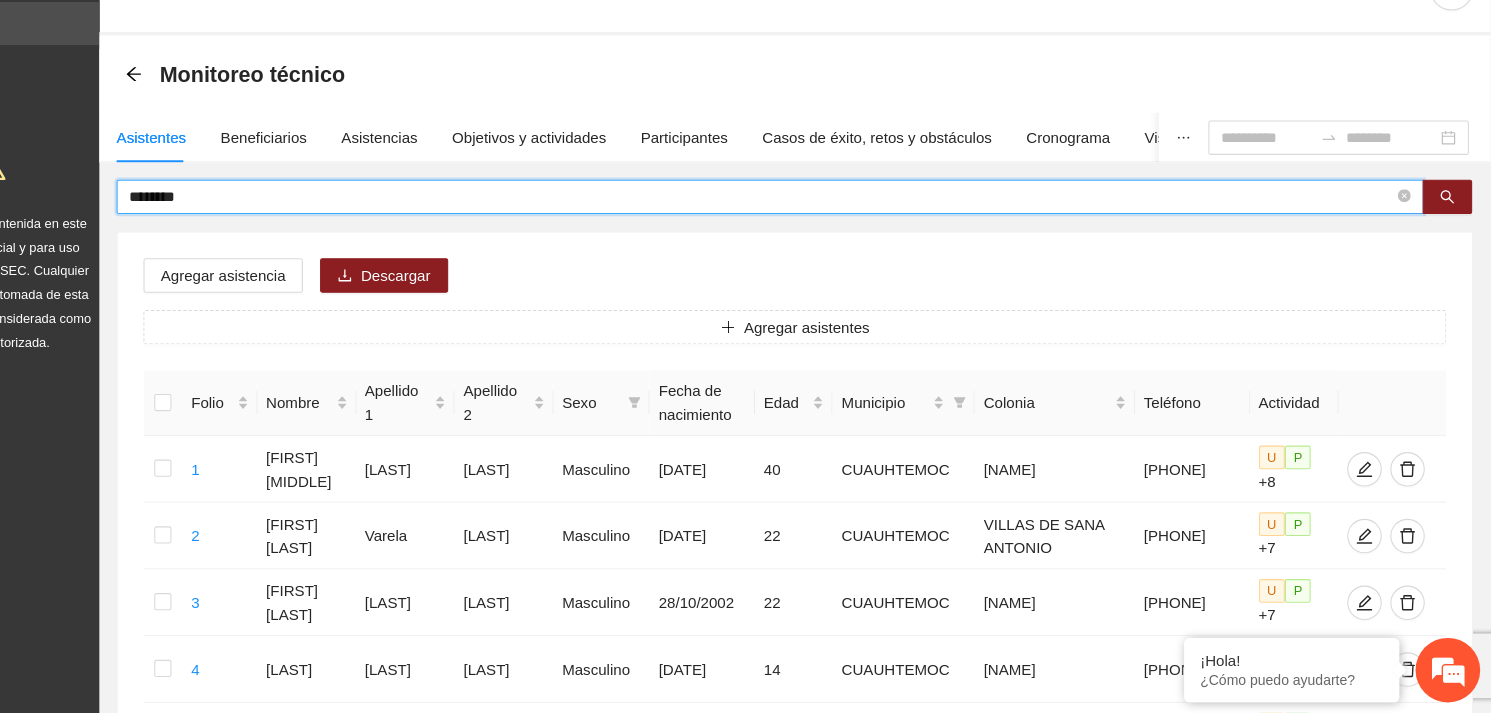 type on "********" 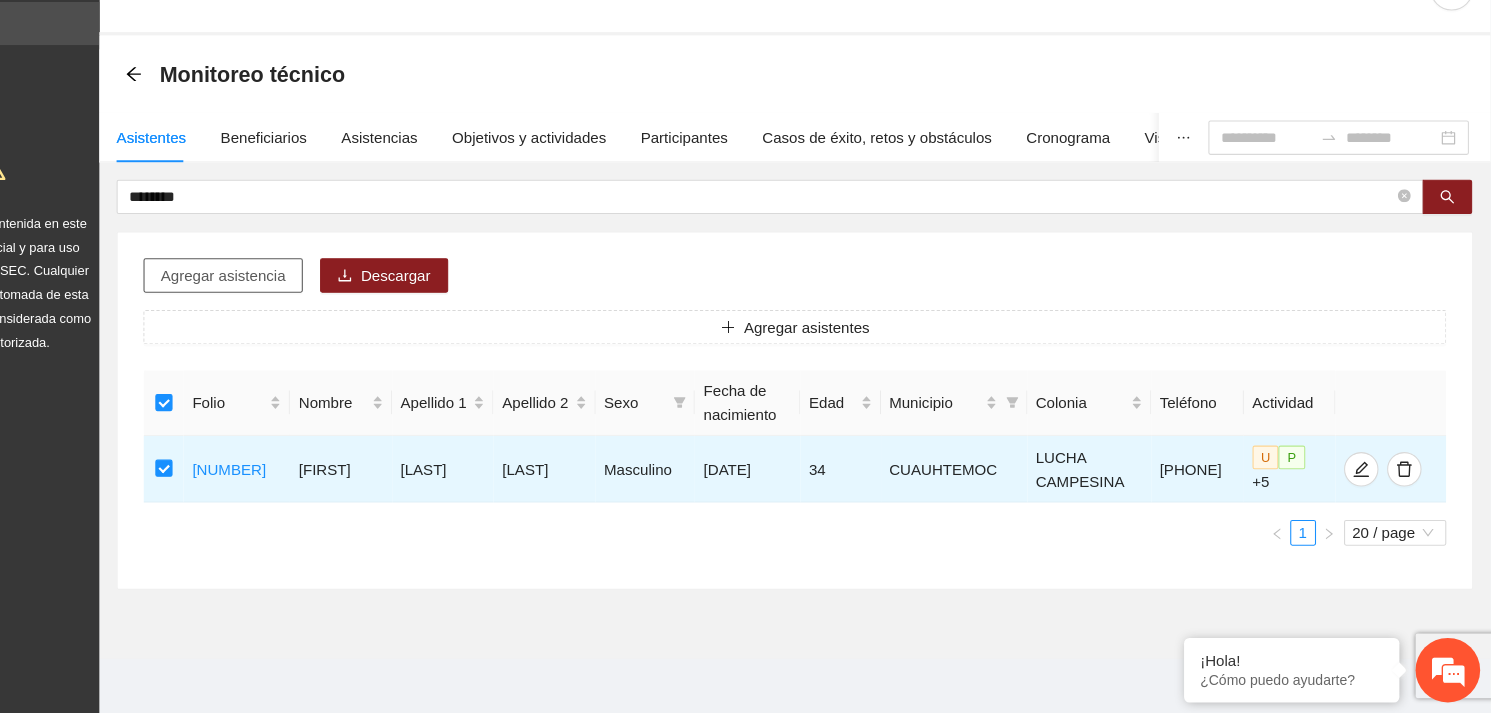 click on "Agregar asistencia" at bounding box center [315, 306] 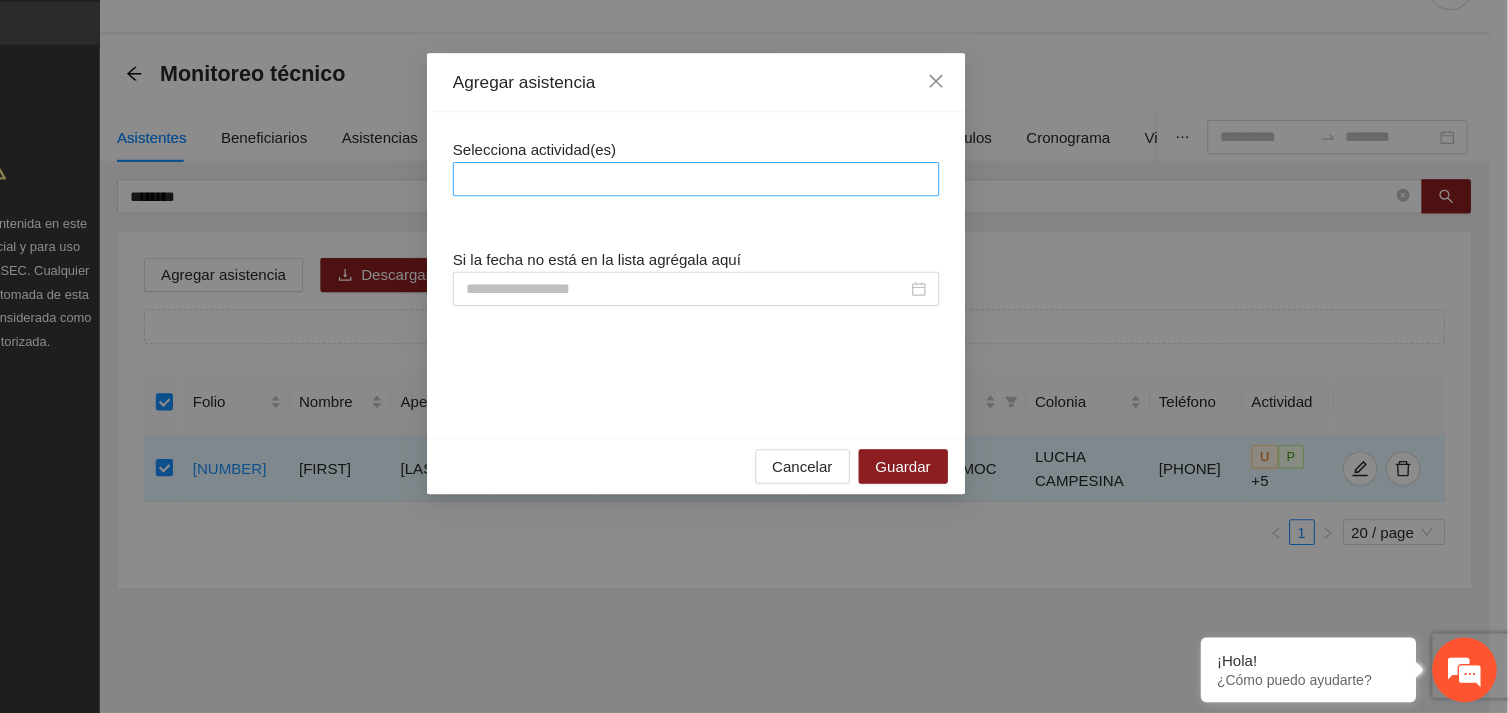 click at bounding box center (754, 217) 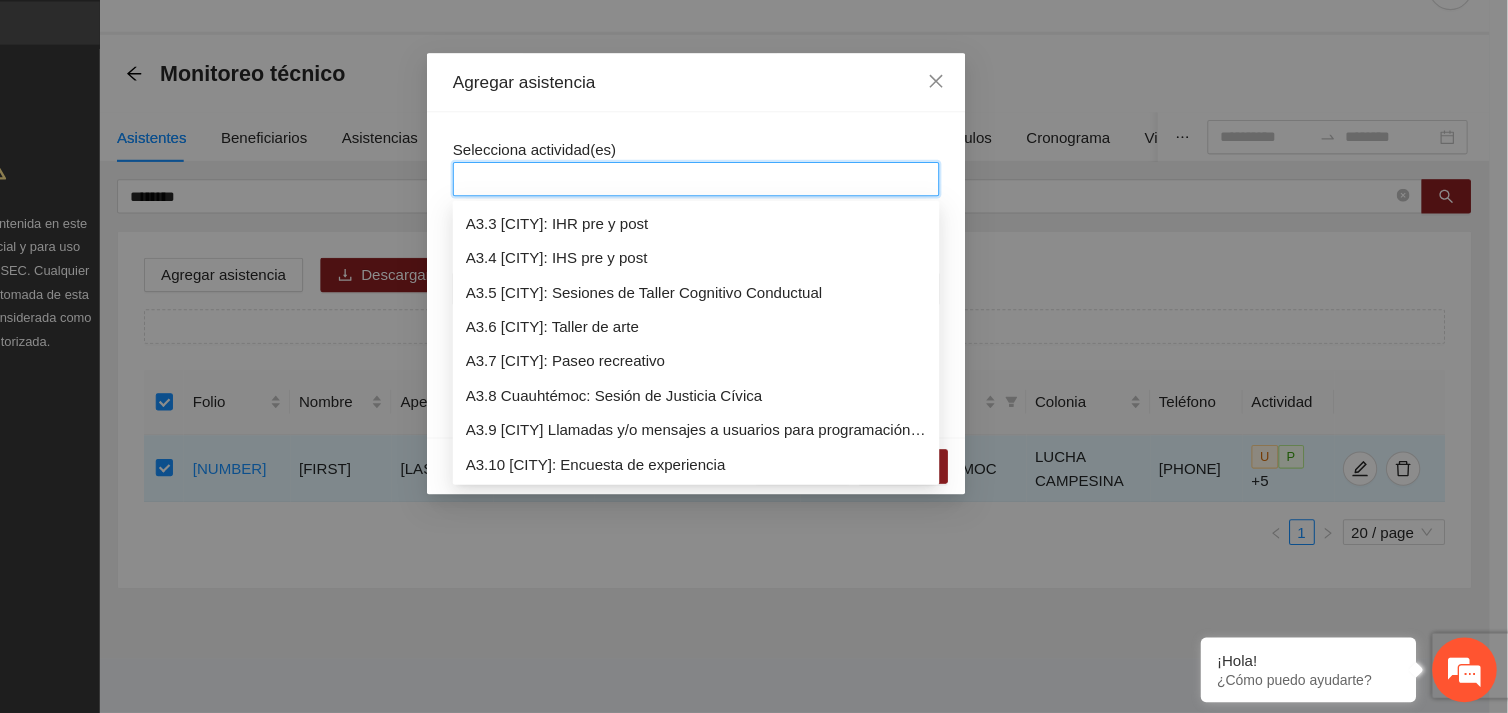 scroll, scrollTop: 1087, scrollLeft: 0, axis: vertical 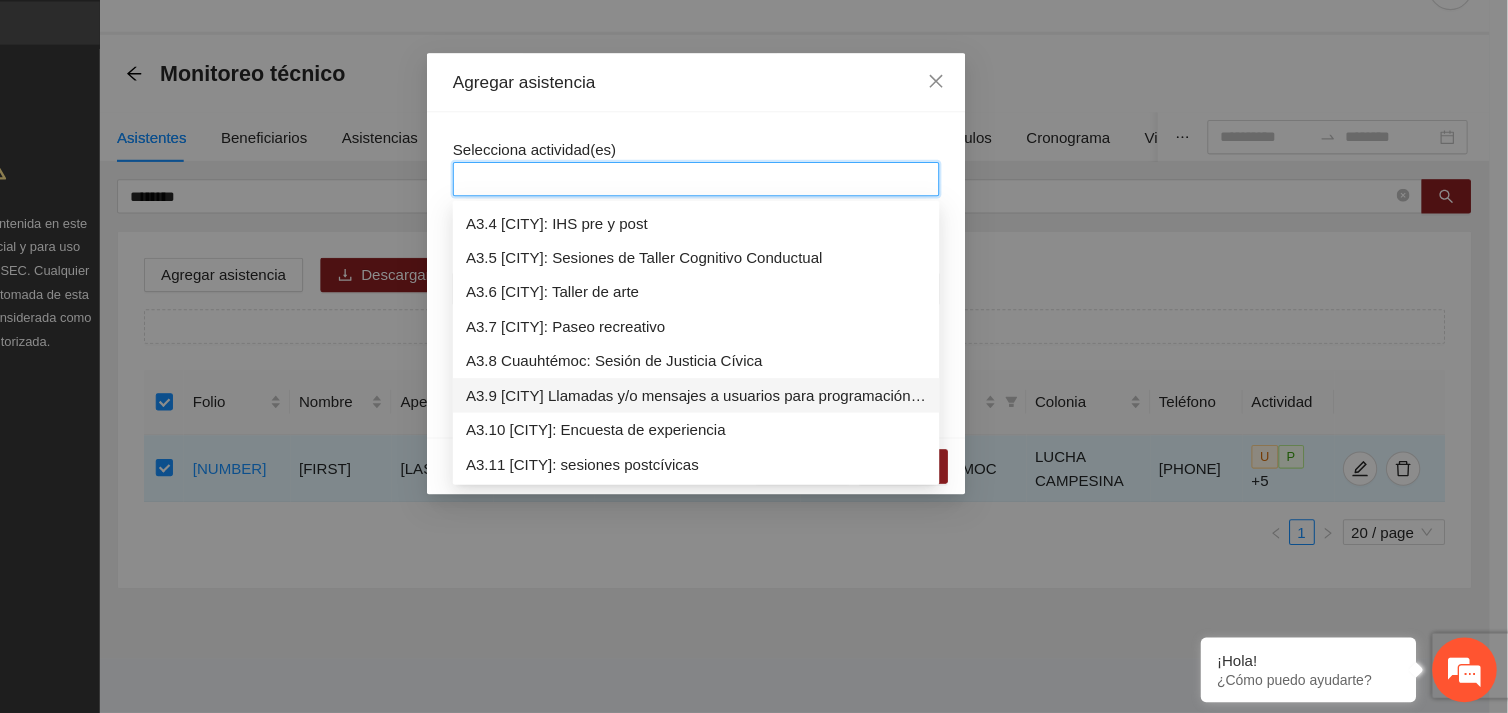 click on "A3.9 [CITY] Llamadas y/o mensajes a usuarios para programación, seguimiento y canalización." at bounding box center (754, 418) 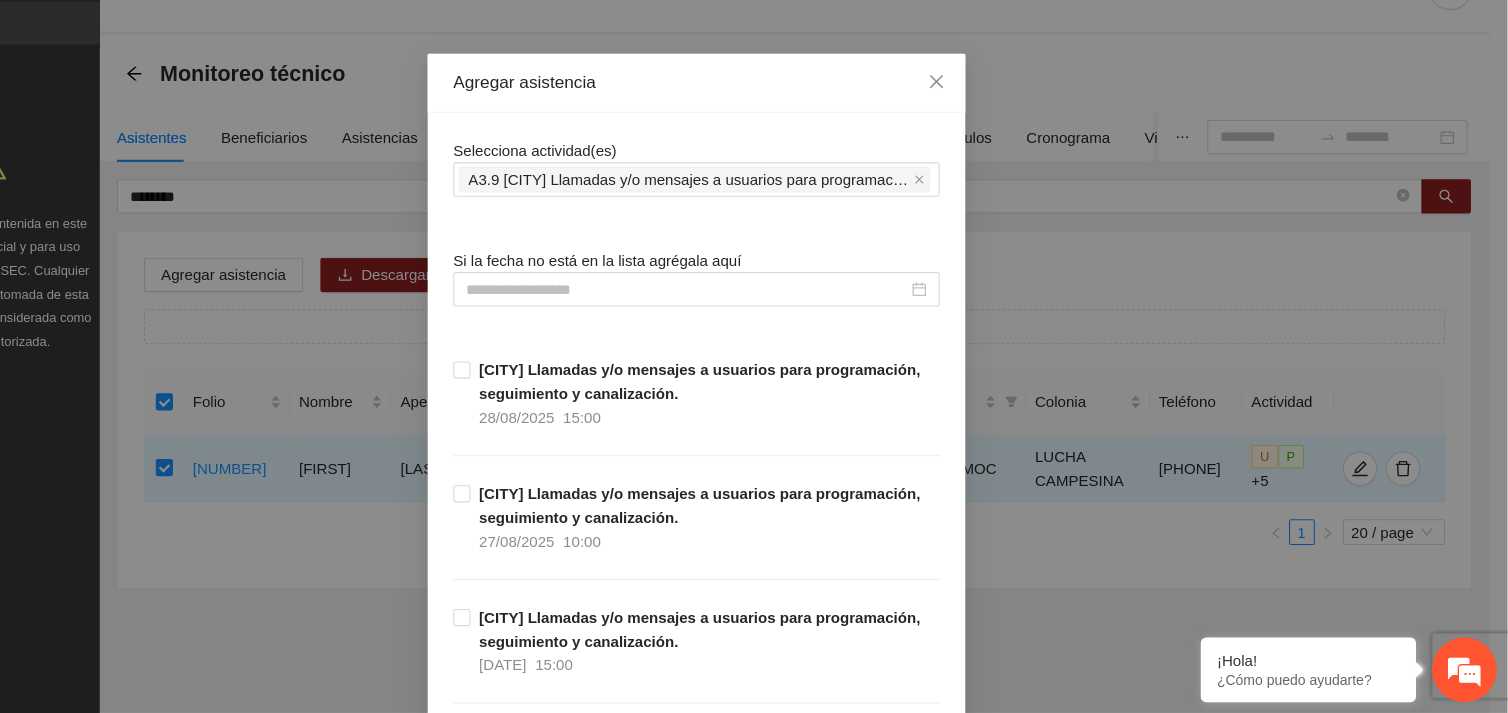 click on "Selecciona actividad(es) A3.9 Cuauhtémoc Llamadas y/o mensajes a usuarios para programación, seguimiento y canalización." at bounding box center [754, 206] 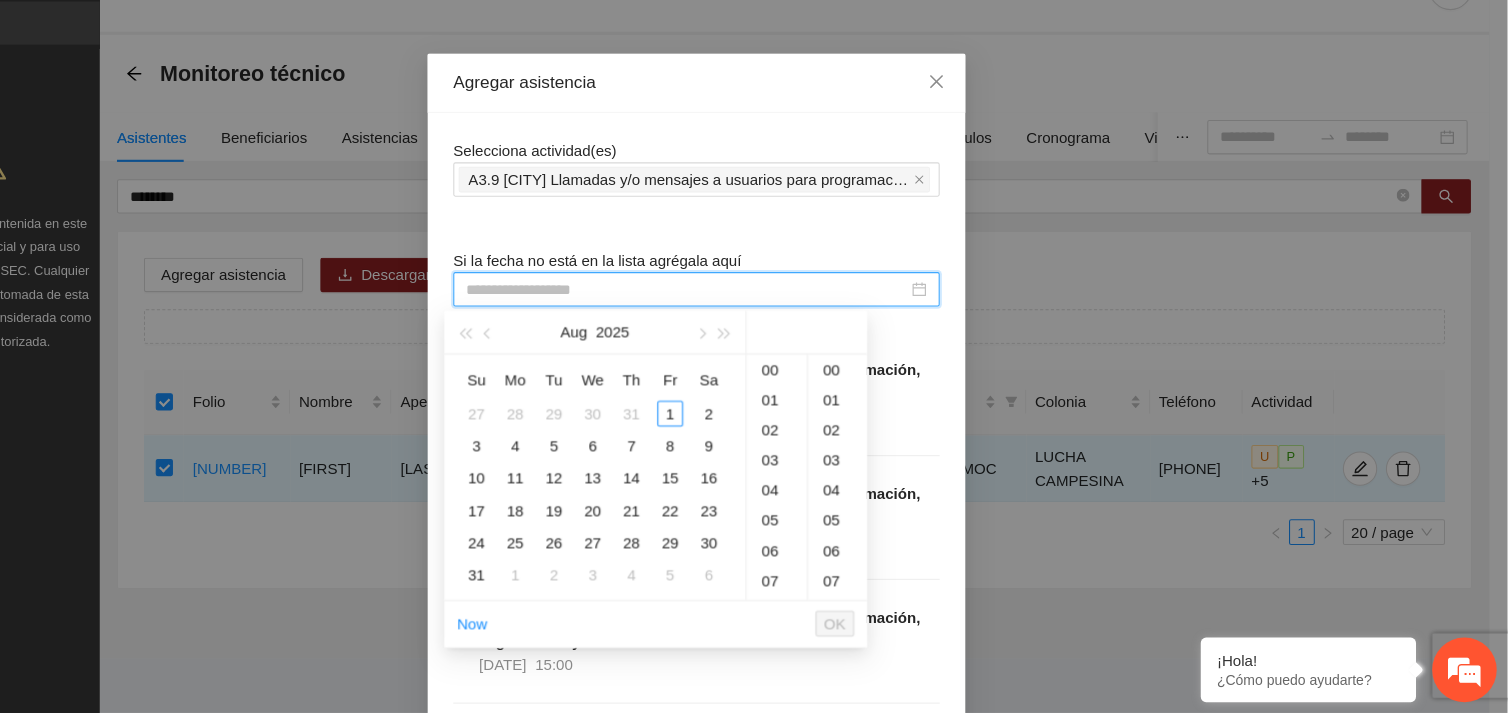 click at bounding box center (745, 319) 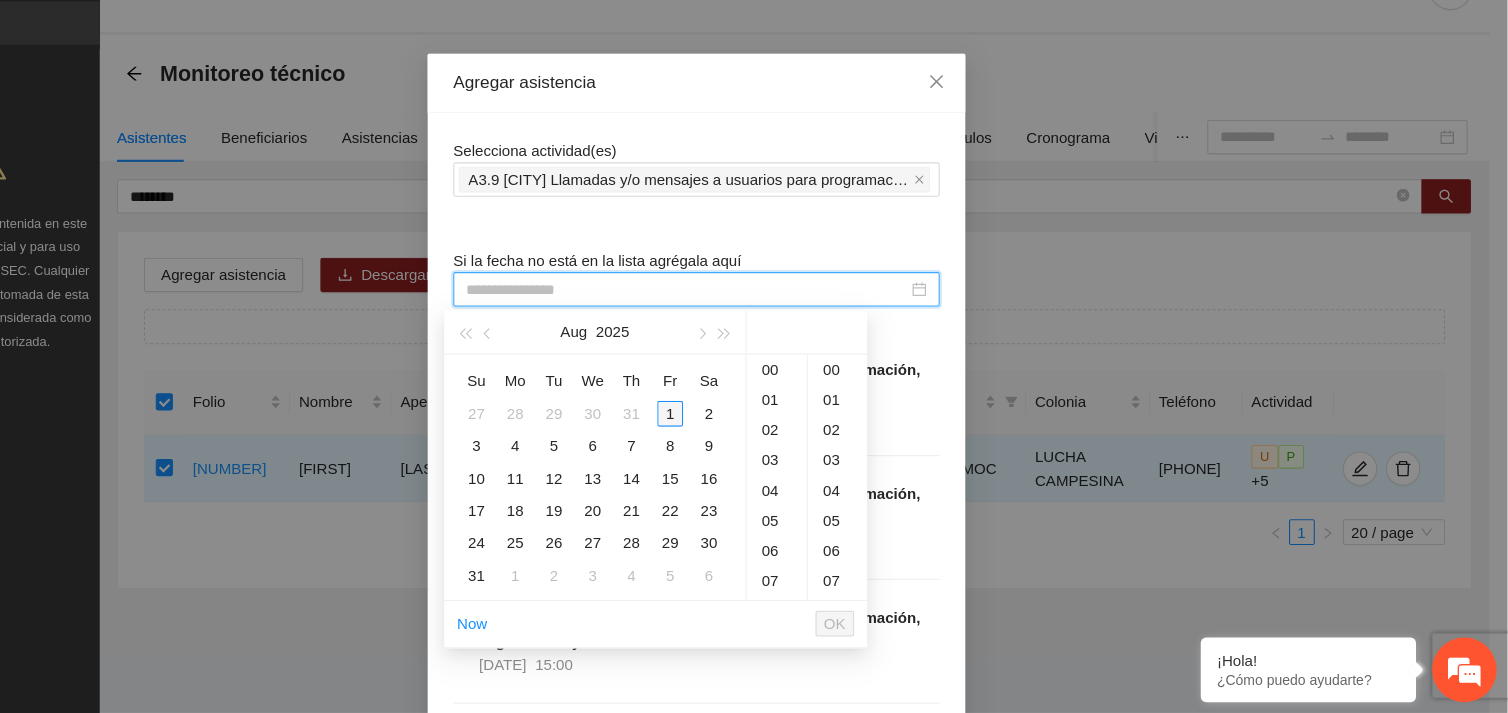click on "1" at bounding box center (730, 435) 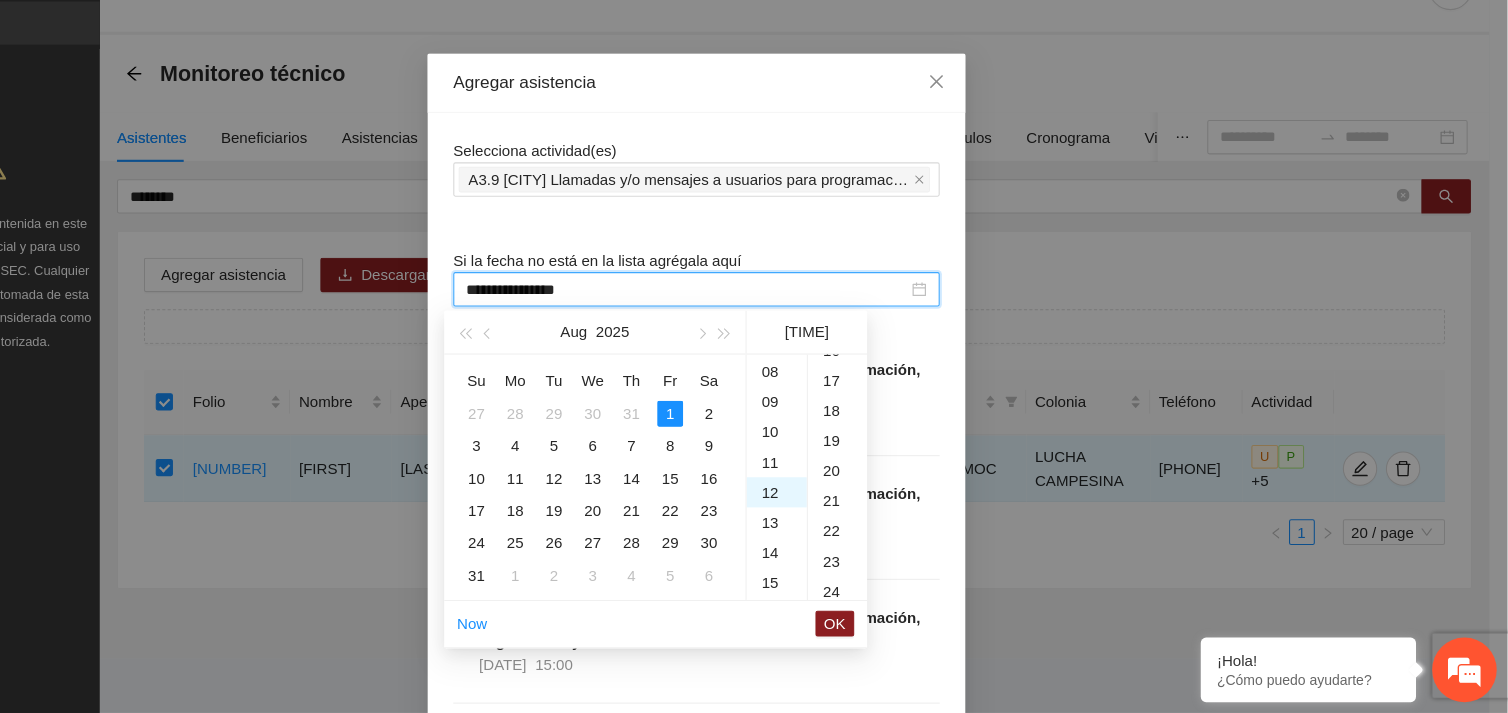 scroll, scrollTop: 335, scrollLeft: 0, axis: vertical 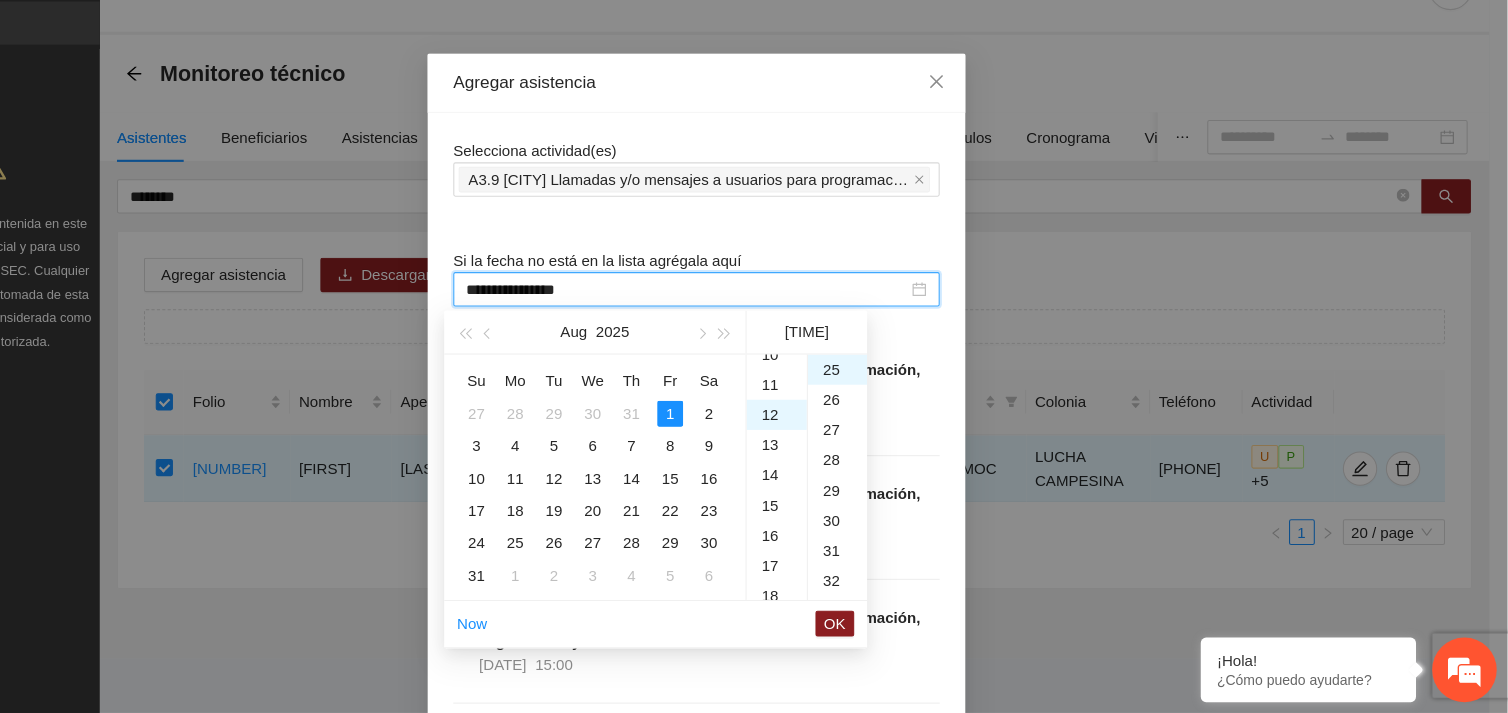 click on "[TIME]" at bounding box center (857, 359) 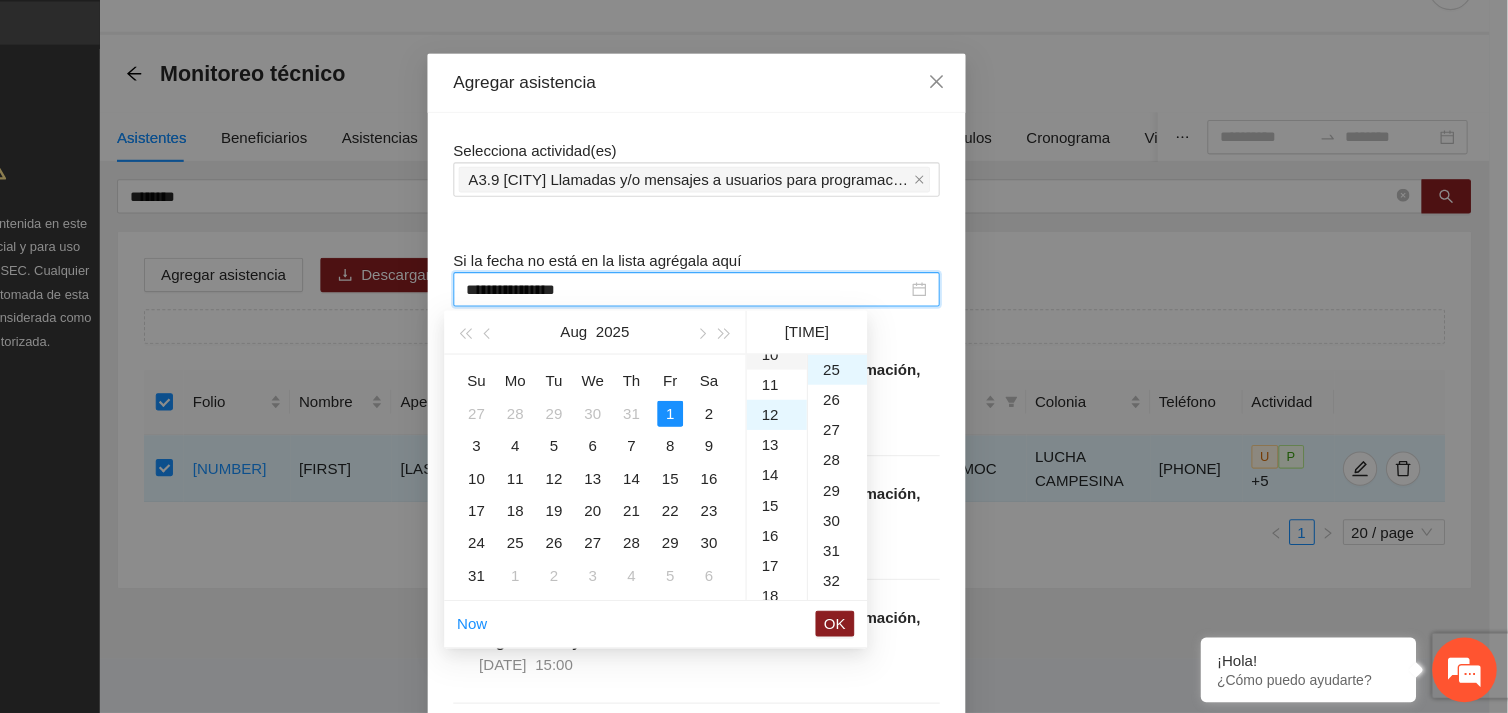 click on "10" at bounding box center (829, 380) 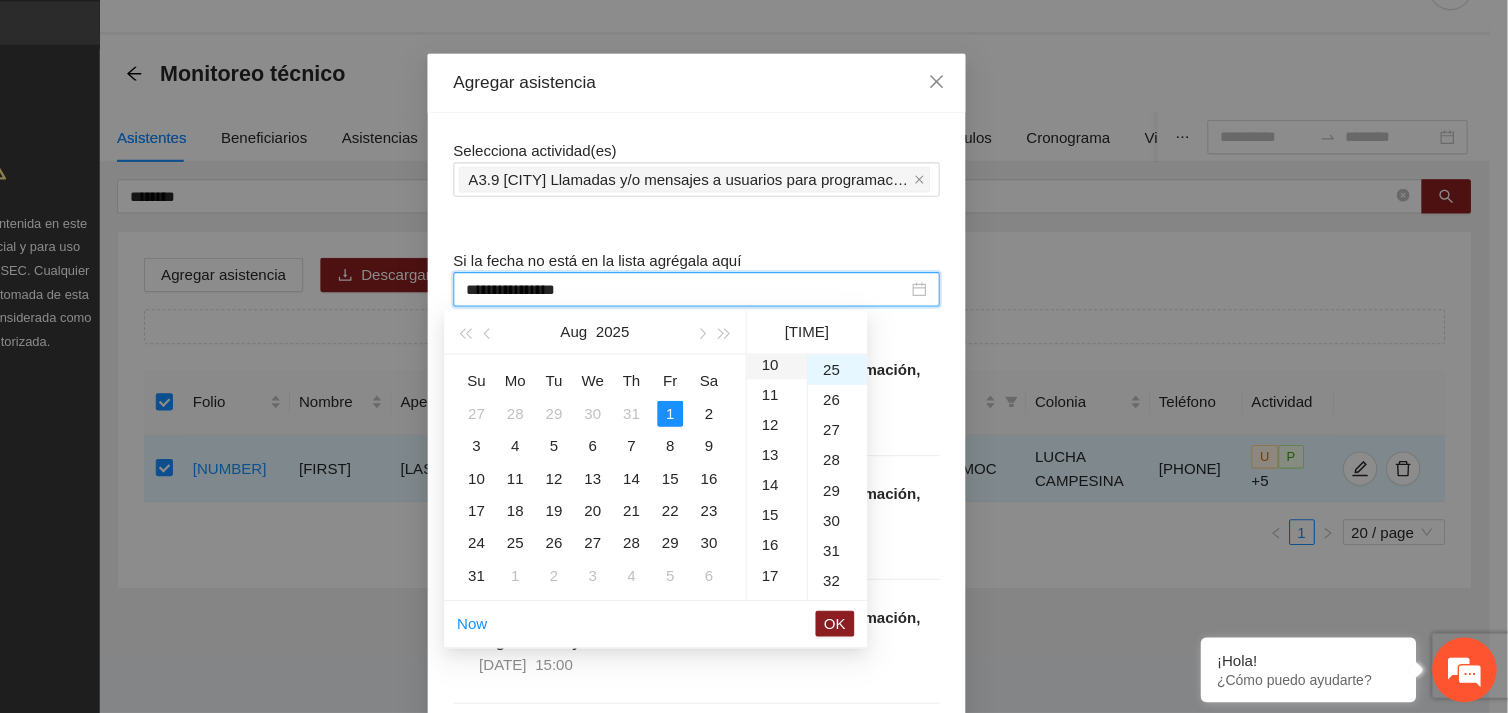 scroll, scrollTop: 280, scrollLeft: 0, axis: vertical 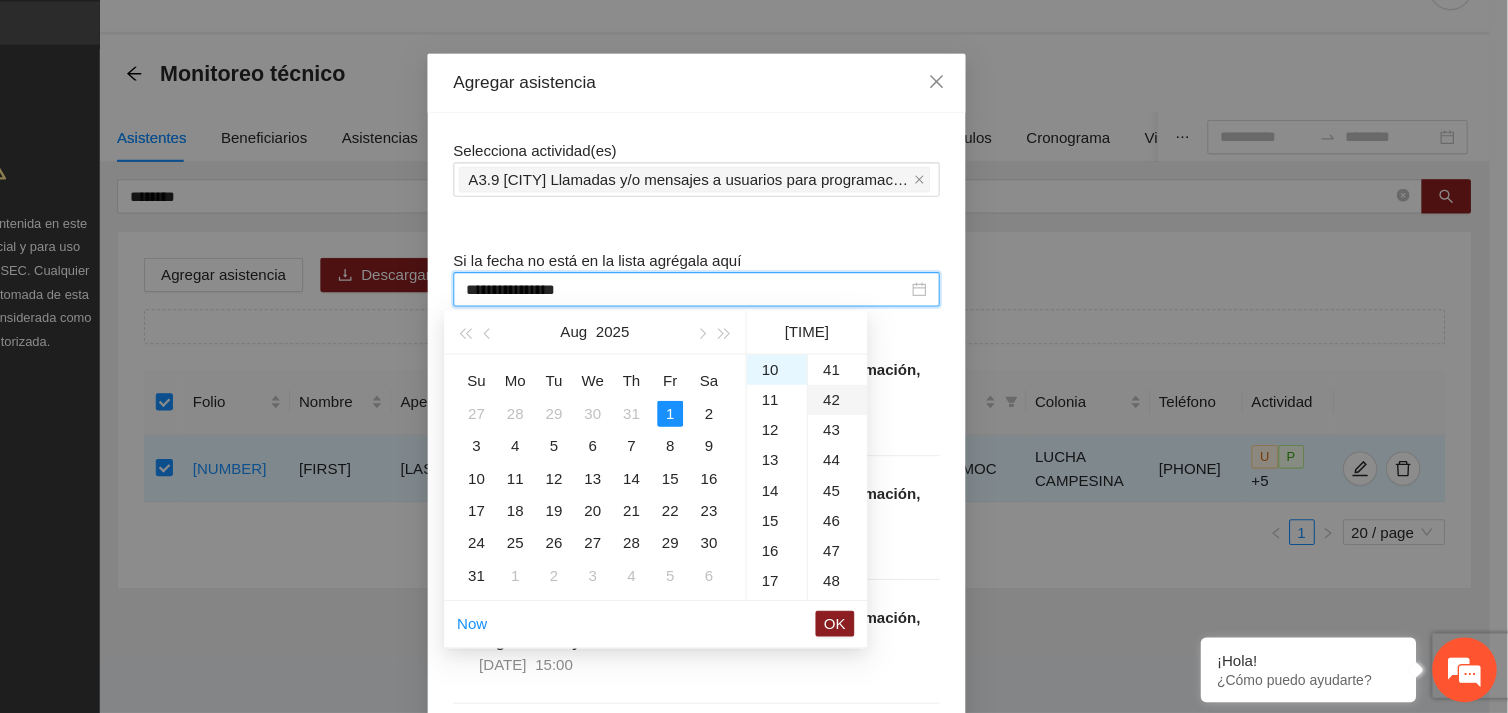click on "42" at bounding box center (885, 422) 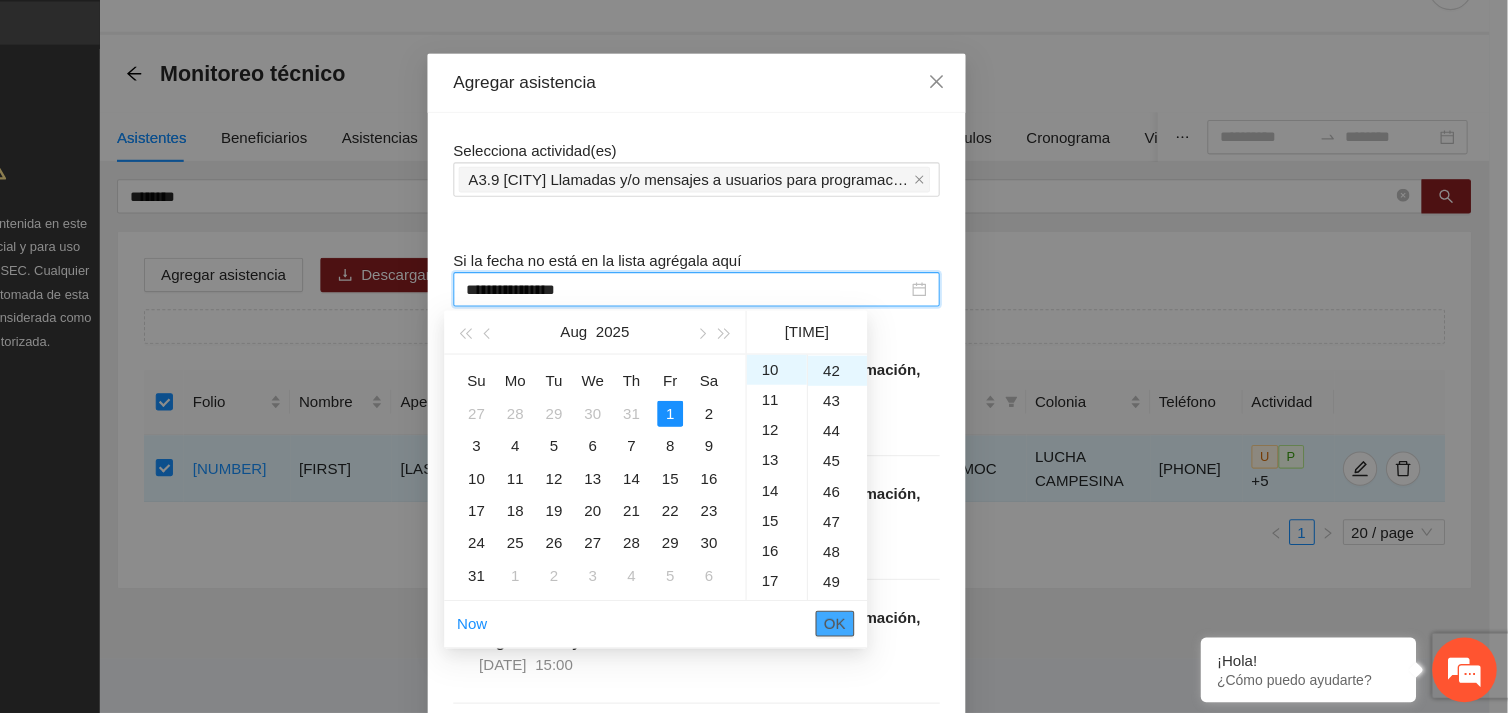 click on "OK" at bounding box center (883, 630) 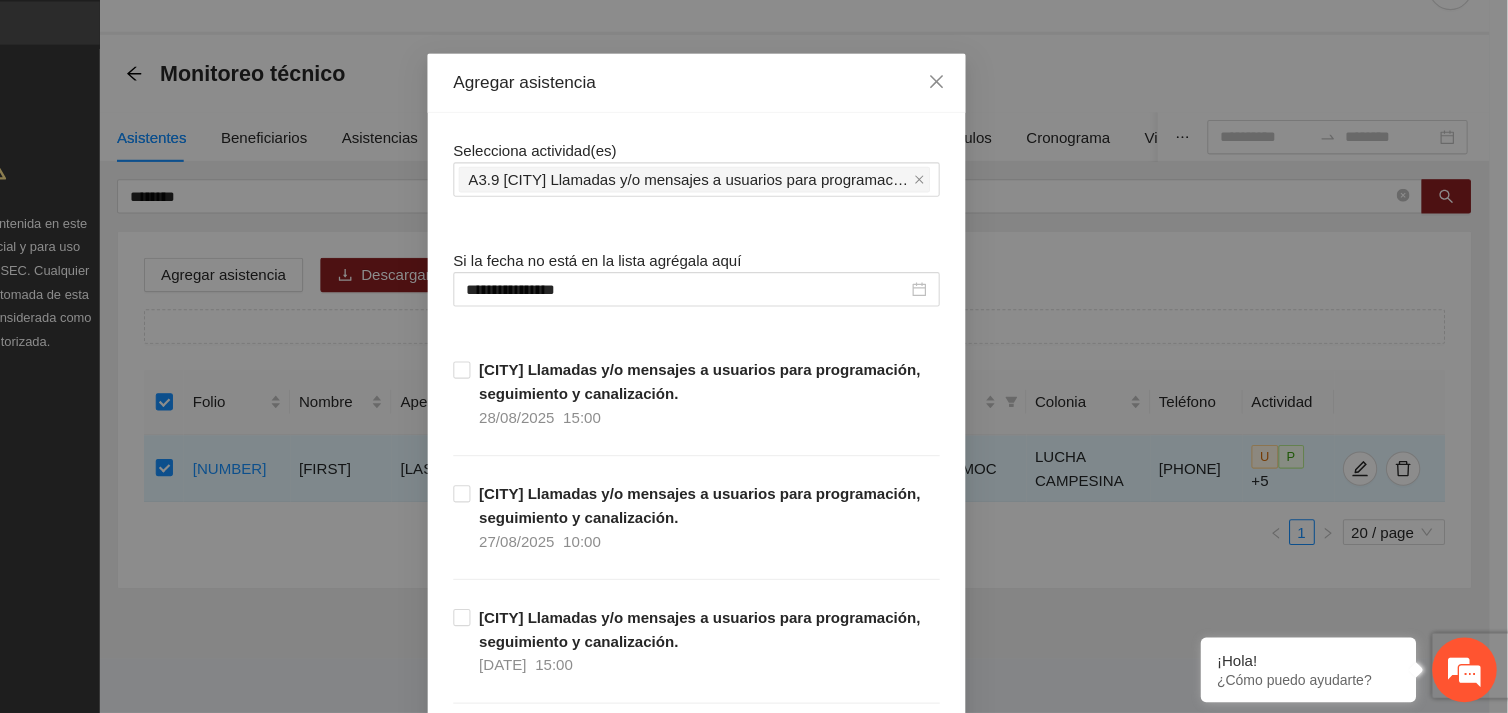 scroll, scrollTop: 578, scrollLeft: 0, axis: vertical 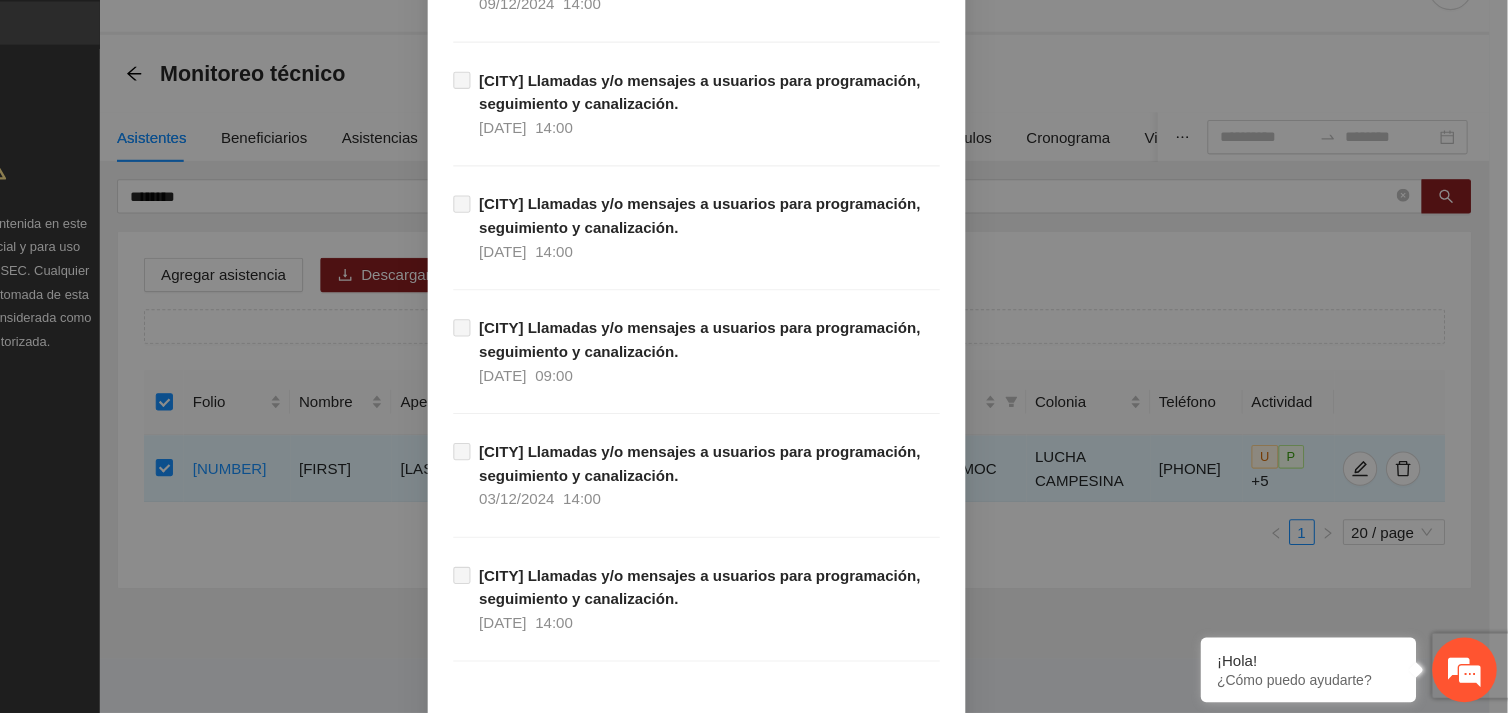 click on "Guardar" at bounding box center (946, 789) 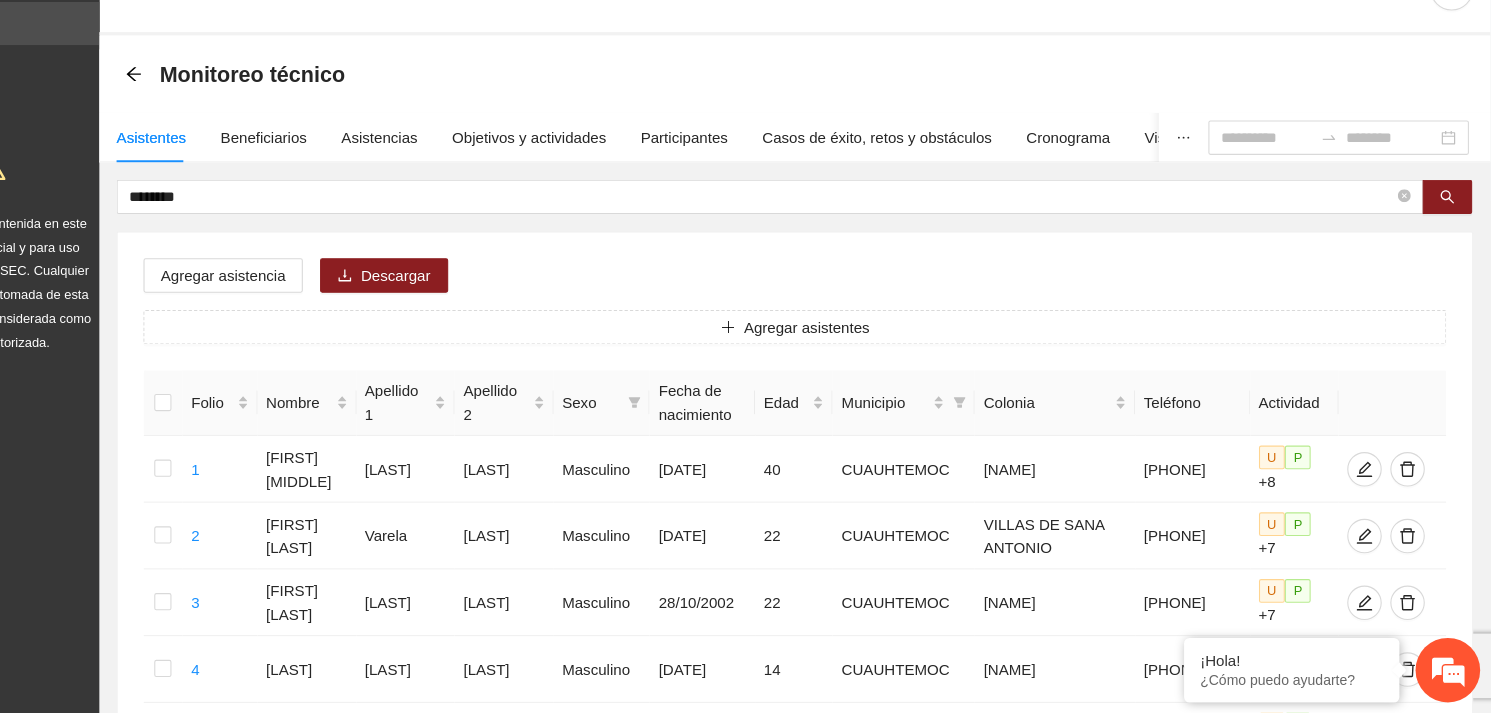 drag, startPoint x: 323, startPoint y: 234, endPoint x: 168, endPoint y: 235, distance: 155.00322 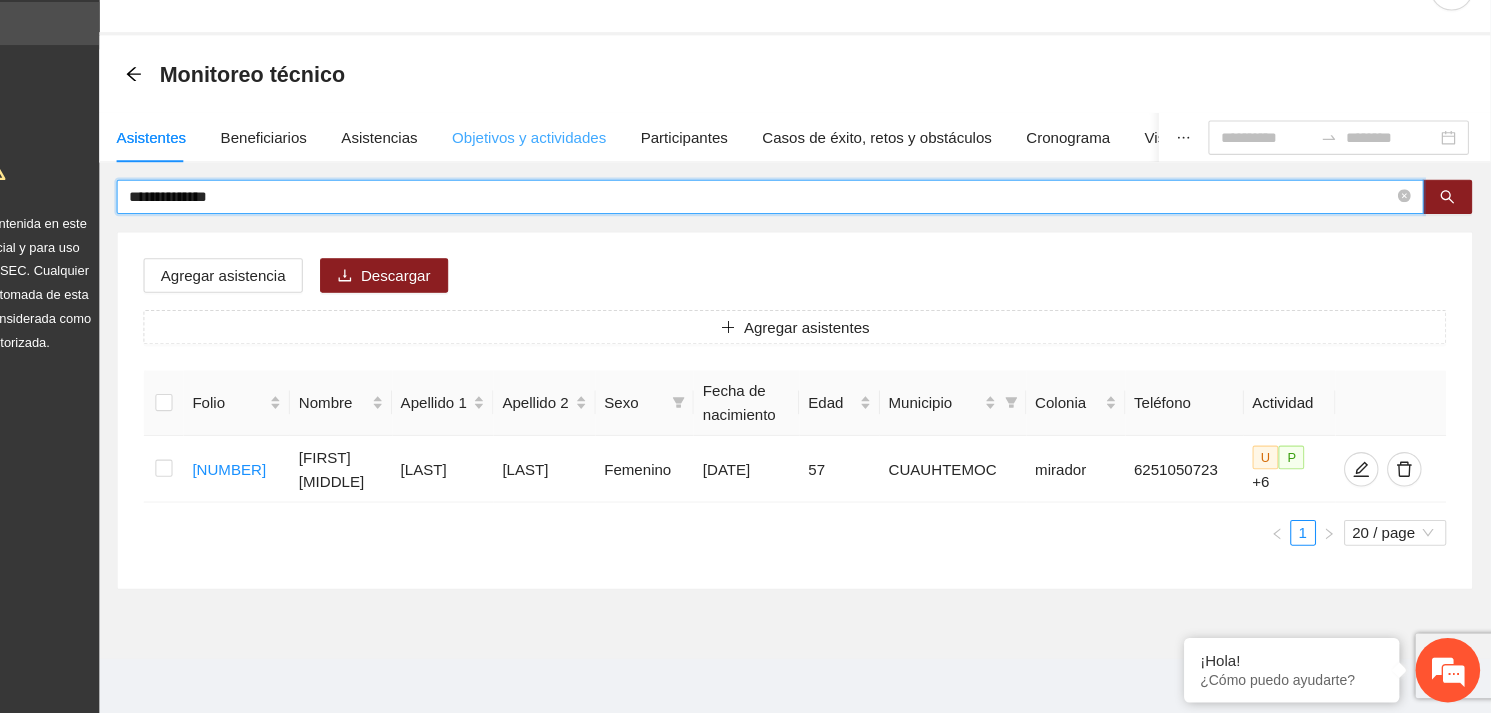 type on "**********" 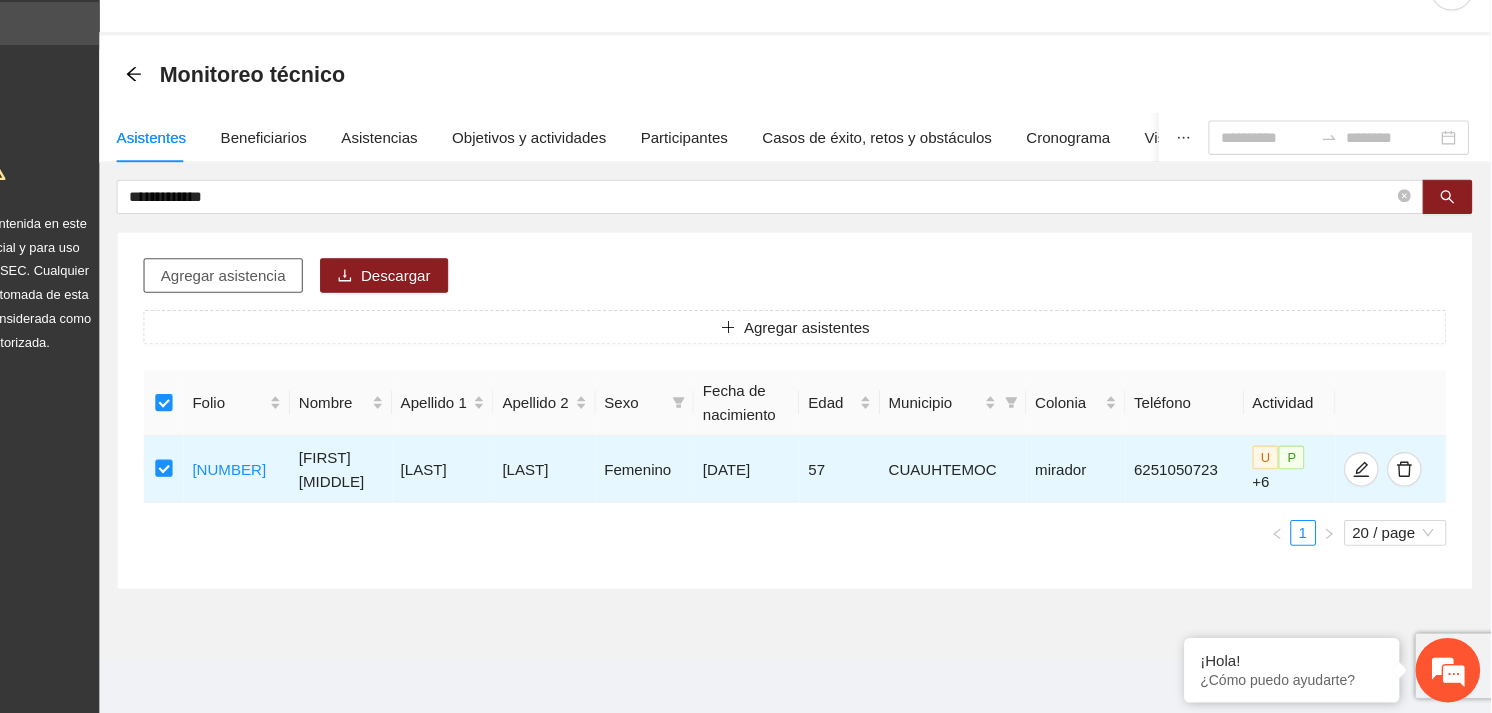 click on "Agregar asistencia" at bounding box center (315, 306) 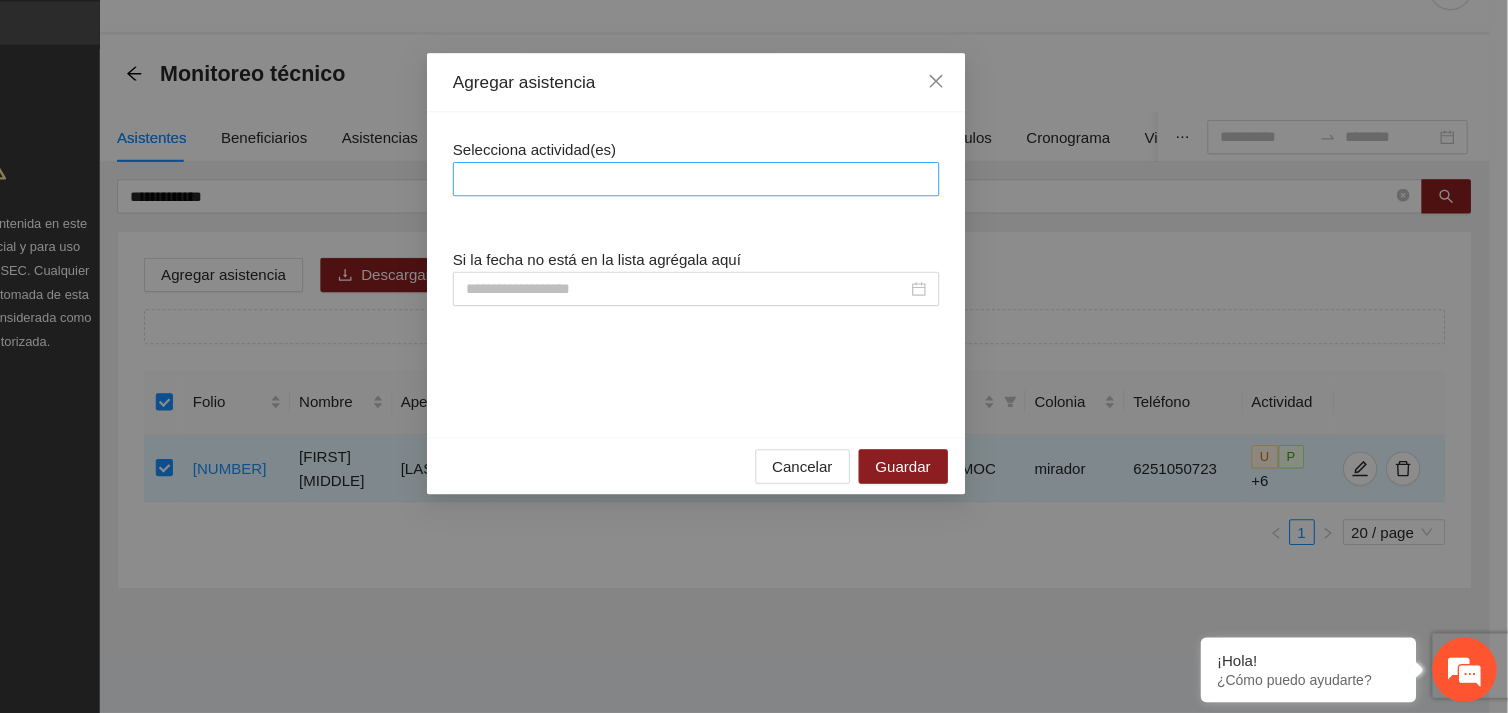 click at bounding box center (754, 217) 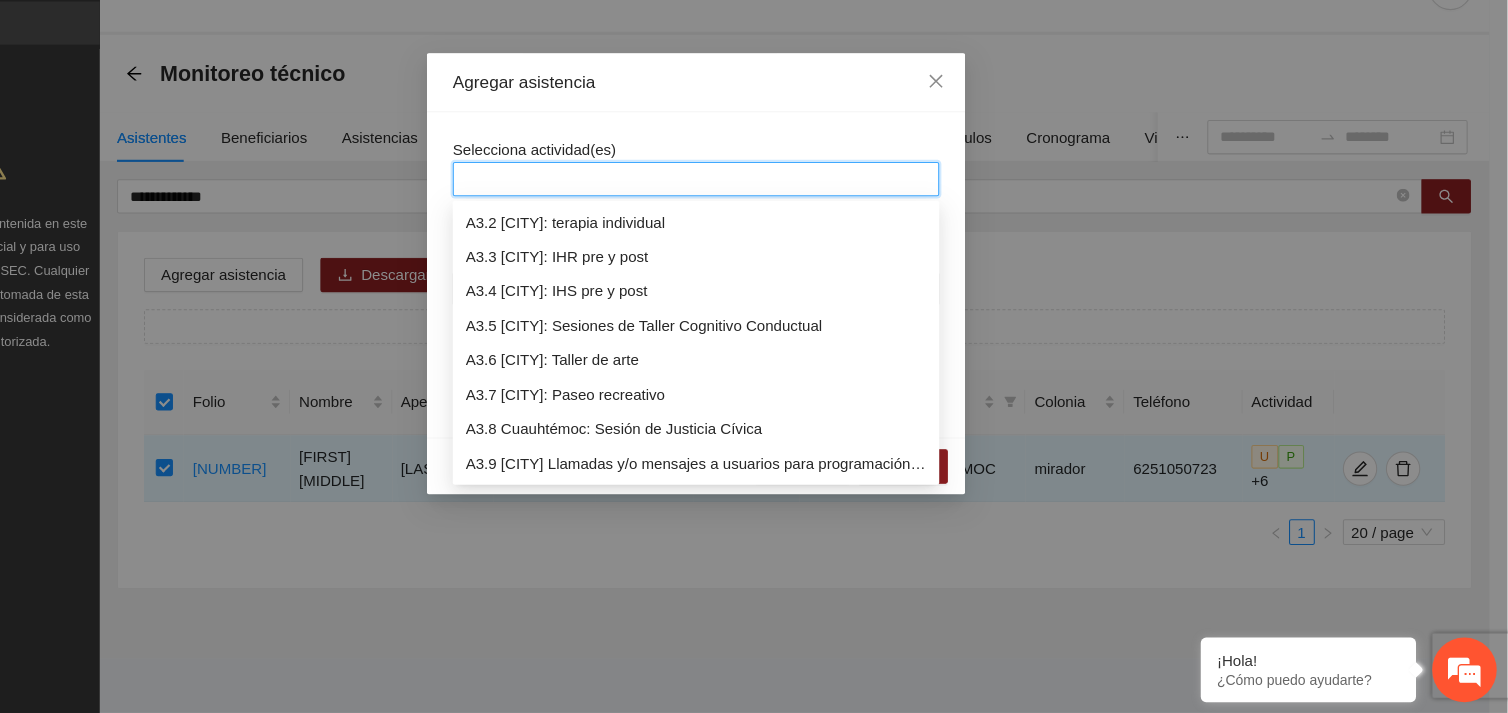 scroll, scrollTop: 1055, scrollLeft: 0, axis: vertical 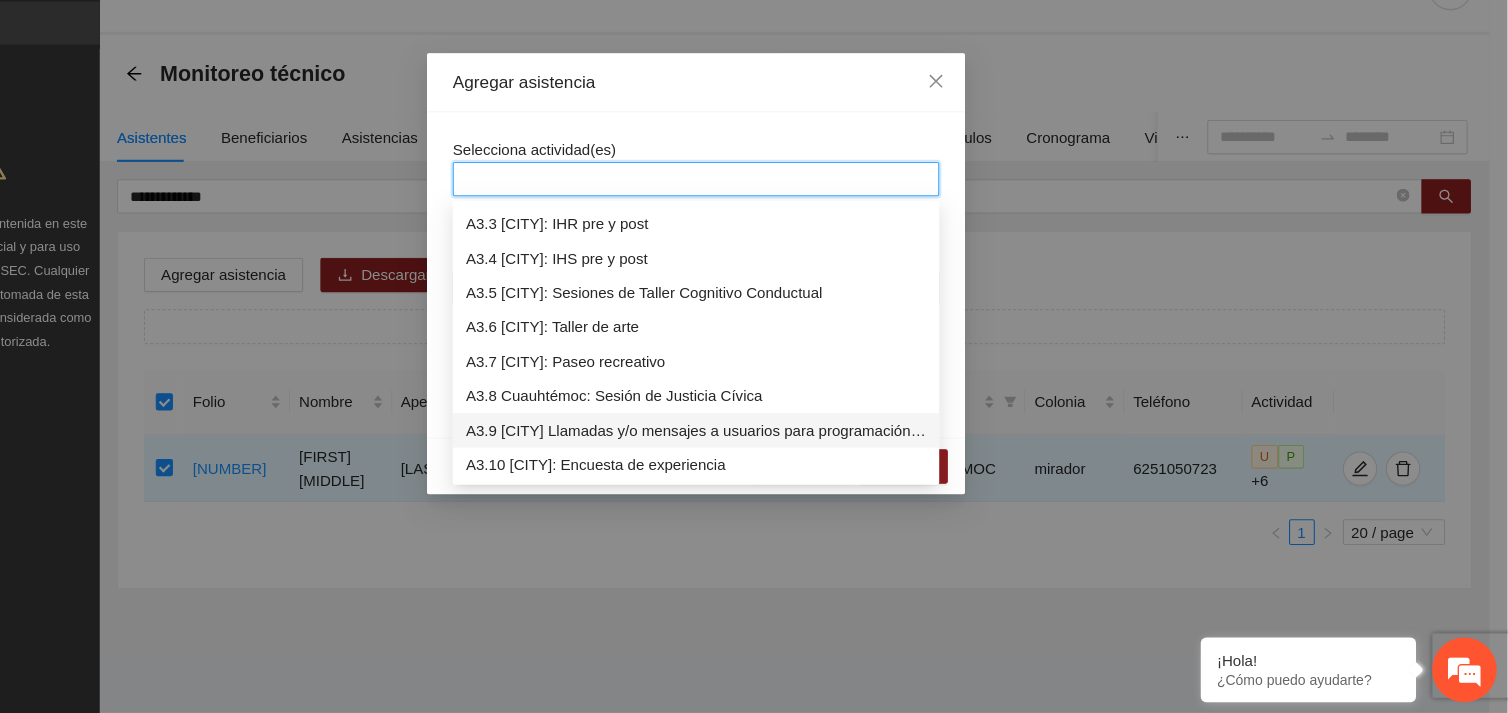 click on "A3.9 [CITY] Llamadas y/o mensajes a usuarios para programación, seguimiento y canalización." at bounding box center (754, 450) 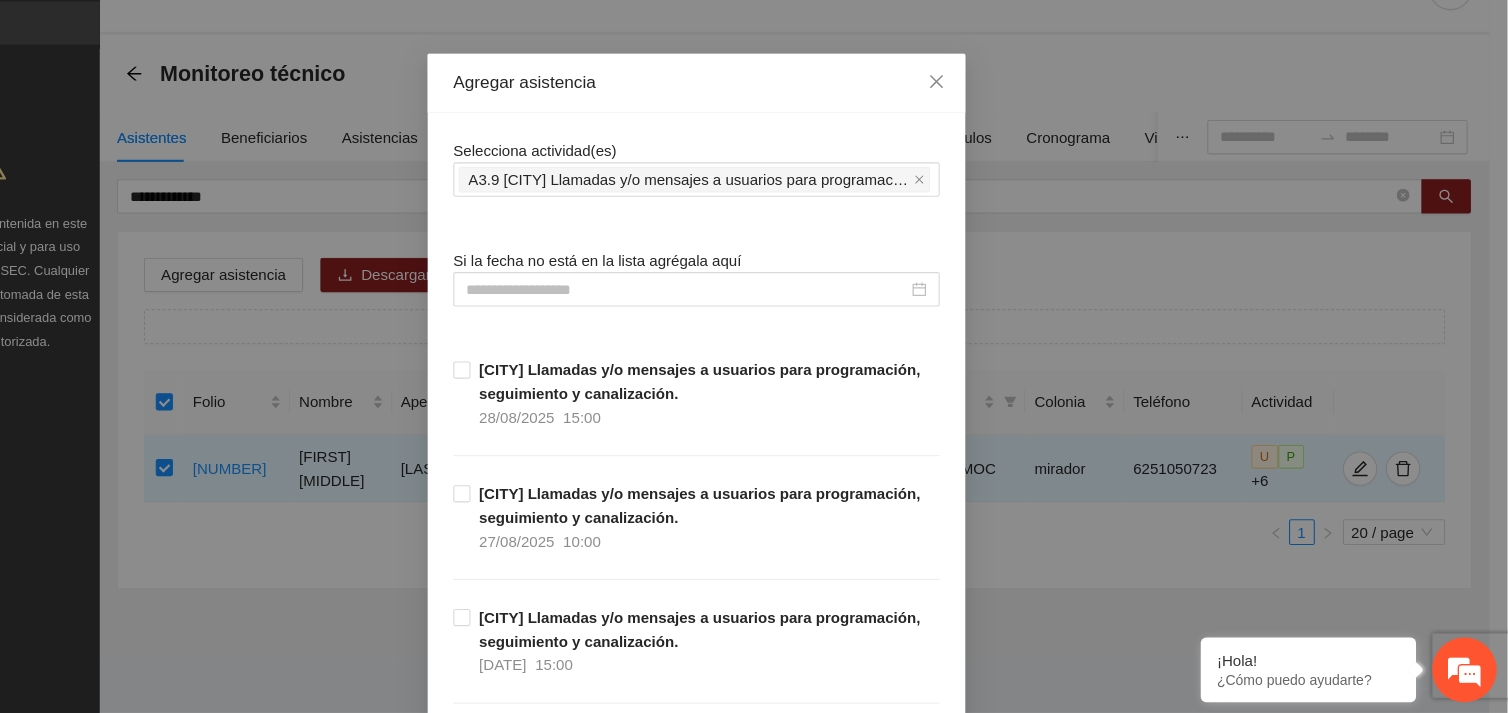 click on "Selecciona actividad(es) A3.9 Cuauhtémoc Llamadas y/o mensajes a usuarios para programación, seguimiento y canalización." at bounding box center [754, 206] 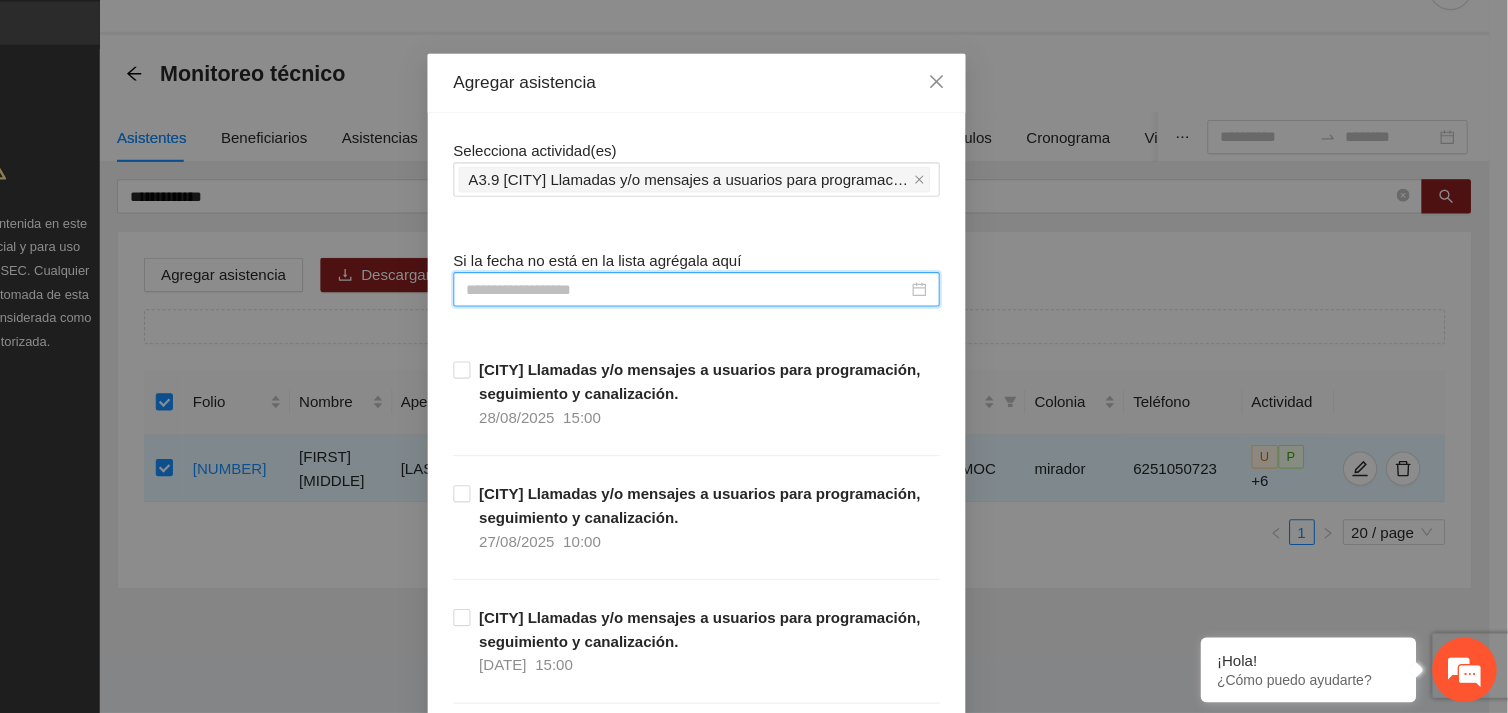 click at bounding box center [745, 319] 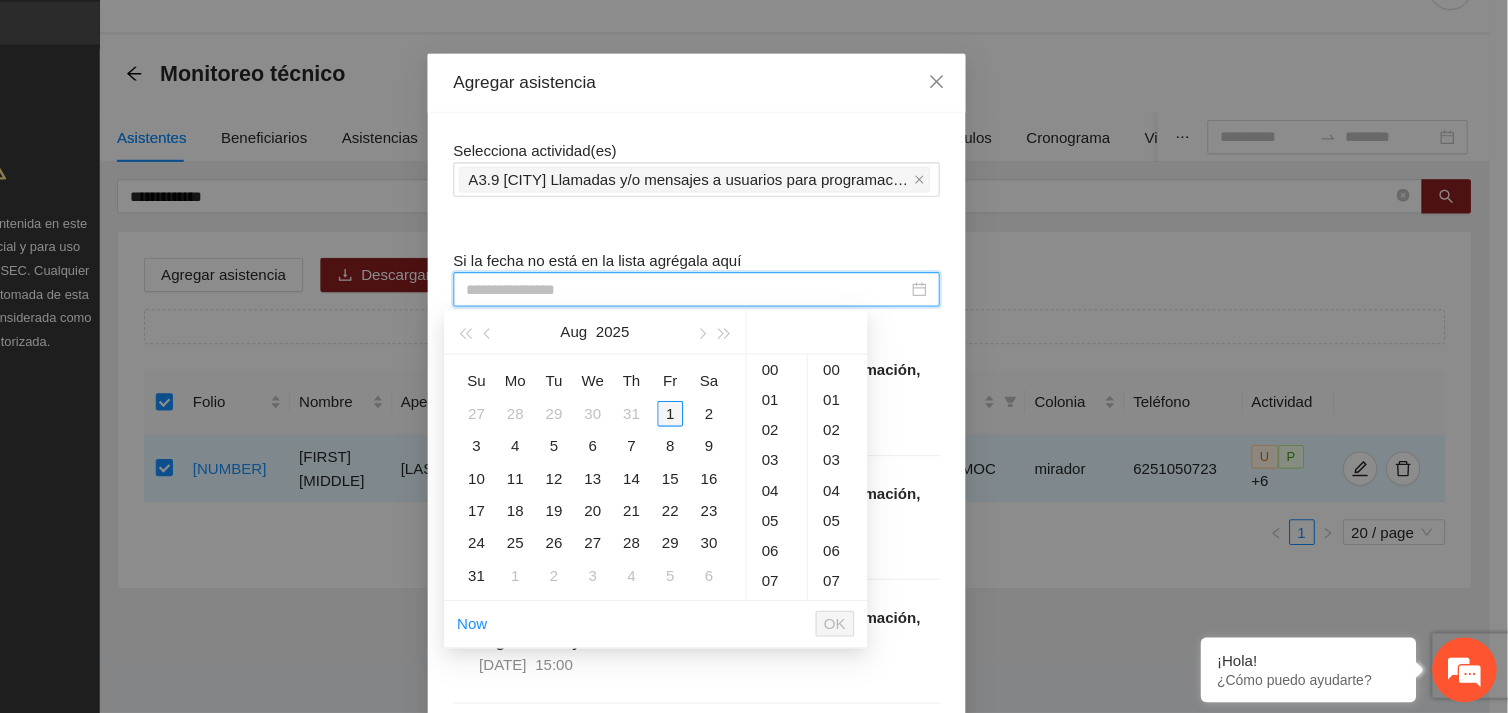 click on "1" at bounding box center [730, 435] 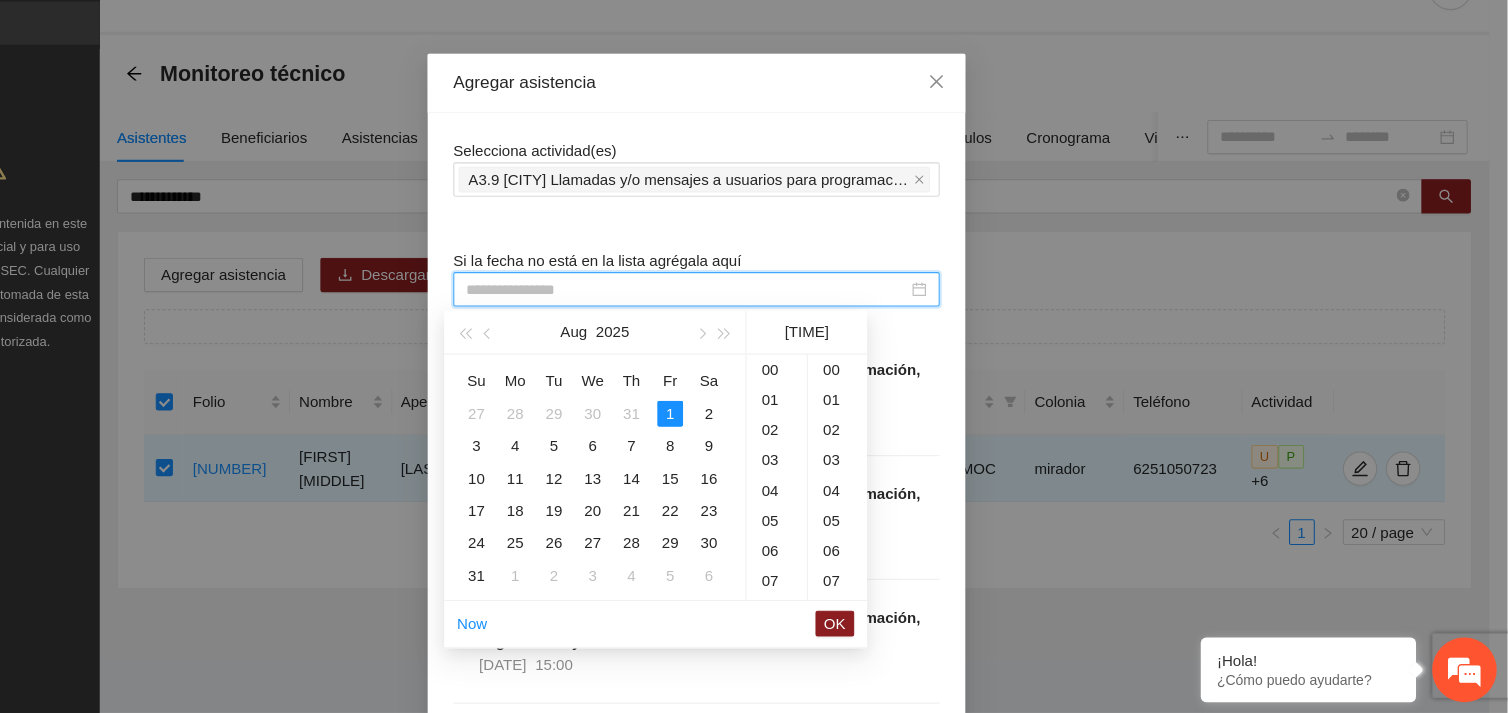 scroll, scrollTop: 335, scrollLeft: 0, axis: vertical 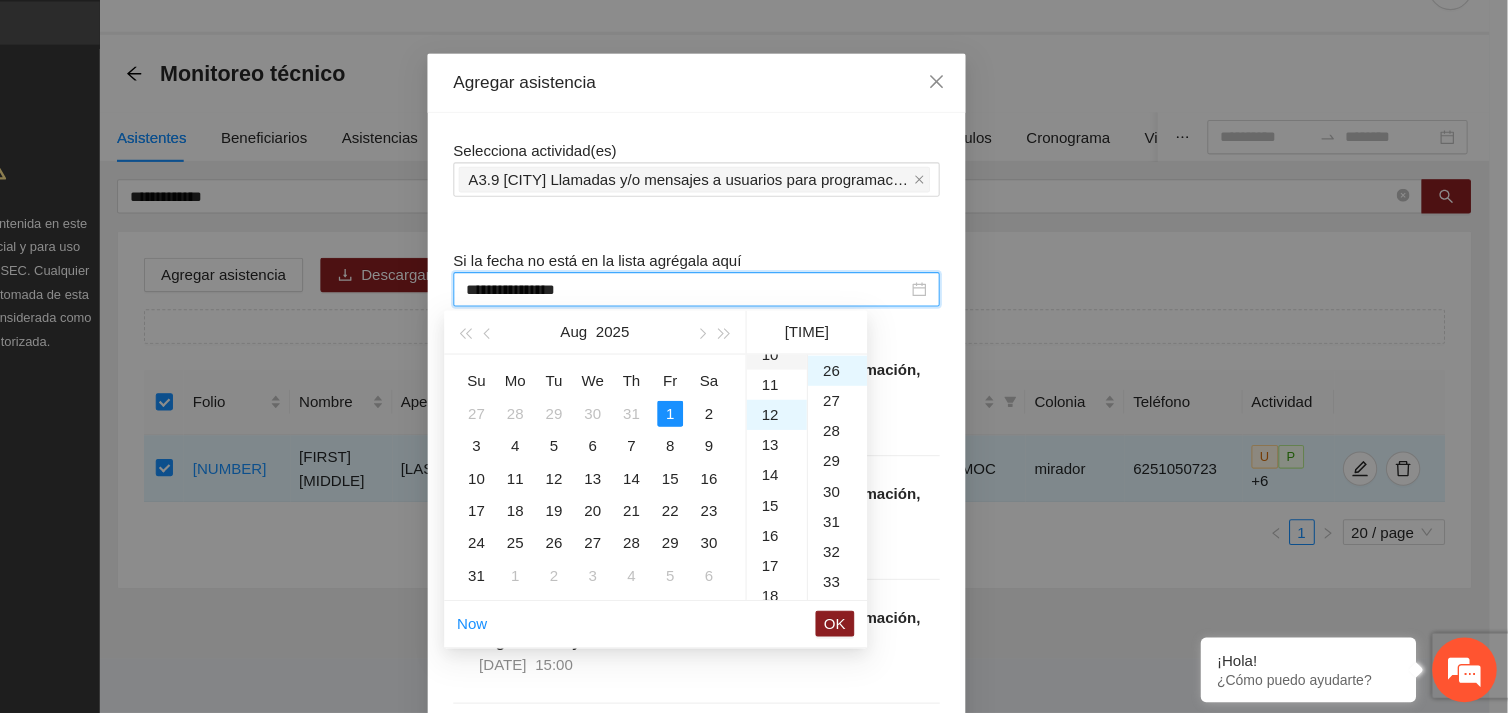click on "10" at bounding box center (829, 380) 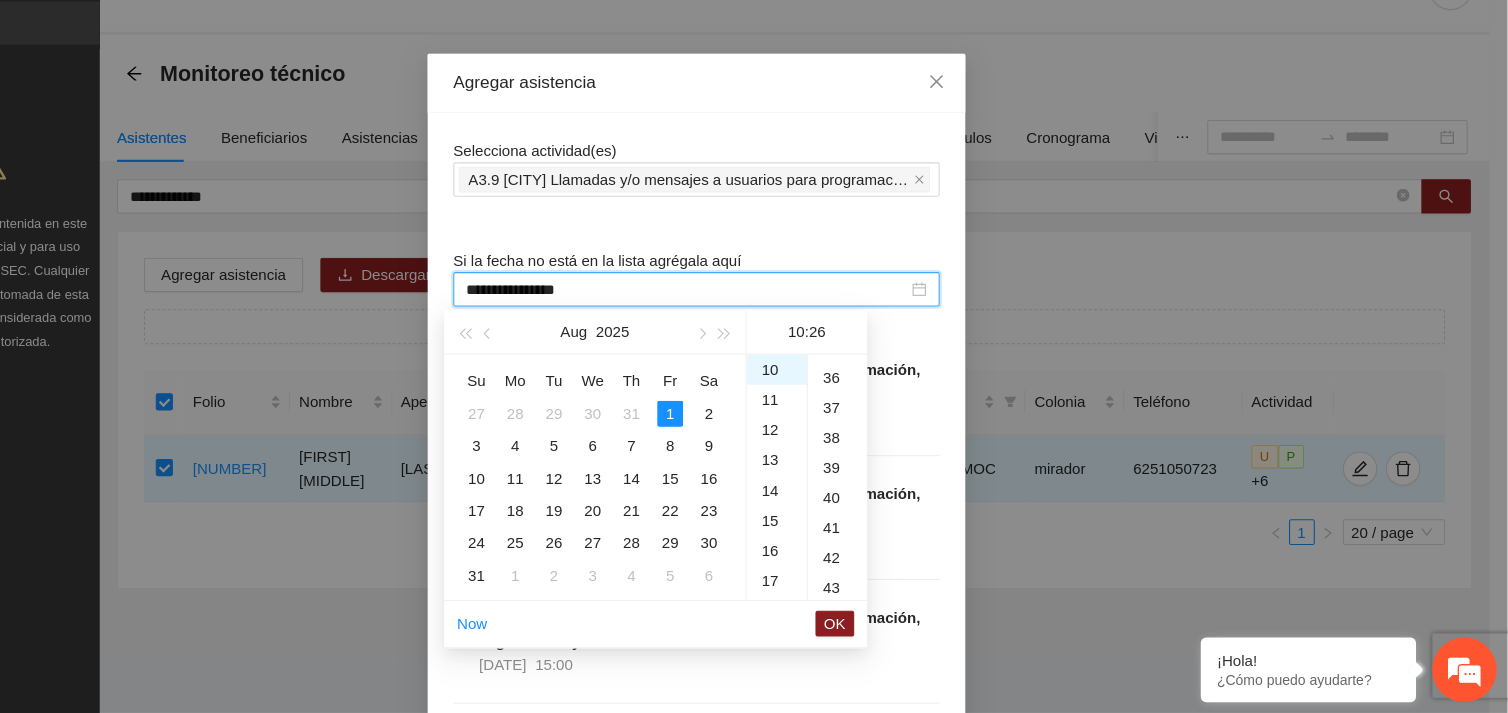 scroll, scrollTop: 1012, scrollLeft: 0, axis: vertical 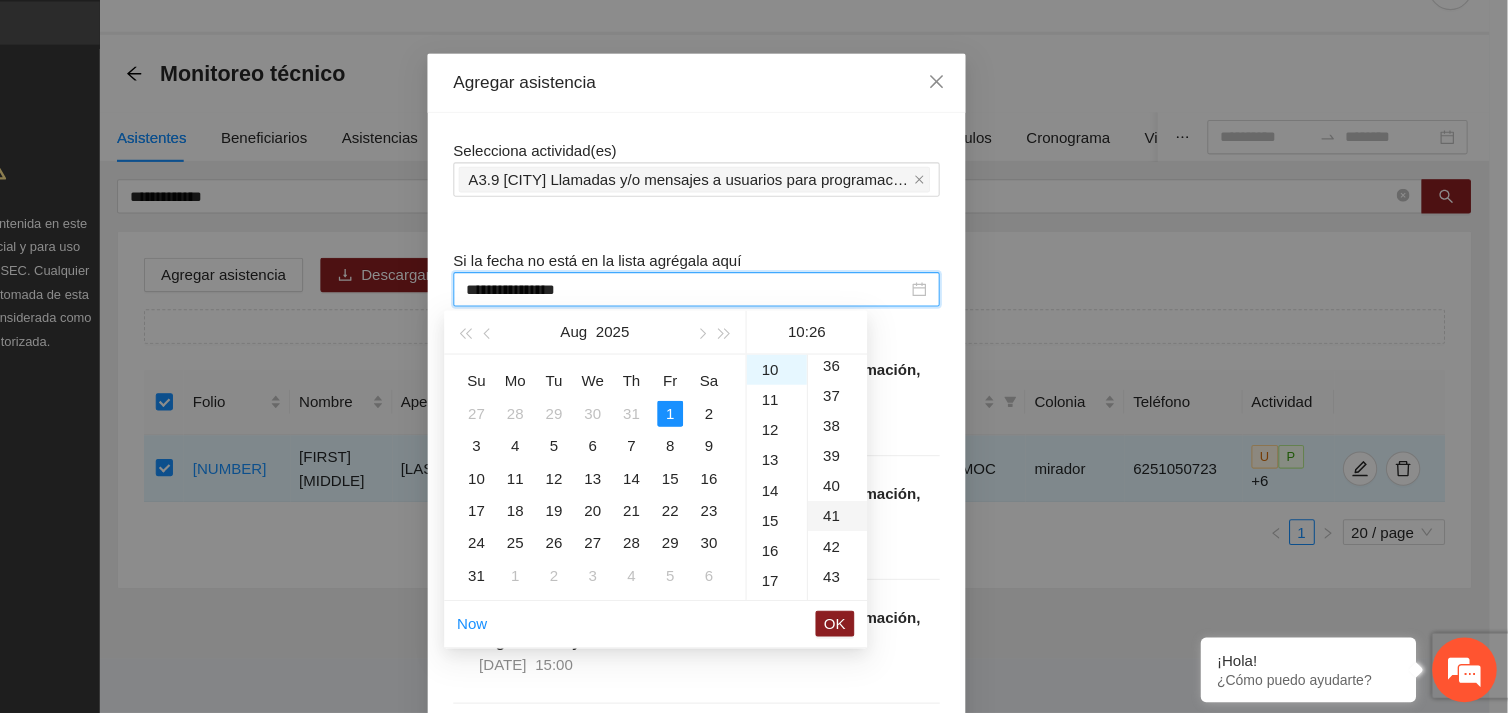 click on "41" at bounding box center (885, 530) 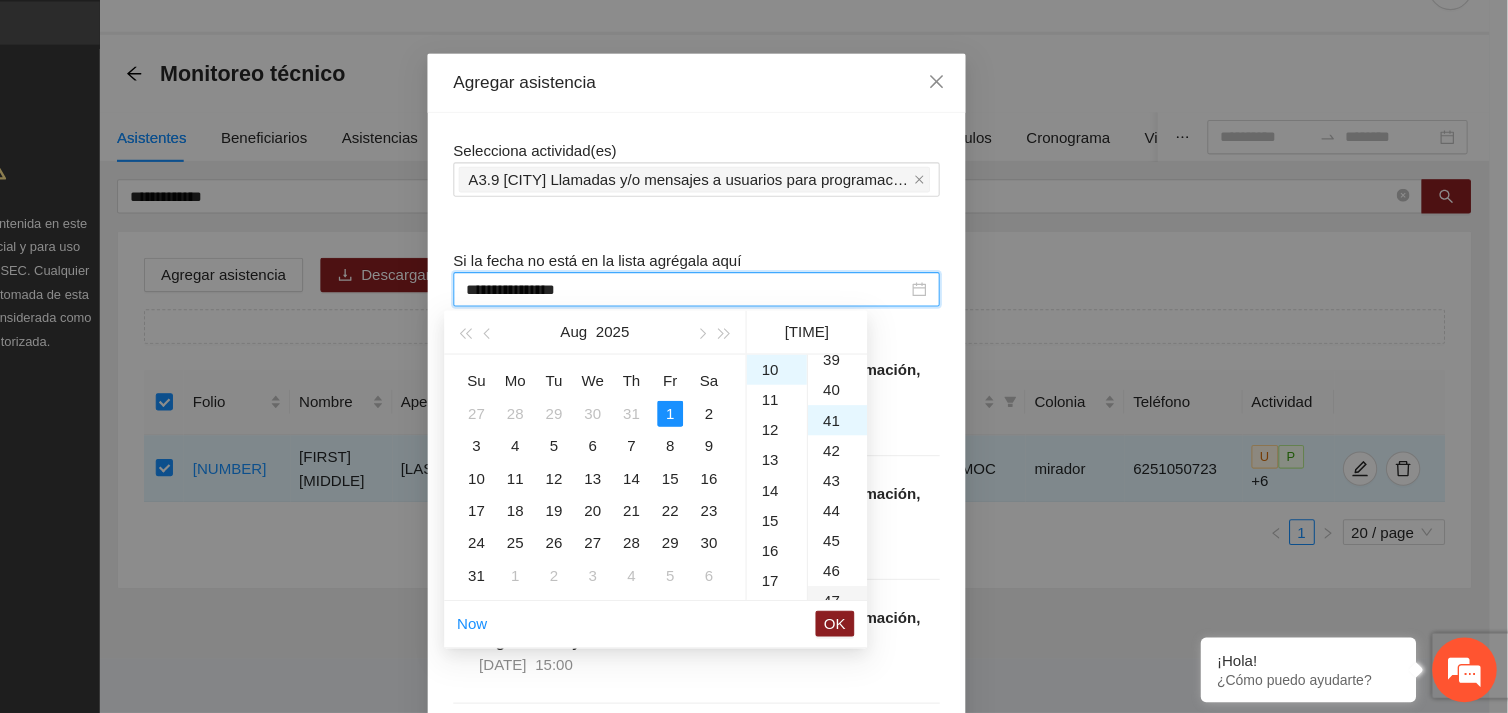 scroll, scrollTop: 1146, scrollLeft: 0, axis: vertical 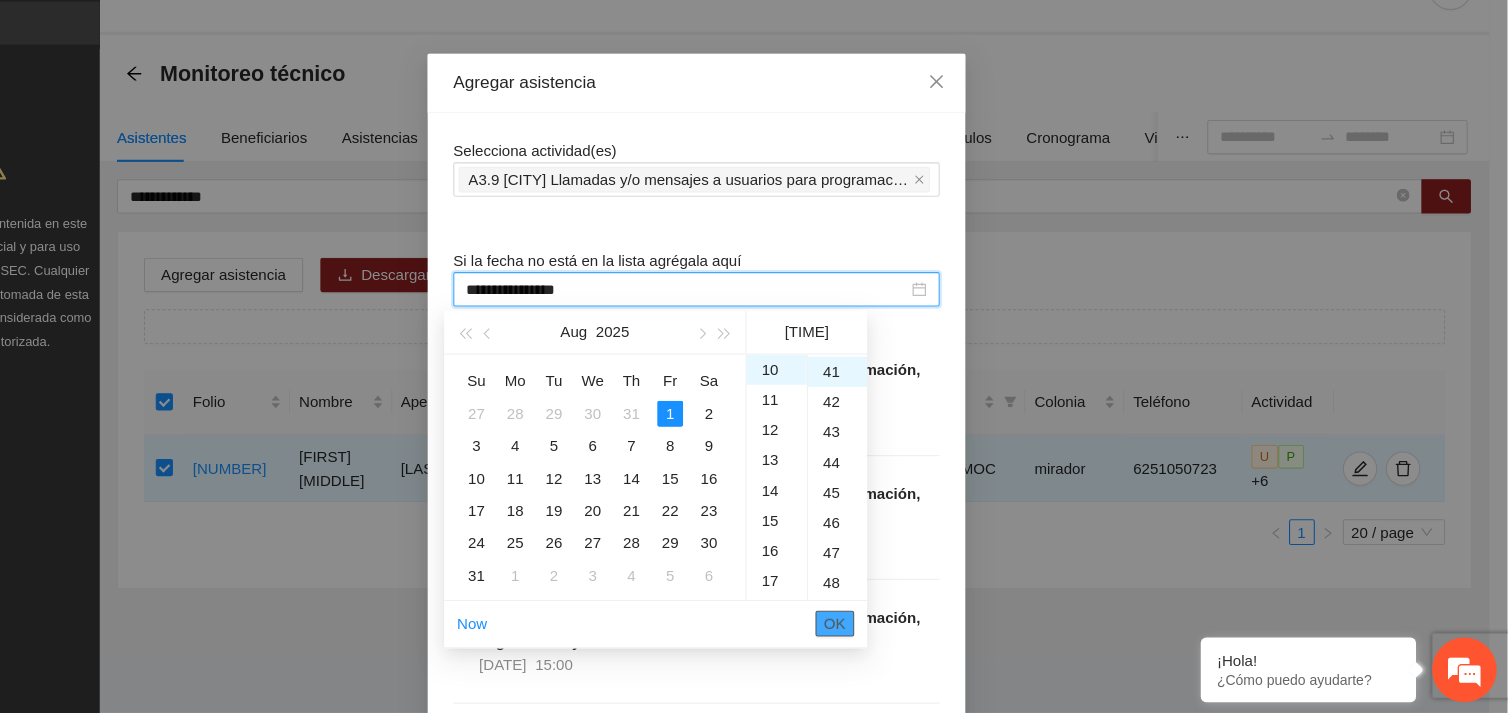 click on "OK" at bounding box center [883, 630] 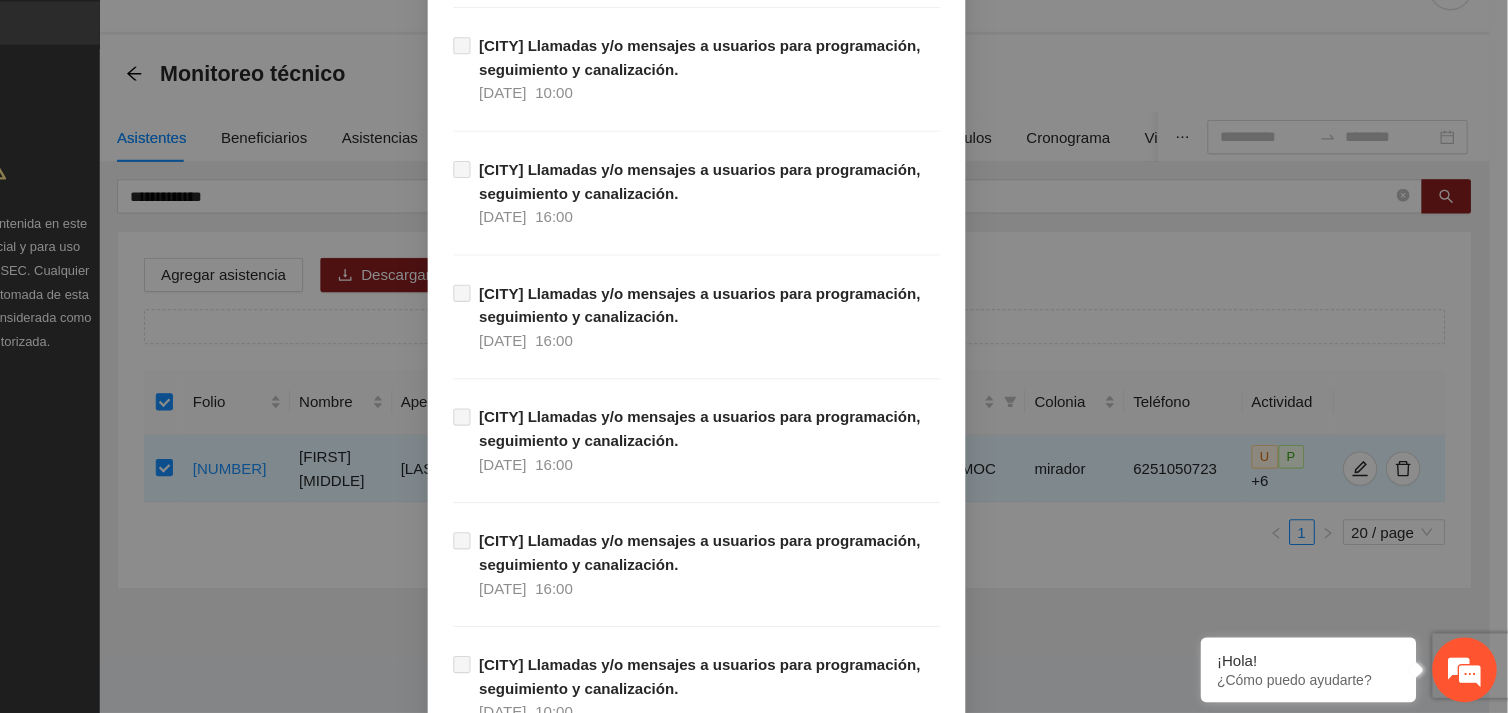 scroll, scrollTop: 20641, scrollLeft: 0, axis: vertical 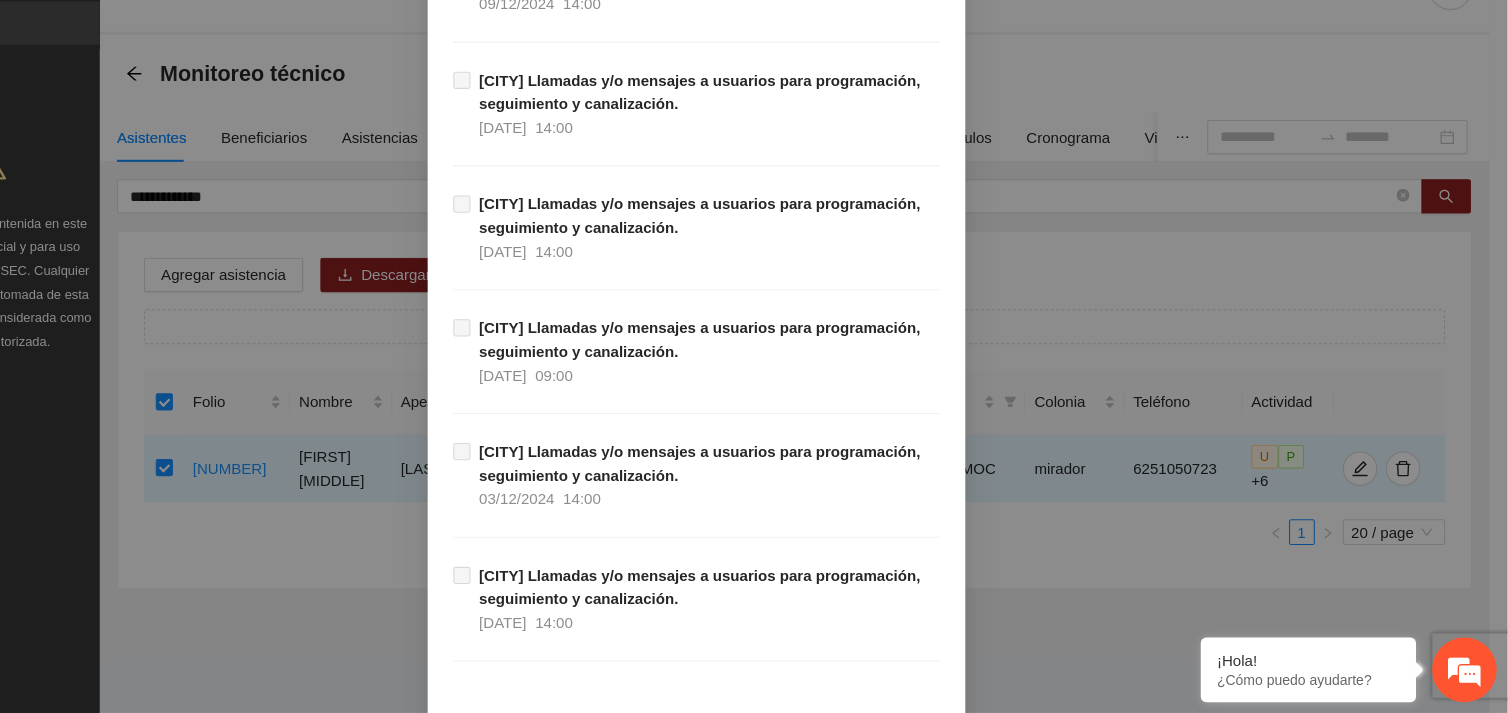click on "Guardar" at bounding box center [946, 789] 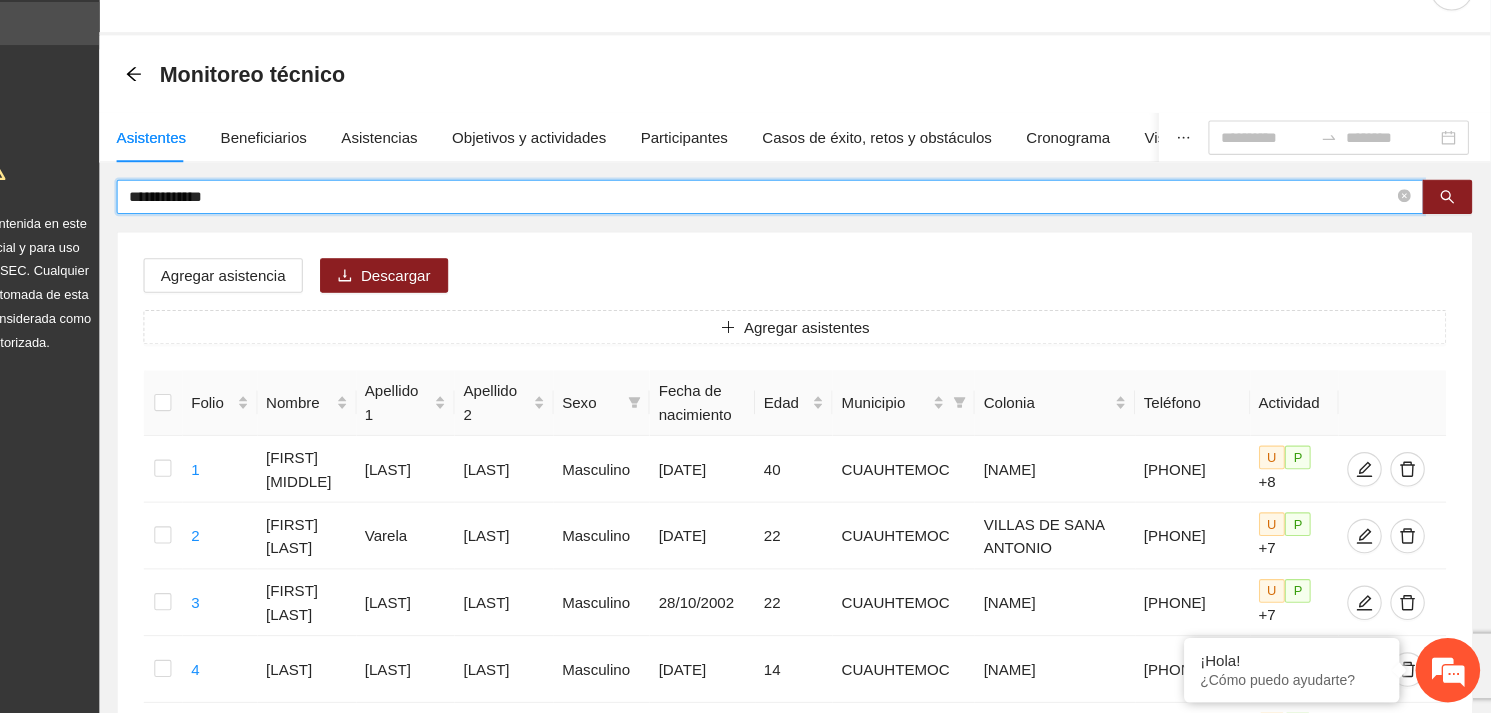 drag, startPoint x: 340, startPoint y: 235, endPoint x: 215, endPoint y: 233, distance: 125.016 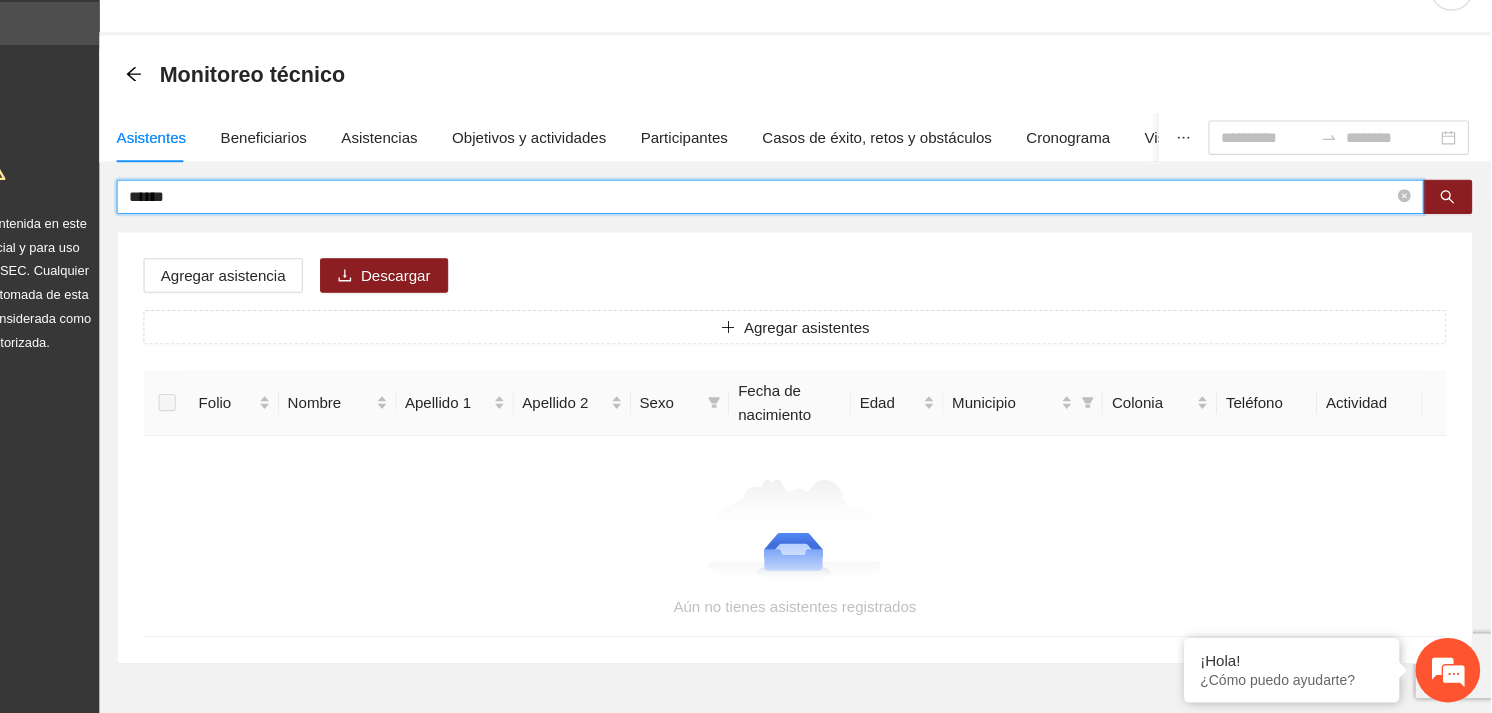 type on "******" 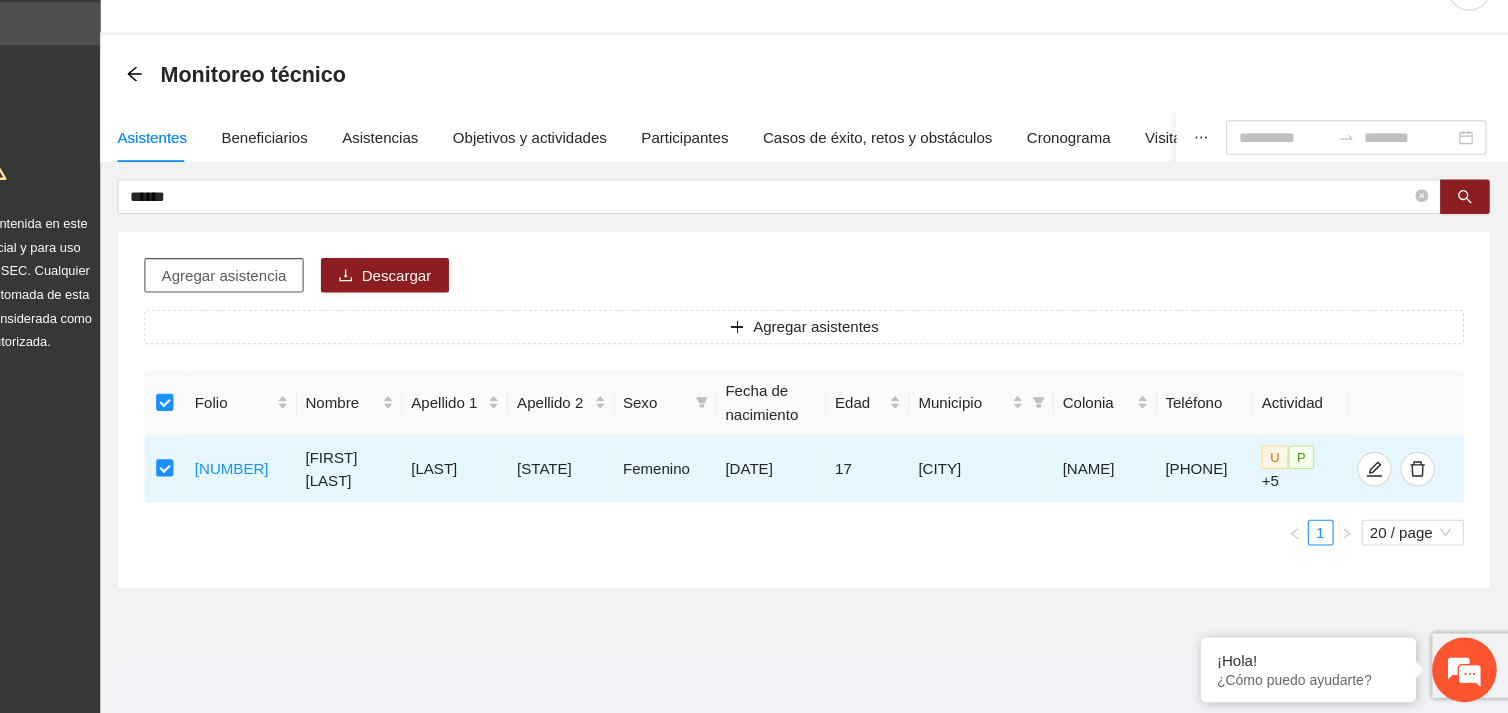 click on "Agregar asistencia" at bounding box center (315, 306) 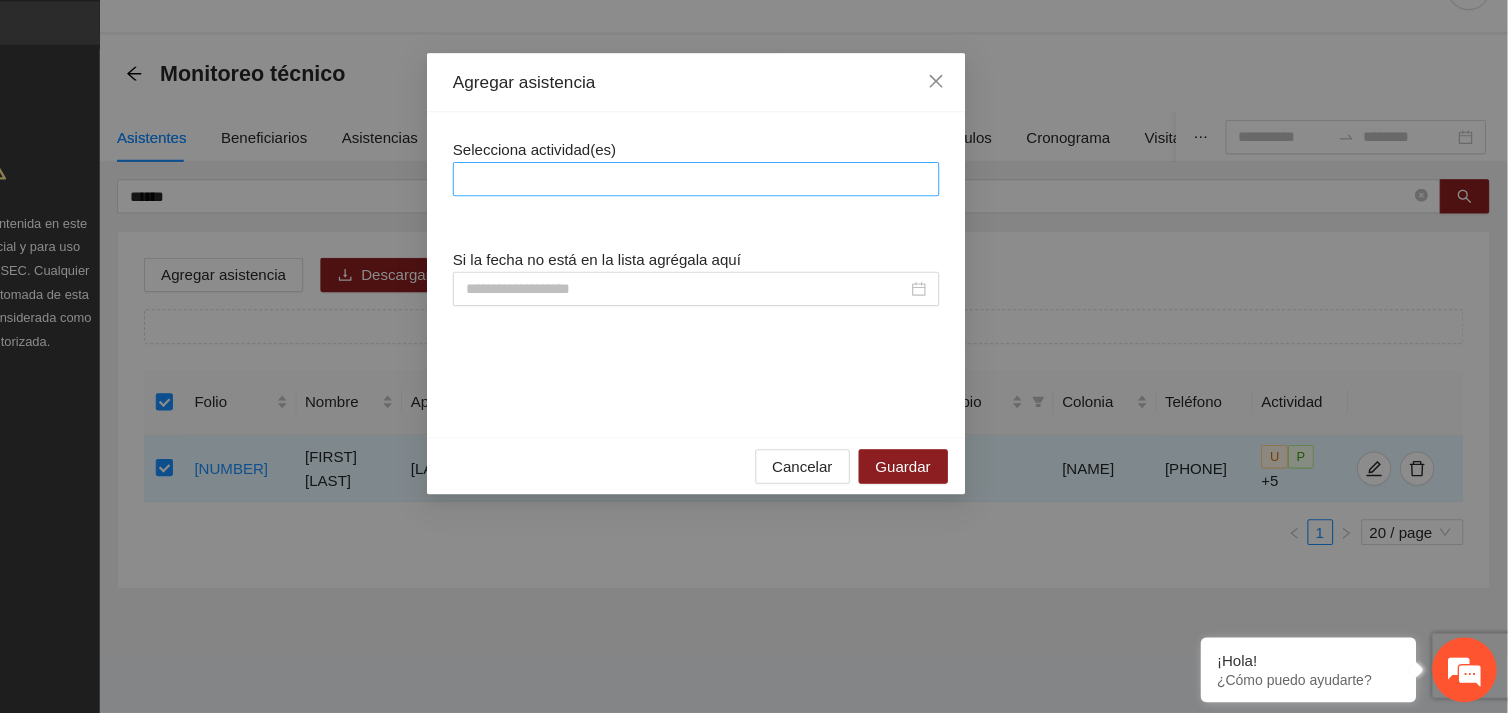 click at bounding box center (754, 217) 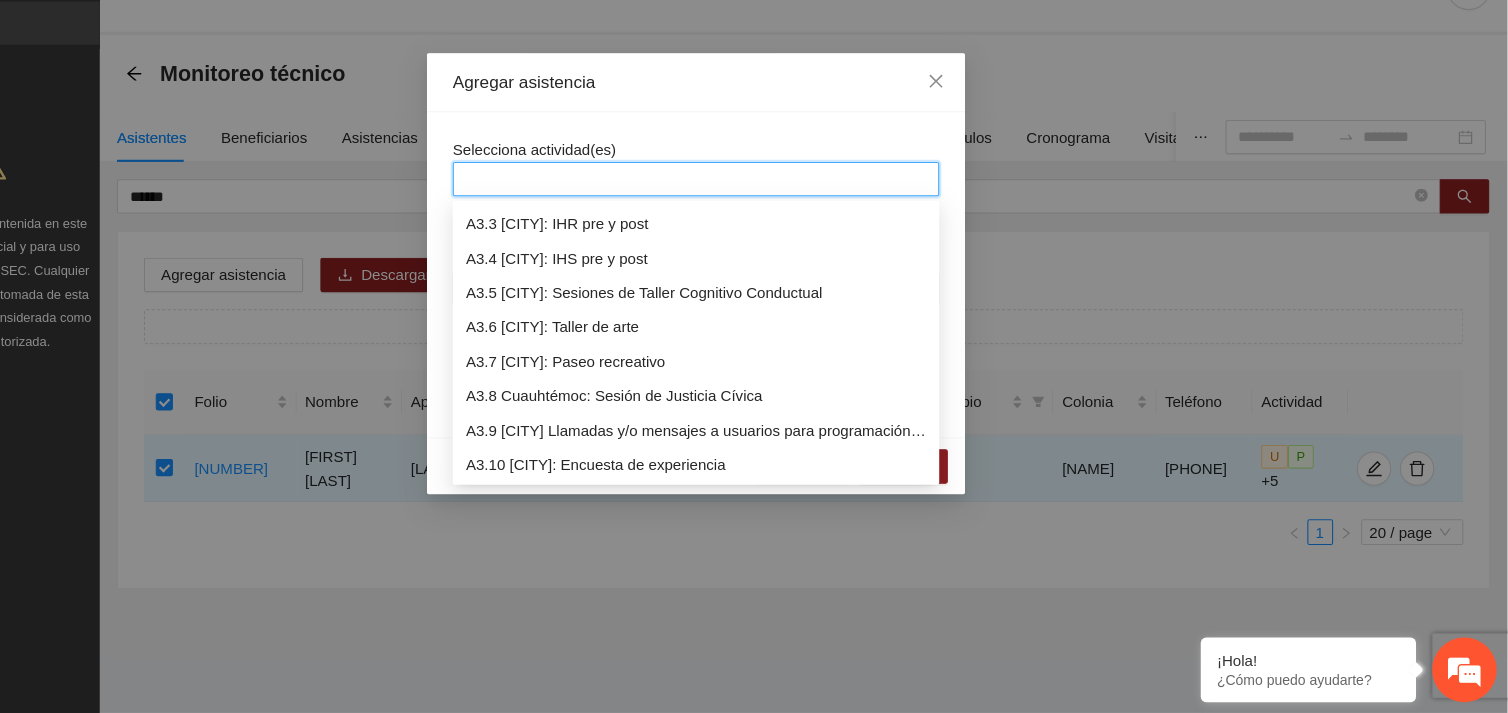scroll, scrollTop: 1087, scrollLeft: 0, axis: vertical 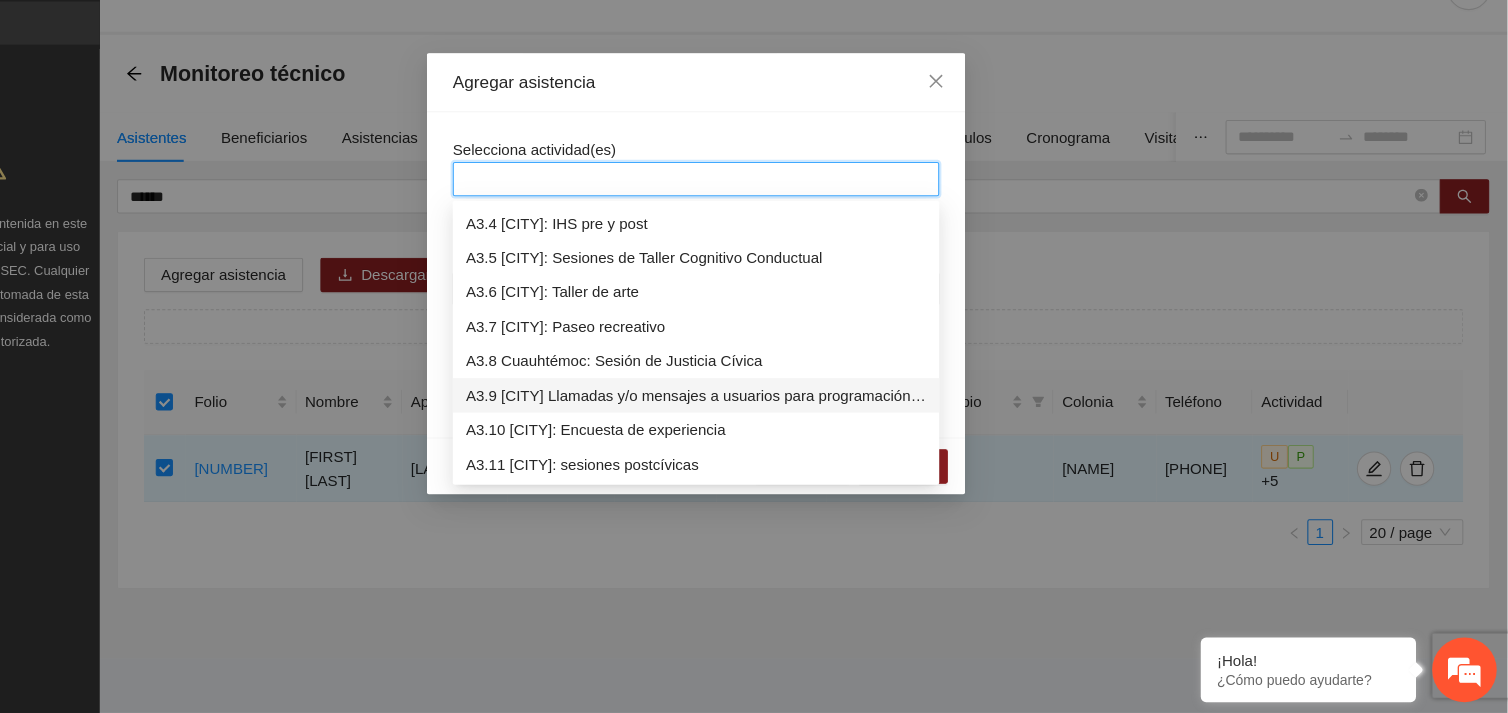 click on "A3.9 [CITY] Llamadas y/o mensajes a usuarios para programación, seguimiento y canalización." at bounding box center [754, 418] 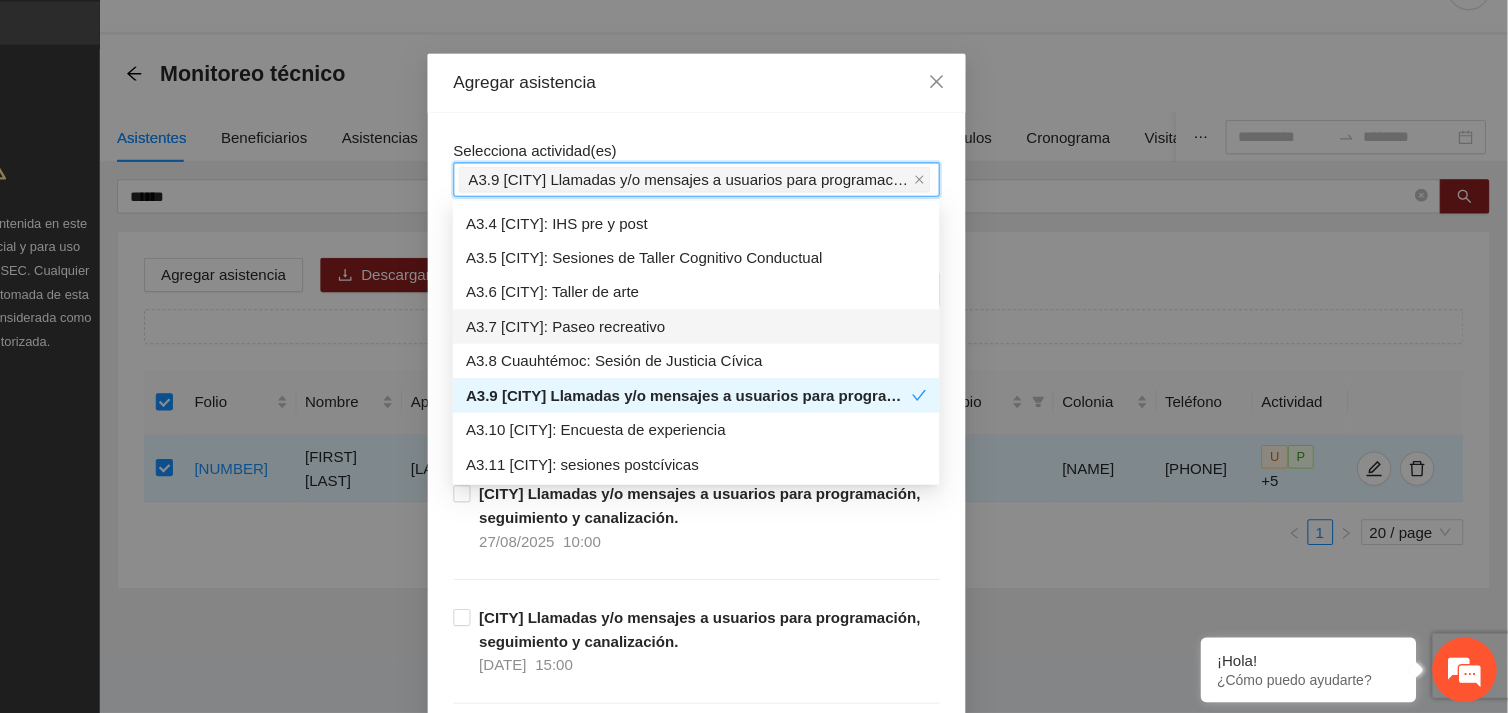 click on "Selecciona actividad(es) A3.9 Cuauhtémoc Llamadas y/o mensajes a usuarios para programación, seguimiento y canalización.   Si la fecha no está en la lista agrégala aquí Cuauhtémoc Llamadas y/o mensajes a usuarios para programación, seguimiento y canalización. [DATE] 15:00 Cuauhtémoc Llamadas y/o mensajes a usuarios para programación, seguimiento y canalización. [DATE] 10:00 Cuauhtémoc Llamadas y/o mensajes a usuarios para programación, seguimiento y canalización. [DATE] 15:00 Cuauhtémoc Llamadas y/o mensajes a usuarios para programación, seguimiento y canalización. [DATE] 10:00 Cuauhtémoc Llamadas y/o mensajes a usuarios para programación, seguimiento y canalización. [DATE] 10:00 Cuauhtémoc Llamadas y/o mensajes a usuarios para programación, seguimiento y canalización. [DATE] 15:00 Cuauhtémoc Llamadas y/o mensajes a usuarios para programación, seguimiento y canalización. [DATE] 10:00 [DATE] 15:00 [DATE] 10:00 [DATE] 10:00 [DATE] 15:00" at bounding box center (754, 10779) 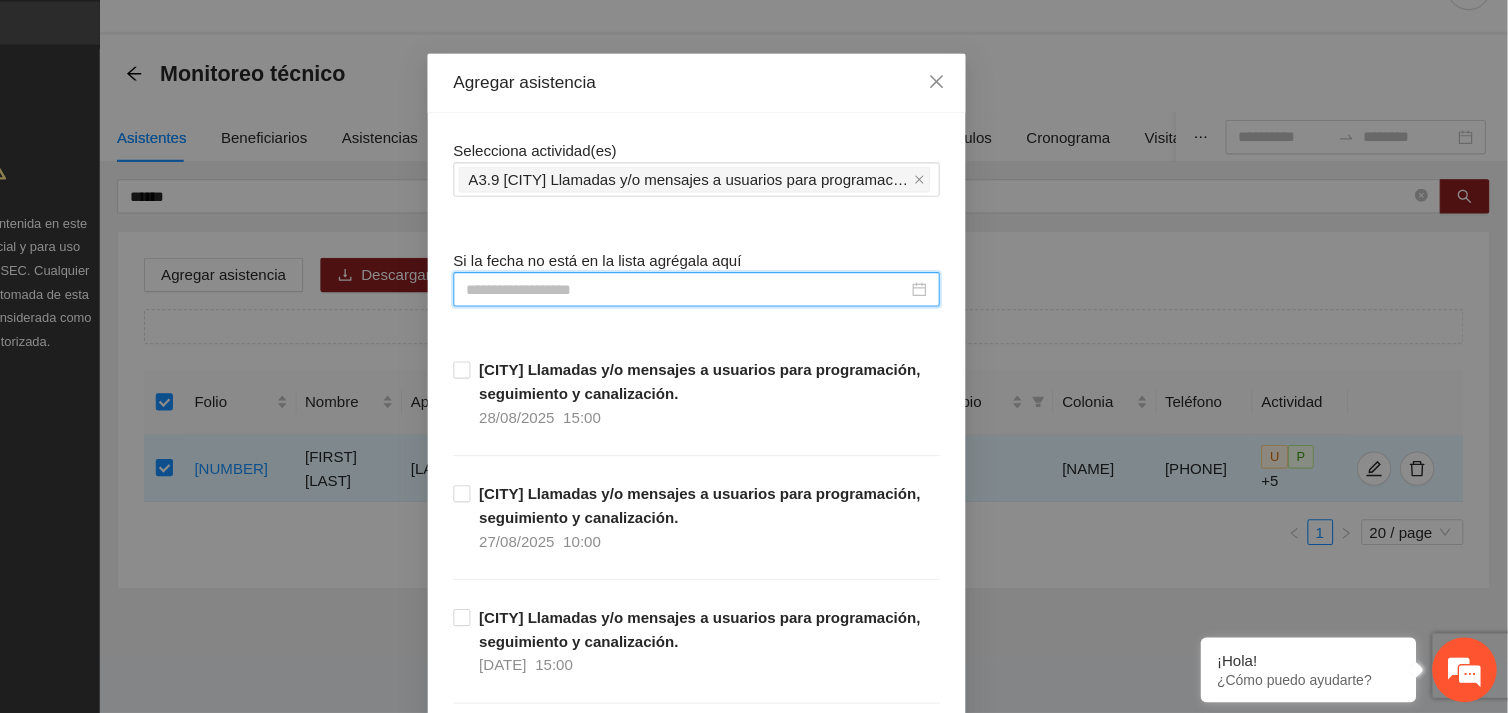 click at bounding box center [745, 319] 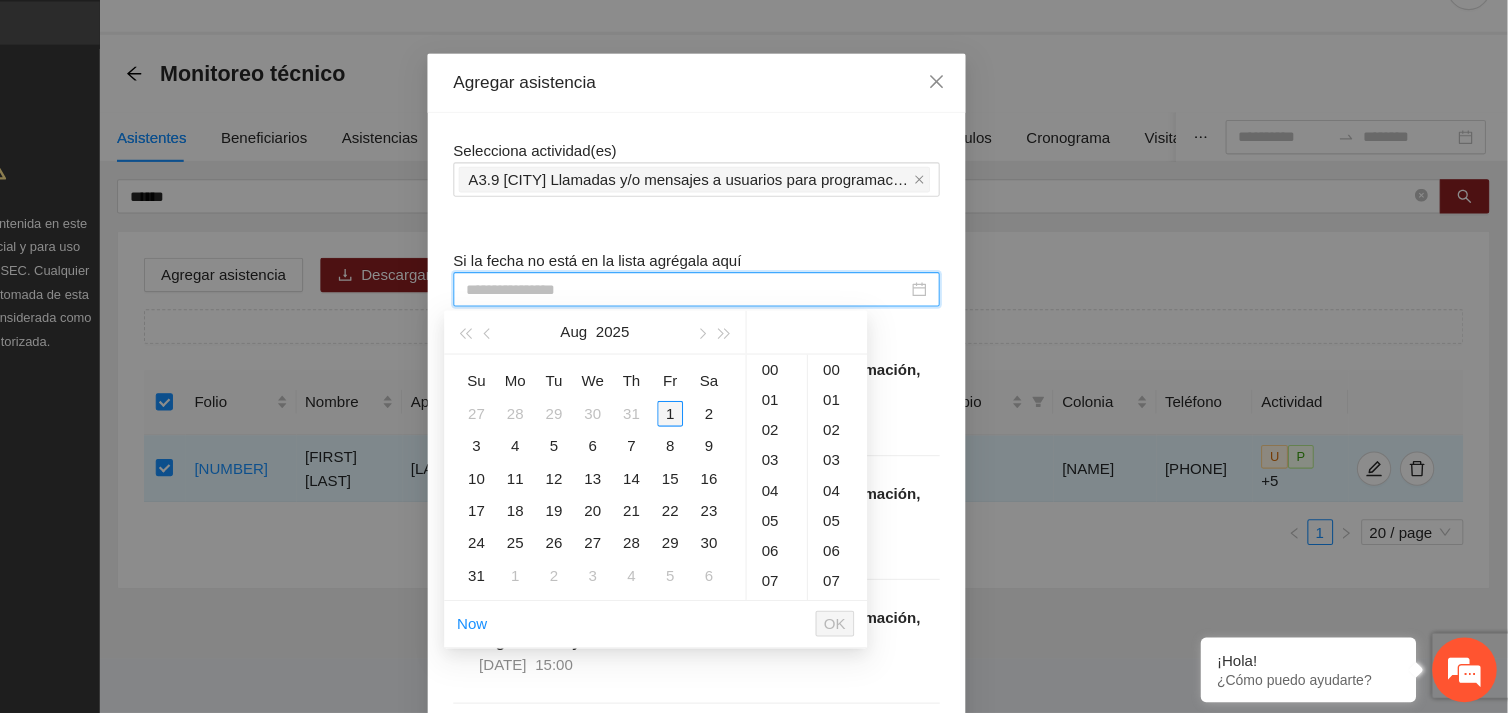 click on "1" at bounding box center [730, 435] 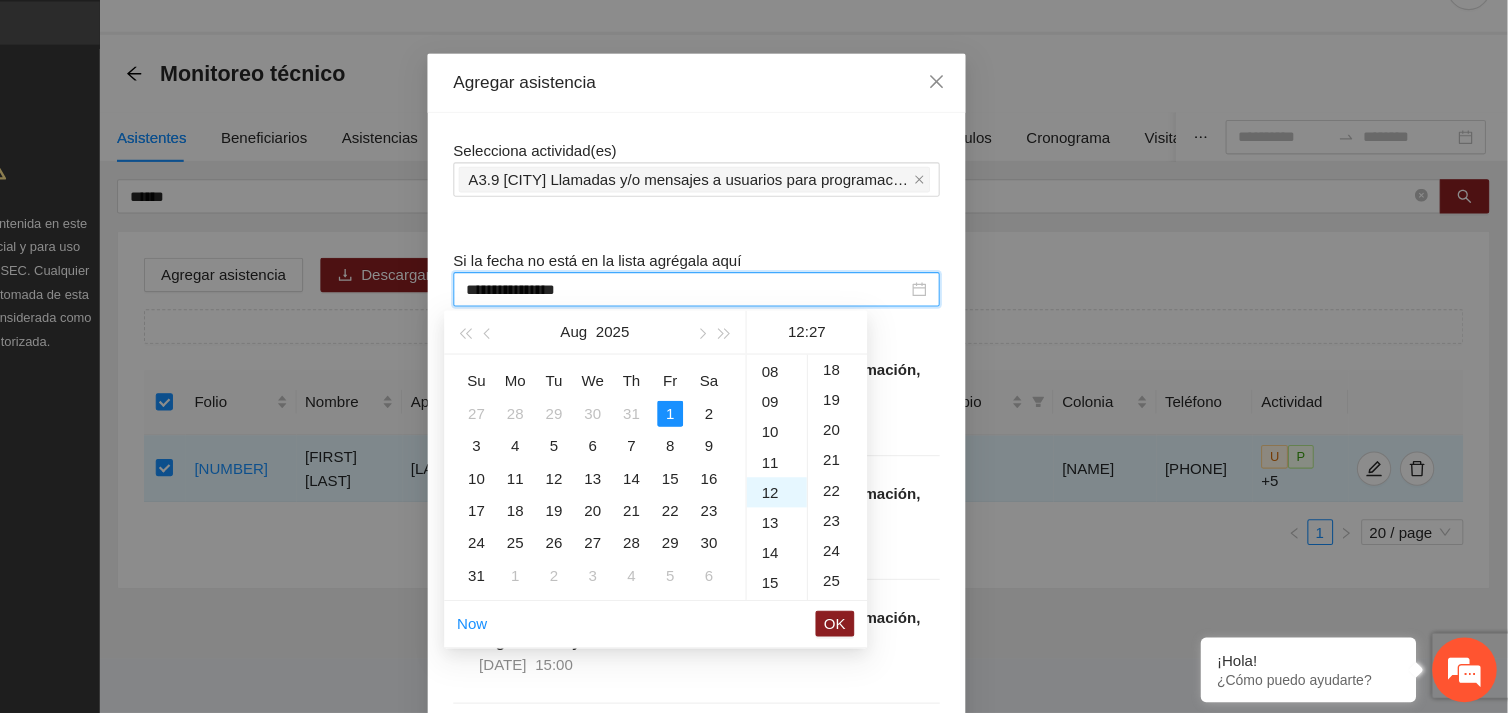 scroll, scrollTop: 335, scrollLeft: 0, axis: vertical 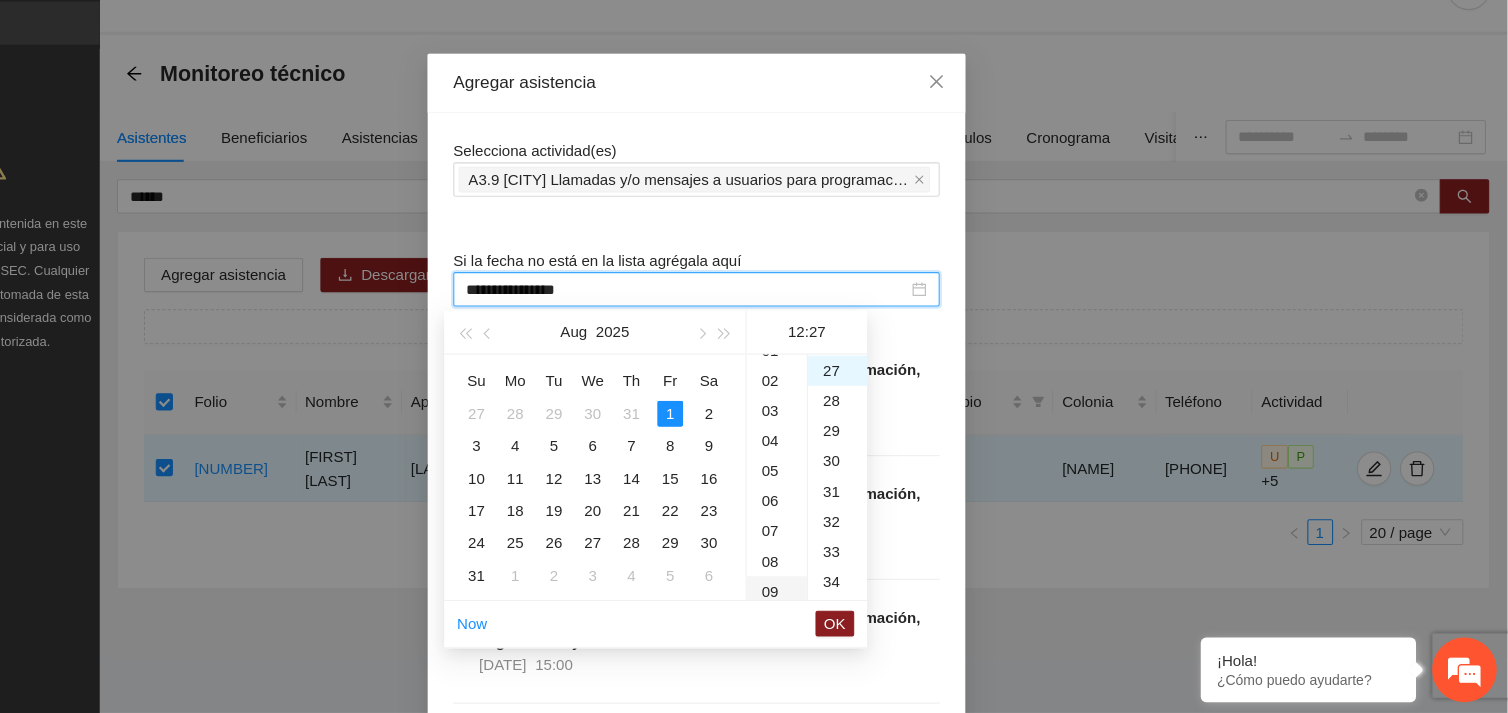 click on "09" at bounding box center [829, 600] 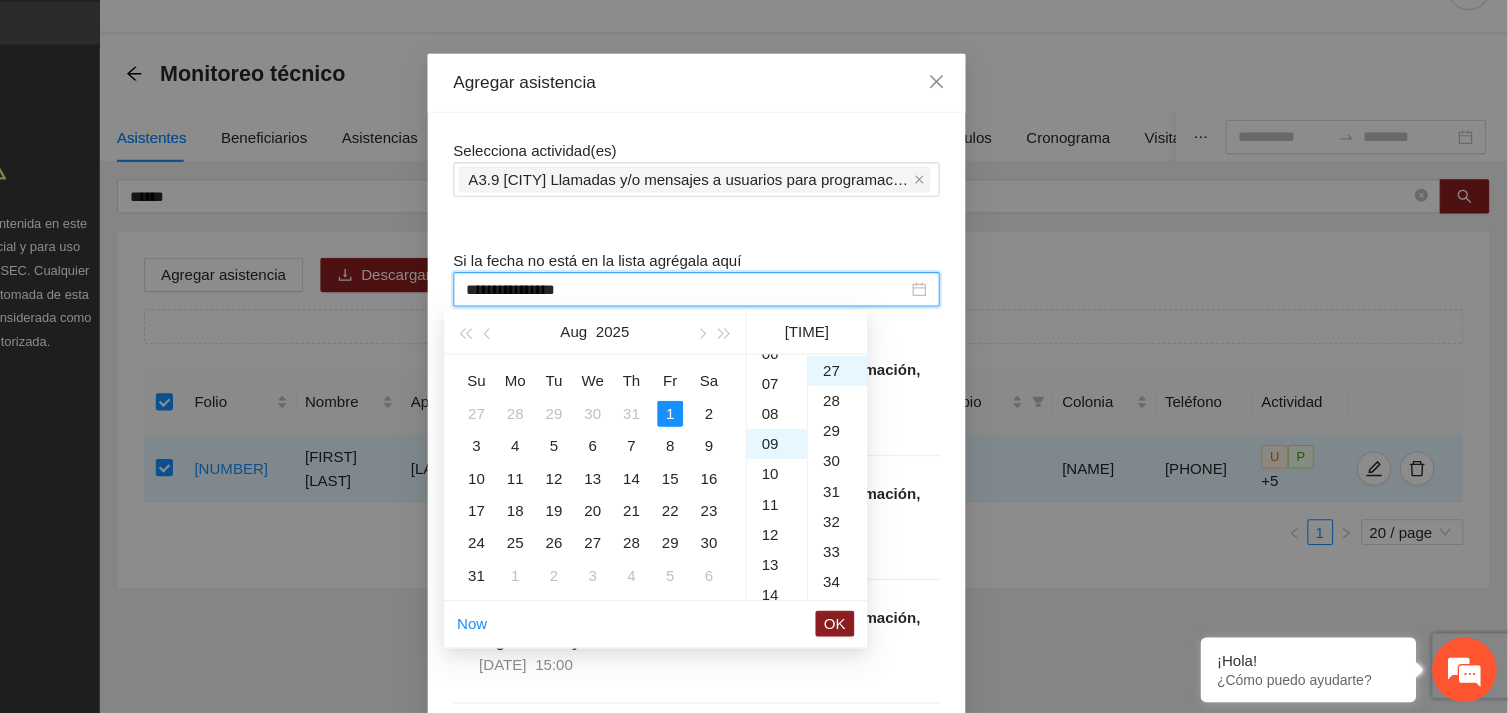 scroll, scrollTop: 252, scrollLeft: 0, axis: vertical 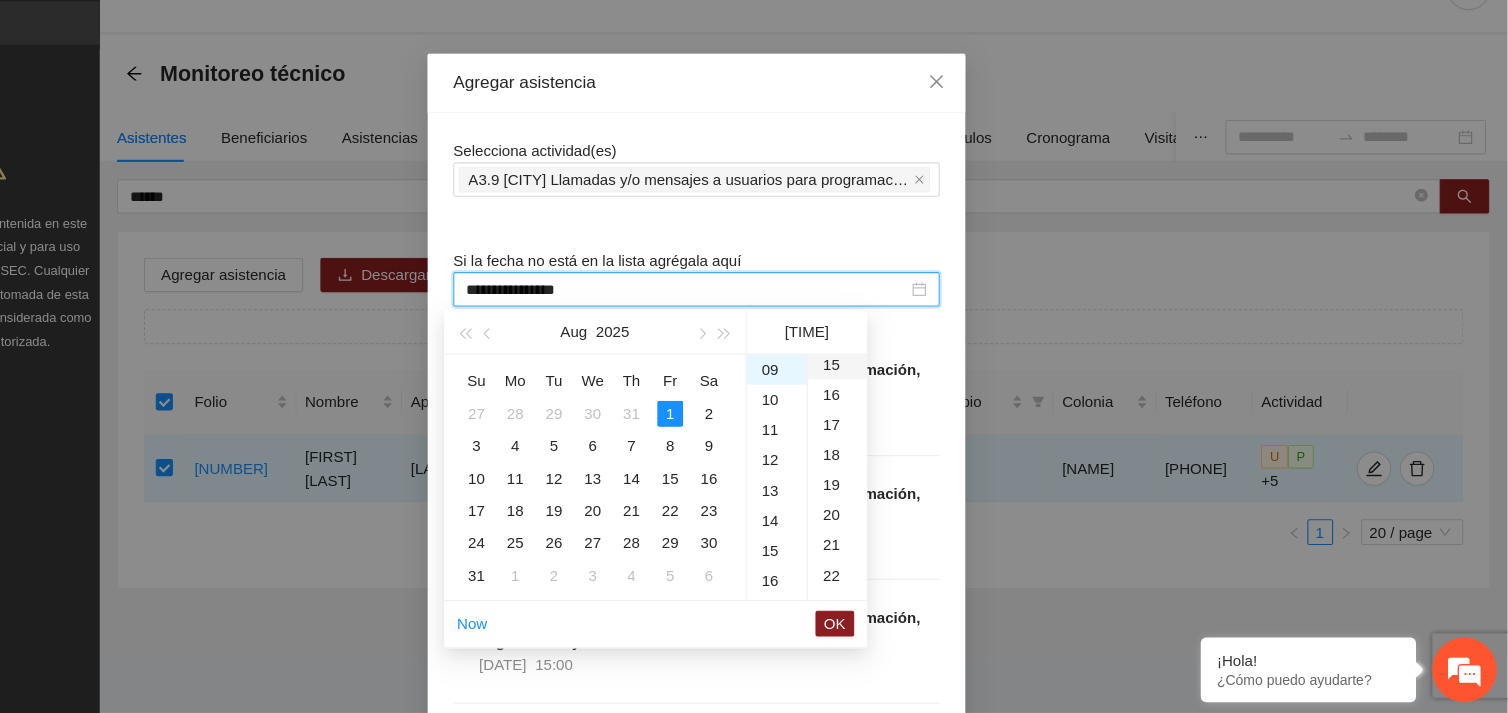 click on "15" at bounding box center (885, 389) 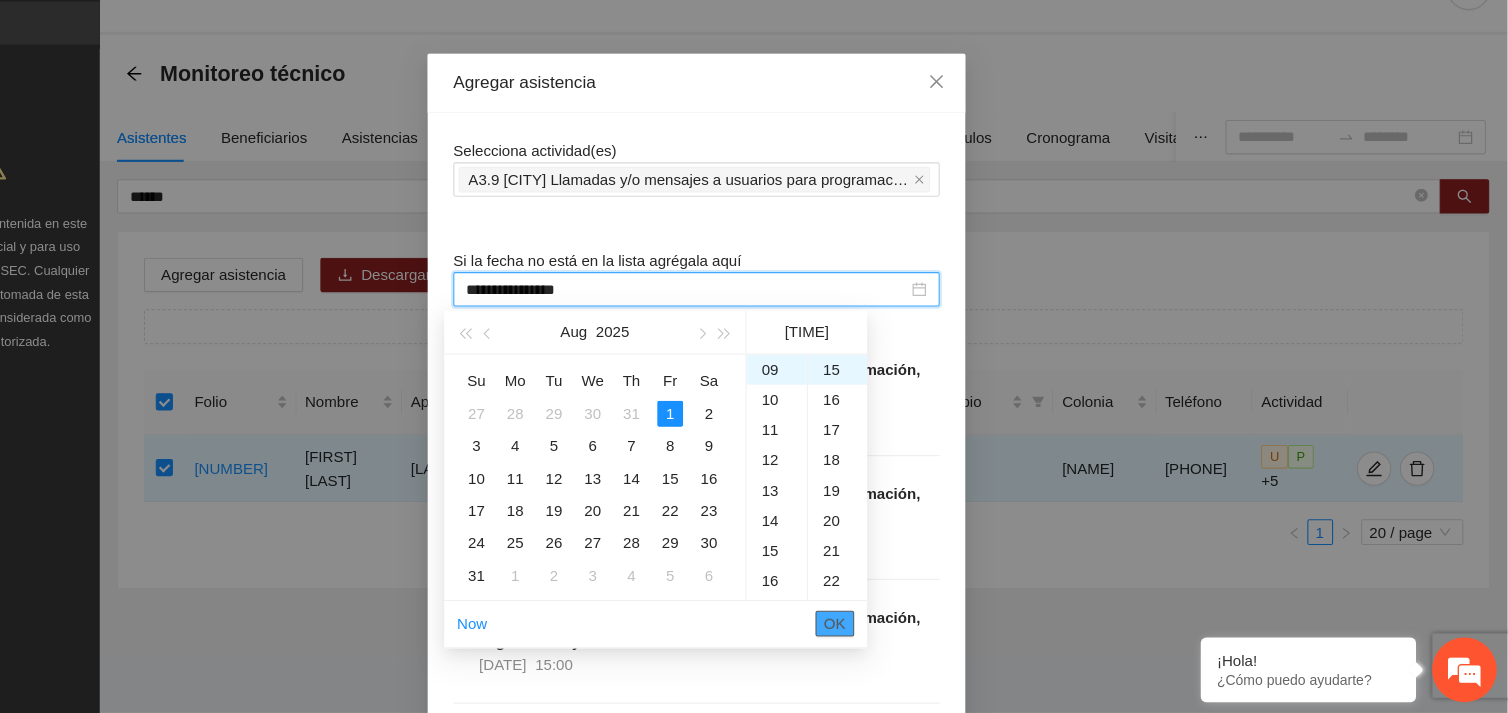 click on "OK" at bounding box center [883, 630] 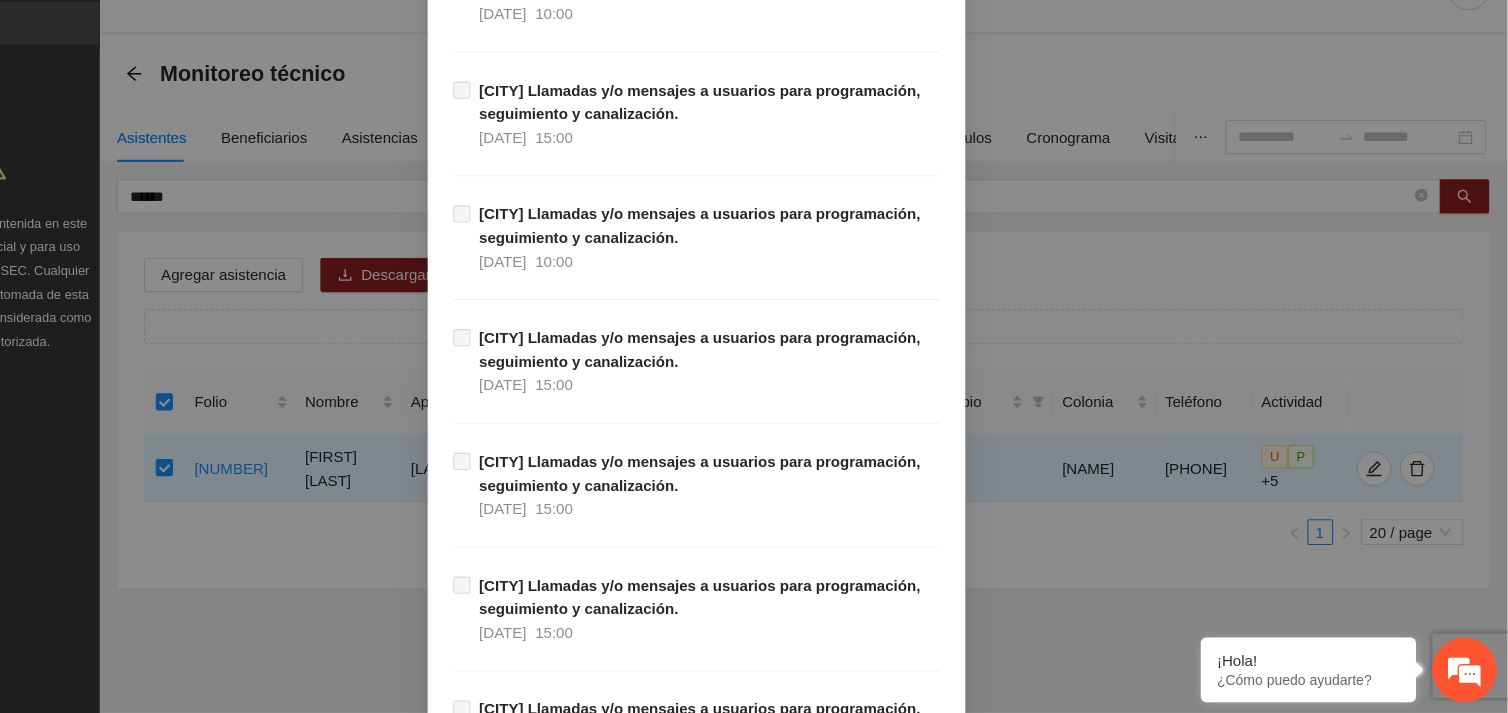 scroll, scrollTop: 20641, scrollLeft: 0, axis: vertical 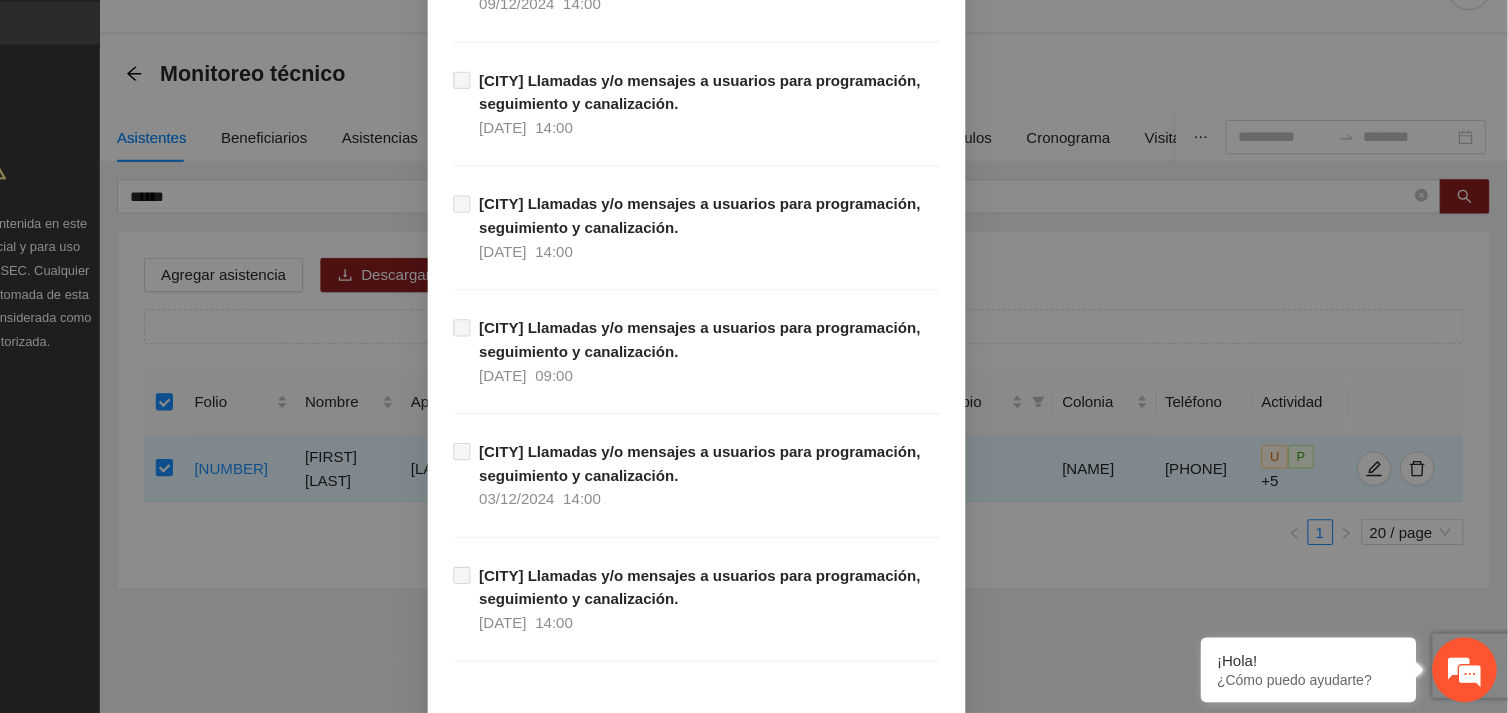 click on "Guardar" at bounding box center (946, 789) 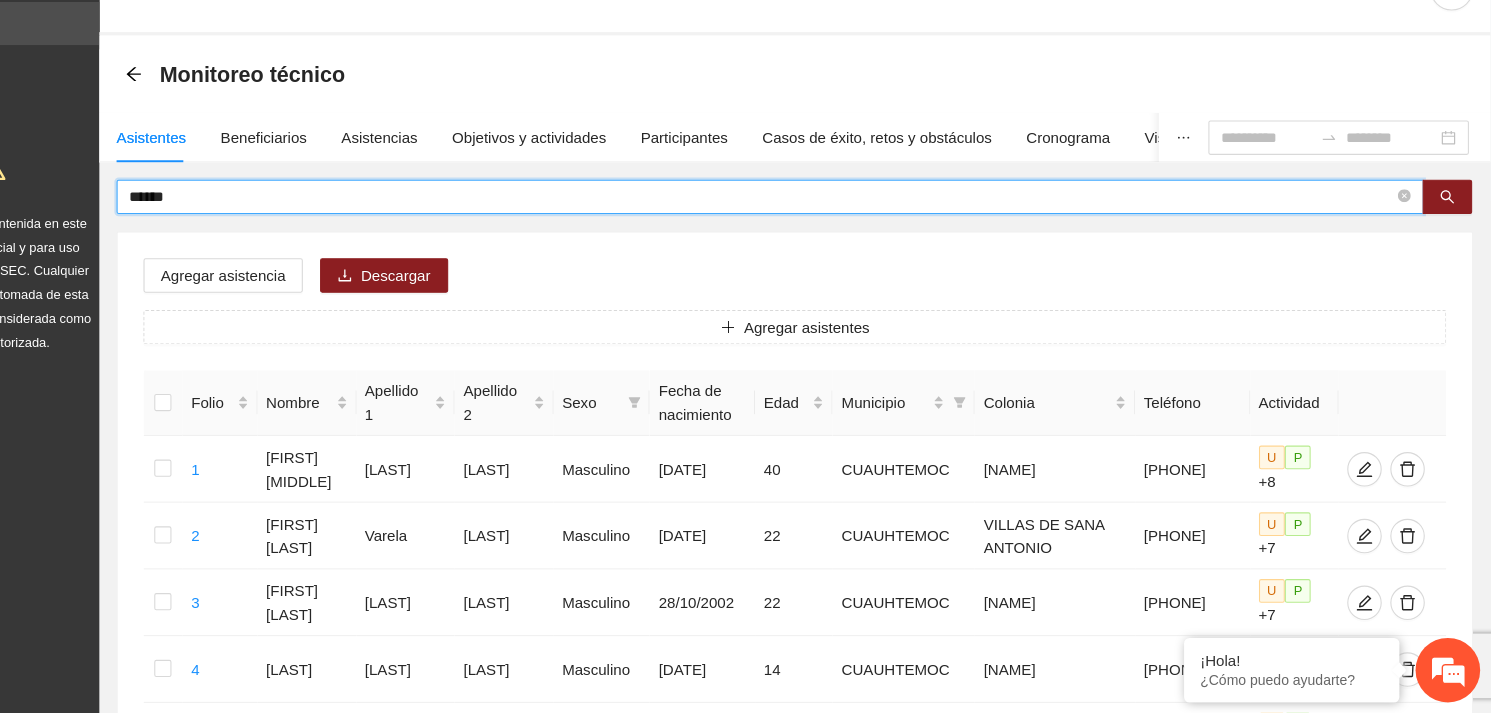 drag, startPoint x: 294, startPoint y: 231, endPoint x: 225, endPoint y: 231, distance: 69 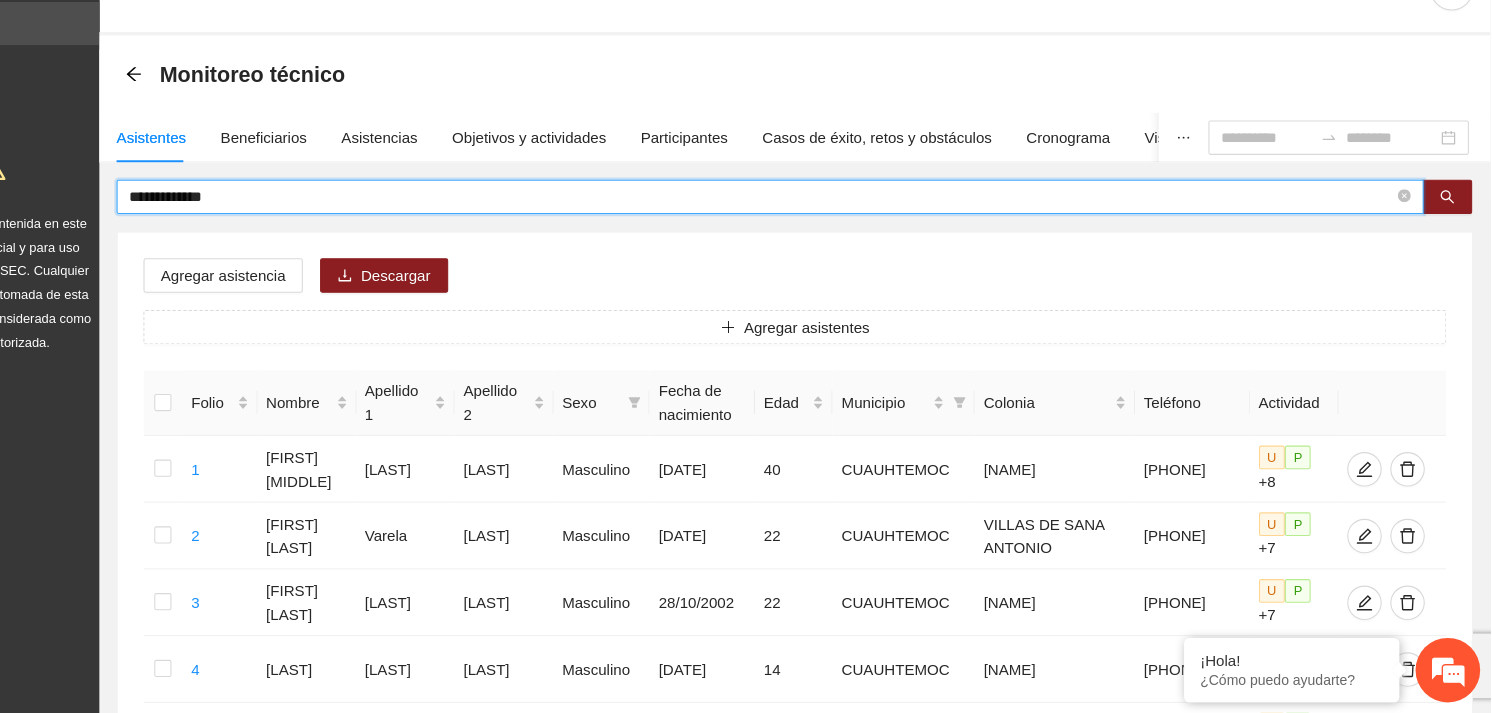 type on "**********" 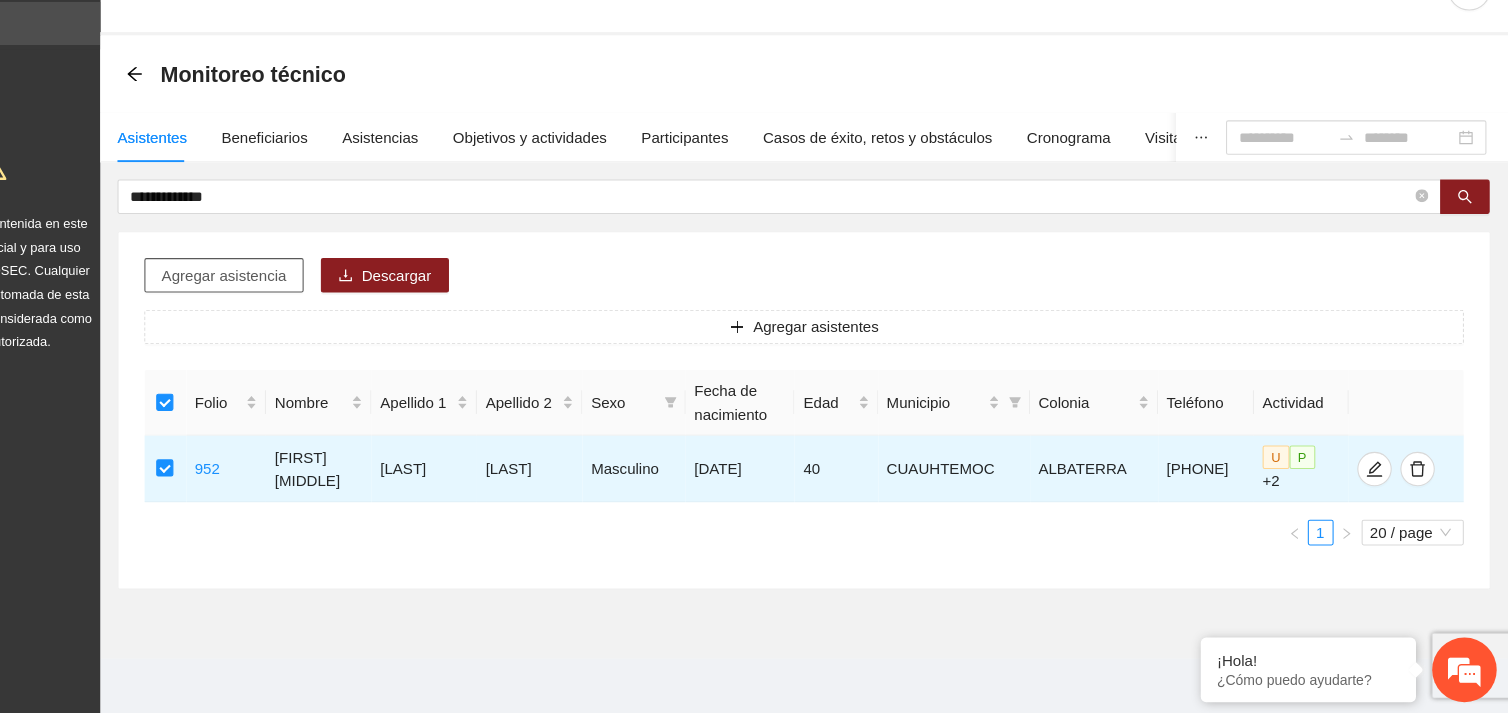 click on "Agregar asistencia" at bounding box center [315, 306] 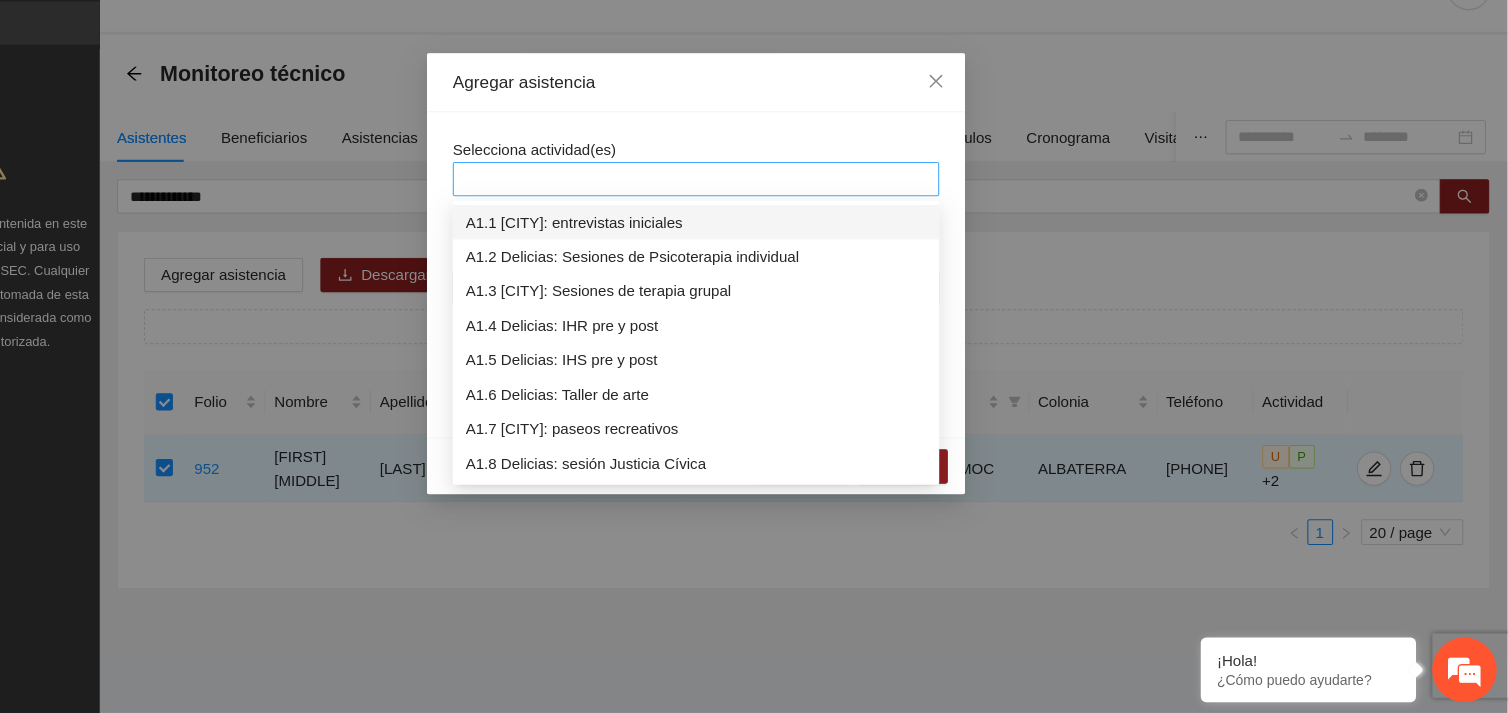 click at bounding box center [754, 217] 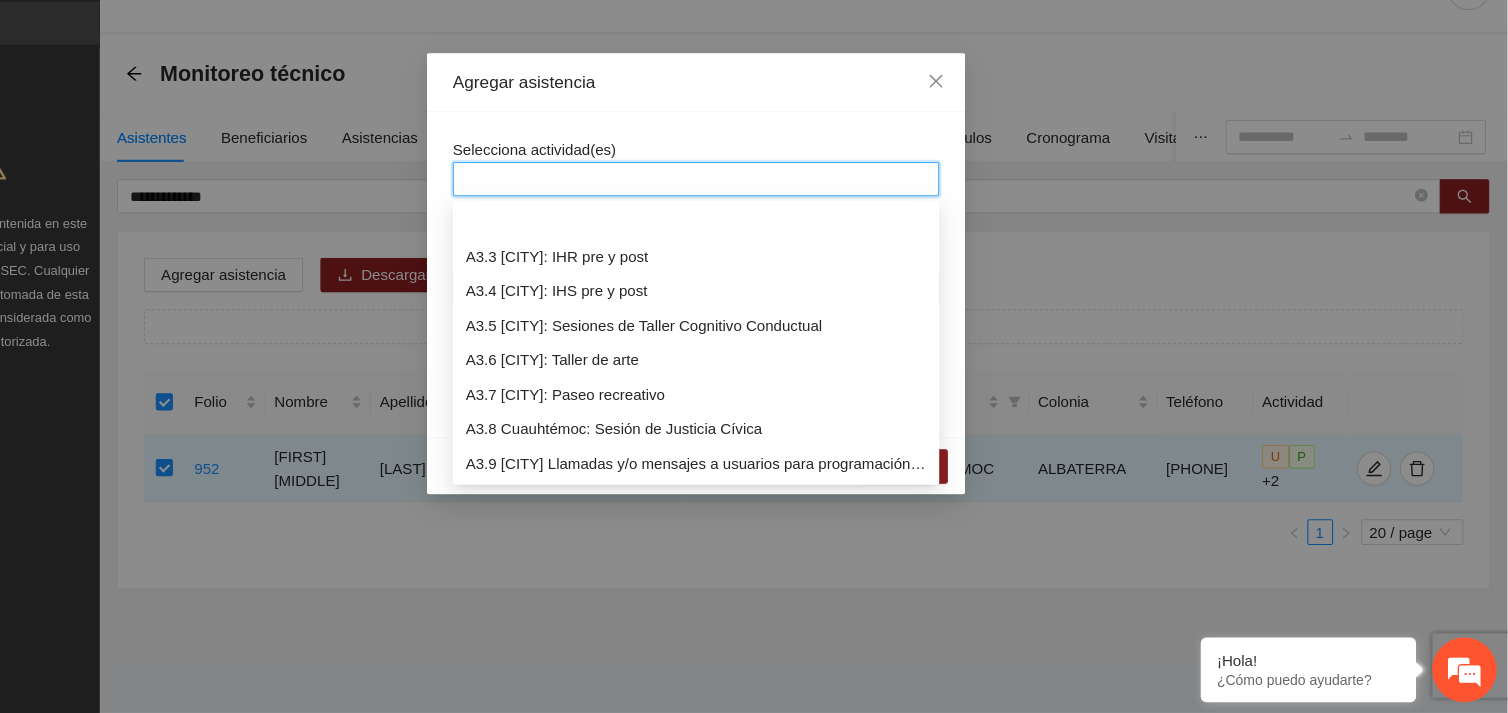 scroll, scrollTop: 1120, scrollLeft: 0, axis: vertical 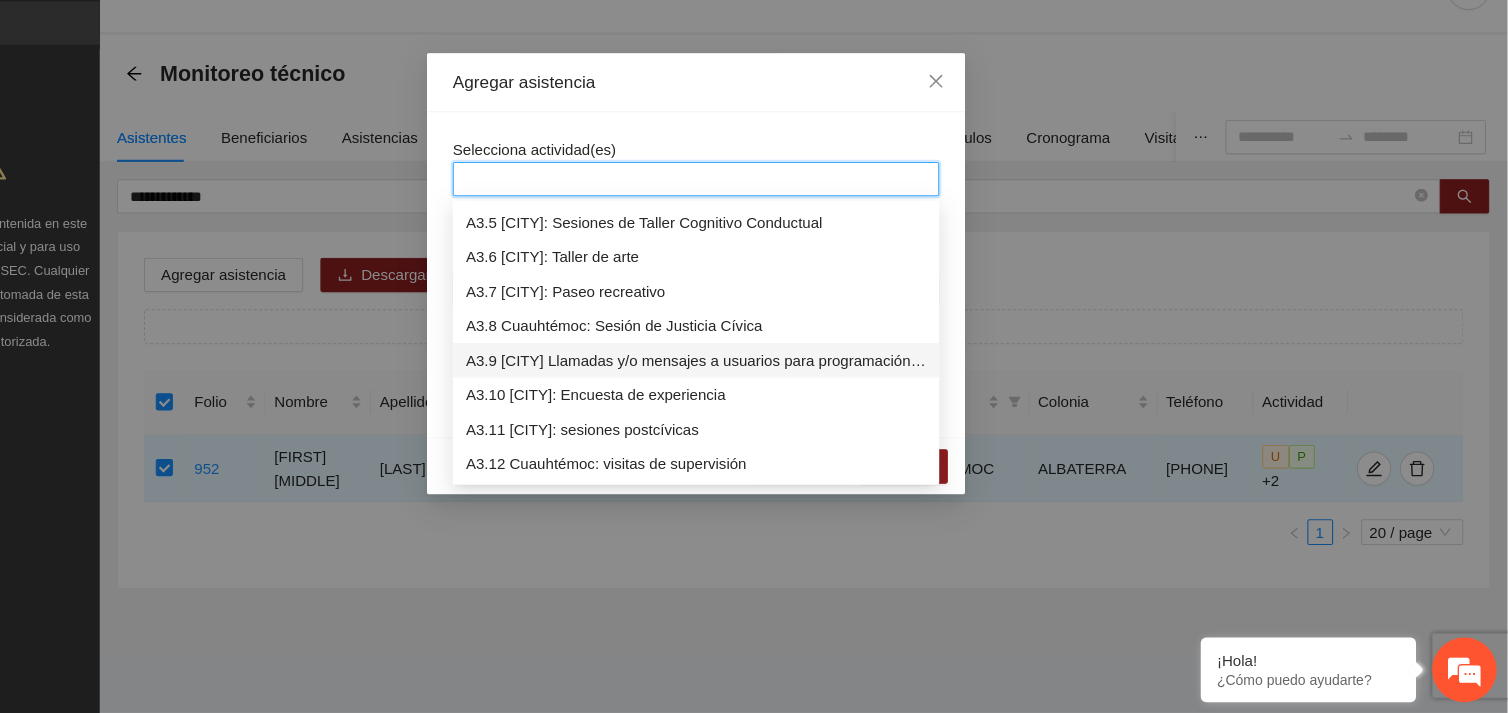 click on "A3.9 [CITY] Llamadas y/o mensajes a usuarios para programación, seguimiento y canalización." at bounding box center (754, 385) 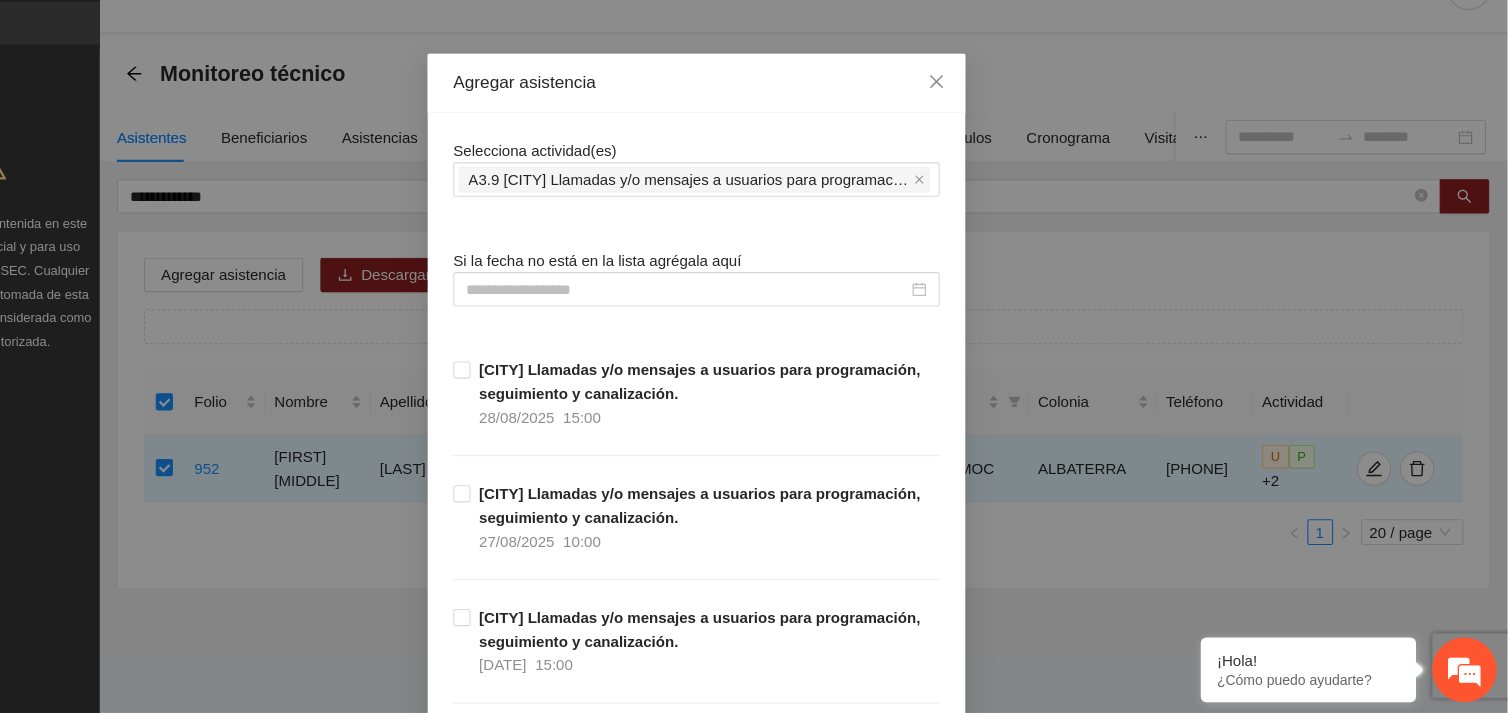 click on "Selecciona actividad(es) A3.9 Cuauhtémoc Llamadas y/o mensajes a usuarios para programación, seguimiento y canalización.   Si la fecha no está en la lista agrégala aquí Cuauhtémoc Llamadas y/o mensajes a usuarios para programación, seguimiento y canalización. [DATE] 15:00 Cuauhtémoc Llamadas y/o mensajes a usuarios para programación, seguimiento y canalización. [DATE] 10:00 Cuauhtémoc Llamadas y/o mensajes a usuarios para programación, seguimiento y canalización. [DATE] 15:00 Cuauhtémoc Llamadas y/o mensajes a usuarios para programación, seguimiento y canalización. [DATE] 10:00 Cuauhtémoc Llamadas y/o mensajes a usuarios para programación, seguimiento y canalización. [DATE] 10:00 Cuauhtémoc Llamadas y/o mensajes a usuarios para programación, seguimiento y canalización. [DATE] 15:00 Cuauhtémoc Llamadas y/o mensajes a usuarios para programación, seguimiento y canalización. [DATE] 10:00 [DATE] 15:00 [DATE] 10:00 [DATE] 10:00 [DATE] 15:00" at bounding box center [754, 10779] 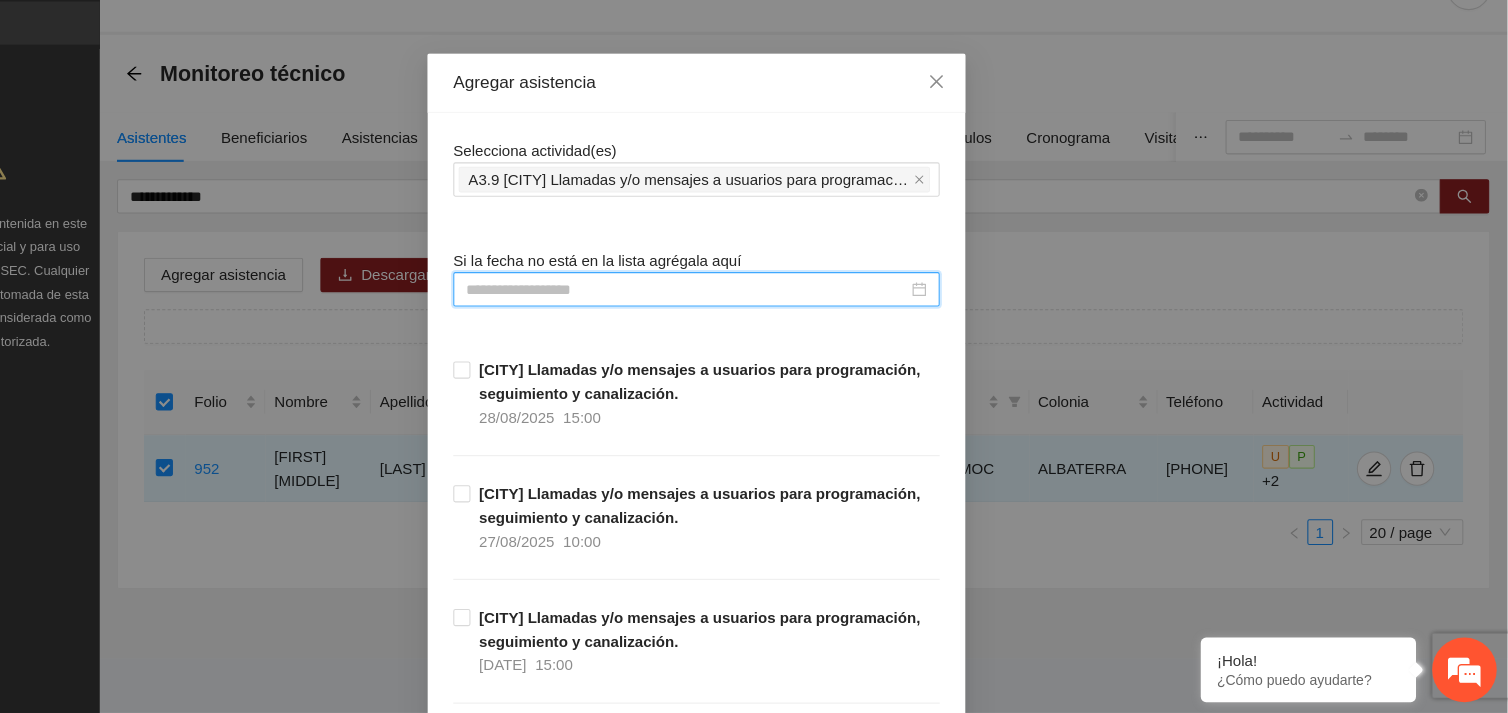 click at bounding box center (745, 319) 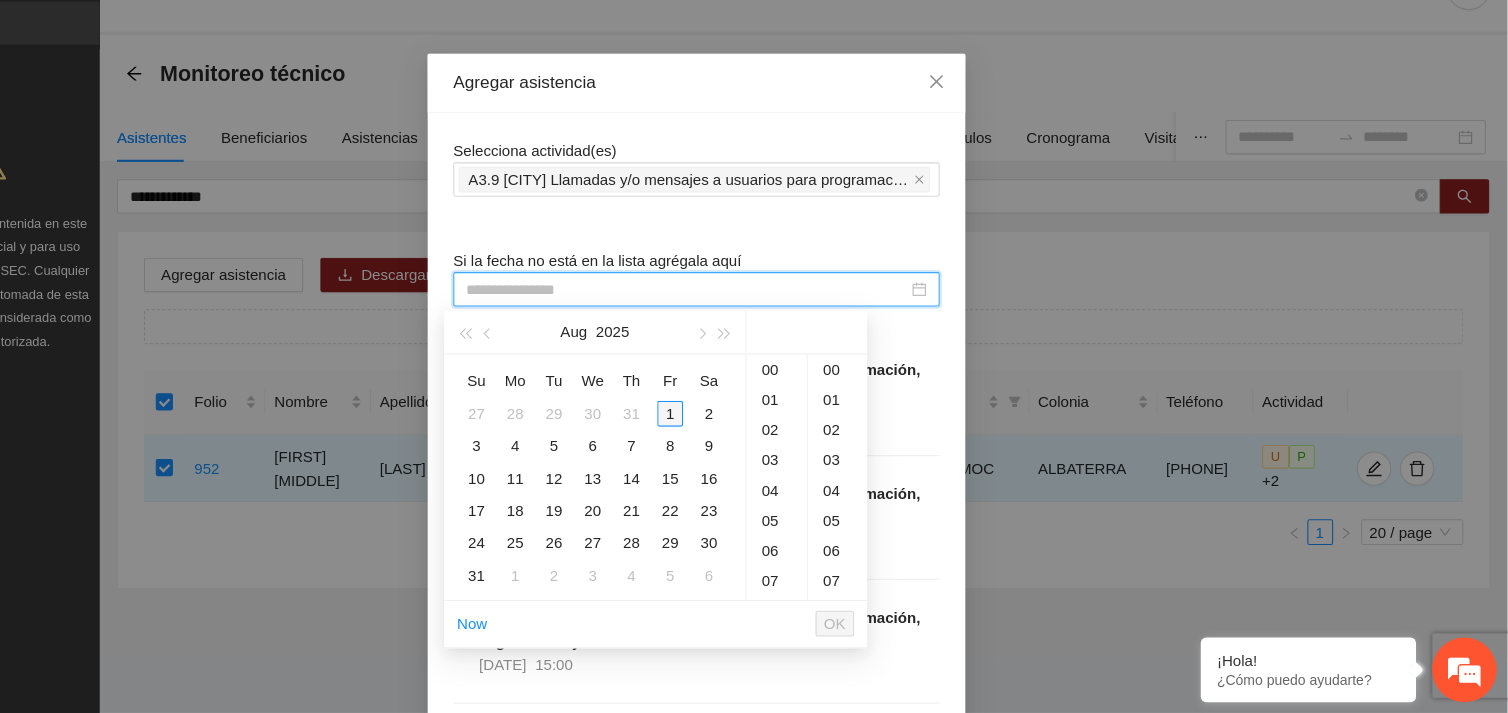 click on "1" at bounding box center (730, 435) 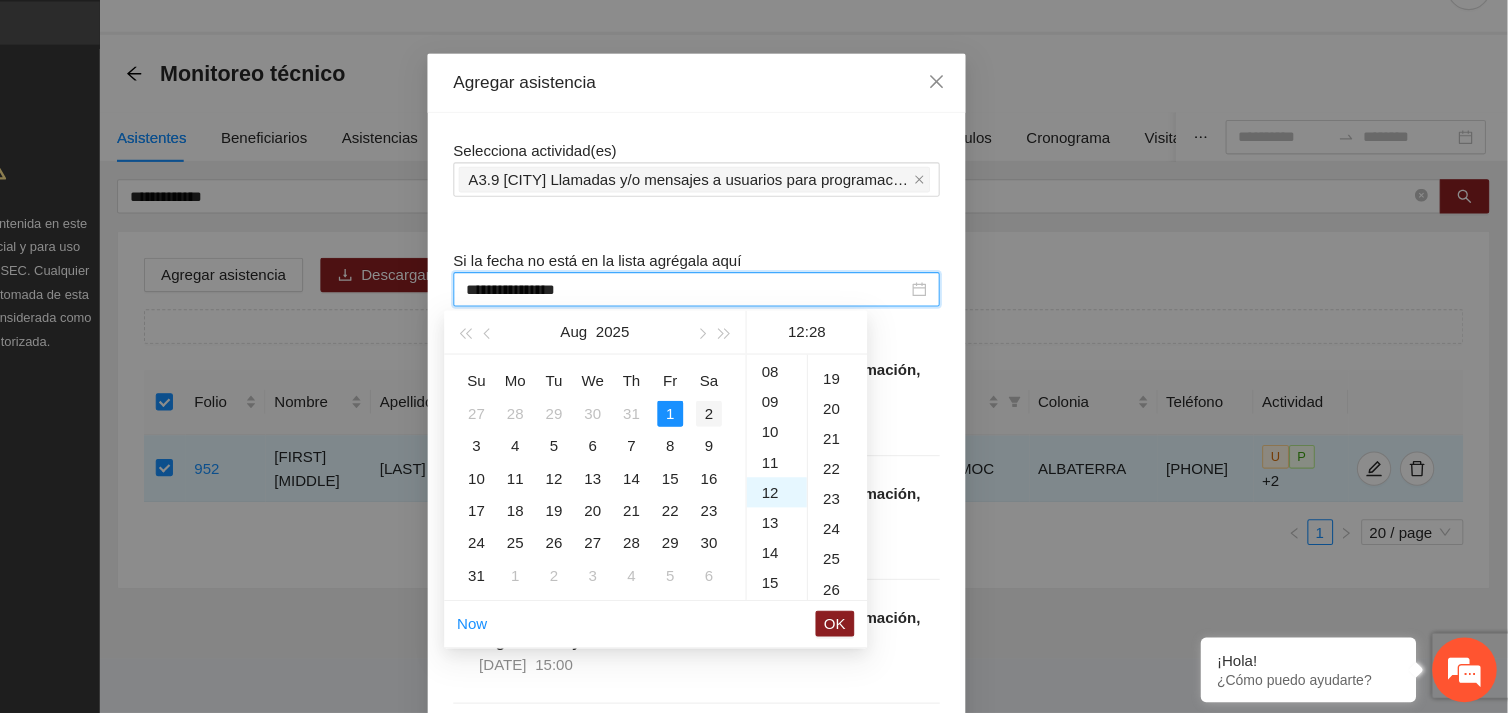 scroll, scrollTop: 335, scrollLeft: 0, axis: vertical 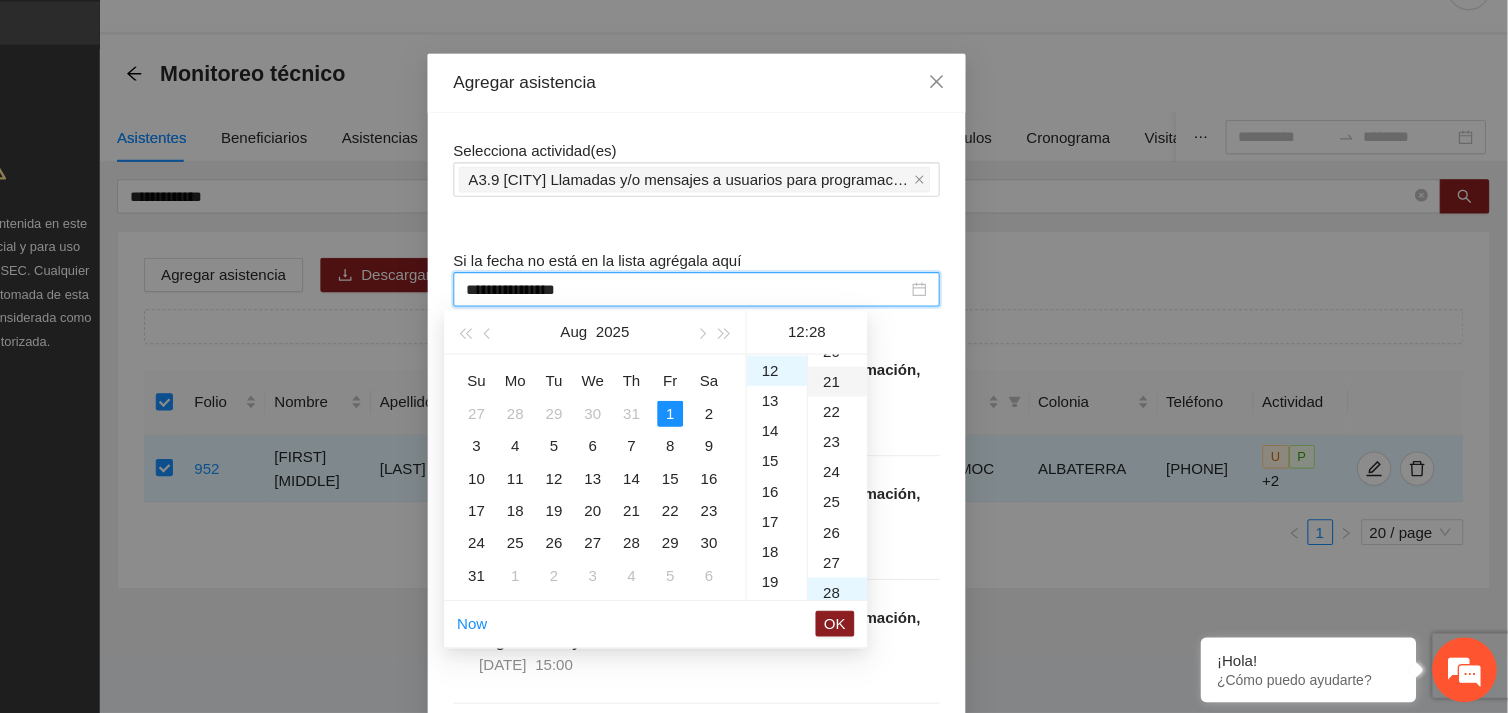 click on "21" at bounding box center [885, 405] 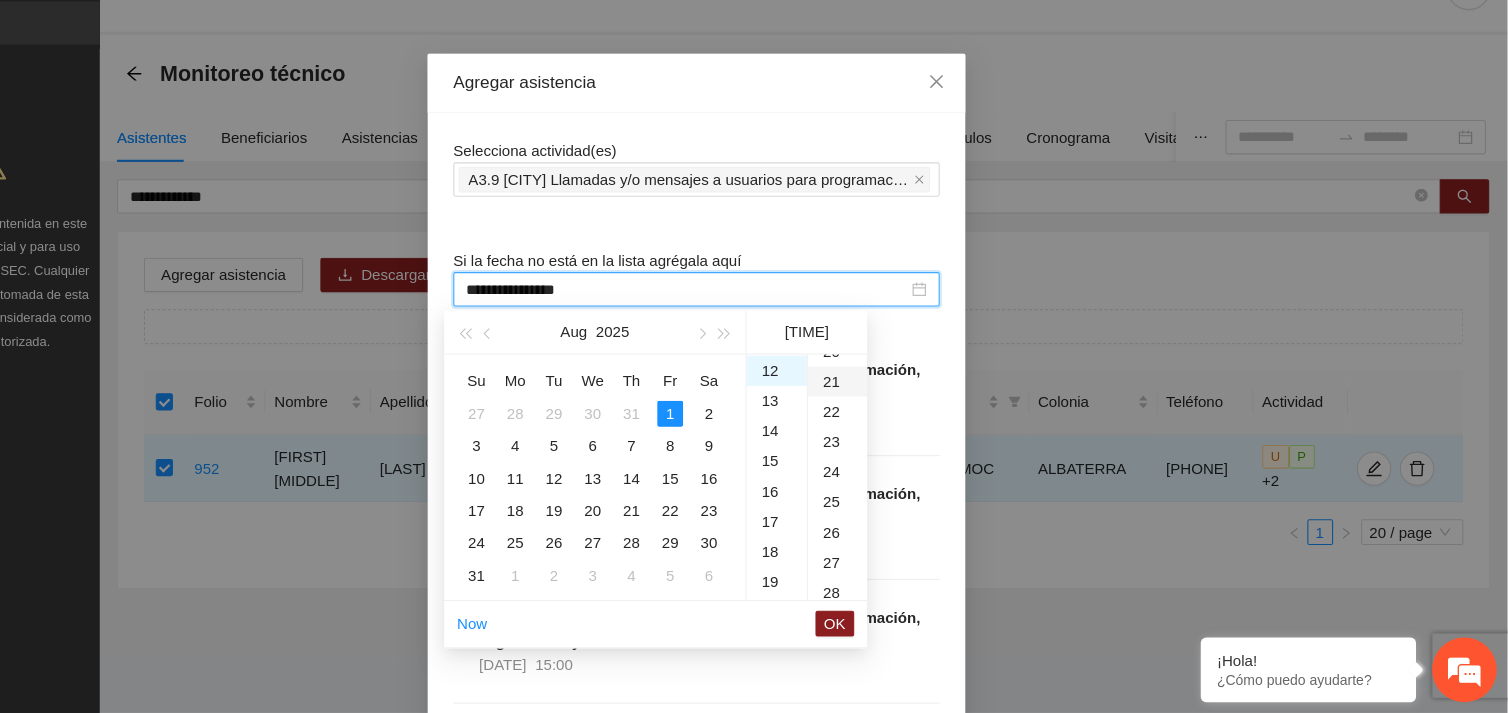 scroll, scrollTop: 587, scrollLeft: 0, axis: vertical 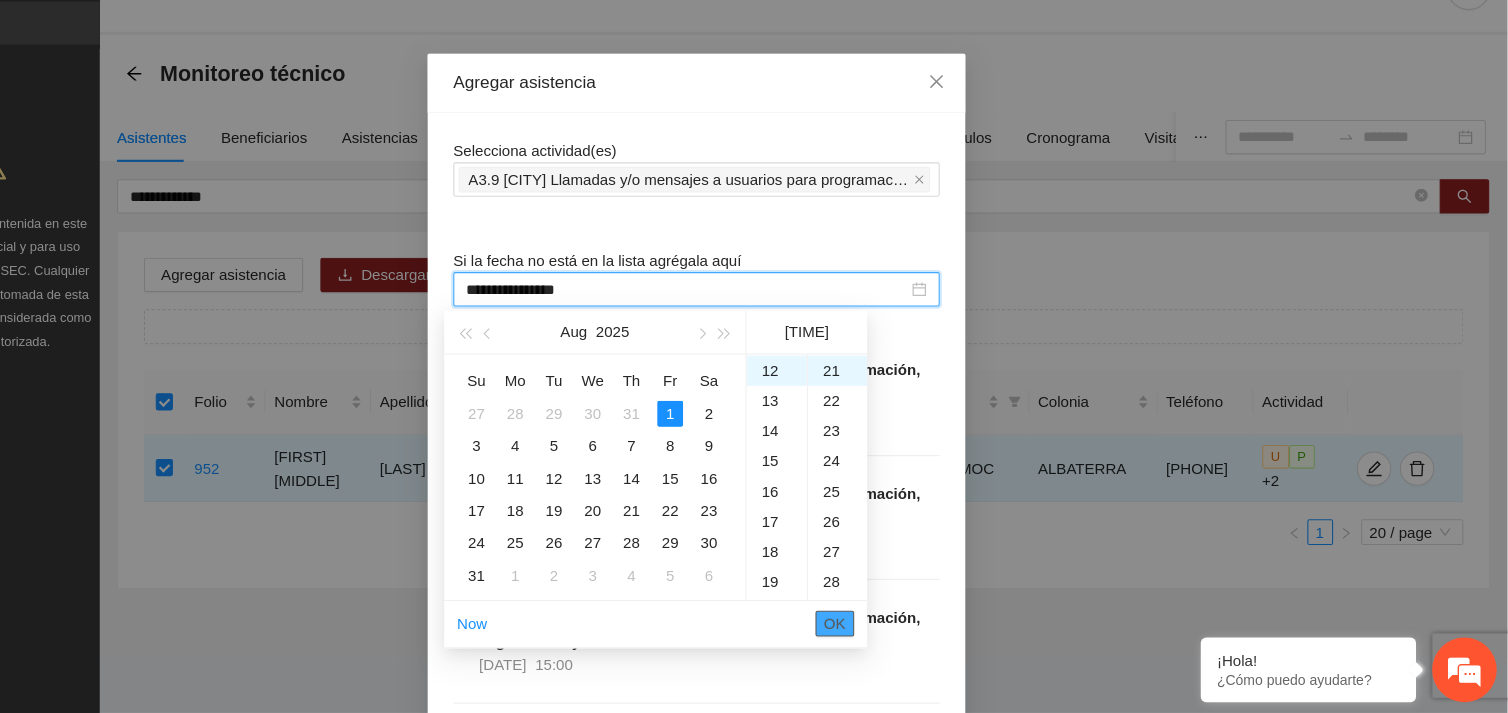 click on "OK" at bounding box center [883, 630] 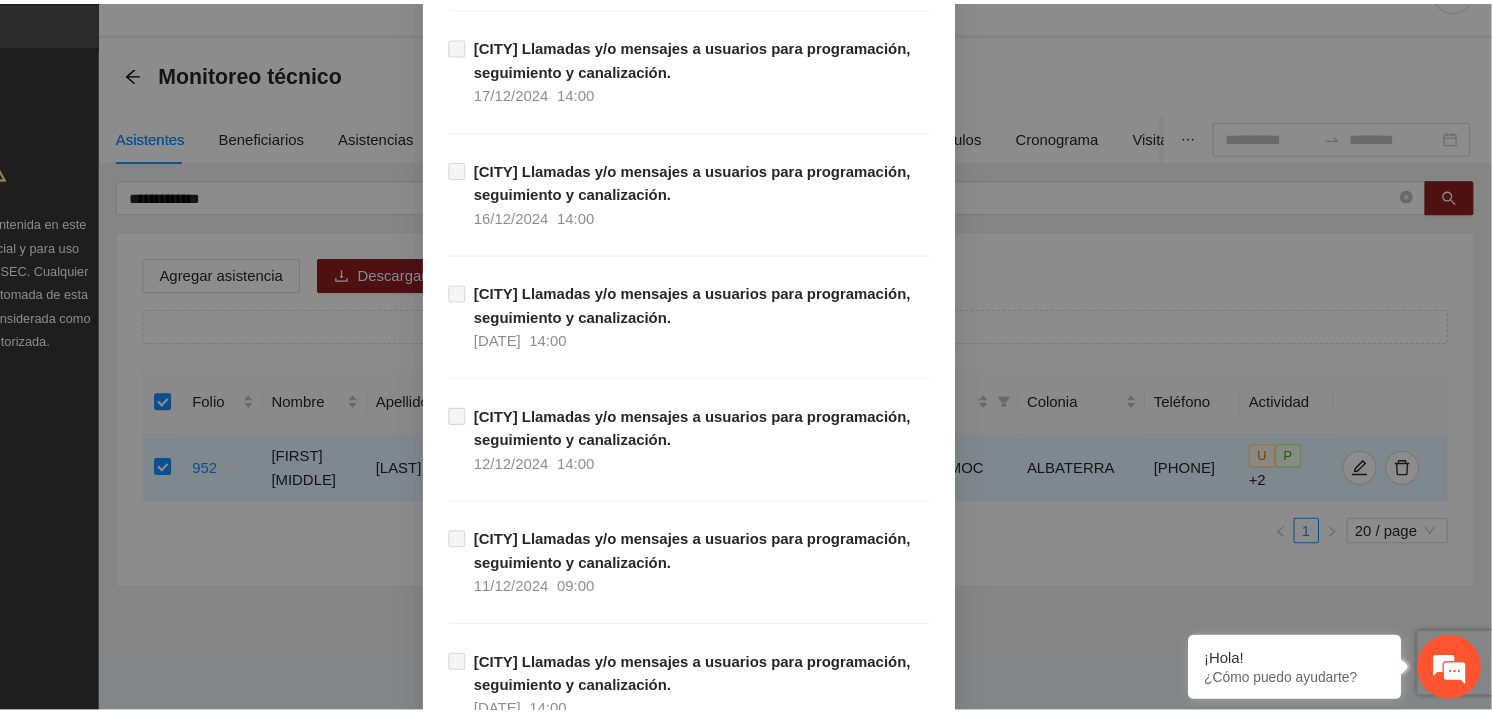 scroll, scrollTop: 20641, scrollLeft: 0, axis: vertical 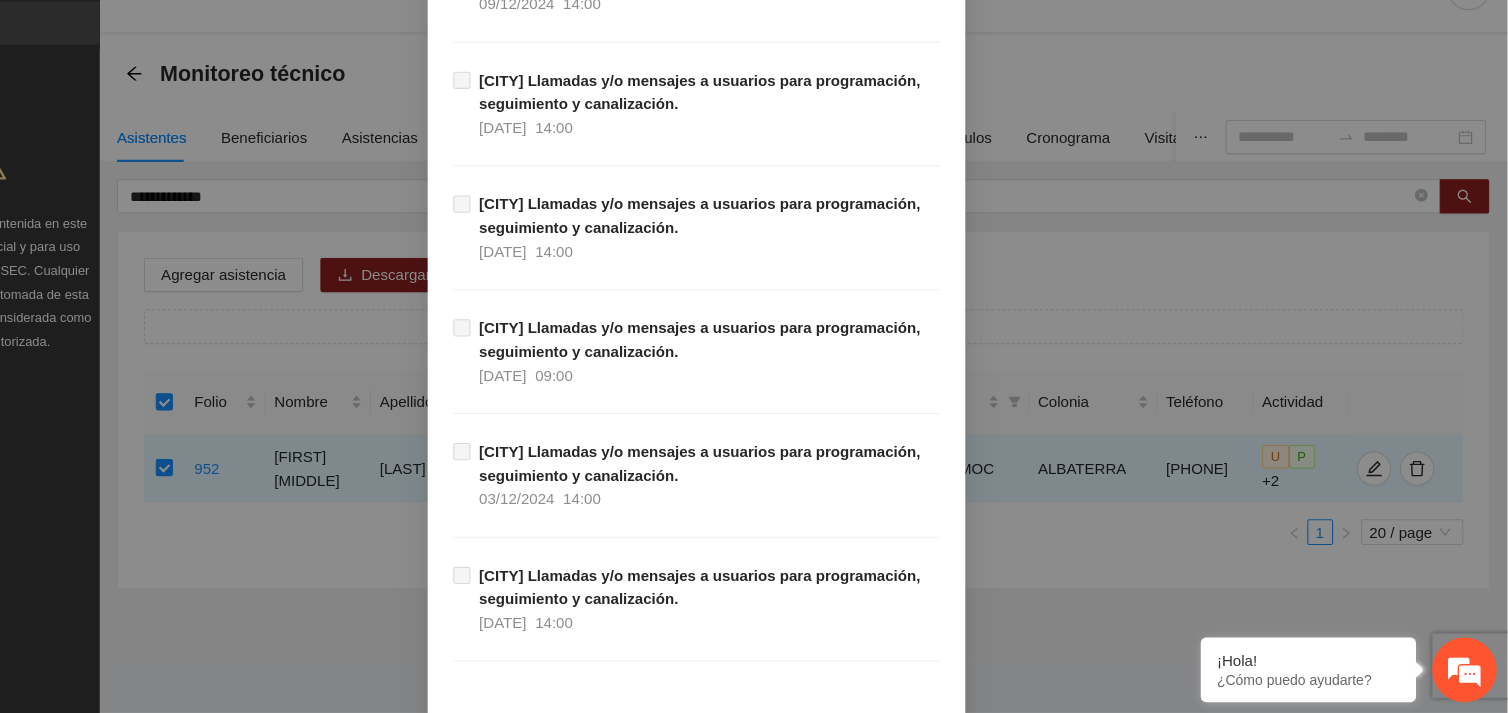 click on "Guardar" at bounding box center (946, 789) 